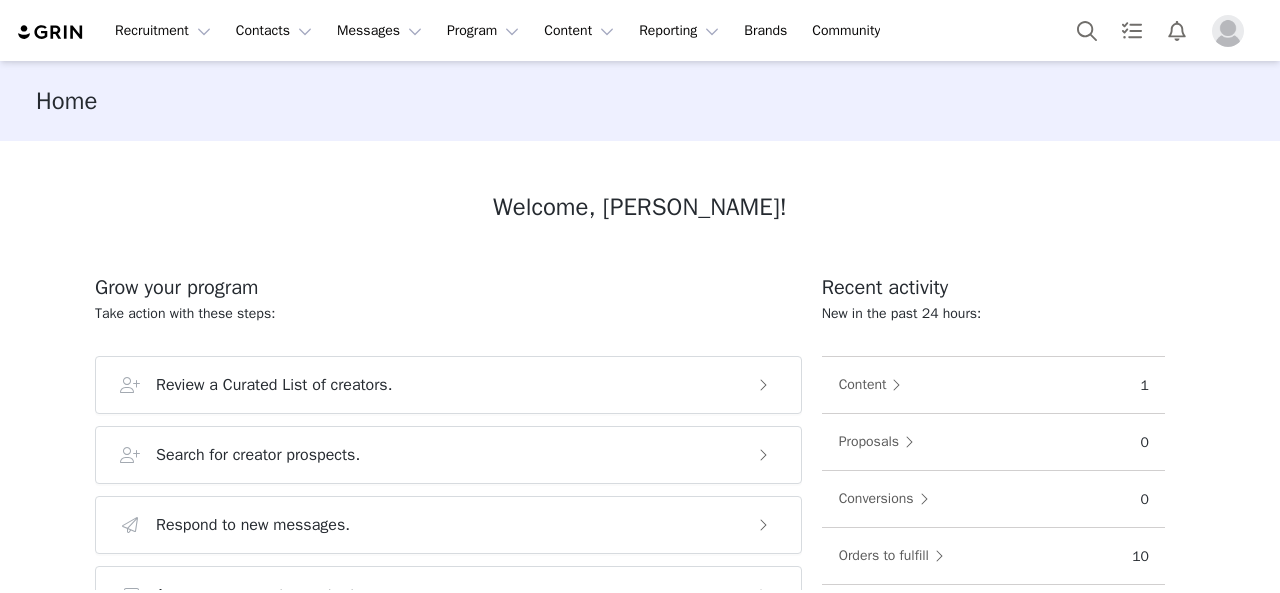 scroll, scrollTop: 0, scrollLeft: 0, axis: both 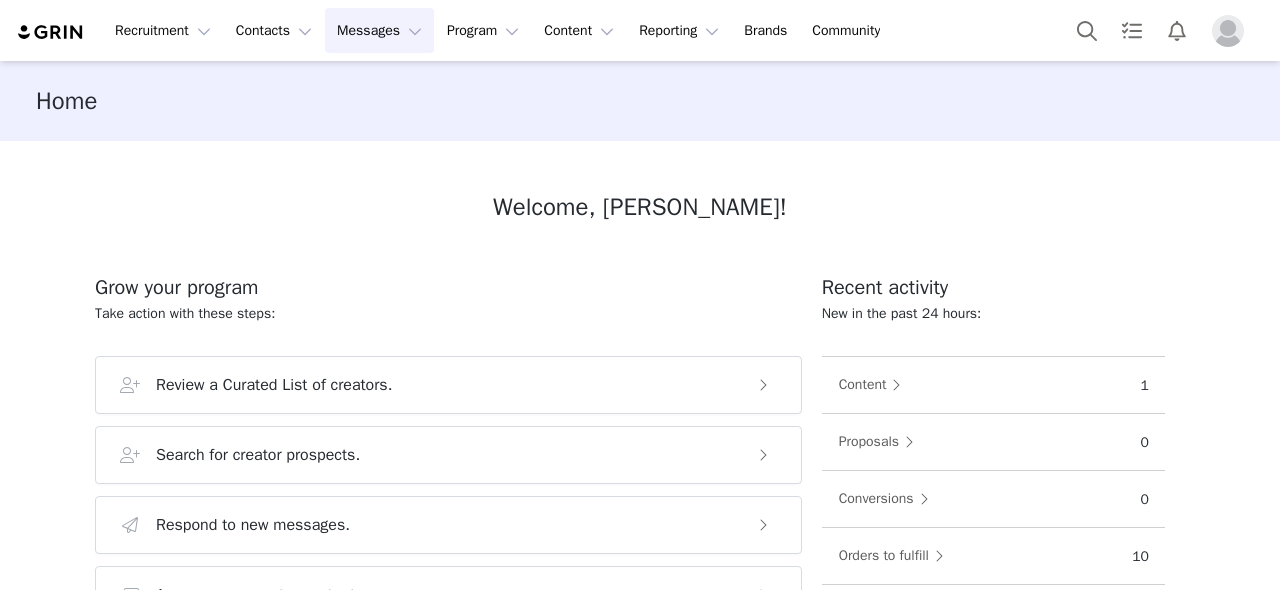 click on "Messages Messages" at bounding box center (379, 30) 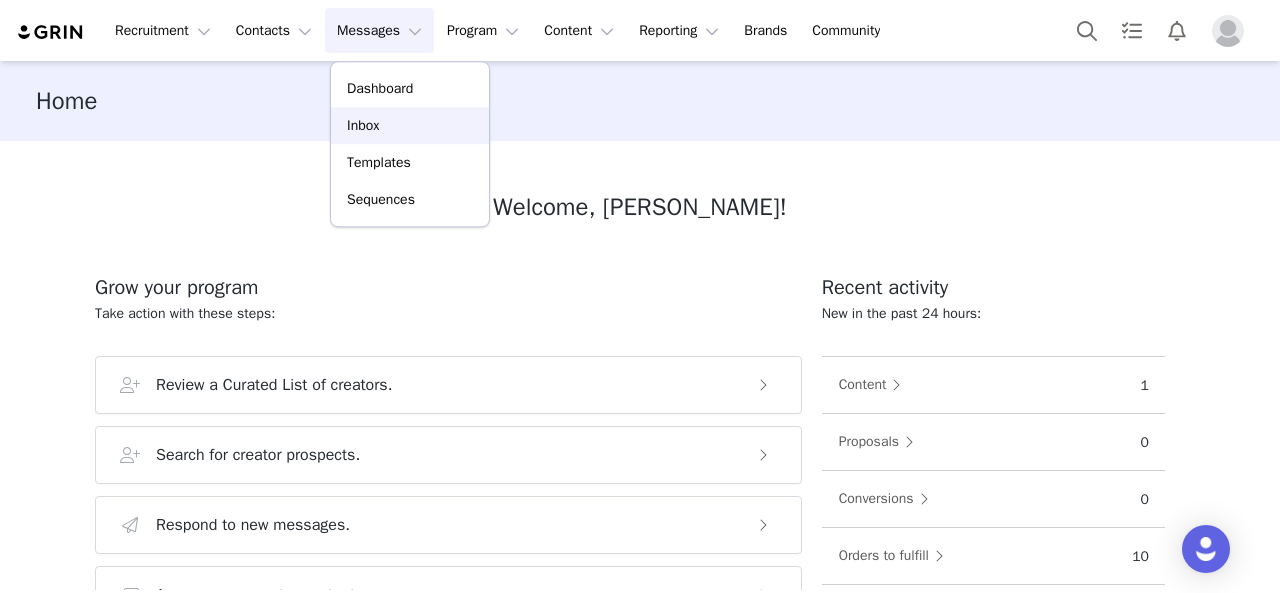 click on "Inbox" at bounding box center [410, 125] 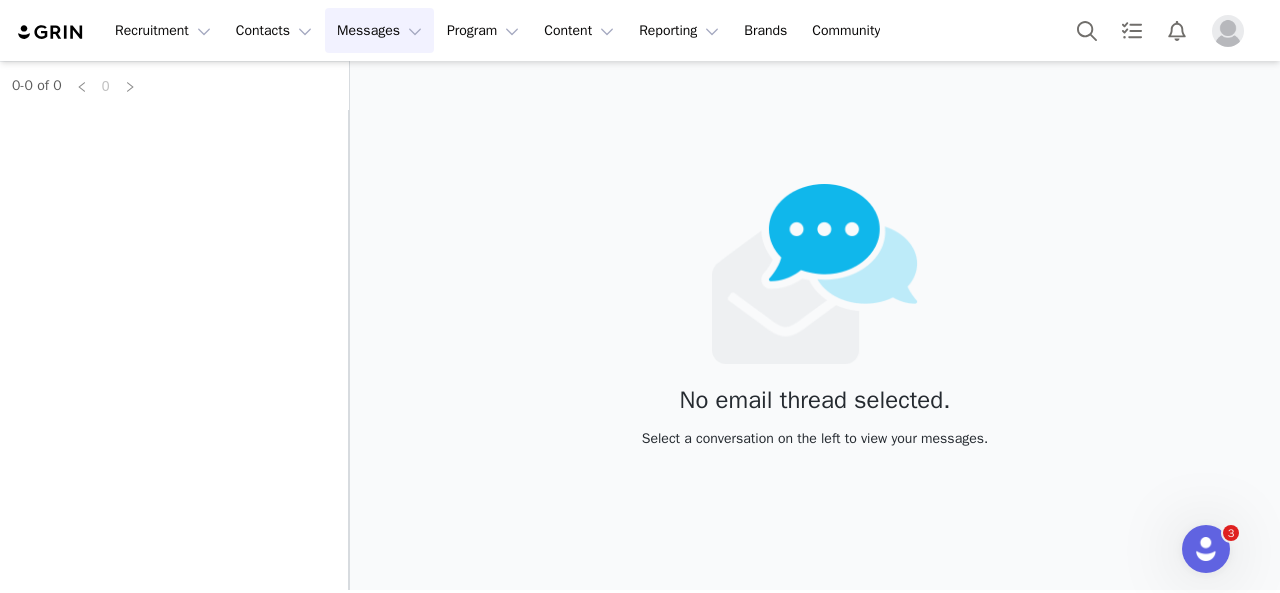 scroll, scrollTop: 0, scrollLeft: 0, axis: both 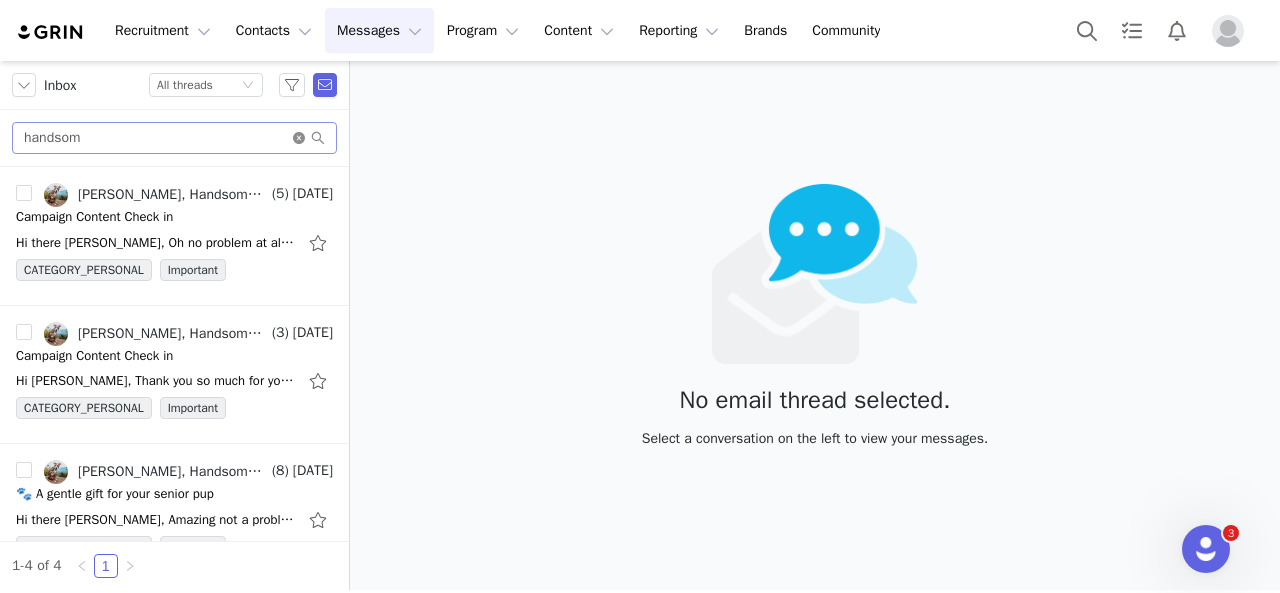 click 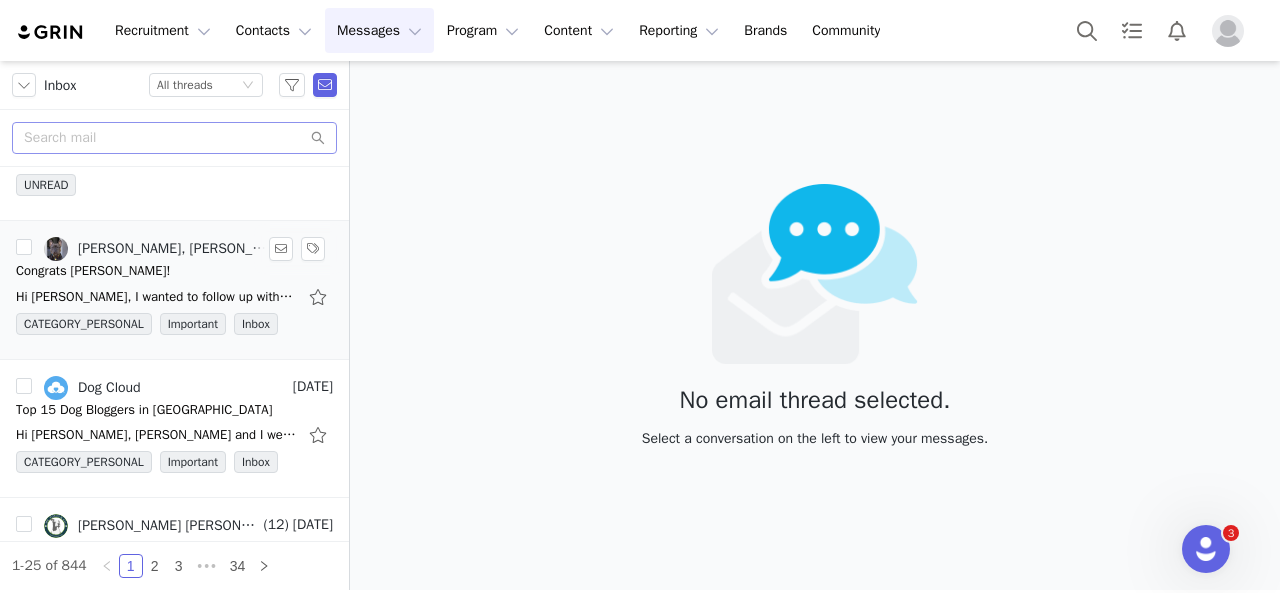 scroll, scrollTop: 700, scrollLeft: 0, axis: vertical 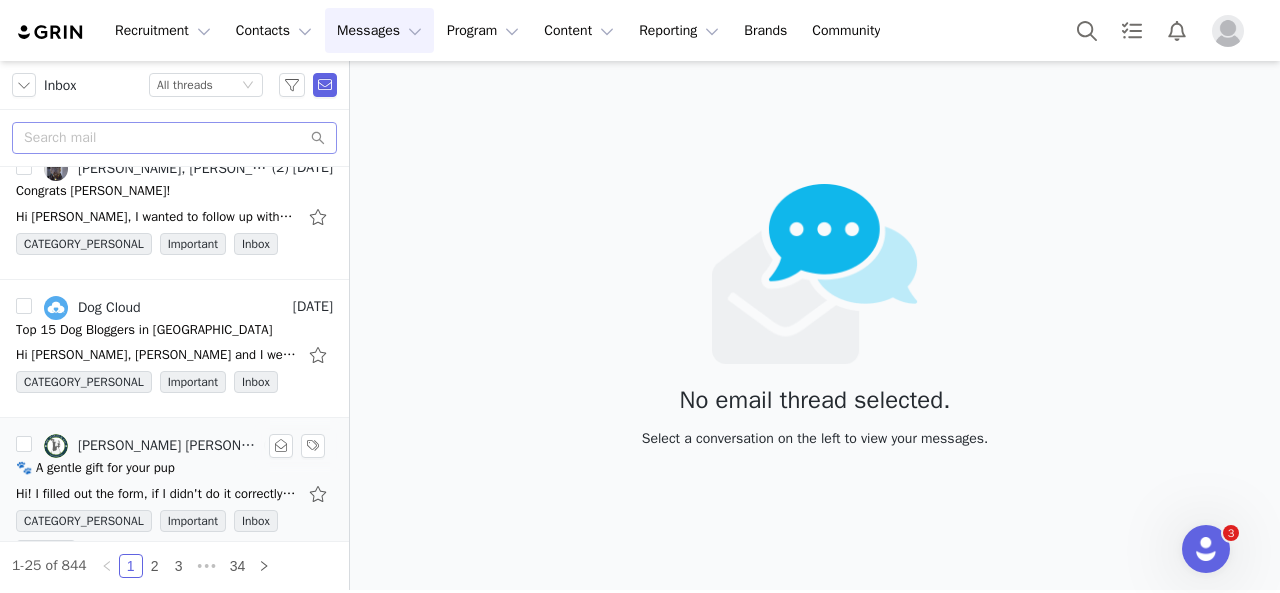 click on "Hi! I filled out the form, if I didn't do it correctly, let me know, but I did it before I left for our family beach week last week. I can do it today if I miss something? Thank you for letting me" at bounding box center (174, 494) 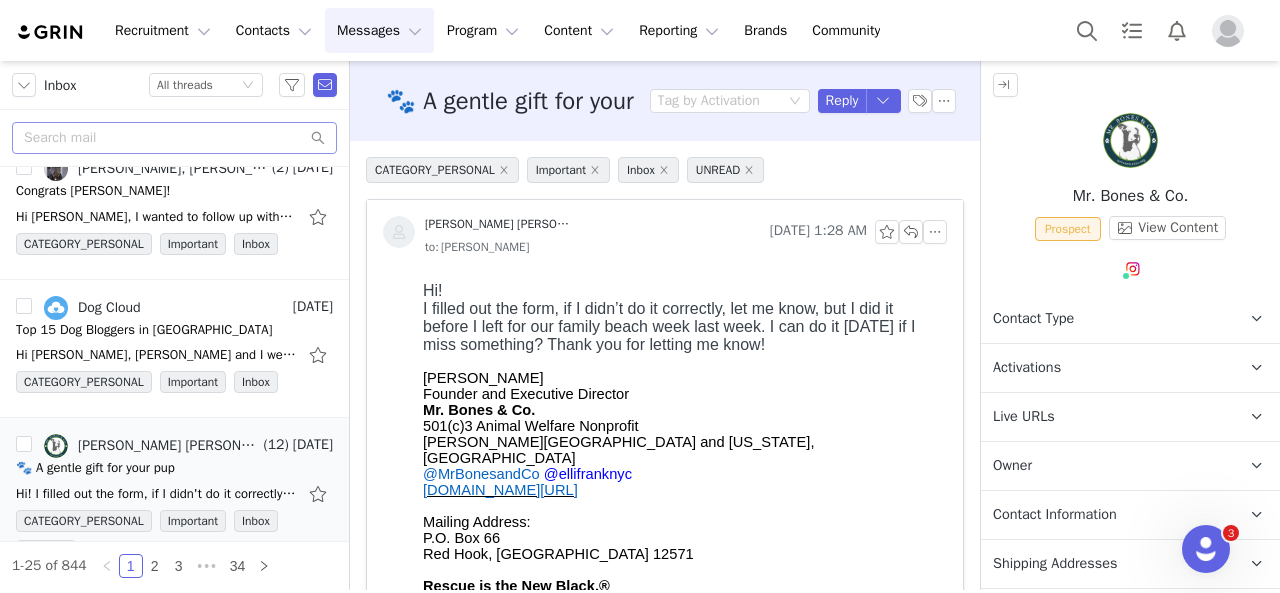scroll, scrollTop: 0, scrollLeft: 0, axis: both 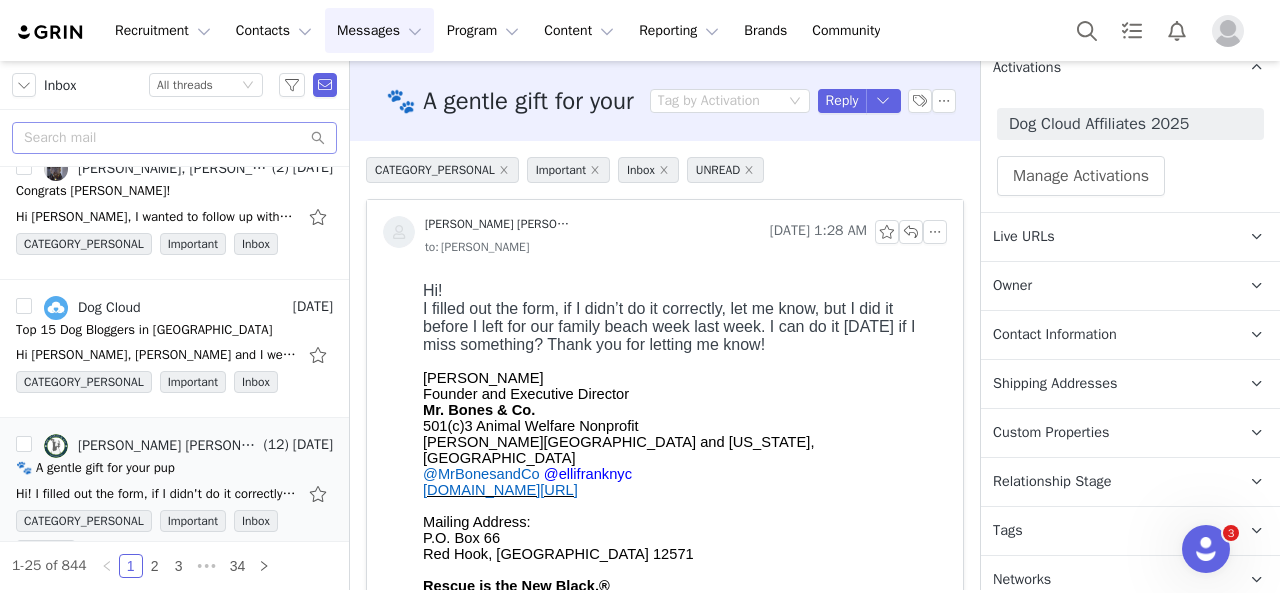 click on "Live URLs" at bounding box center [1106, 237] 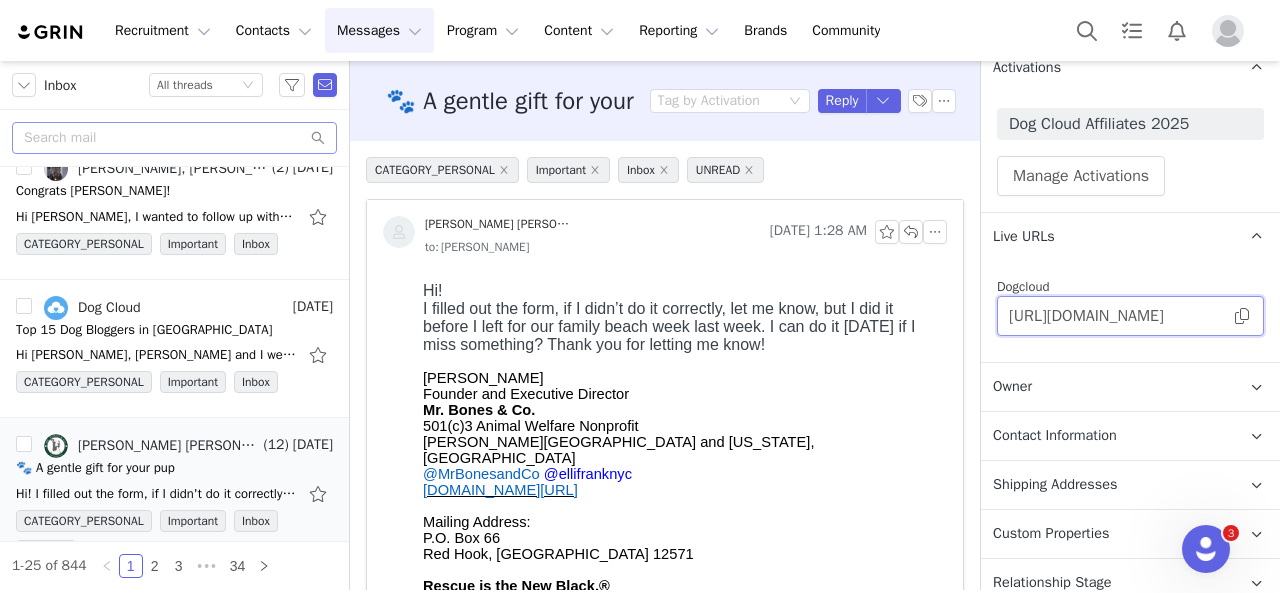 click on "https://dogcloud.grin.live/44c8c13e-3439-4228-8766-eba1d3d088fd" at bounding box center (1130, 316) 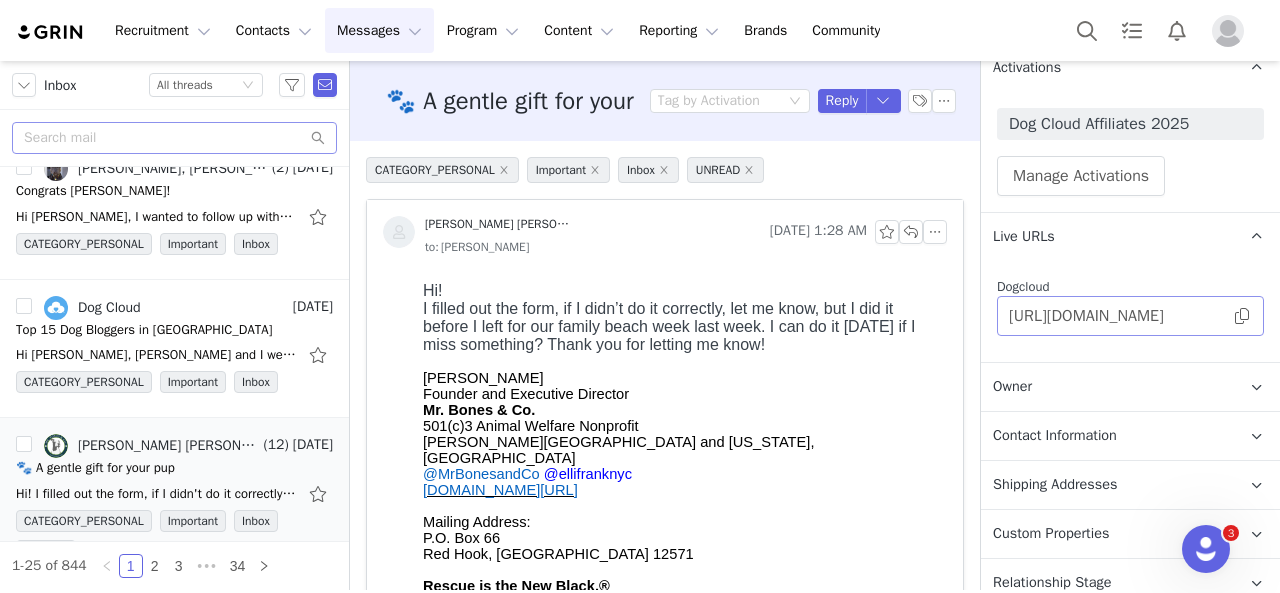 click at bounding box center [1242, 316] 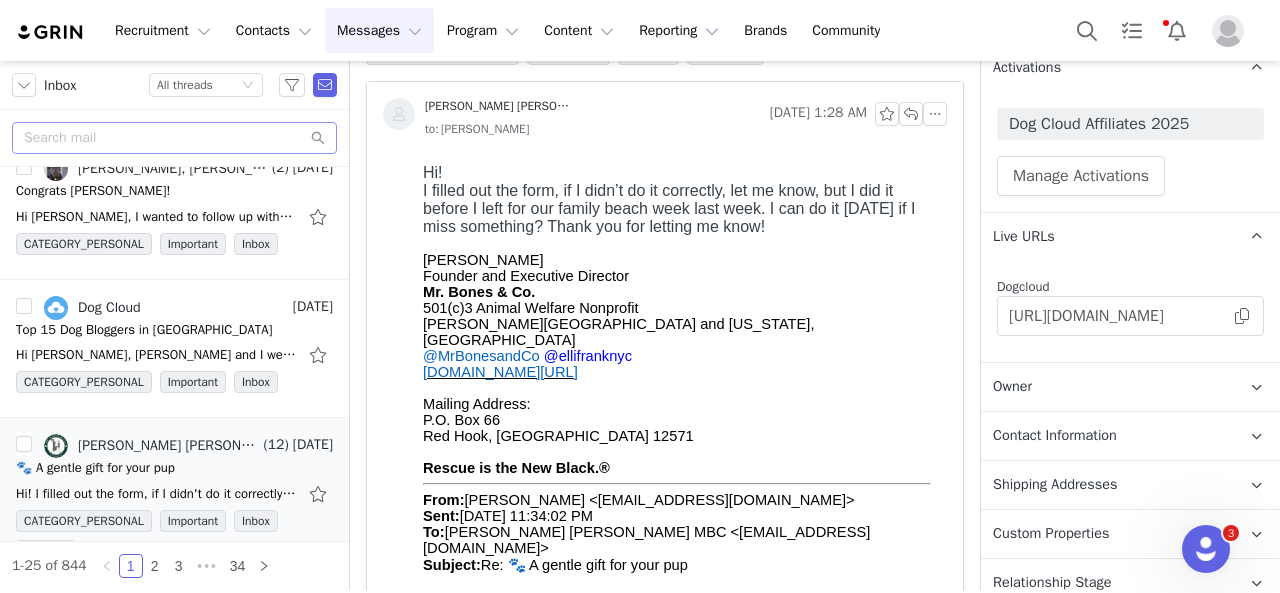 scroll, scrollTop: 0, scrollLeft: 0, axis: both 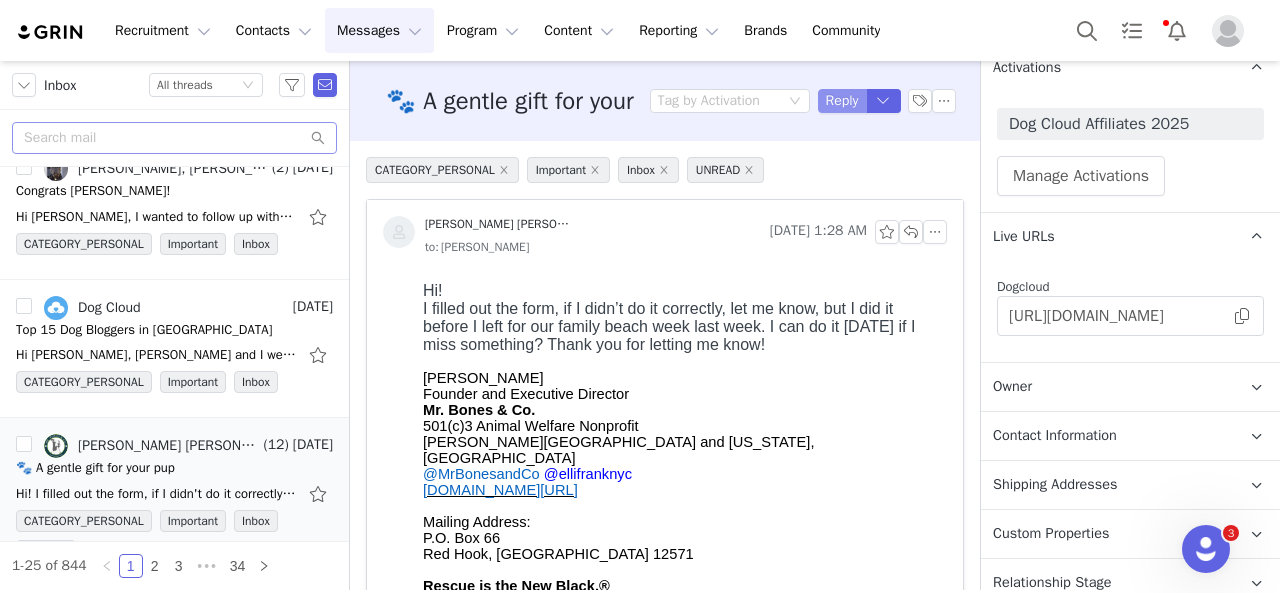 click on "Reply" at bounding box center [842, 101] 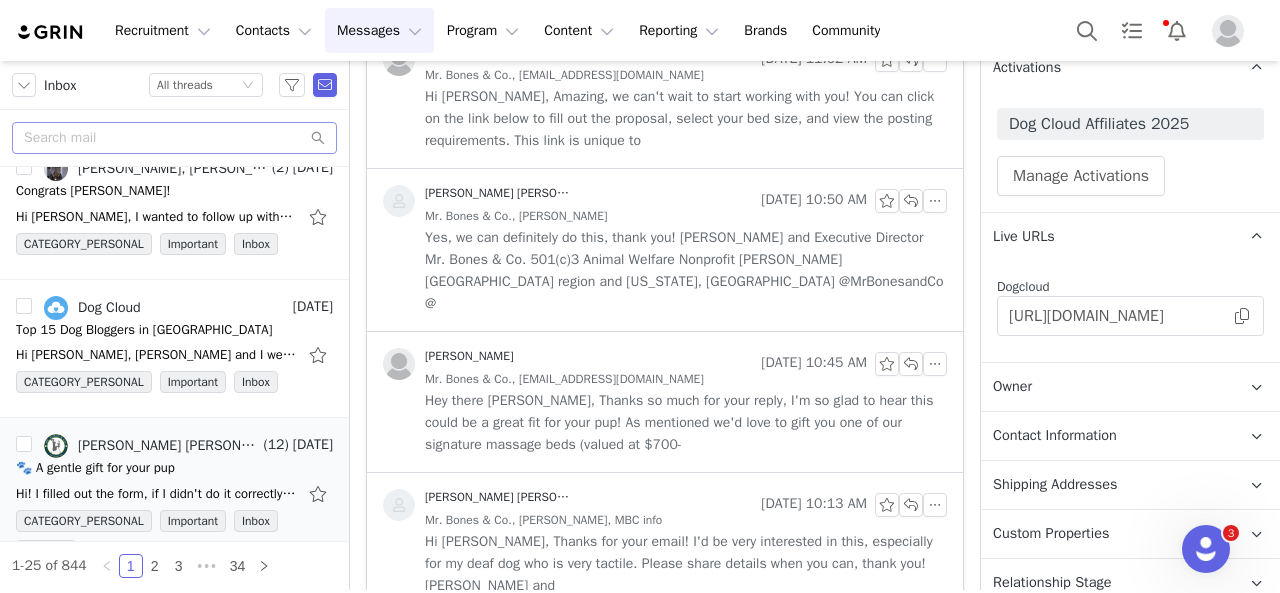 scroll, scrollTop: 3037, scrollLeft: 0, axis: vertical 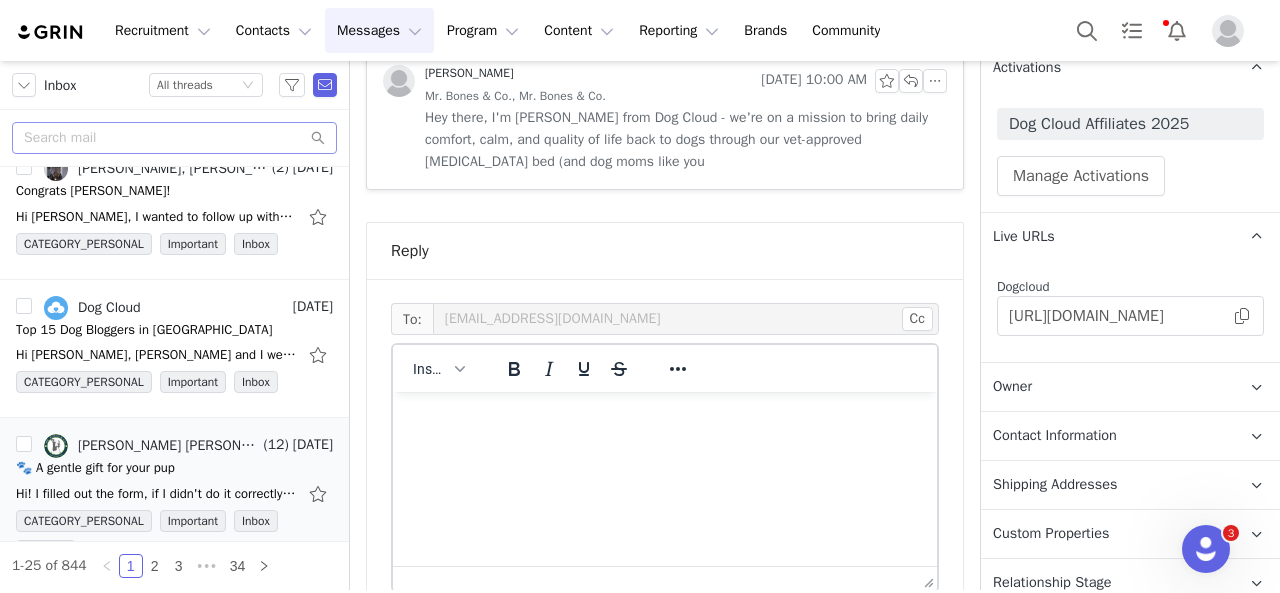 click at bounding box center (665, 419) 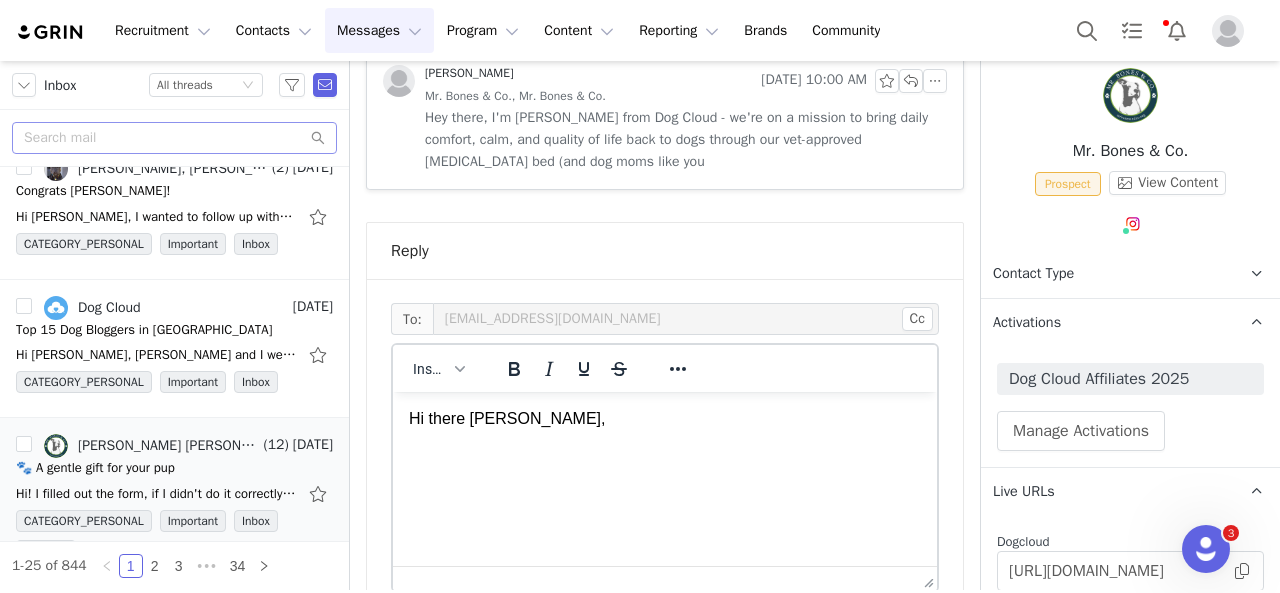 scroll, scrollTop: 0, scrollLeft: 0, axis: both 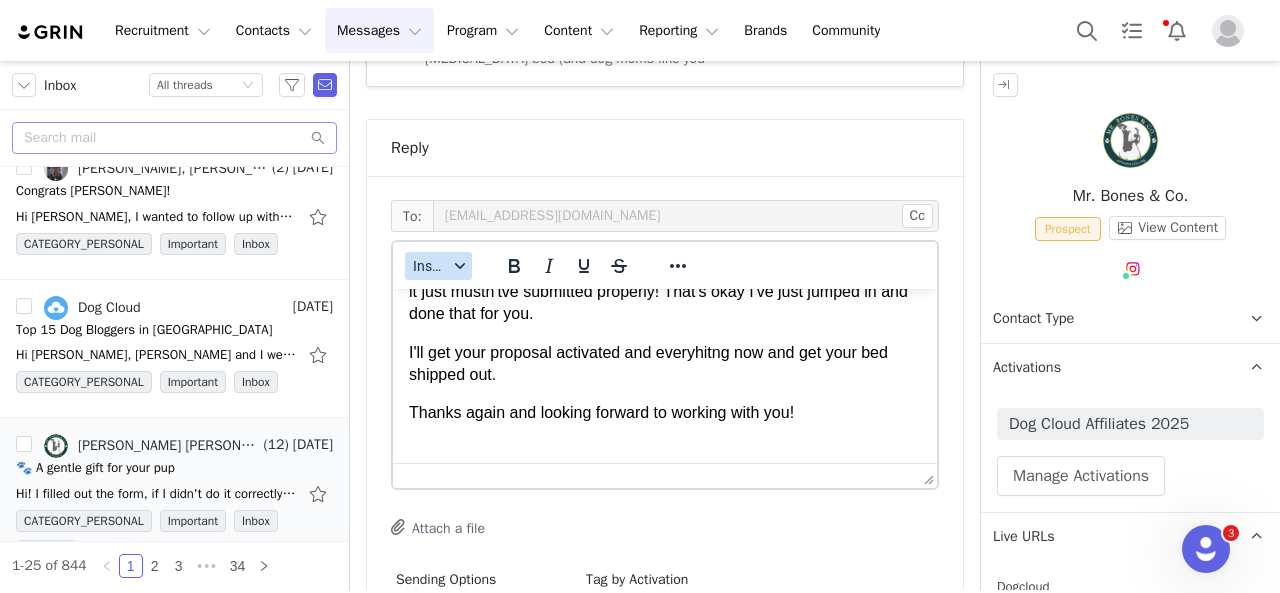 click on "Insert" at bounding box center [430, 266] 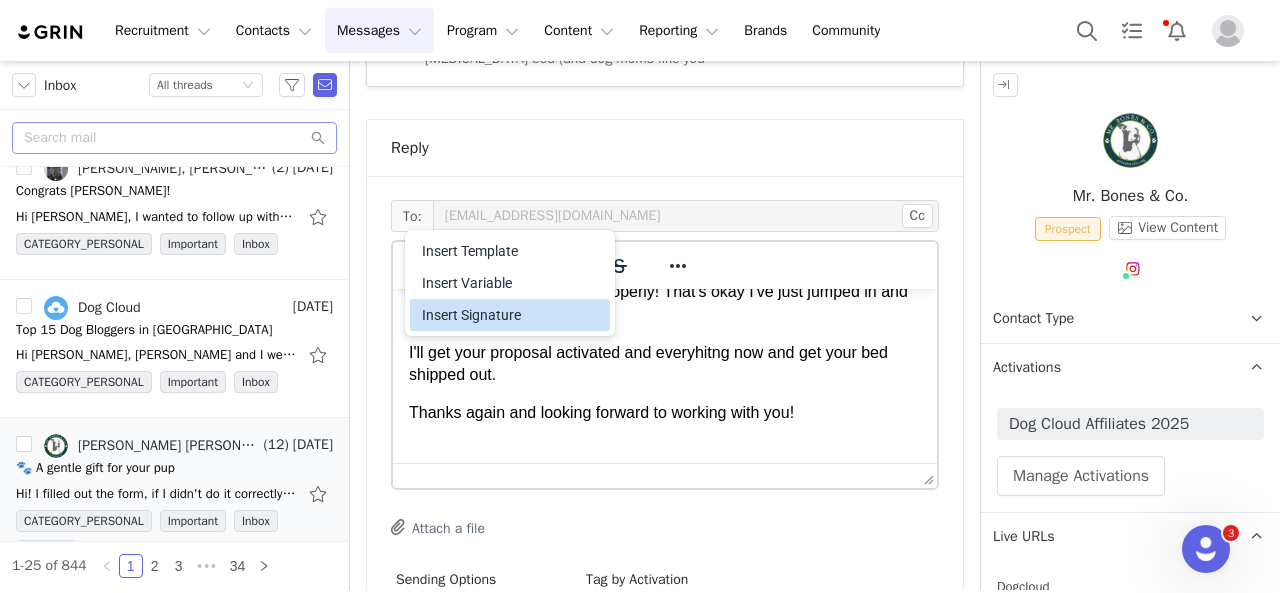 click on "Insert Signature" at bounding box center (510, 315) 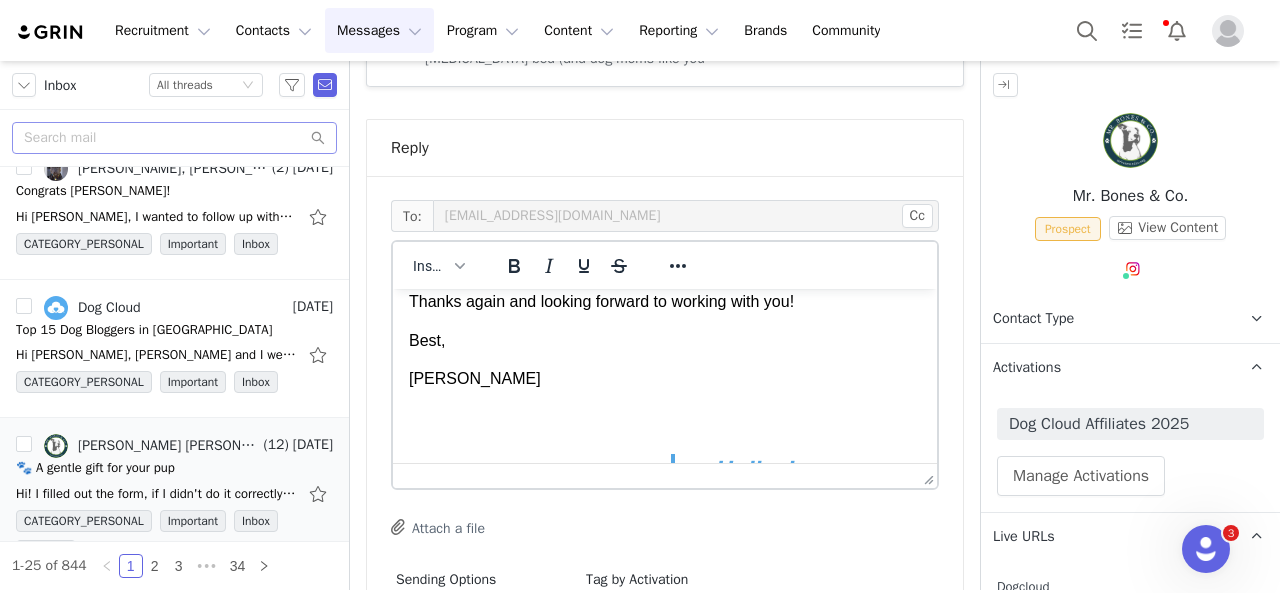 scroll, scrollTop: 190, scrollLeft: 0, axis: vertical 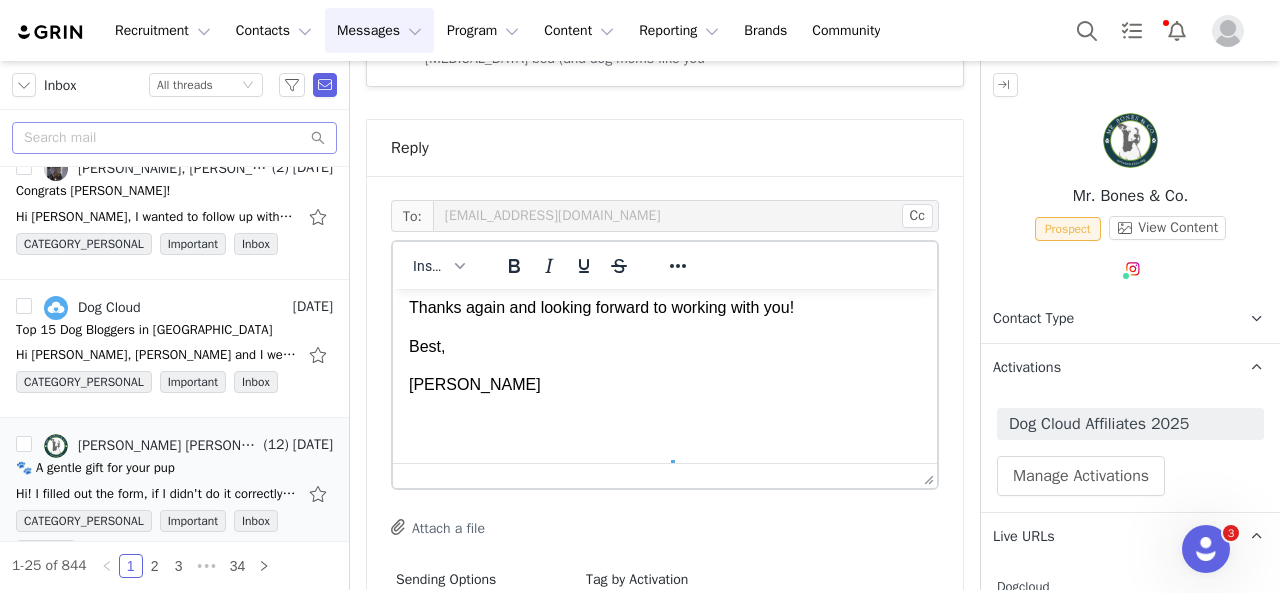 click on "Holly Jones" at bounding box center [665, 385] 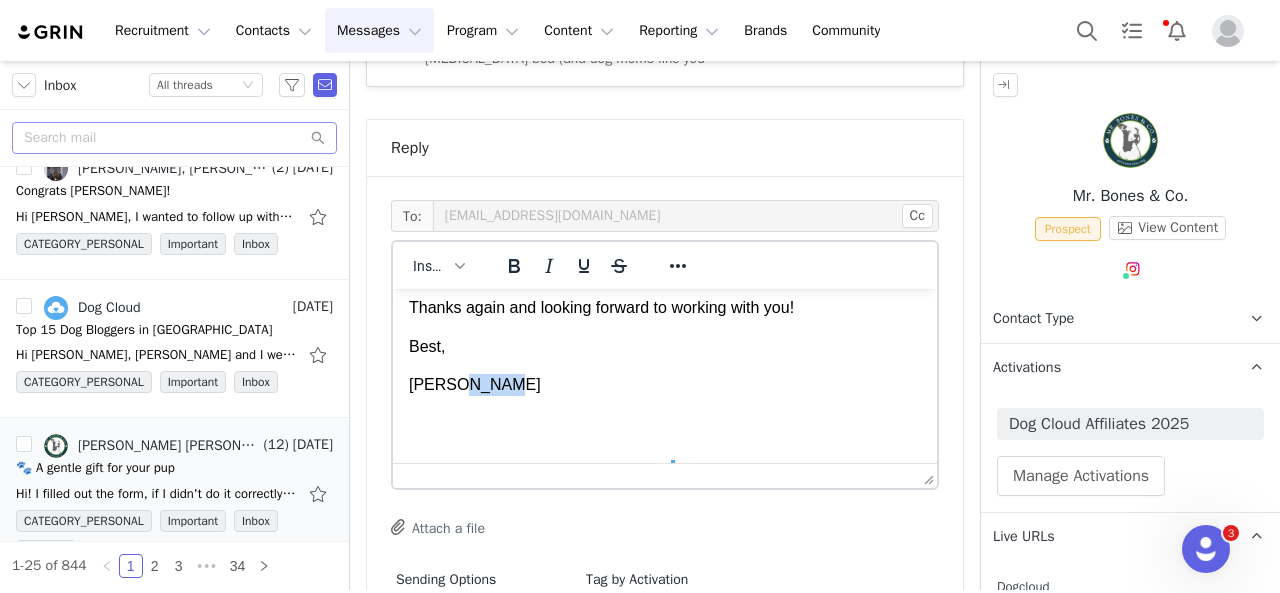 click on "Holly Jones" at bounding box center [665, 385] 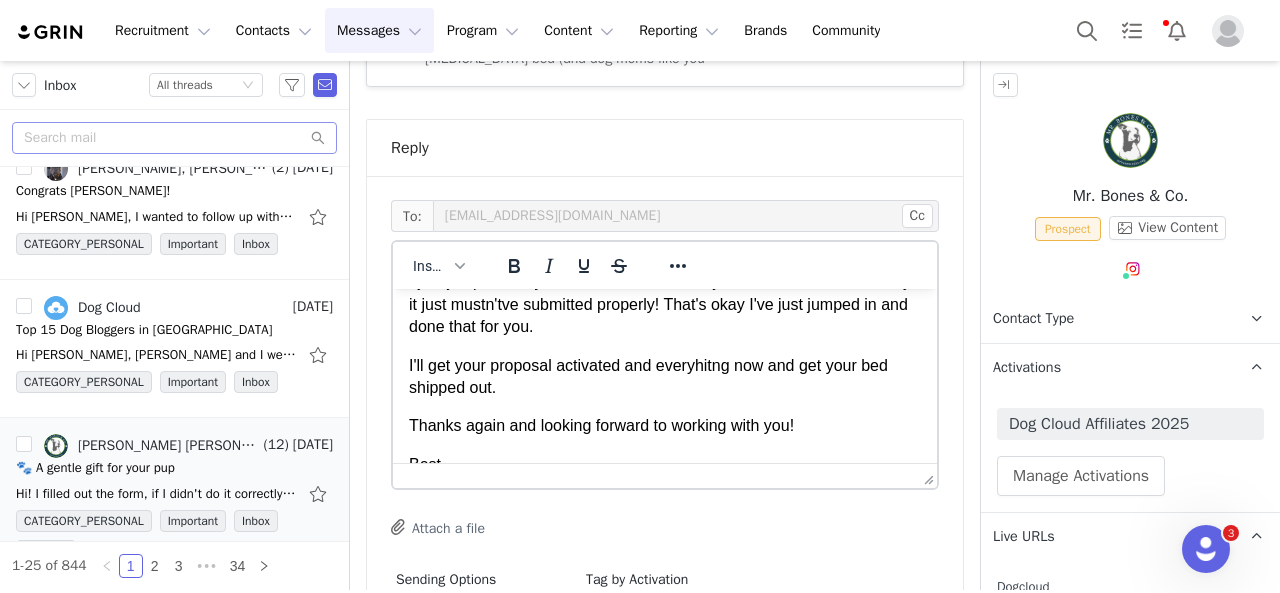 scroll, scrollTop: 0, scrollLeft: 0, axis: both 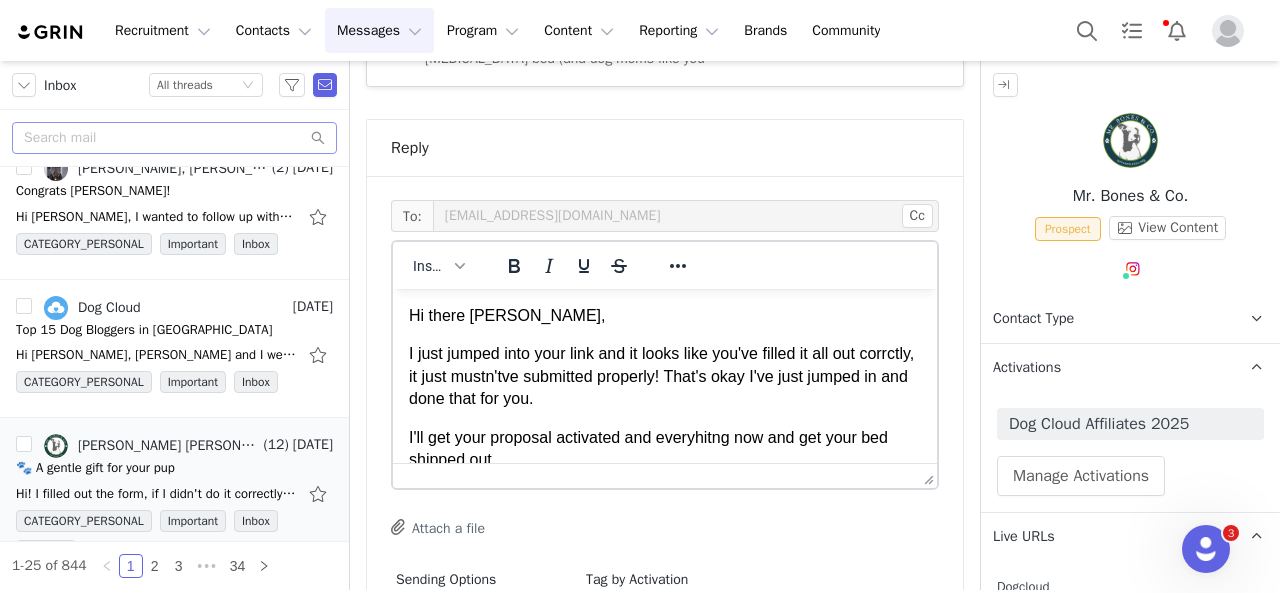 click on "I just jumped into your link and it looks like you've filled it all out corrctly, it just mustn'tve submitted properly! That's okay I've just jumped in and done that for you." at bounding box center (665, 376) 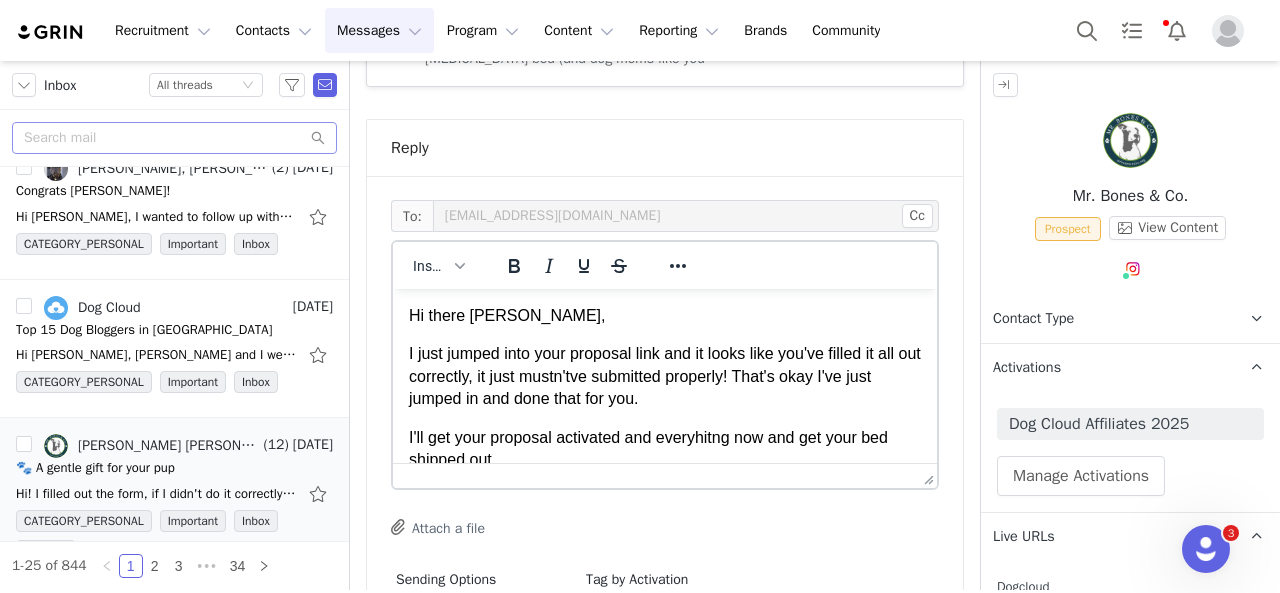 click on "I just jumped into your proposal link and it looks like you've filled it all out correctly, it just mustn'tve submitted properly! That's okay I've just jumped in and done that for you." at bounding box center [665, 376] 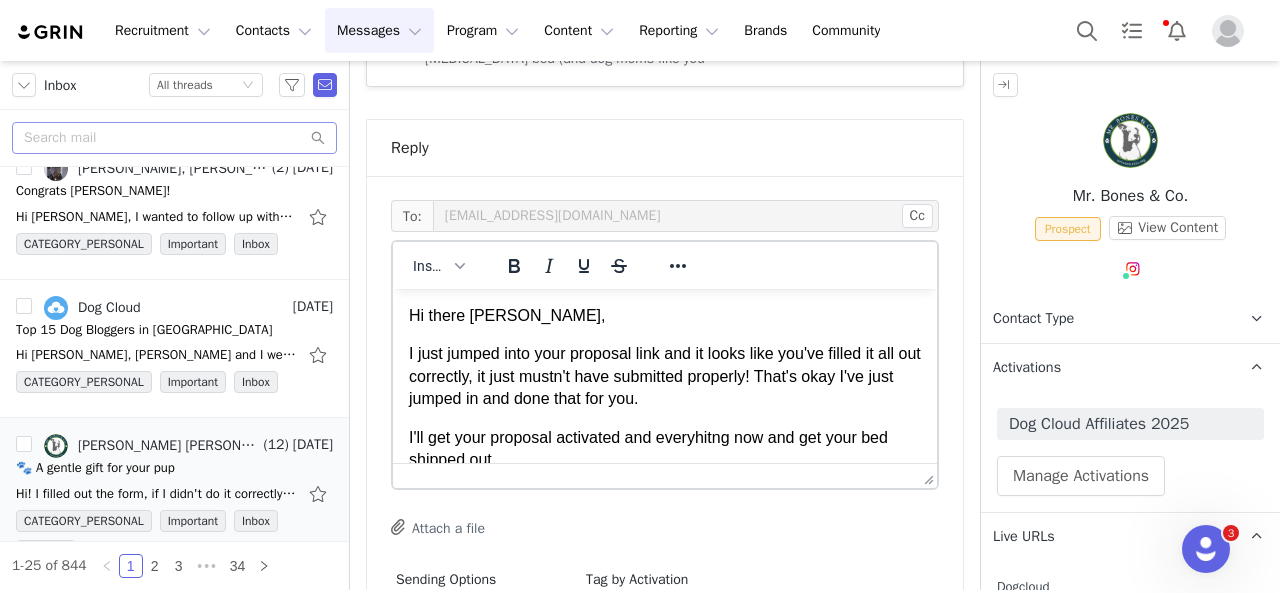 click on "I just jumped into your proposal link and it looks like you've filled it all out correctly, it just mustn't have submitted properly! That's okay I've just jumped in and done that for you." at bounding box center (665, 376) 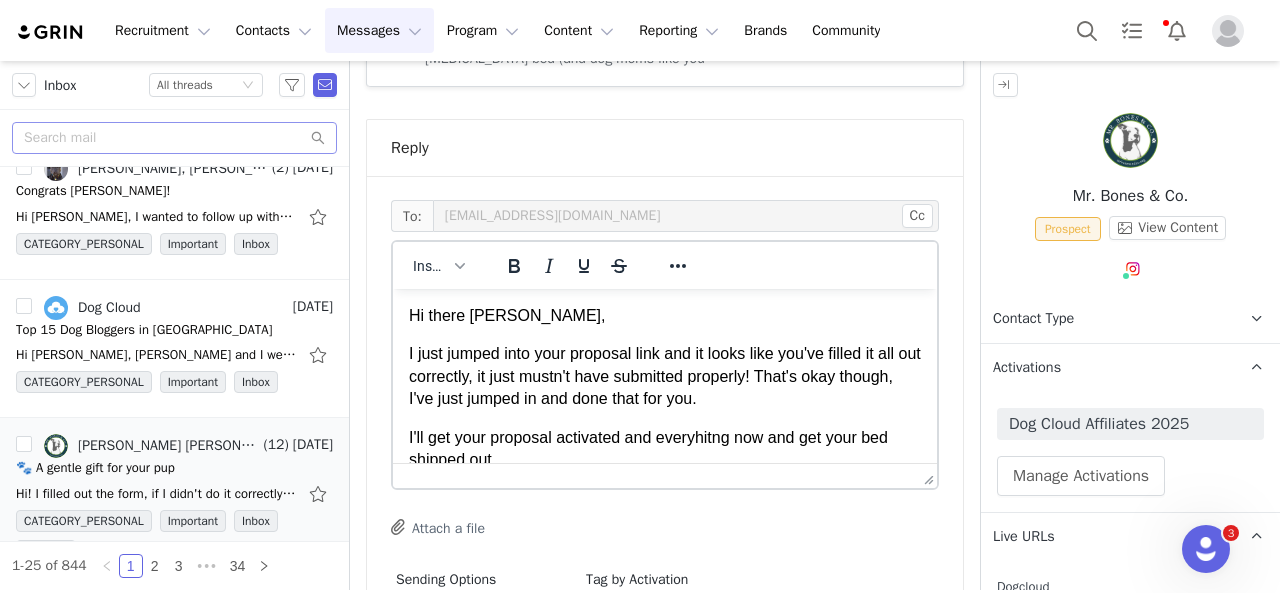 scroll, scrollTop: 100, scrollLeft: 0, axis: vertical 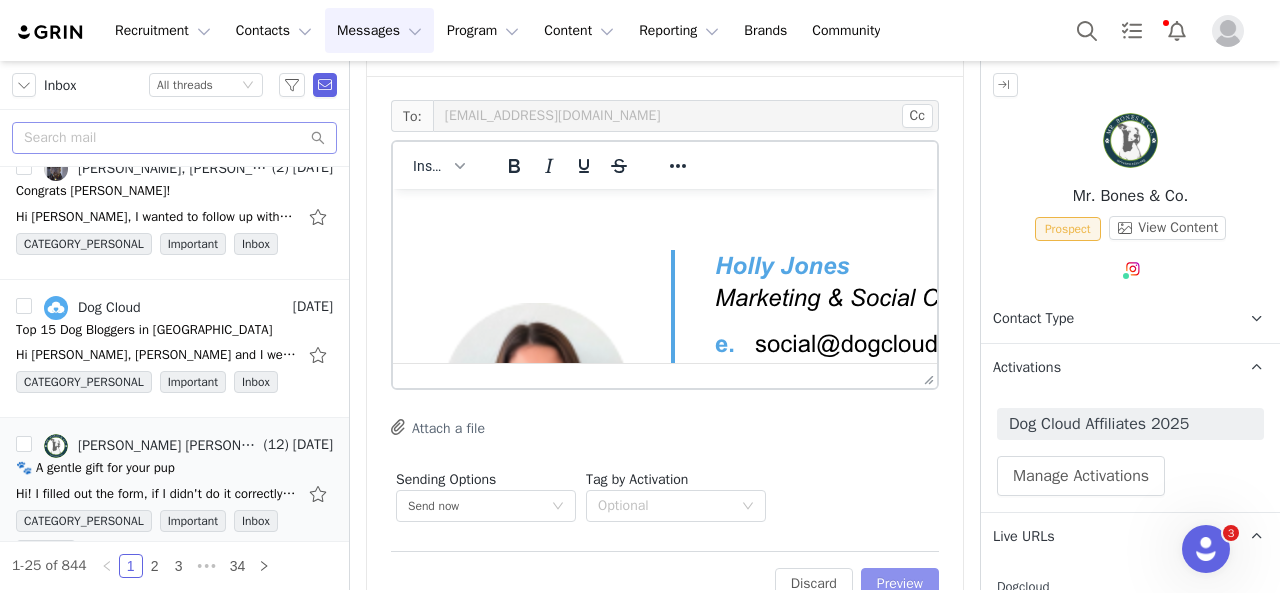 click on "Preview" at bounding box center (900, 584) 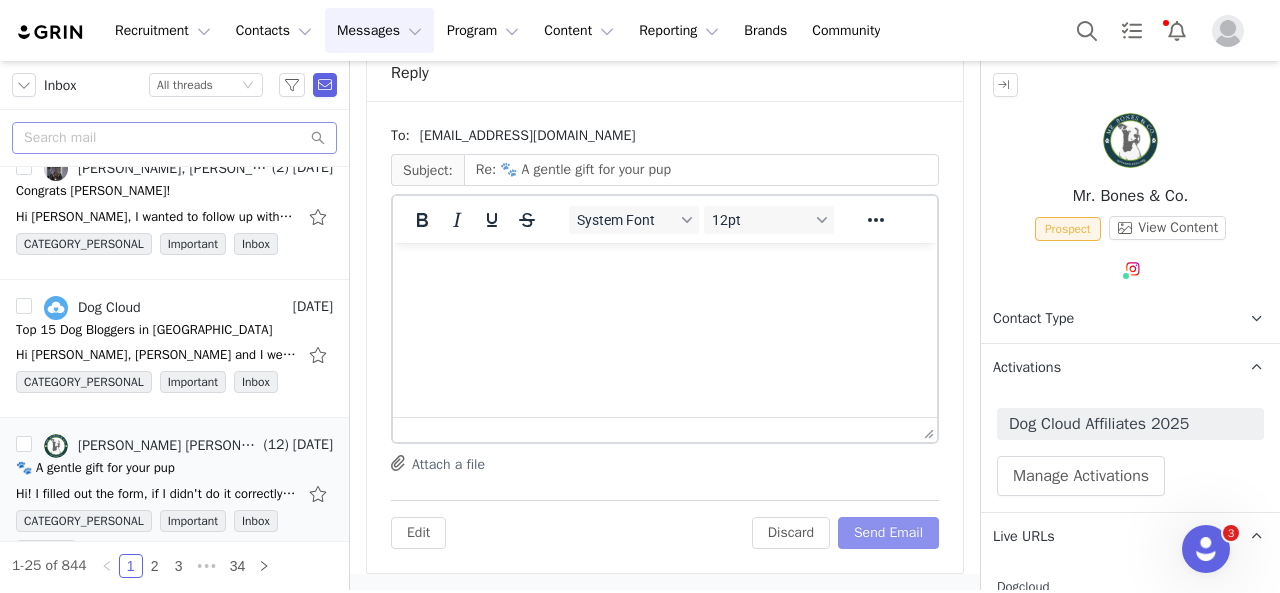 scroll, scrollTop: 3164, scrollLeft: 0, axis: vertical 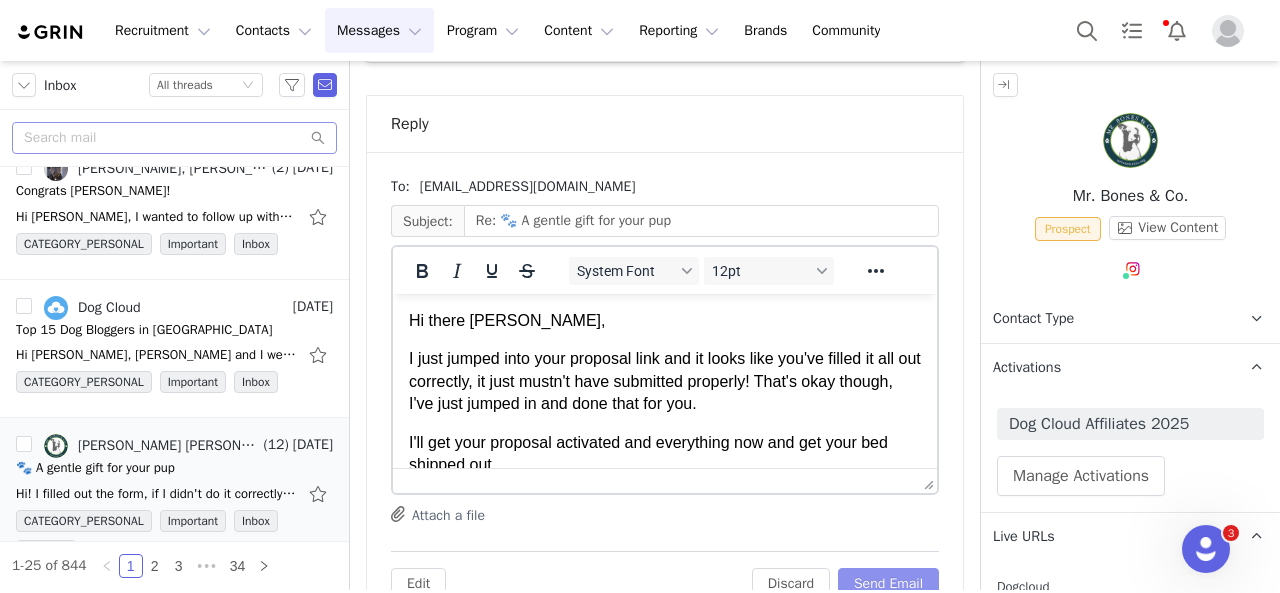 click on "Send Email" at bounding box center (888, 584) 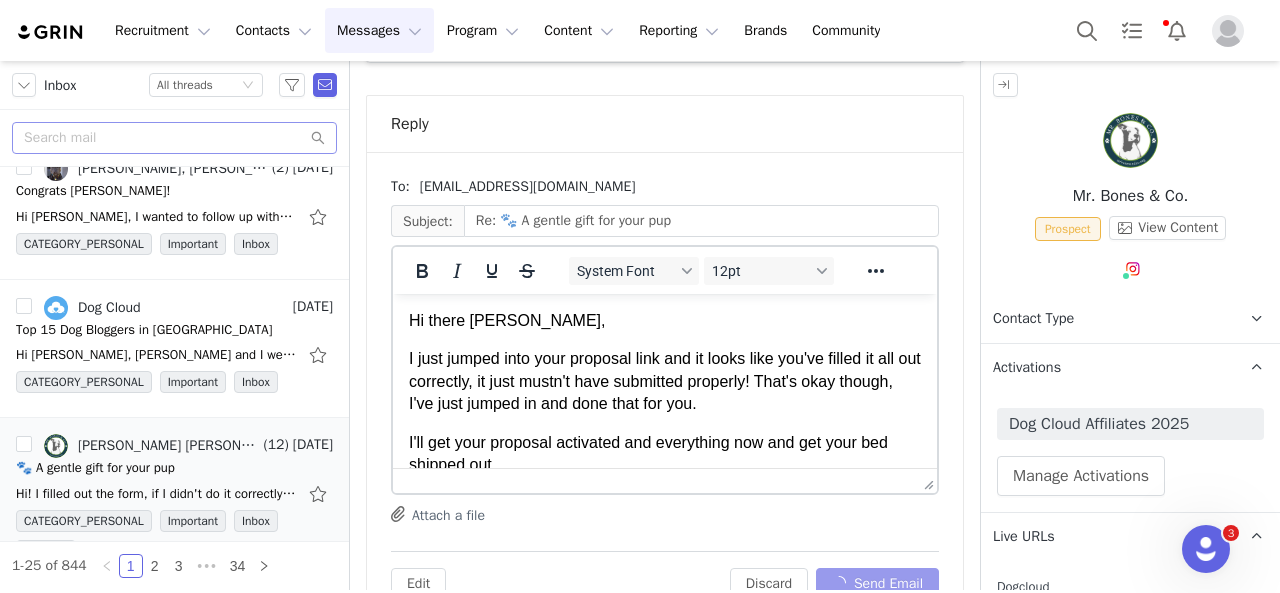 scroll, scrollTop: 2604, scrollLeft: 0, axis: vertical 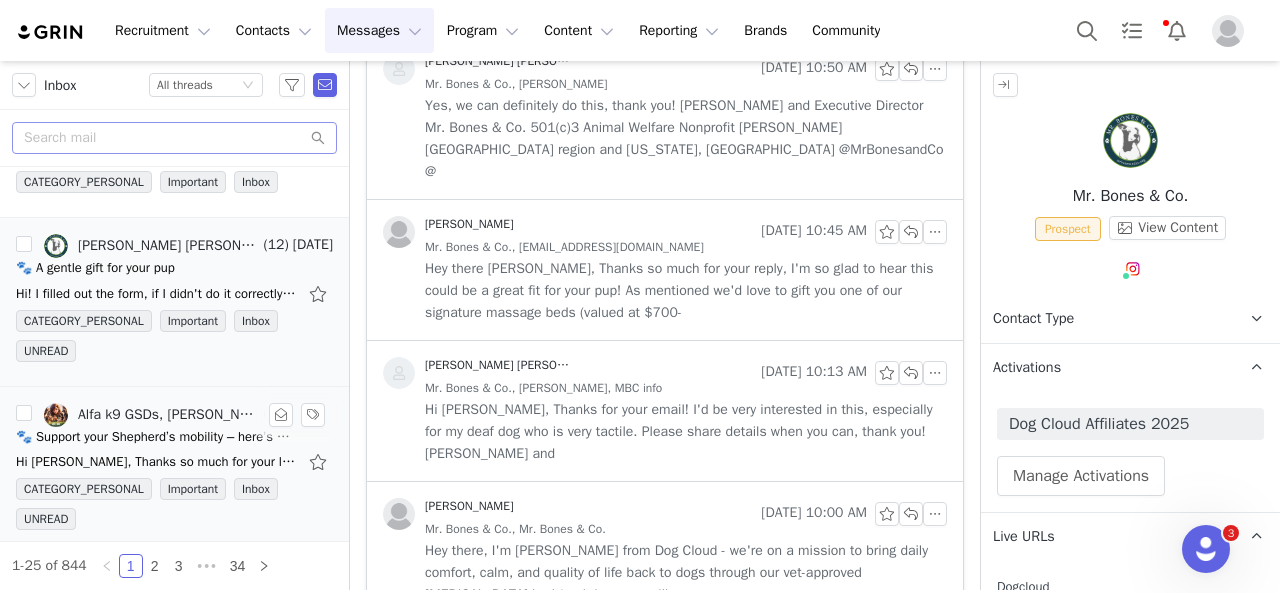 click on "Alfa k9 GSDs, Holly Jones" at bounding box center [169, 415] 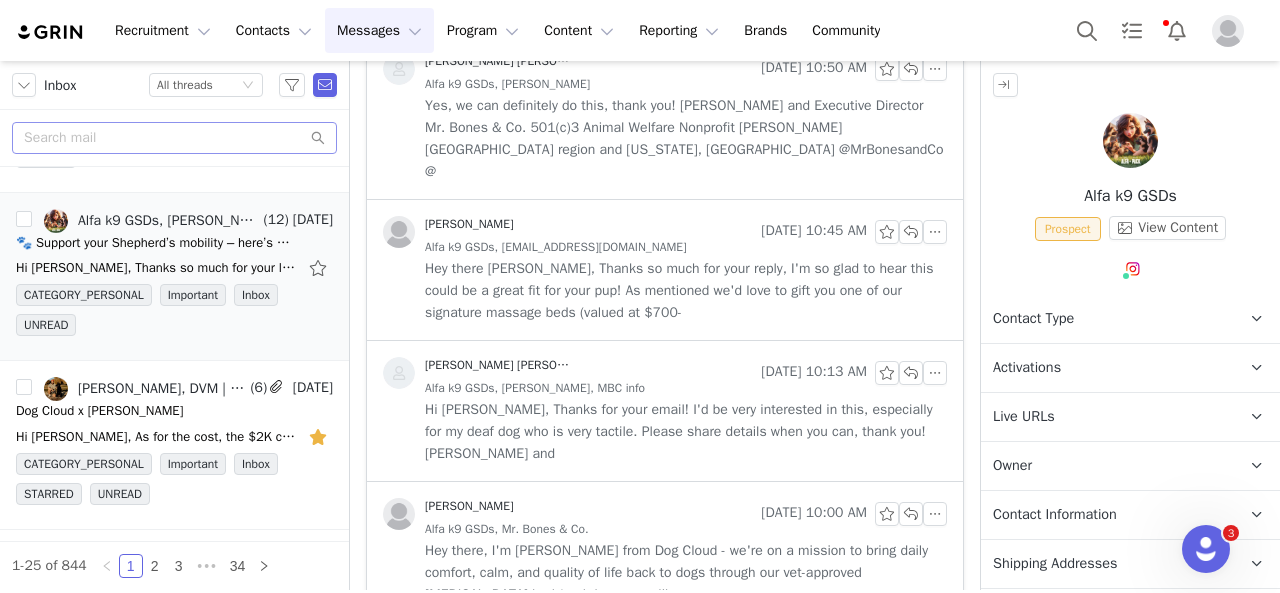 scroll, scrollTop: 1100, scrollLeft: 0, axis: vertical 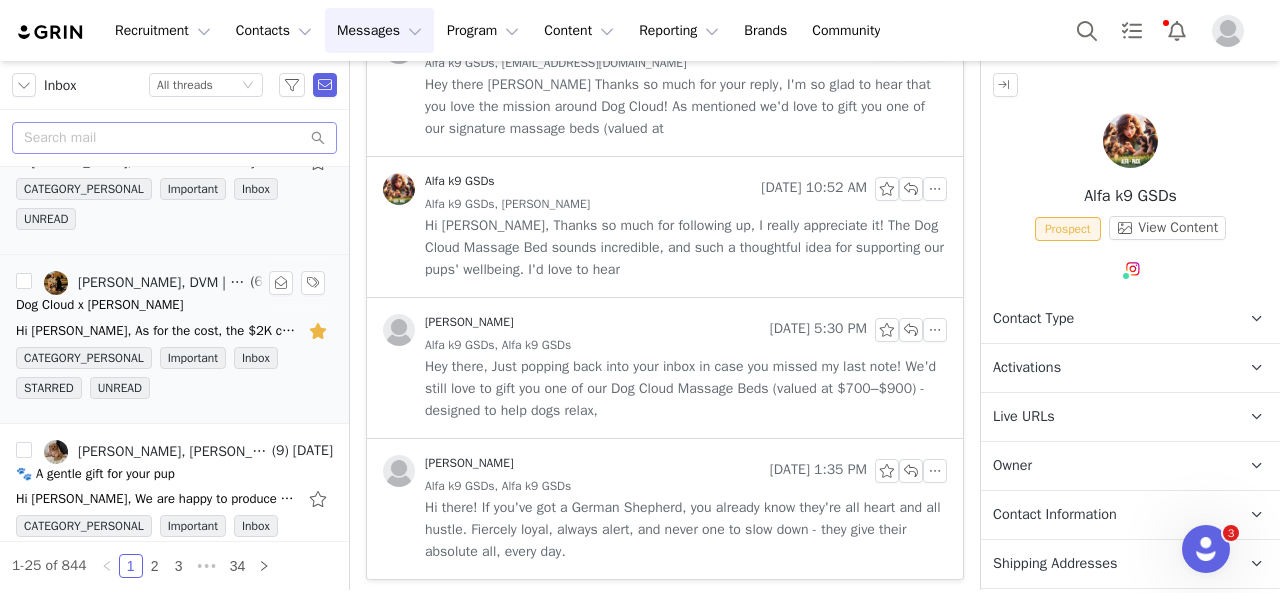 click on "Hi Holly, As for the cost, the $2K covers the reel + 30-day whitelisting. Great news - Dr. Molly just watched the video and loves it! She said her dog is going to be in heaven and it's perfect for" at bounding box center [156, 331] 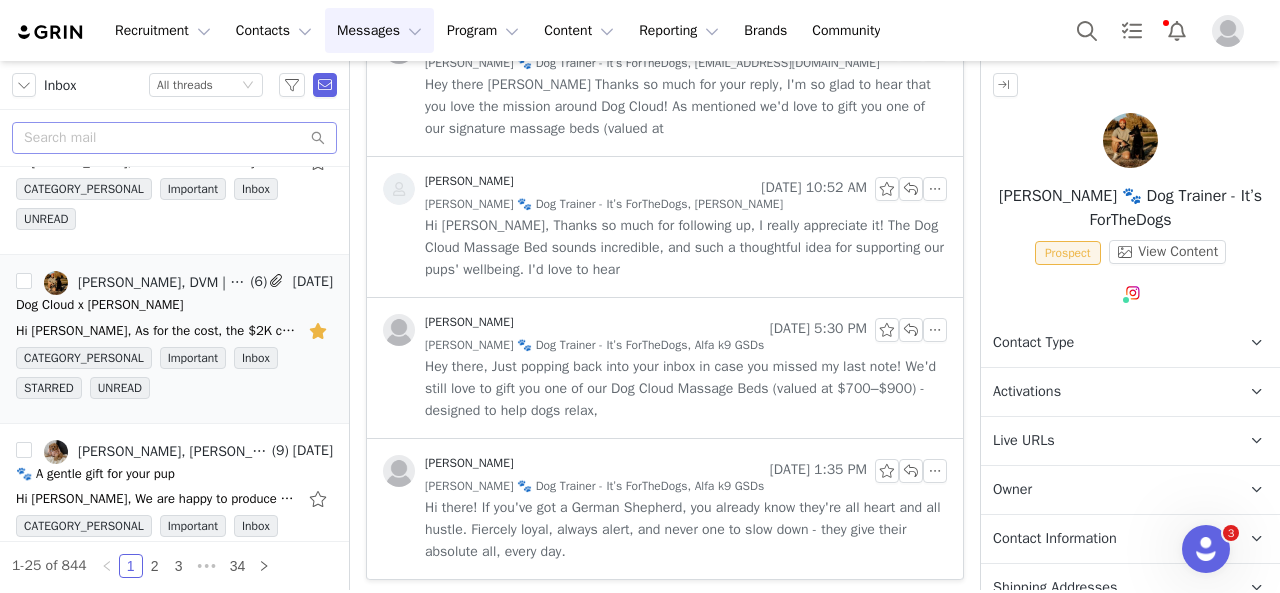 scroll, scrollTop: 1000, scrollLeft: 0, axis: vertical 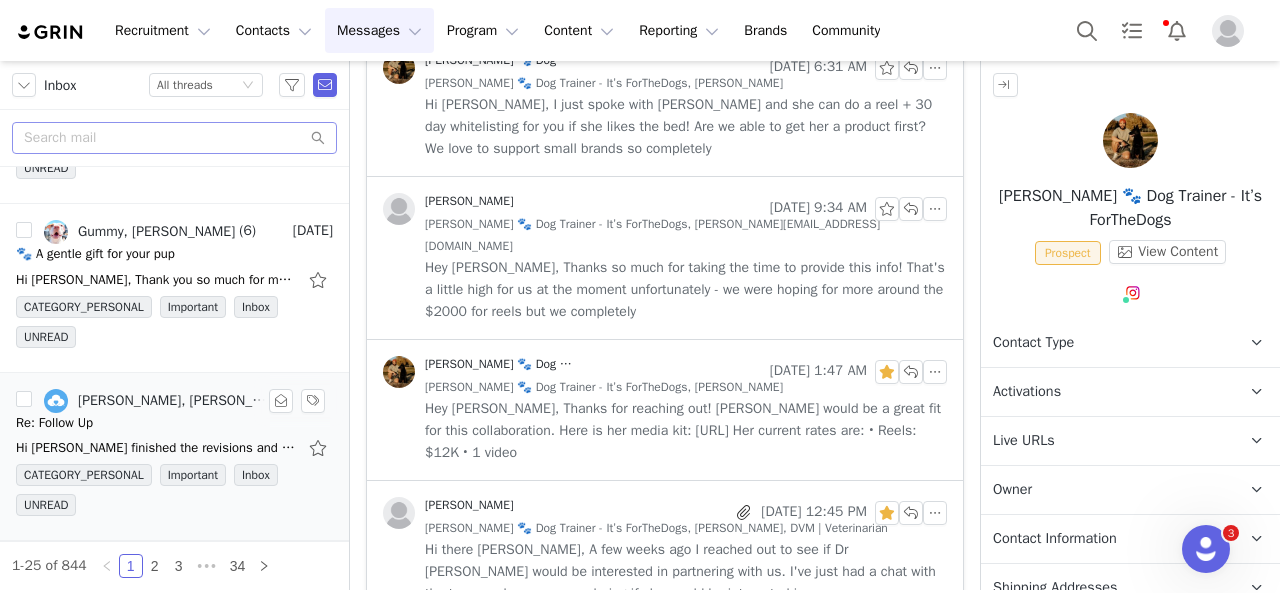 click on "Re: Follow Up" at bounding box center [174, 423] 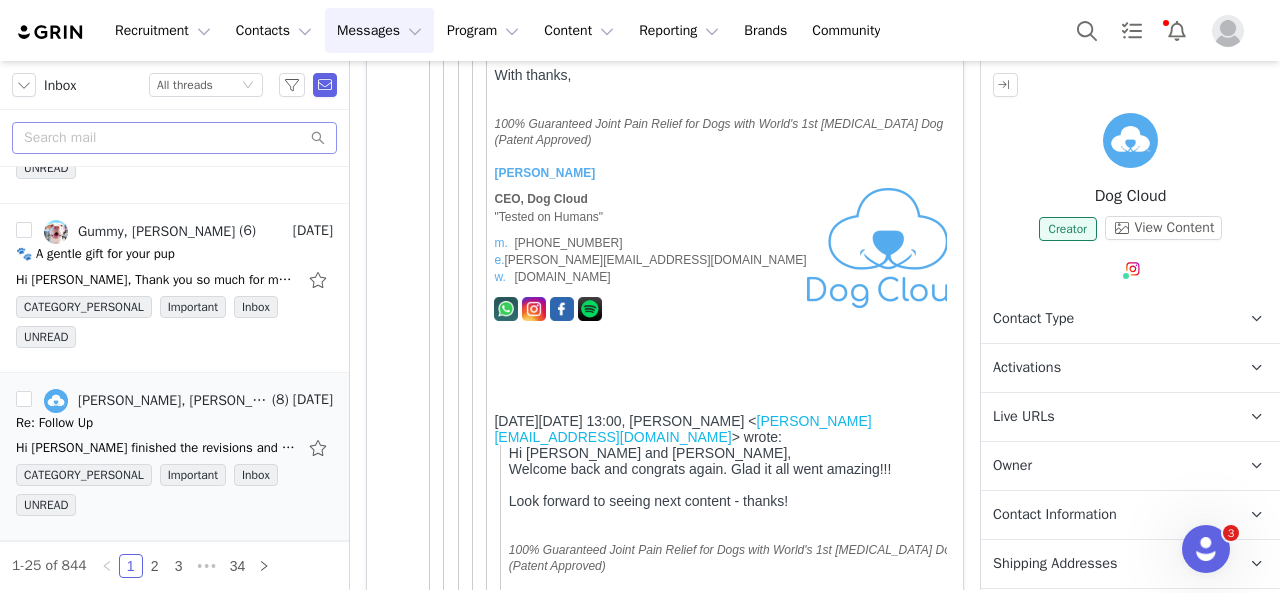 scroll, scrollTop: 0, scrollLeft: 0, axis: both 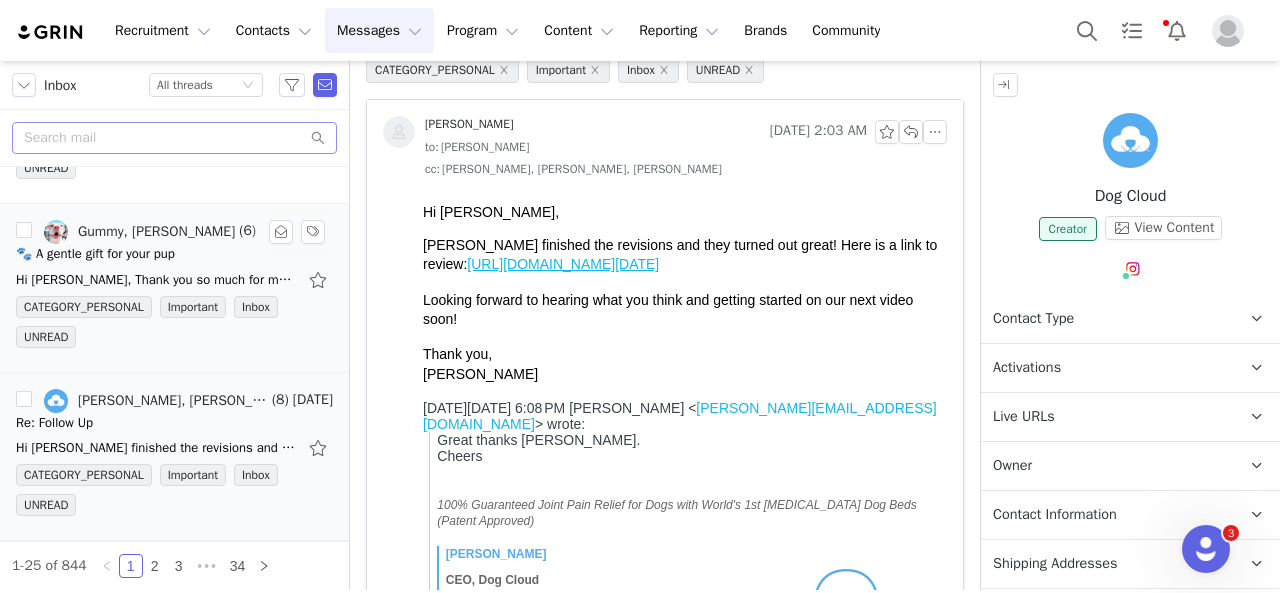 click on "🐾 A gentle gift for your pup" at bounding box center (174, 254) 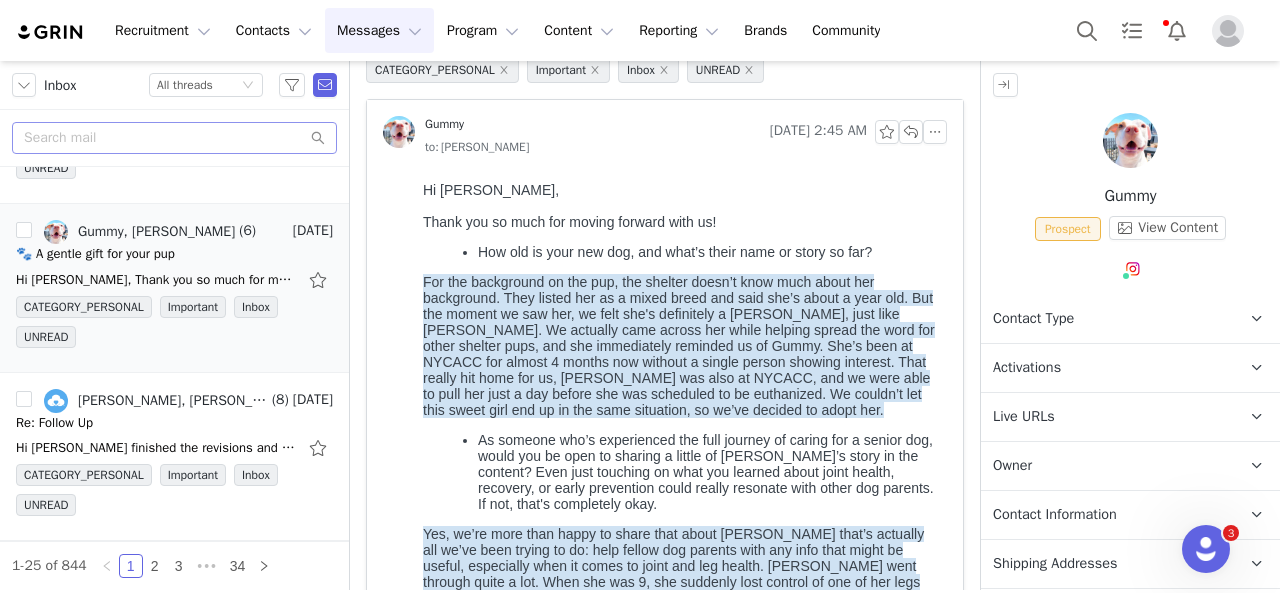 scroll, scrollTop: 0, scrollLeft: 0, axis: both 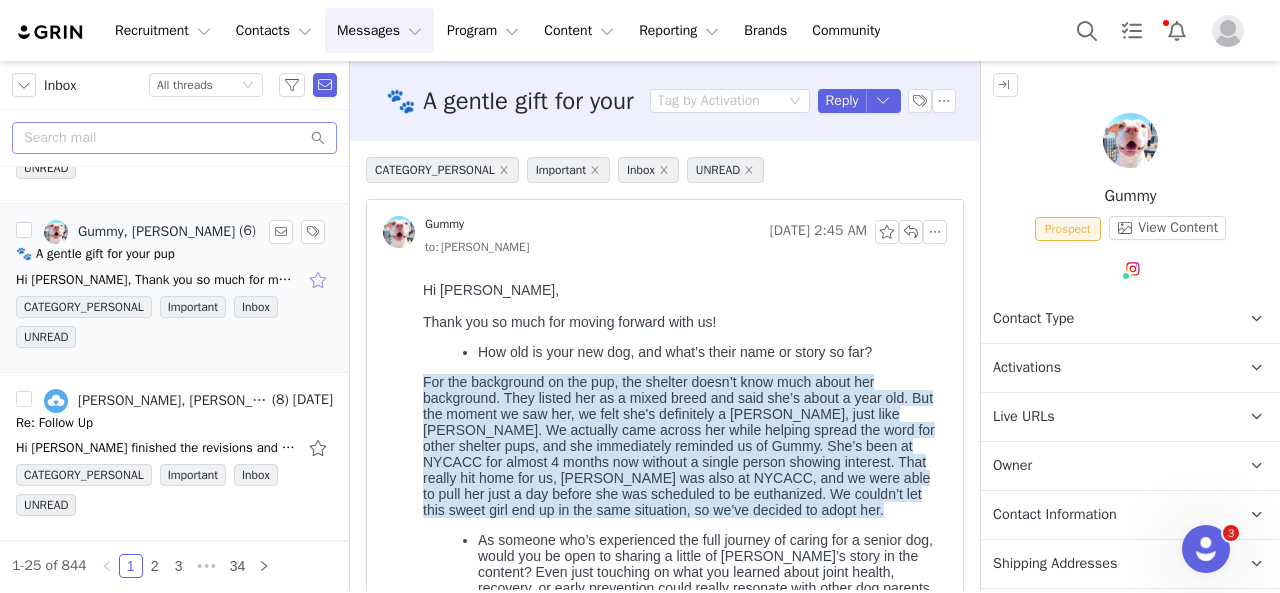 click at bounding box center (320, 280) 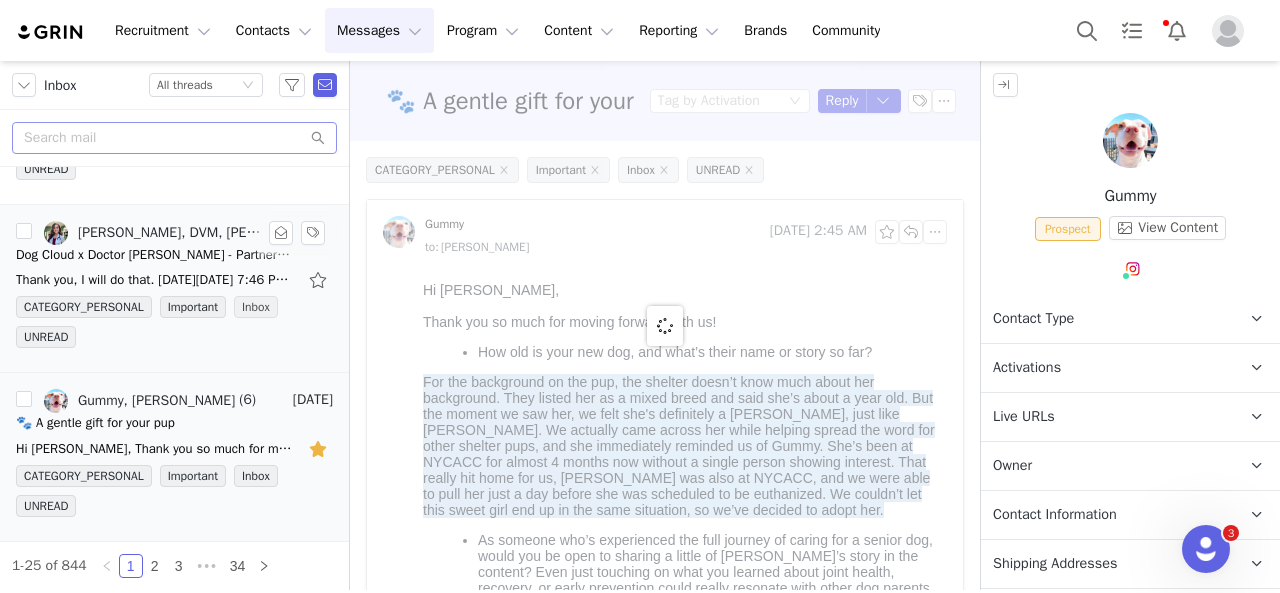 scroll, scrollTop: 100, scrollLeft: 0, axis: vertical 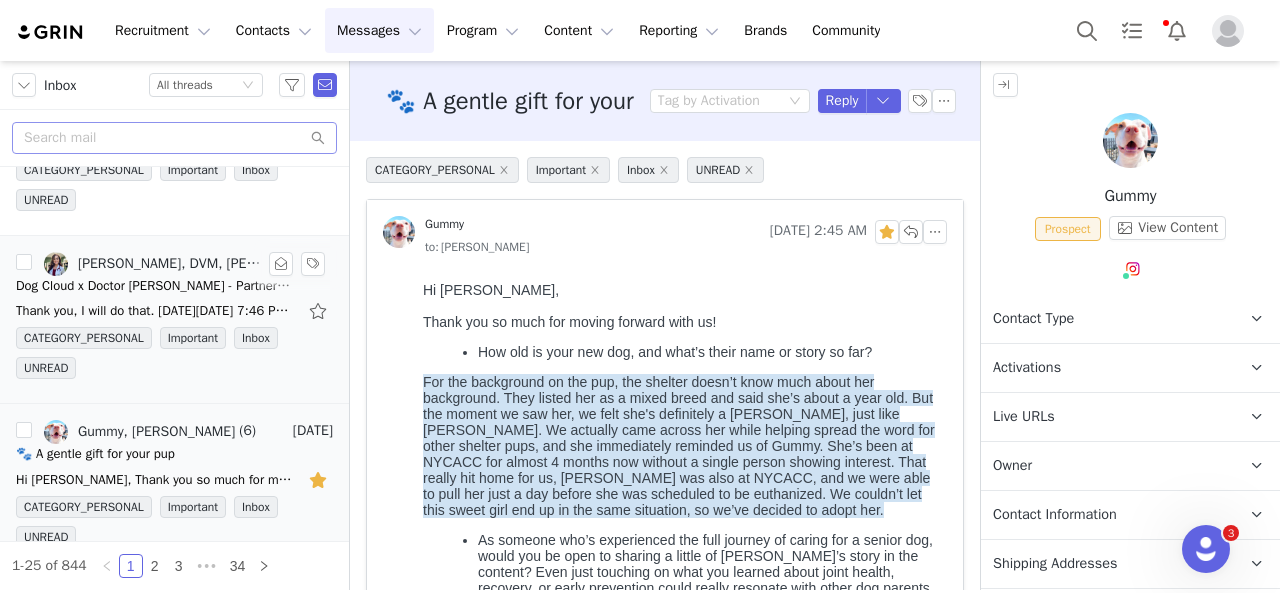 click on "Thank you, I will do that. On Mon, Jul 7, 2025 at 7:46 PM Holly Jones <social@dogcloudbeds.com> wrote: Hi there Sylvalyn, Amazing, not a problem at all! Because we work with a lot of creators, we" at bounding box center (156, 311) 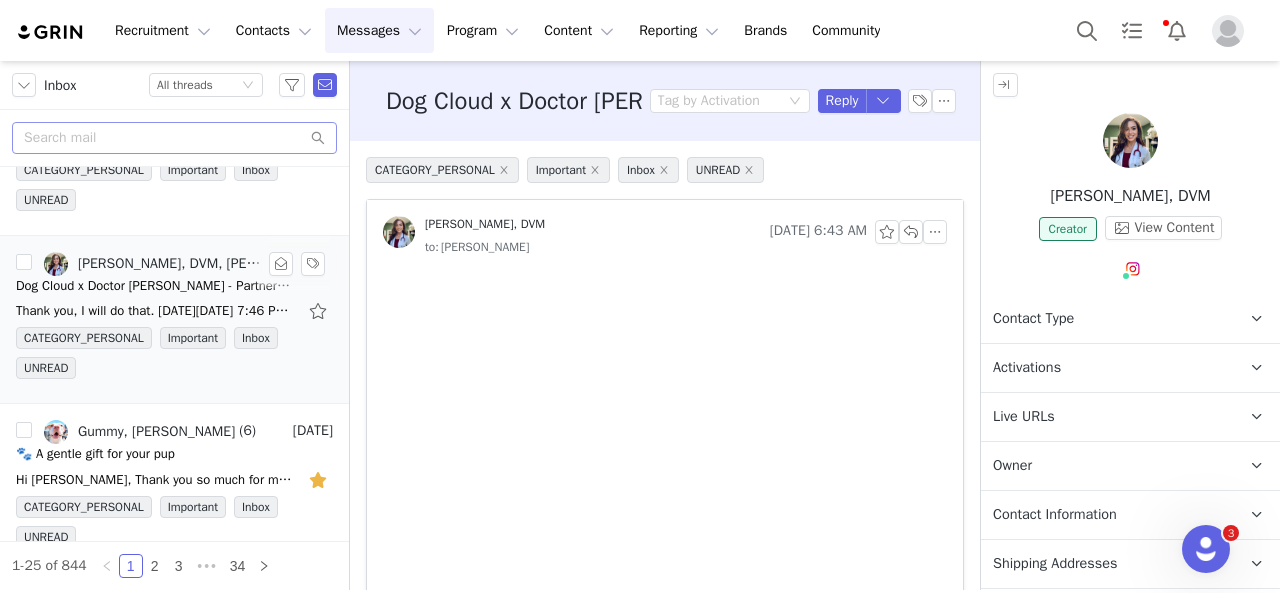 scroll, scrollTop: 0, scrollLeft: 0, axis: both 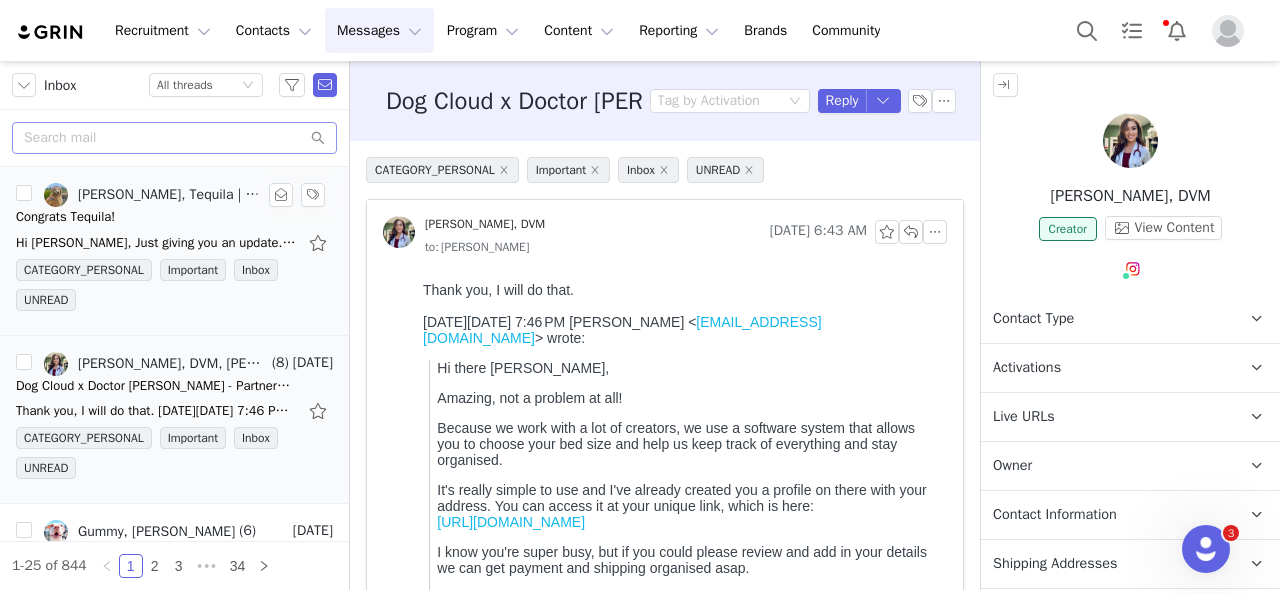 click on "Congrats Tequila!" at bounding box center [174, 217] 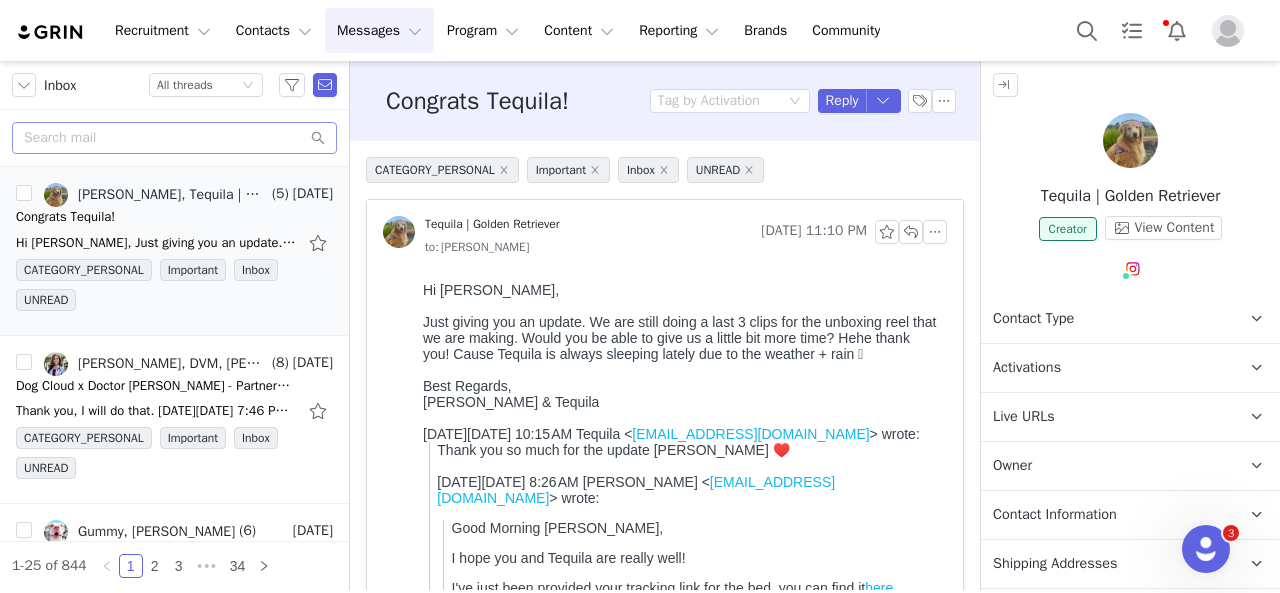 scroll, scrollTop: 0, scrollLeft: 0, axis: both 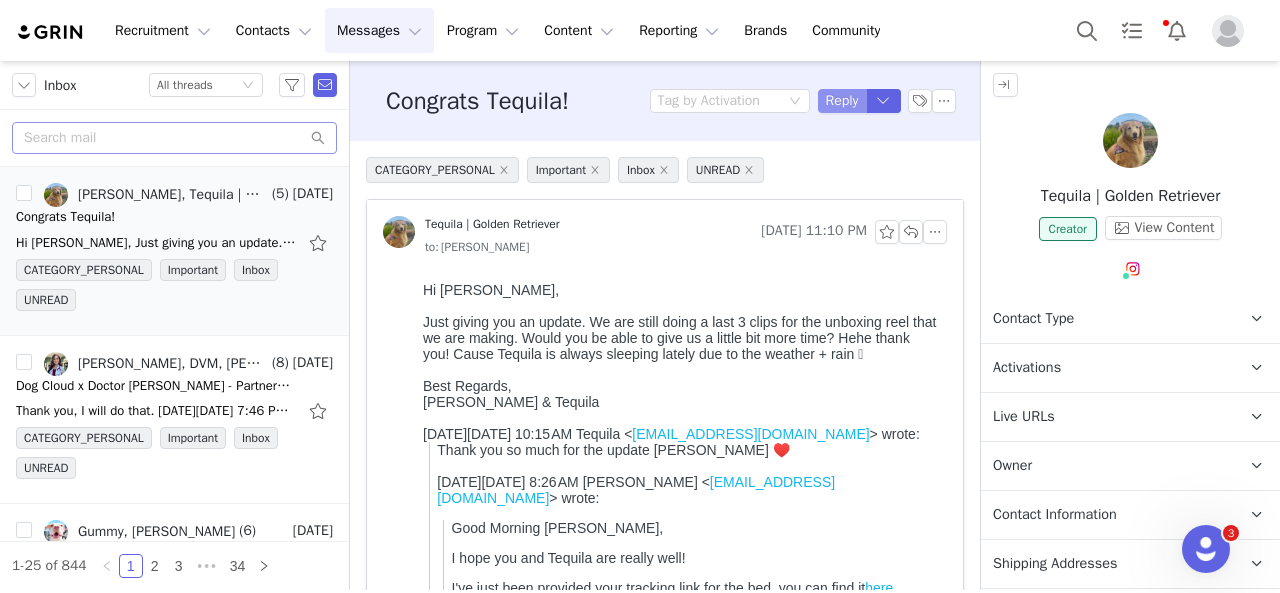 click on "Reply" at bounding box center (842, 101) 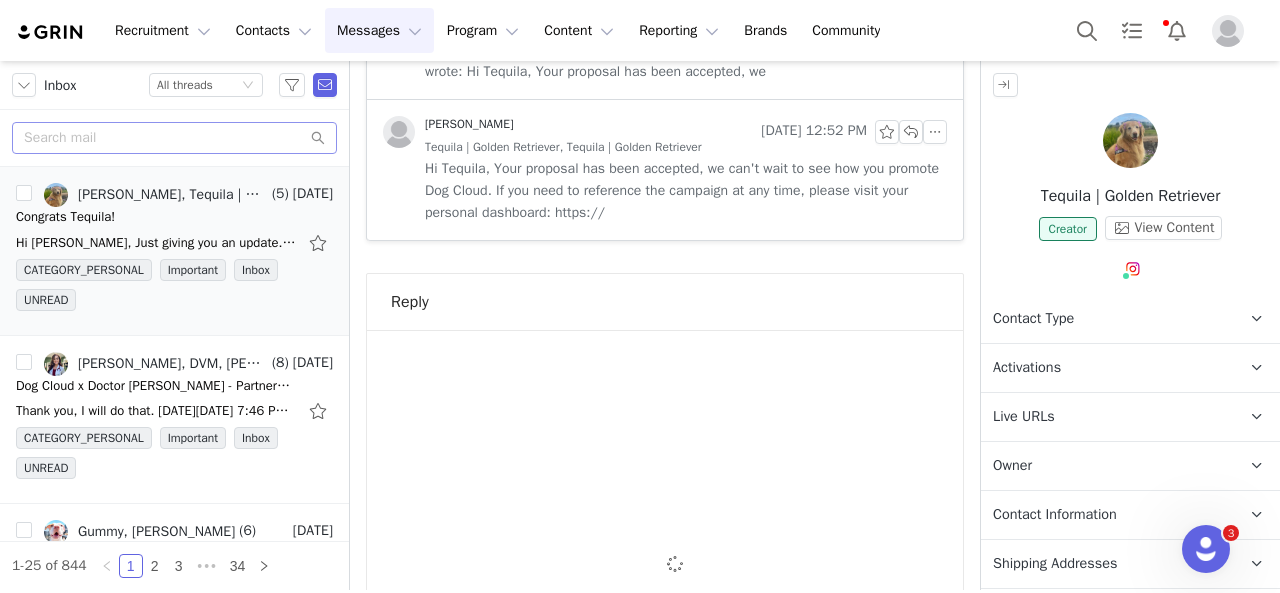 scroll, scrollTop: 1881, scrollLeft: 0, axis: vertical 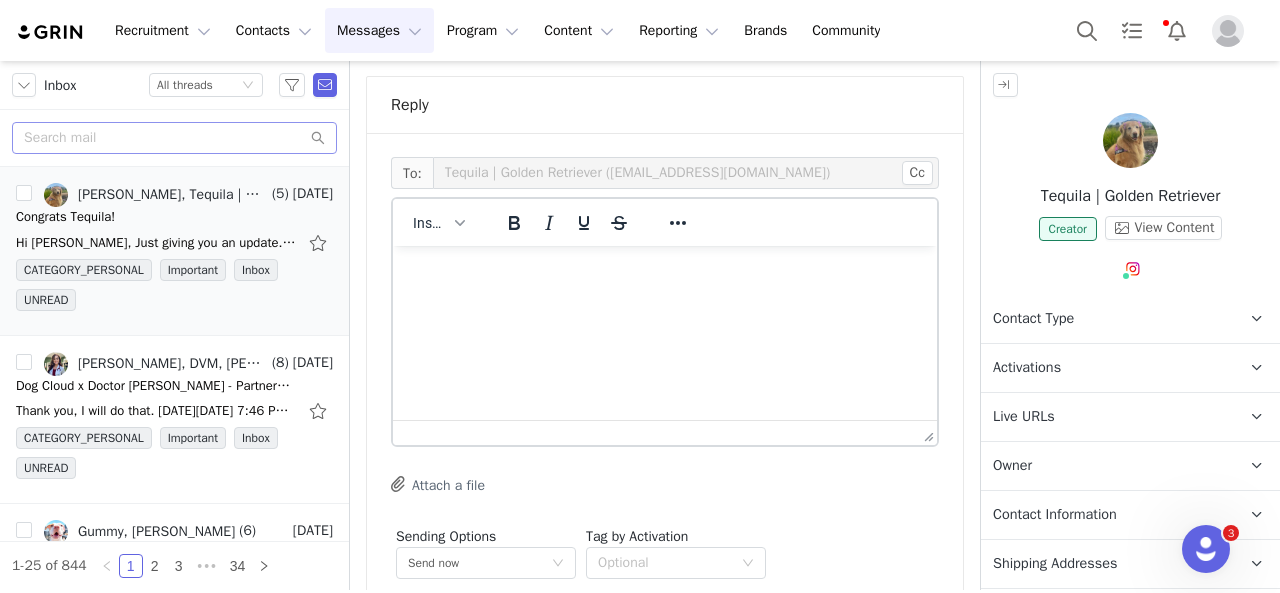 click at bounding box center (665, 273) 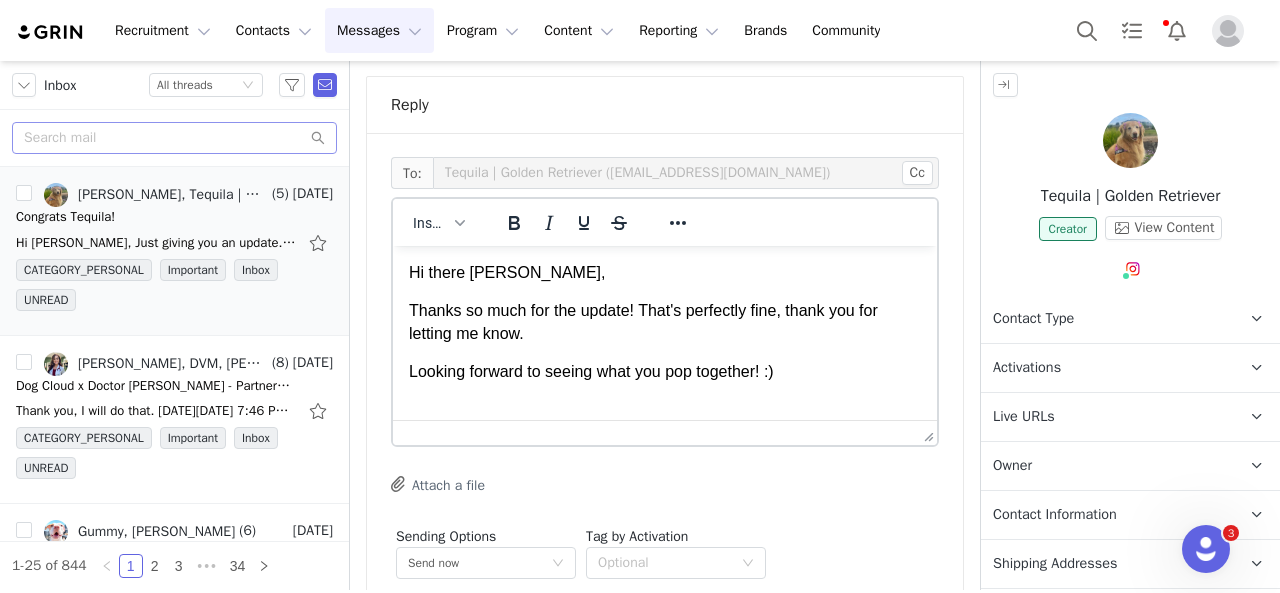 scroll, scrollTop: 2, scrollLeft: 0, axis: vertical 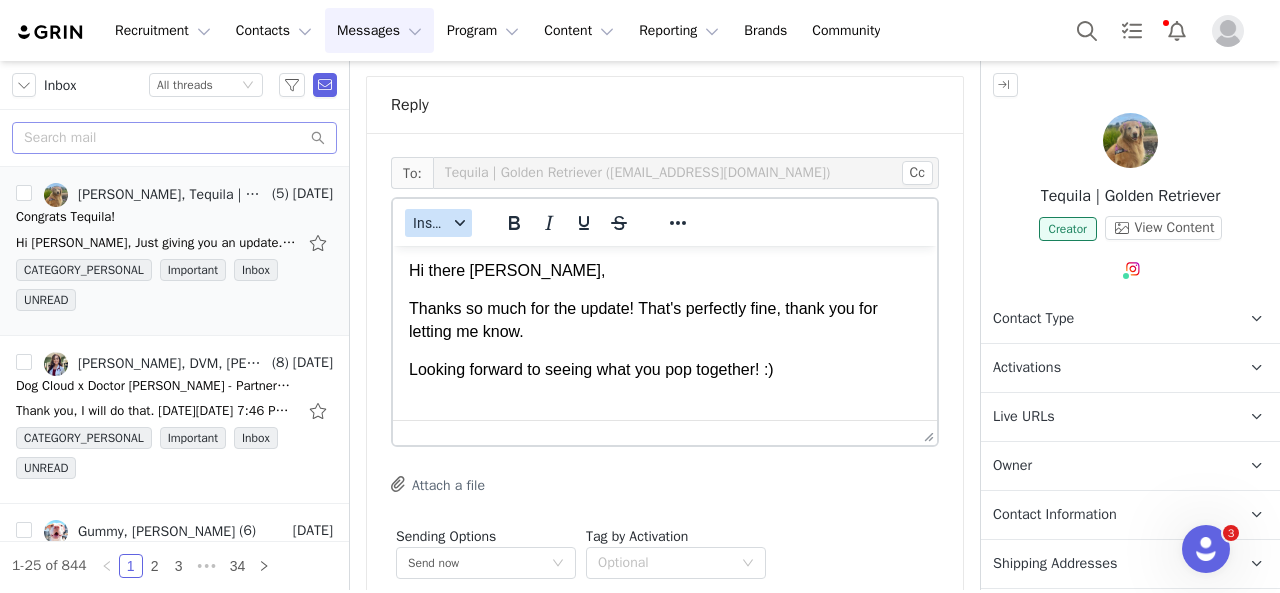 click 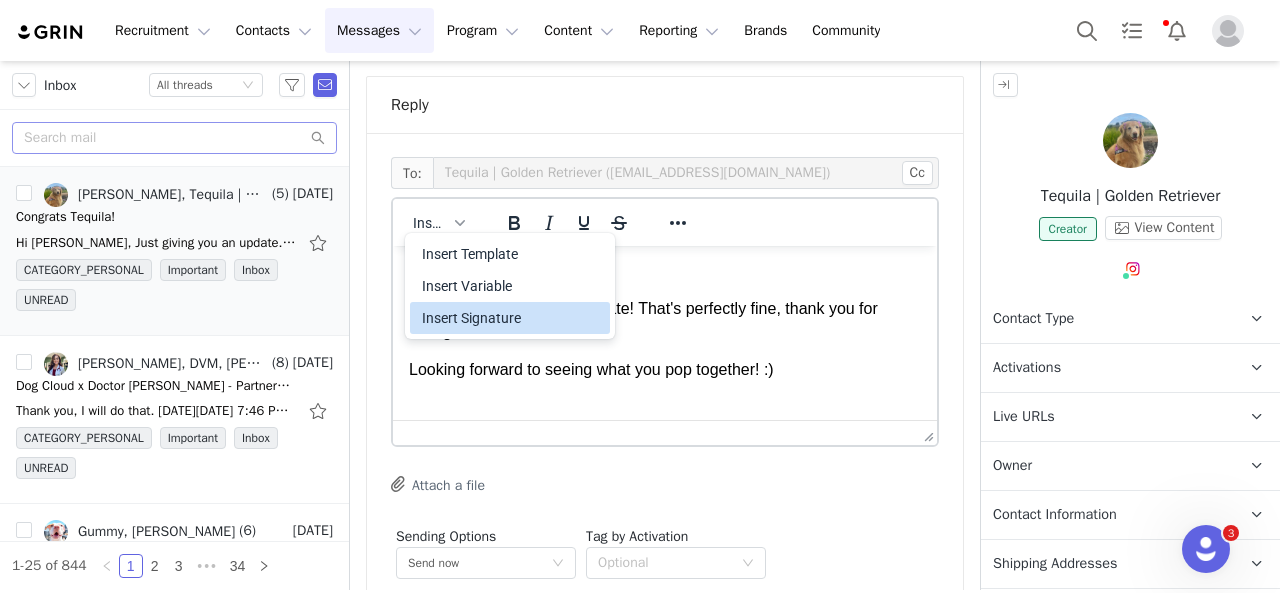 click on "Insert Signature" at bounding box center (512, 318) 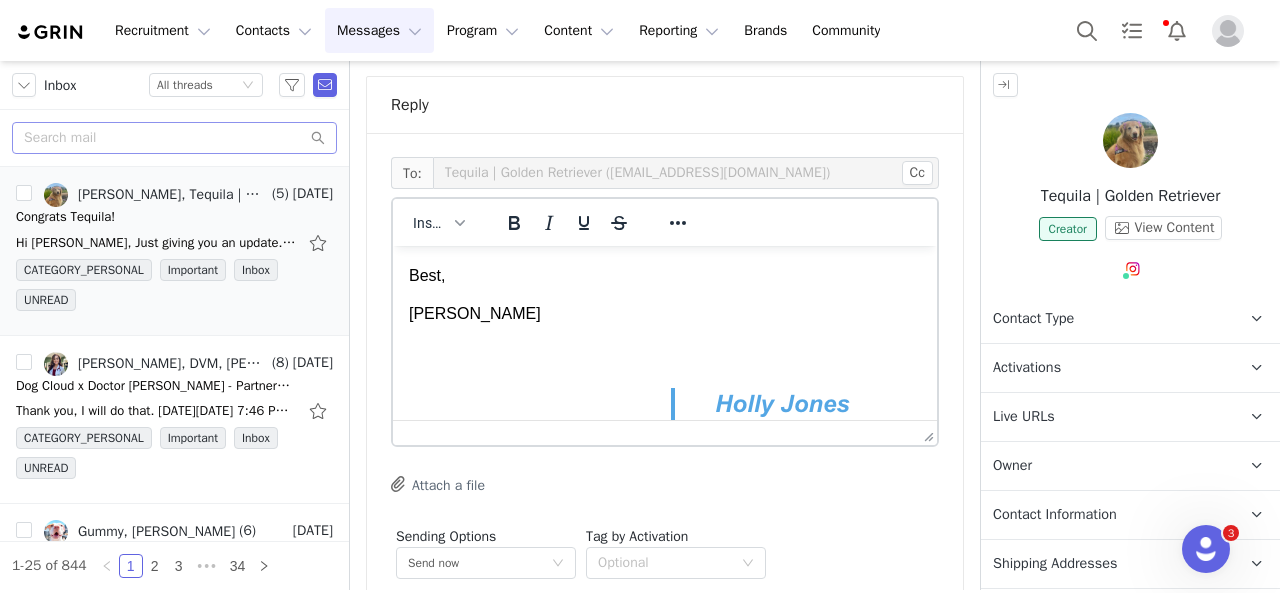 scroll, scrollTop: 108, scrollLeft: 0, axis: vertical 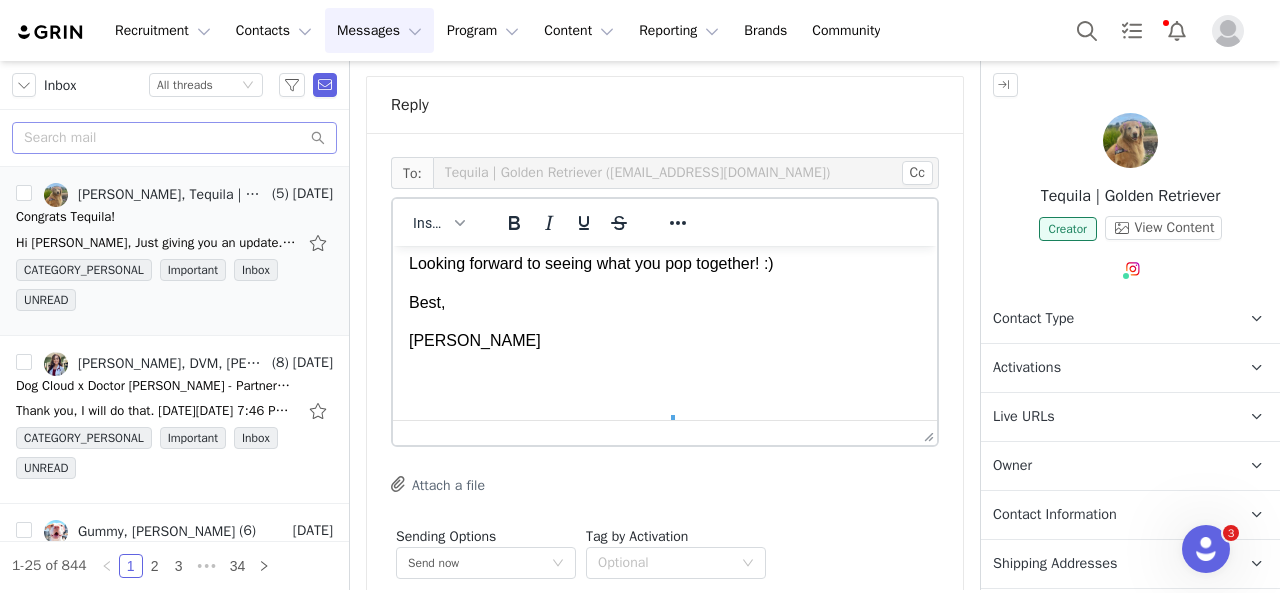 click on "Holly Jones" at bounding box center [665, 341] 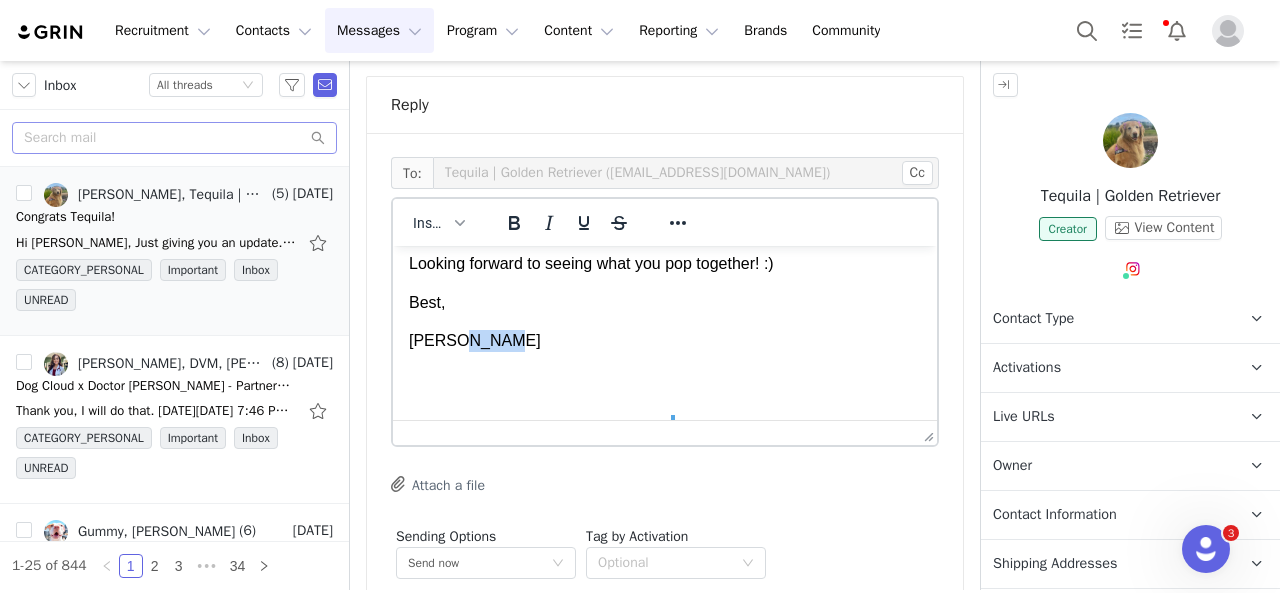 click on "Holly Jones" at bounding box center [665, 341] 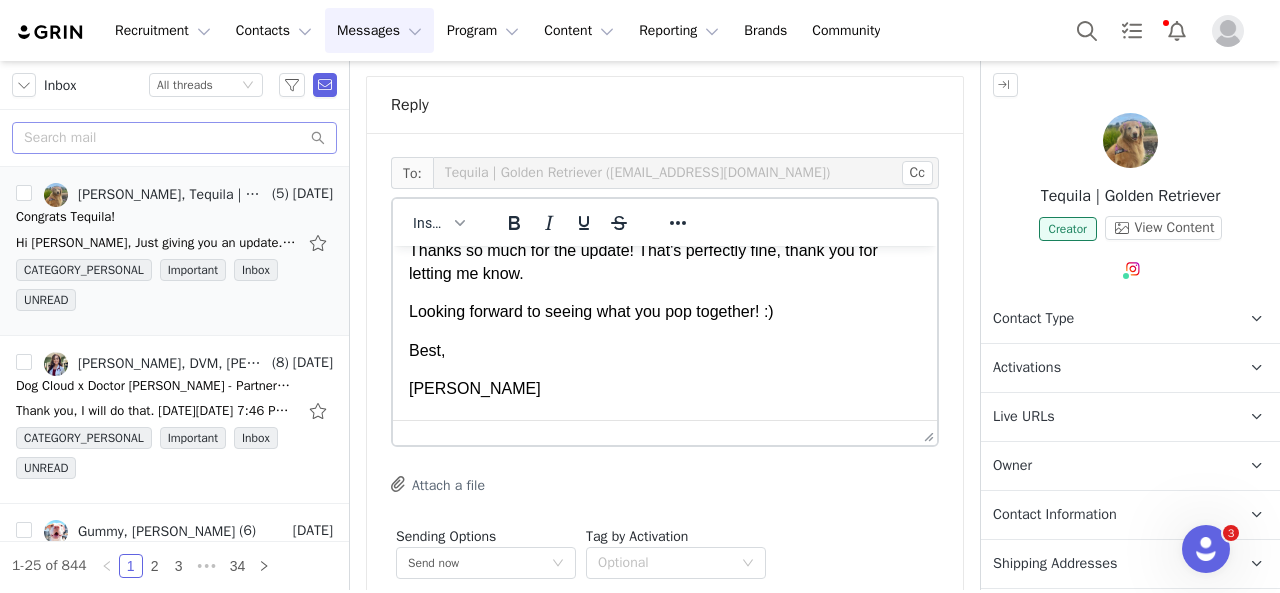 scroll, scrollTop: 0, scrollLeft: 0, axis: both 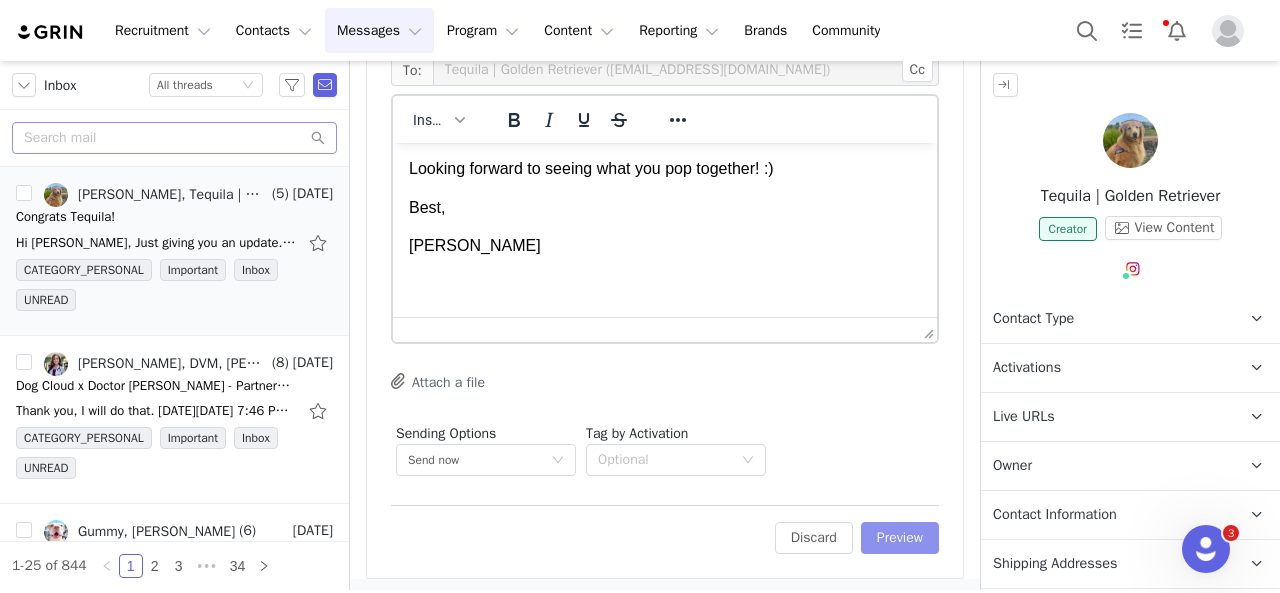 click on "Preview" at bounding box center (900, 538) 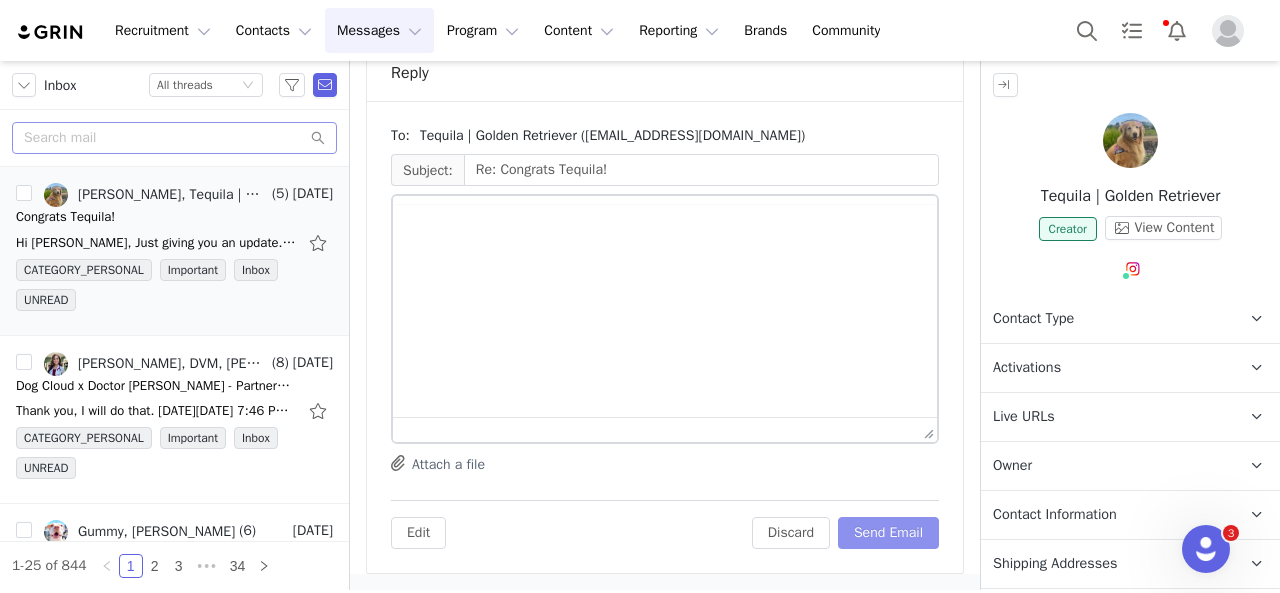 scroll, scrollTop: 1908, scrollLeft: 0, axis: vertical 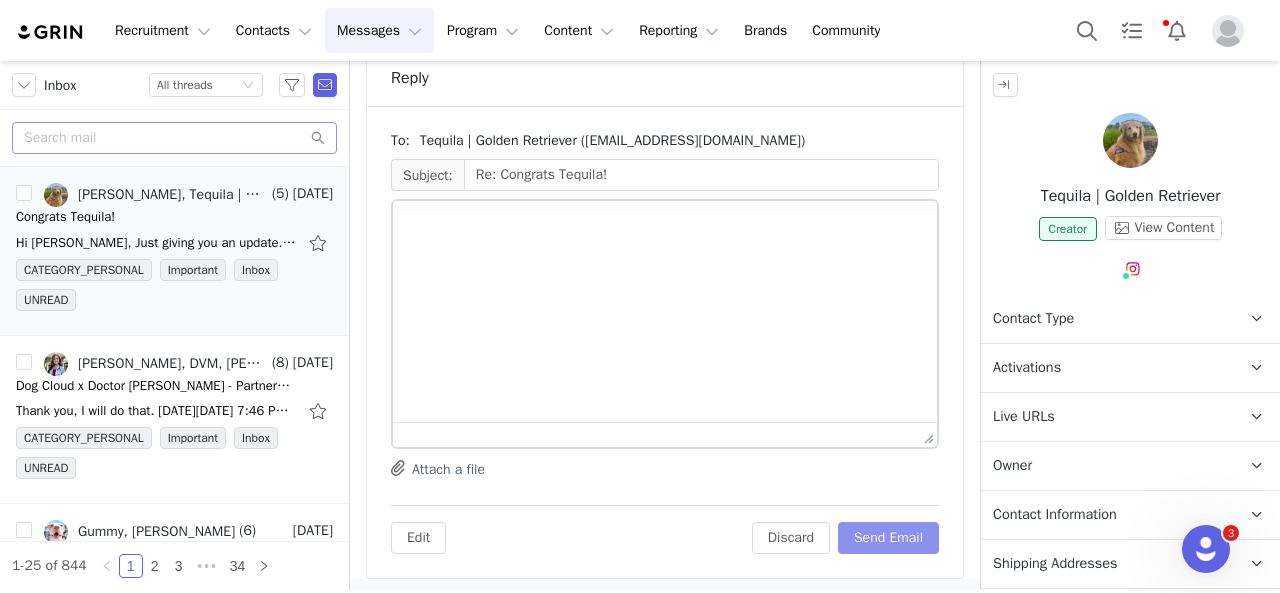 click on "Send Email" at bounding box center [888, 538] 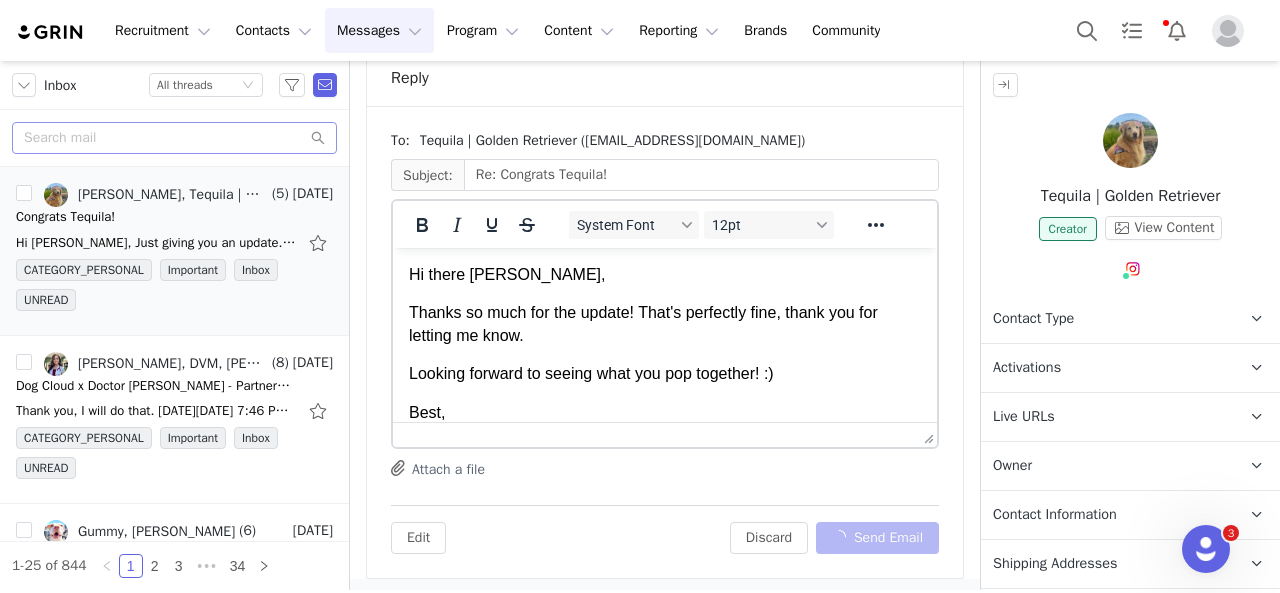 scroll, scrollTop: 0, scrollLeft: 0, axis: both 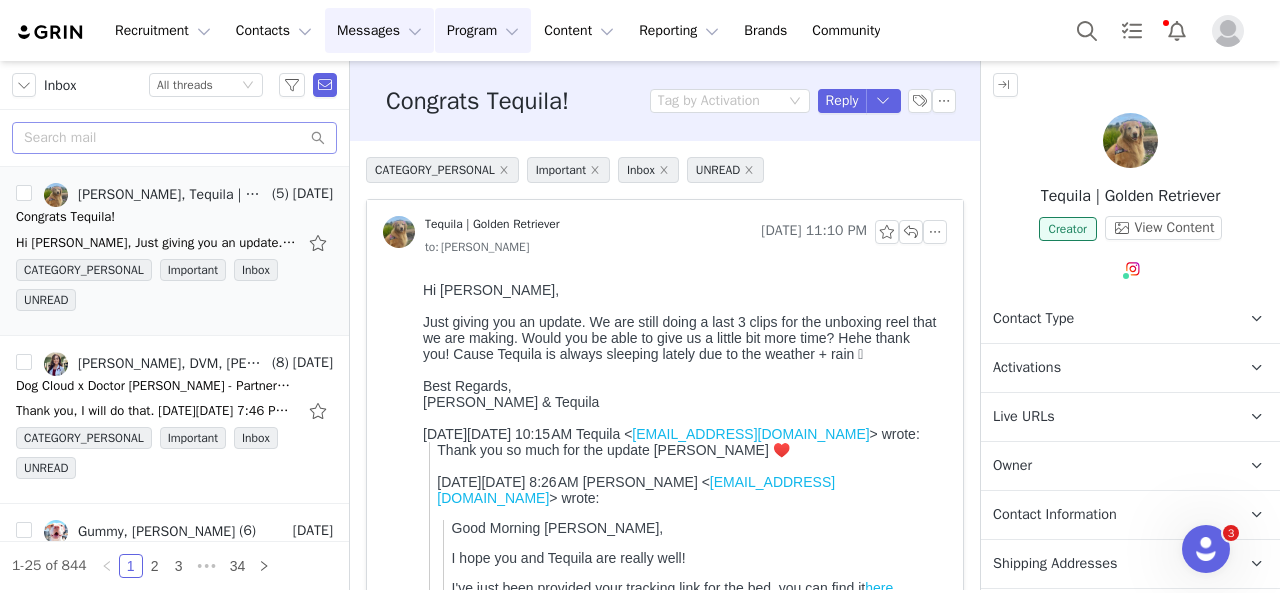 click on "Program Program" at bounding box center (483, 30) 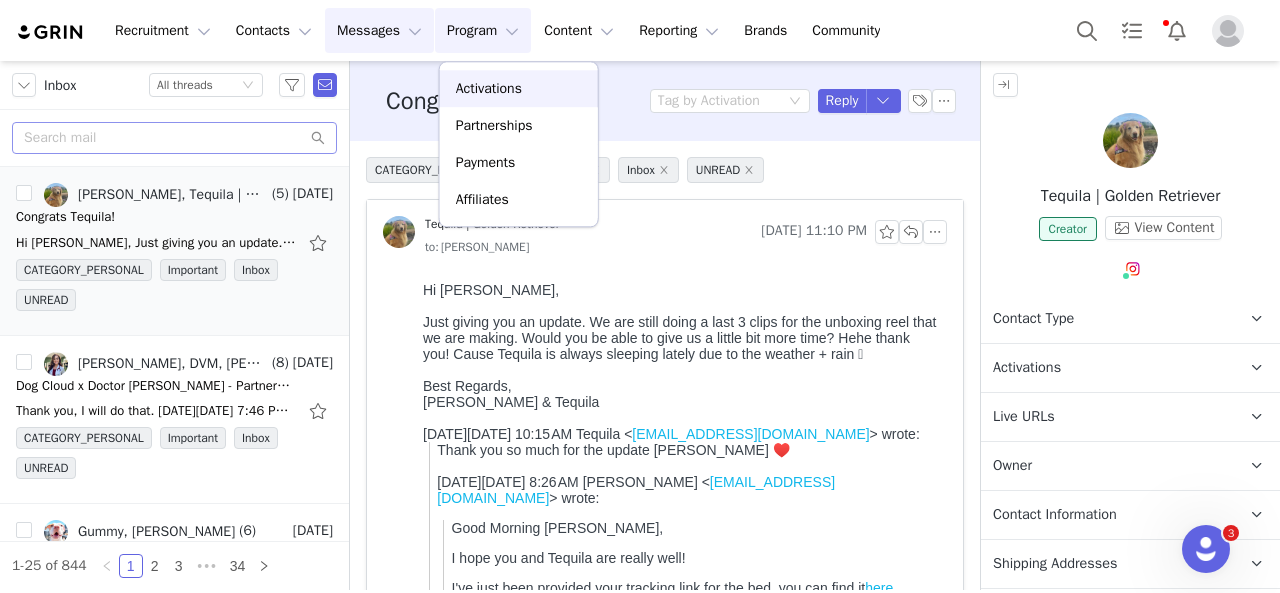 click on "Activations" at bounding box center [489, 88] 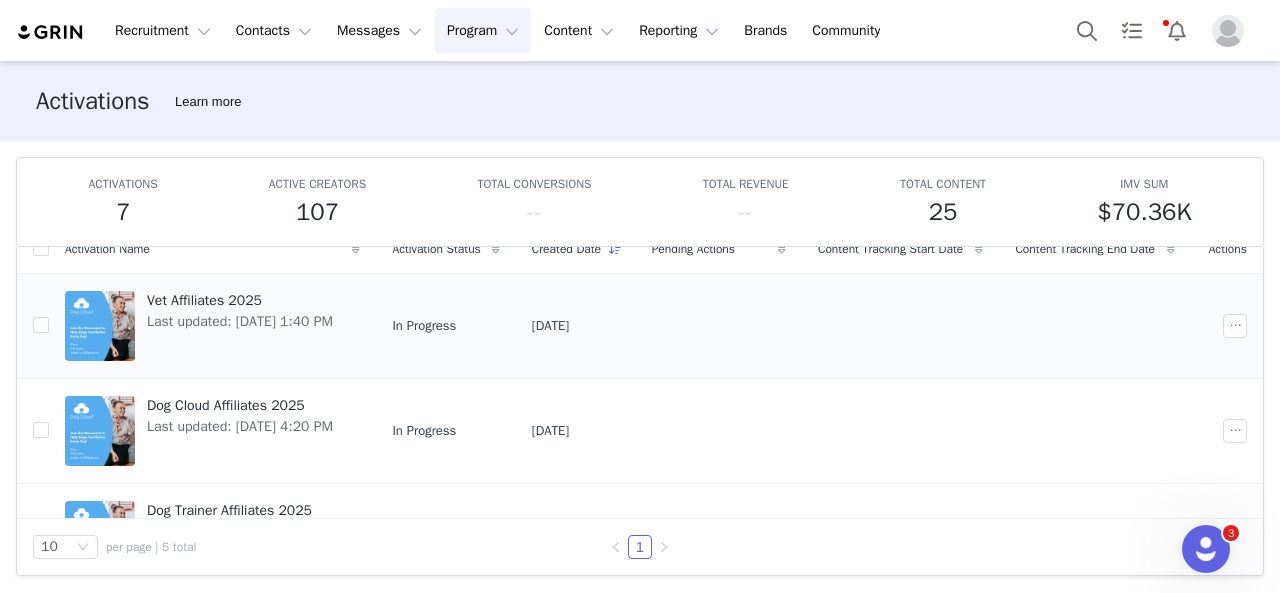 scroll, scrollTop: 104, scrollLeft: 0, axis: vertical 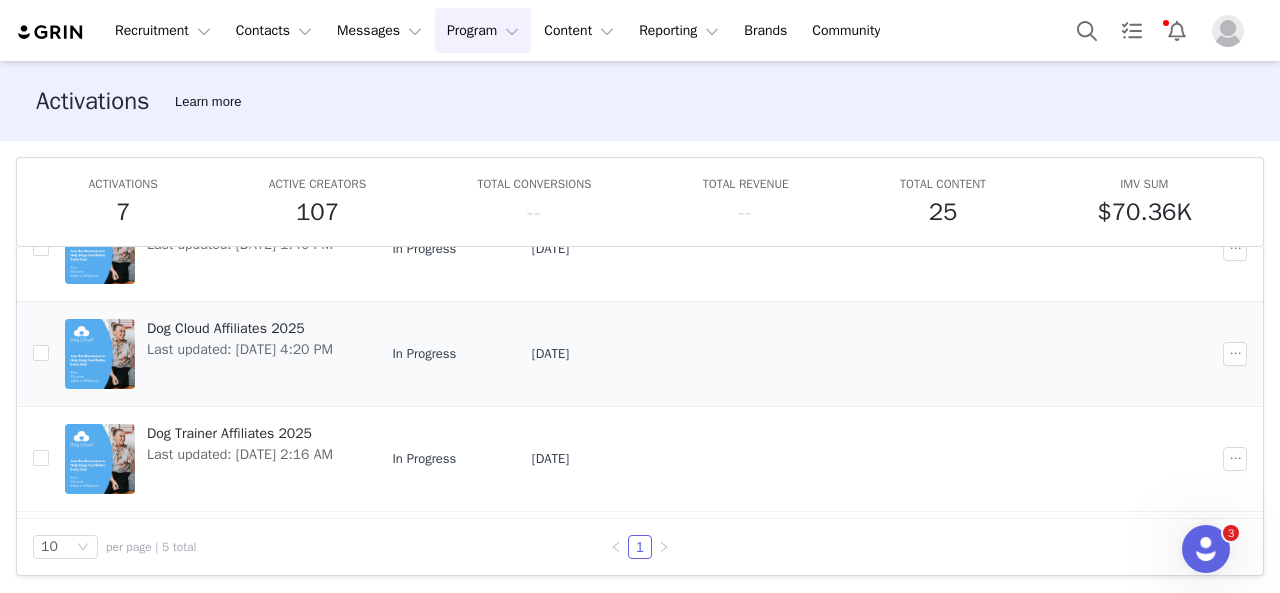 click on "Dog Cloud Affiliates 2025" at bounding box center [240, 328] 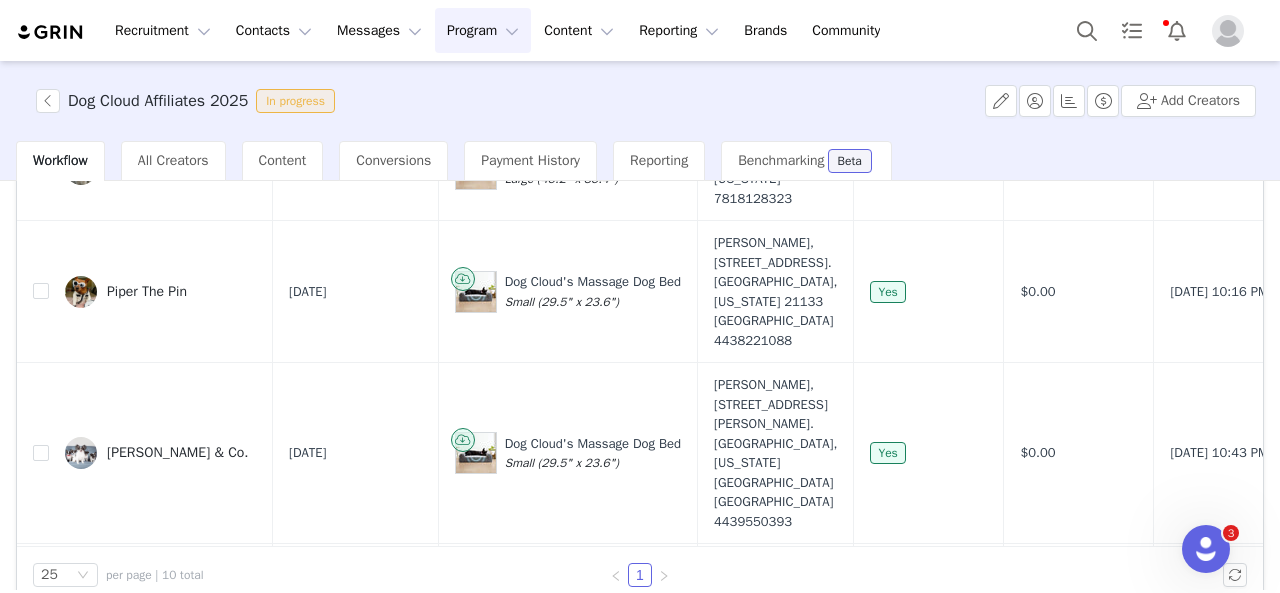 scroll, scrollTop: 276, scrollLeft: 0, axis: vertical 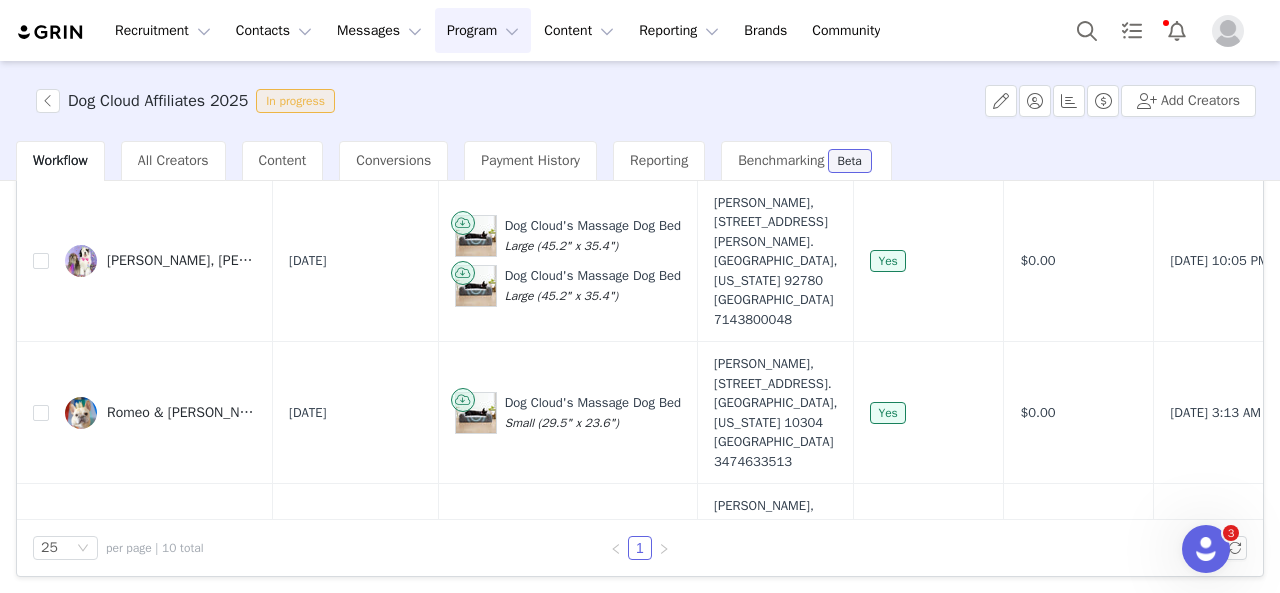 click on "25   per page | 10 total  1" at bounding box center [640, 548] 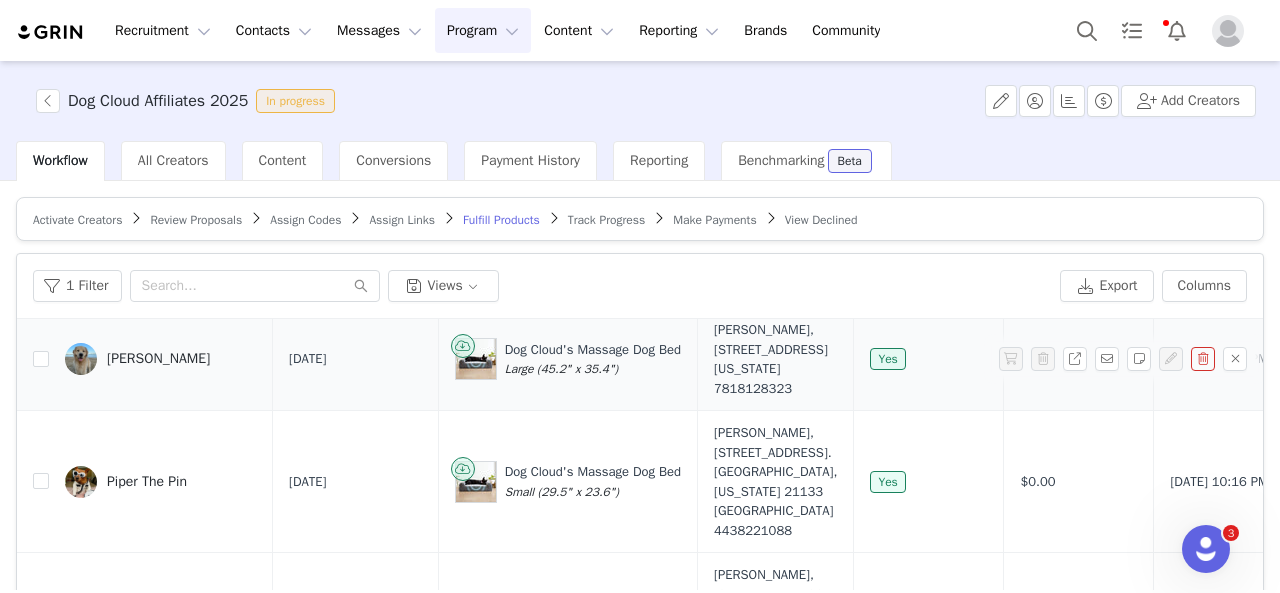 scroll, scrollTop: 0, scrollLeft: 0, axis: both 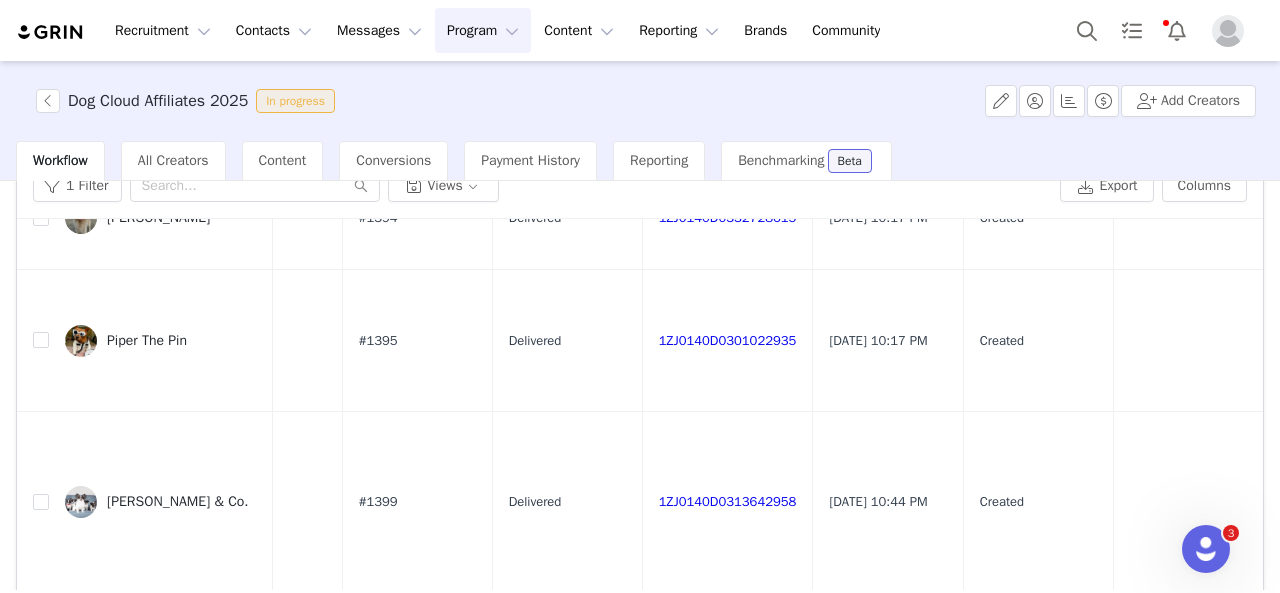 click on "Dog Cloud Affiliates 2025 In progress     Add Creators" at bounding box center (640, 101) 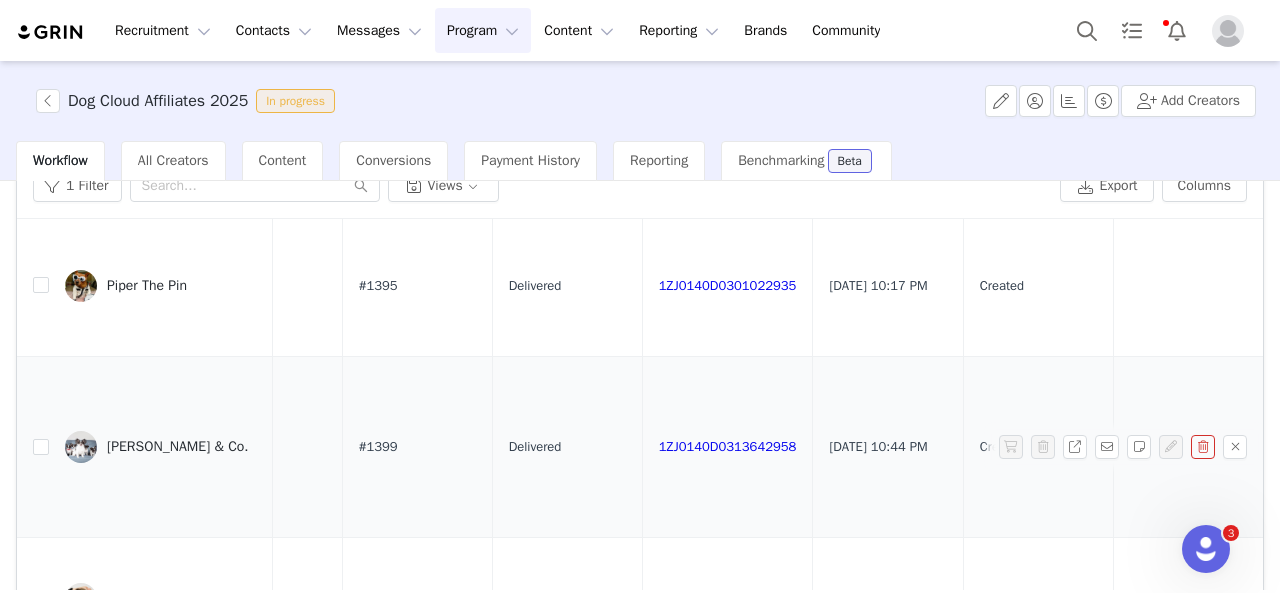 scroll, scrollTop: 200, scrollLeft: 1152, axis: both 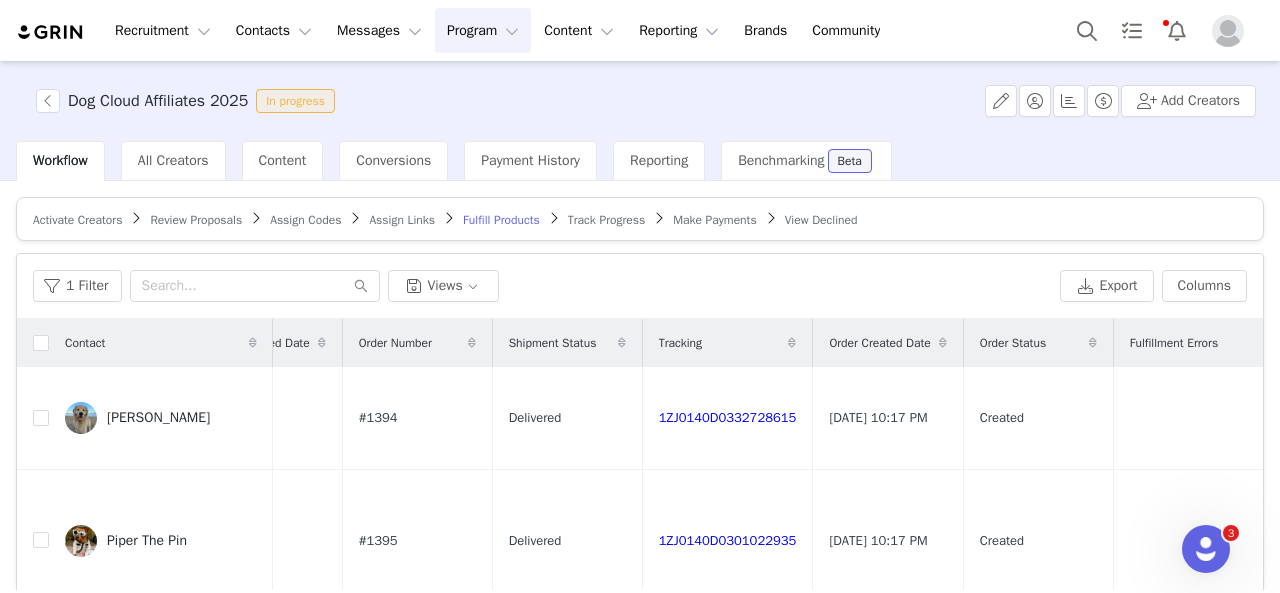 click on "Program Program" at bounding box center (483, 30) 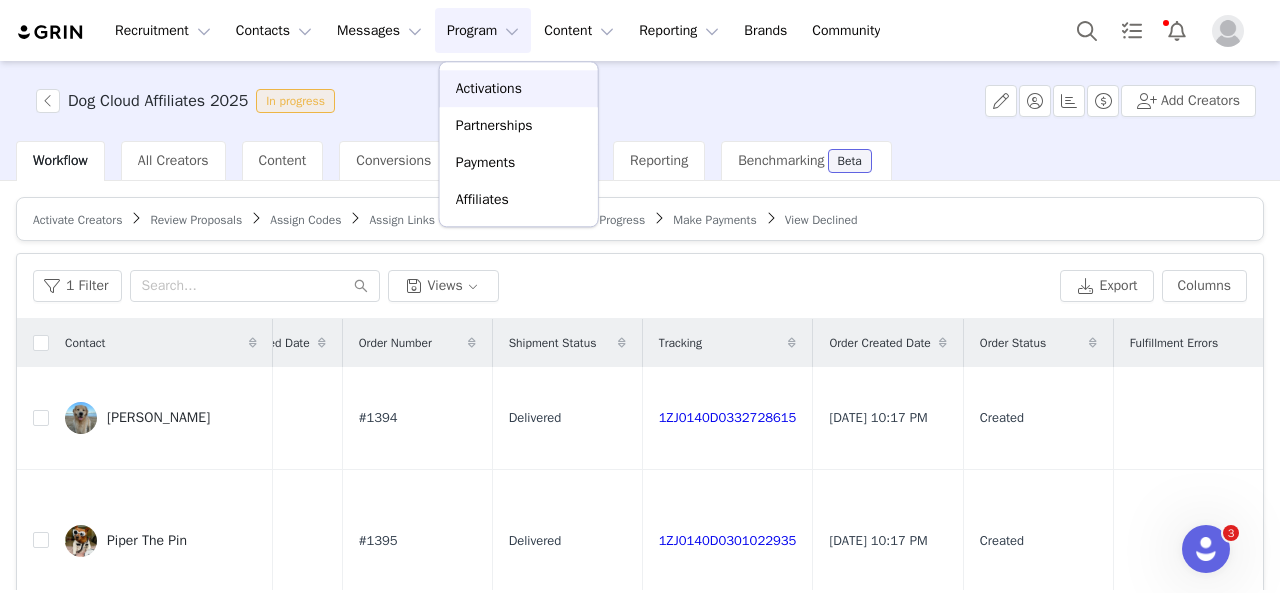 click on "Activations" at bounding box center (489, 88) 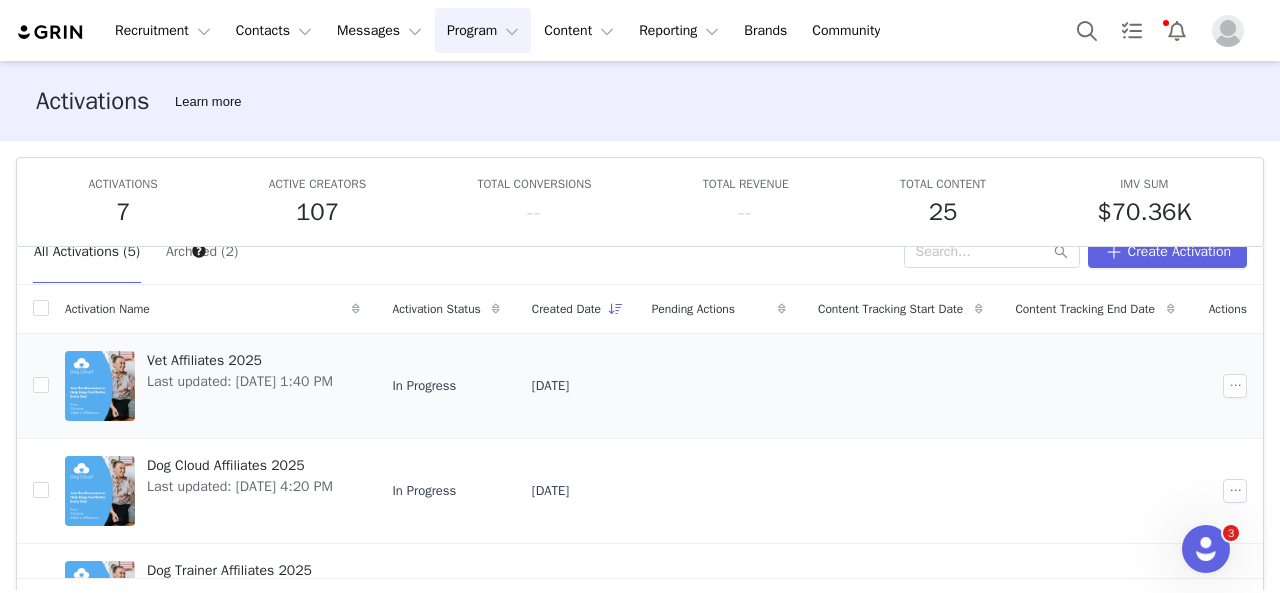 scroll, scrollTop: 4, scrollLeft: 0, axis: vertical 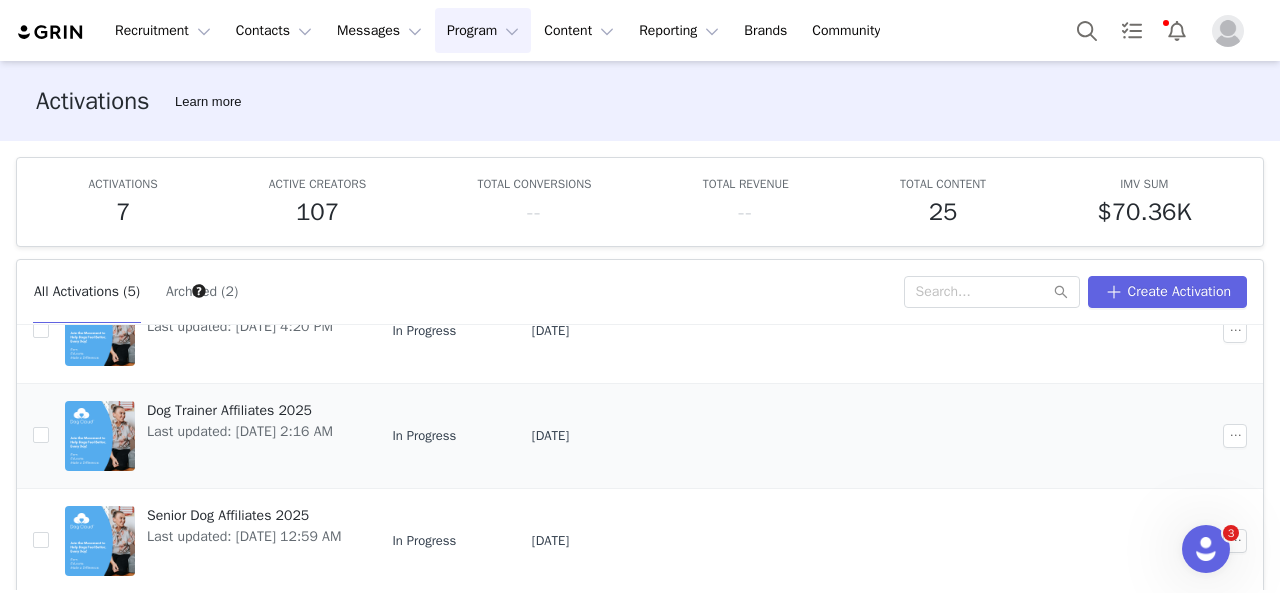 click on "Dog Trainer Affiliates 2025" at bounding box center [240, 410] 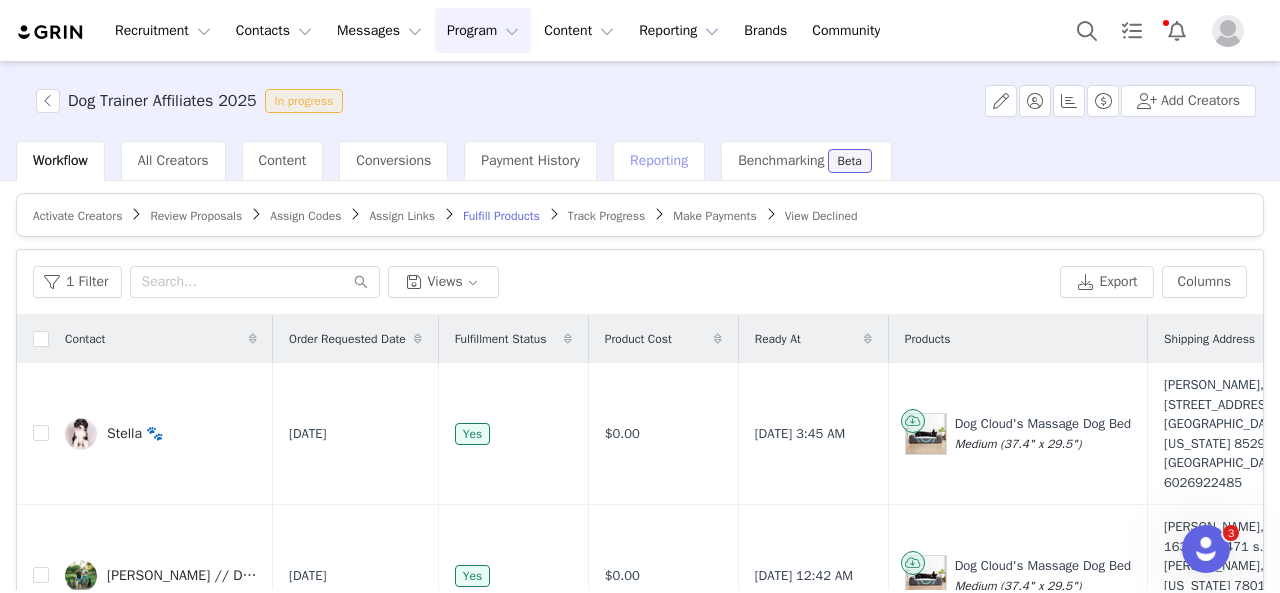 scroll, scrollTop: 0, scrollLeft: 0, axis: both 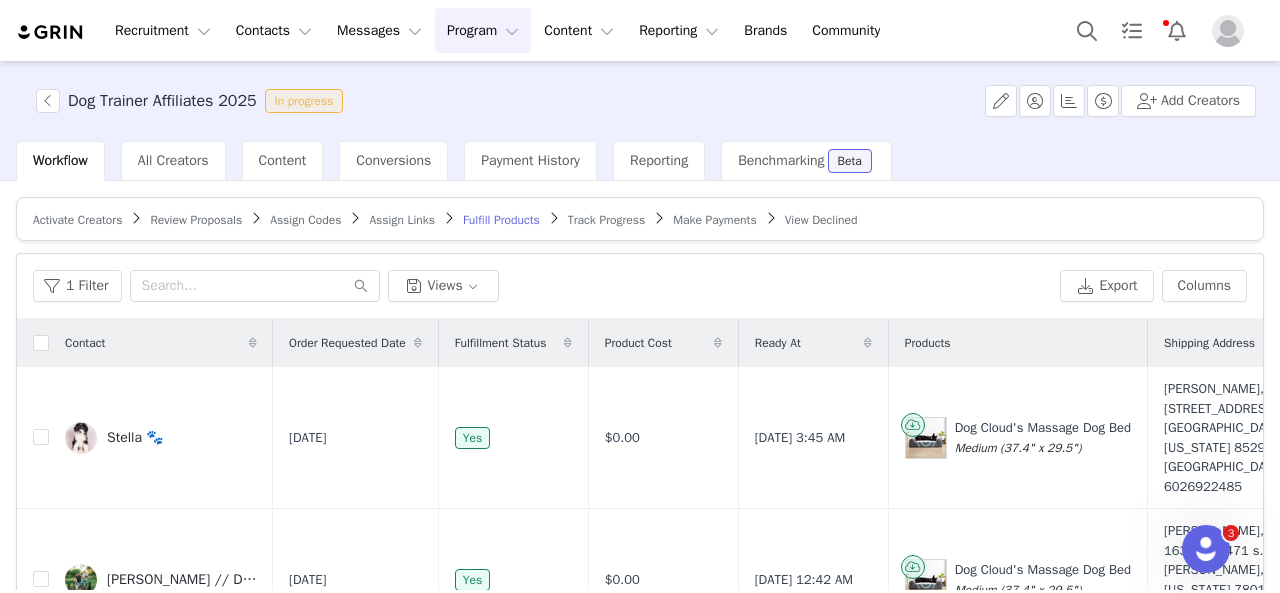 click on "Program Program" at bounding box center (483, 30) 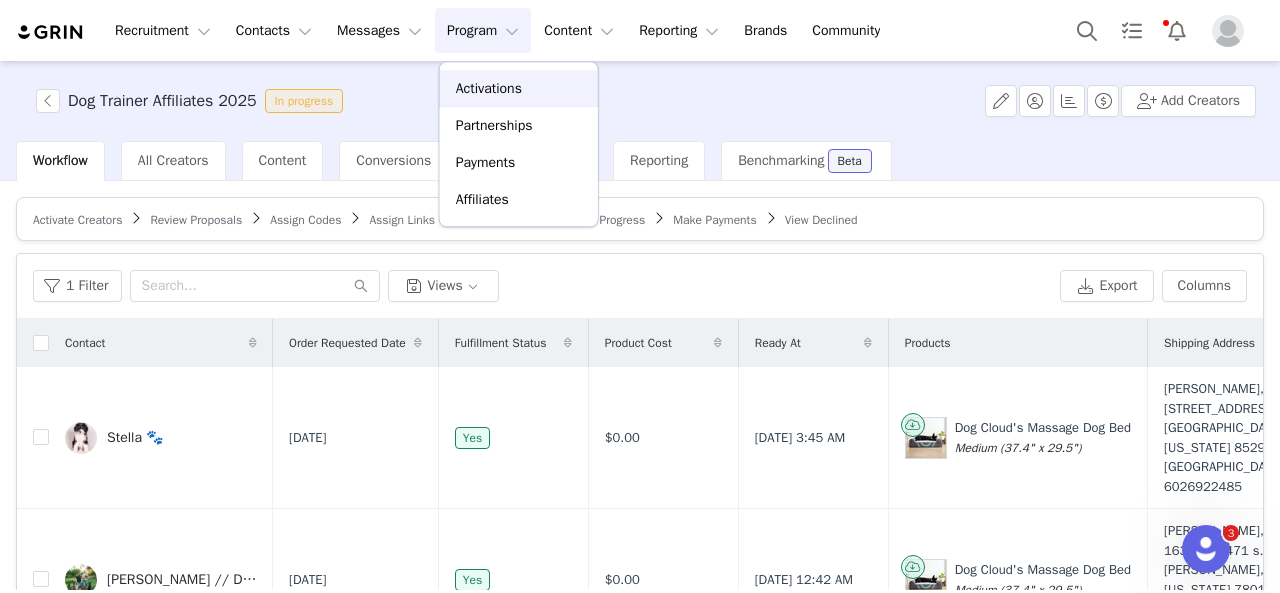 click on "Activations" at bounding box center (489, 88) 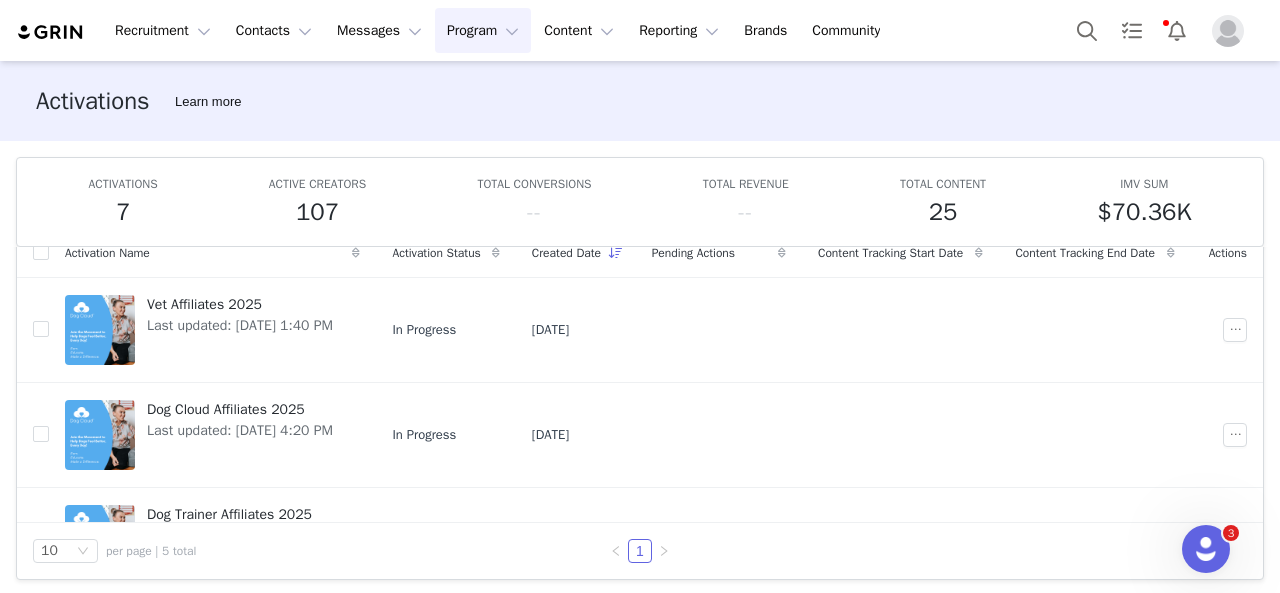 scroll, scrollTop: 104, scrollLeft: 0, axis: vertical 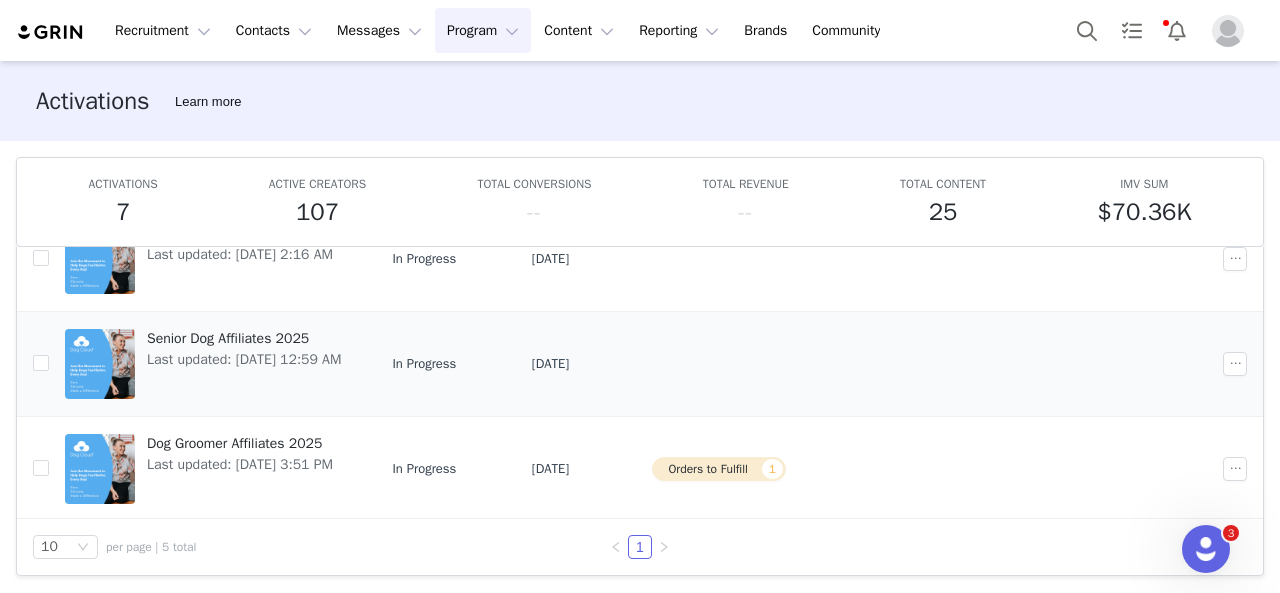click on "Senior Dog Affiliates 2025" at bounding box center (244, 338) 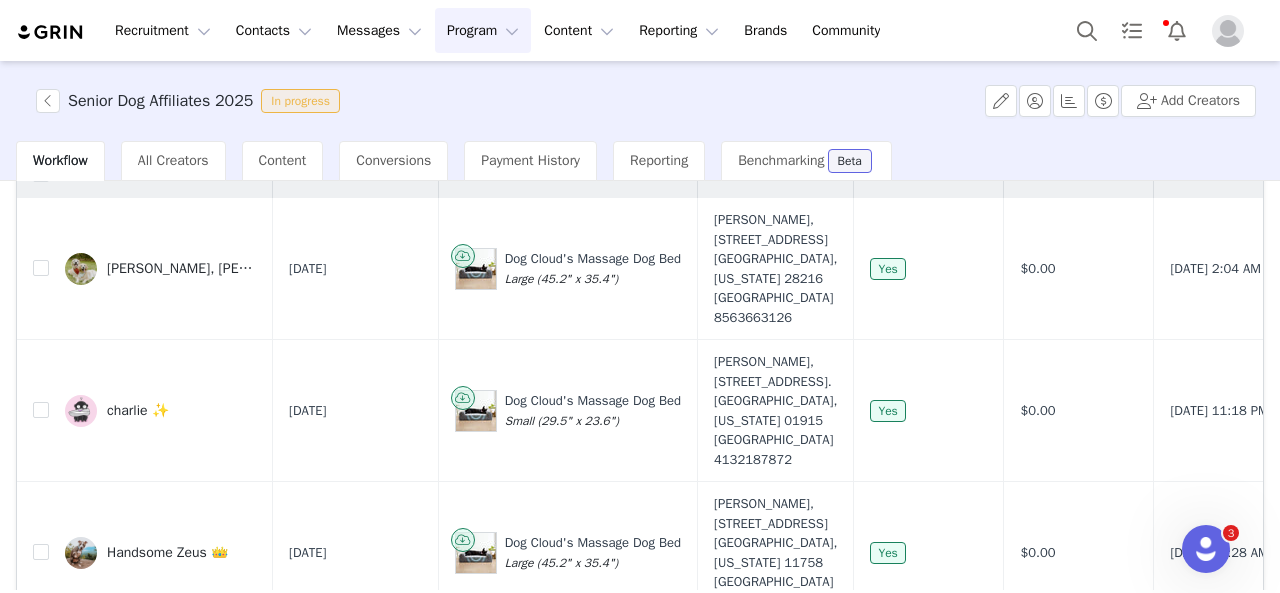 scroll, scrollTop: 200, scrollLeft: 0, axis: vertical 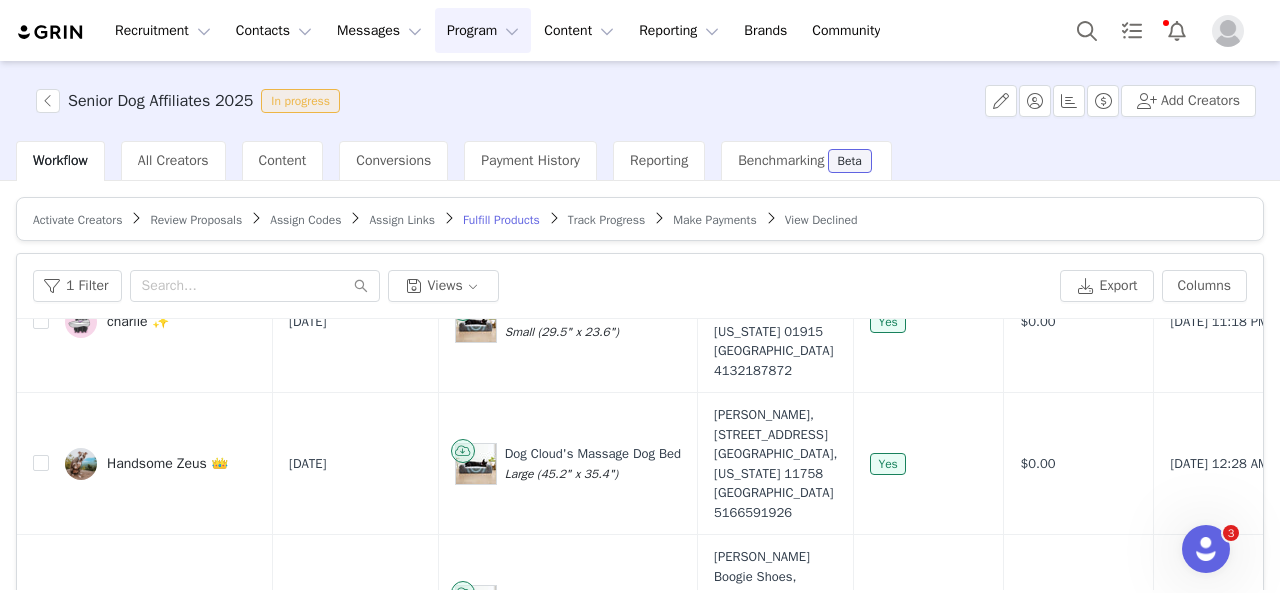 click on "Program Program" at bounding box center (483, 30) 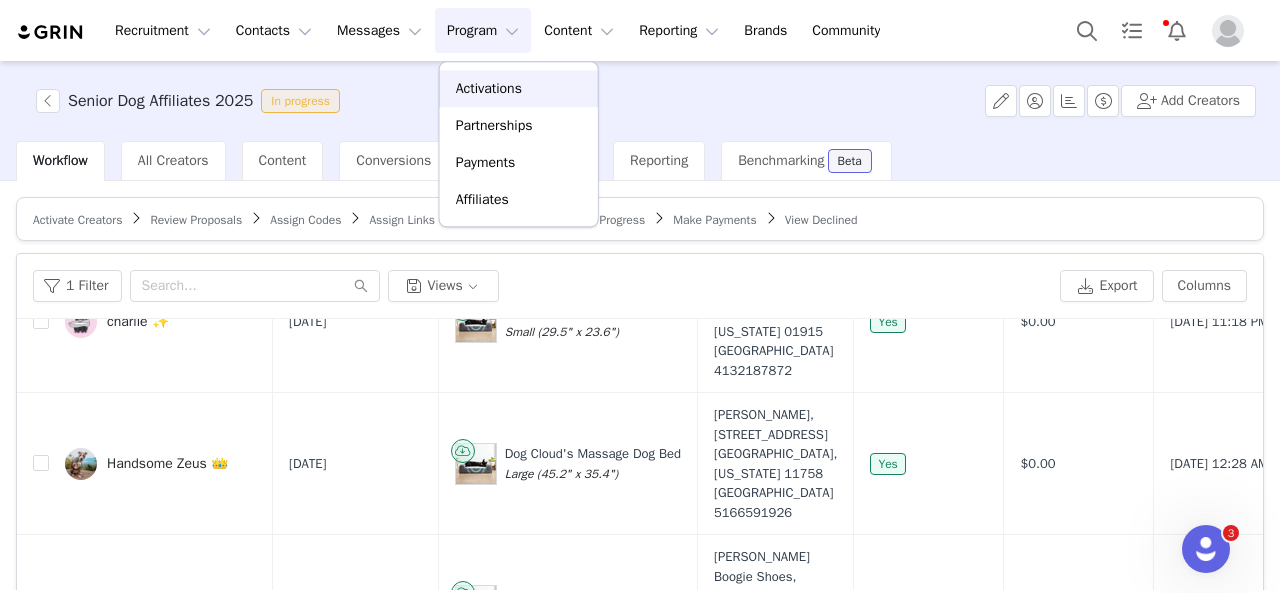 click on "Activations" at bounding box center (489, 88) 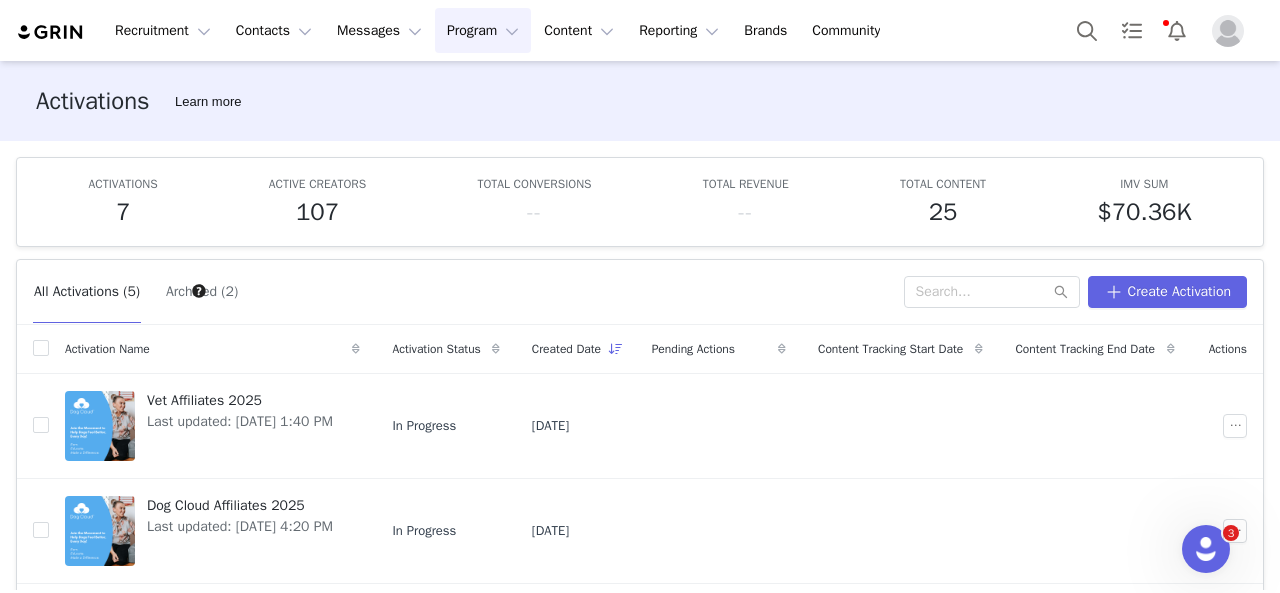 scroll, scrollTop: 0, scrollLeft: 0, axis: both 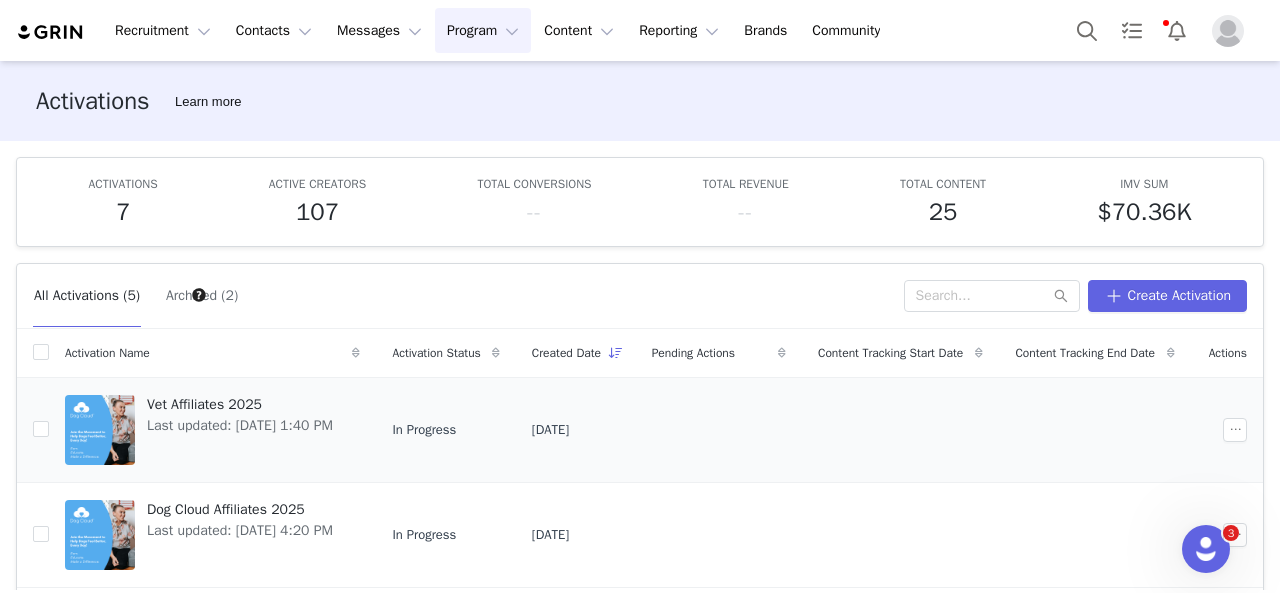 click on "Vet Affiliates 2025" at bounding box center [240, 404] 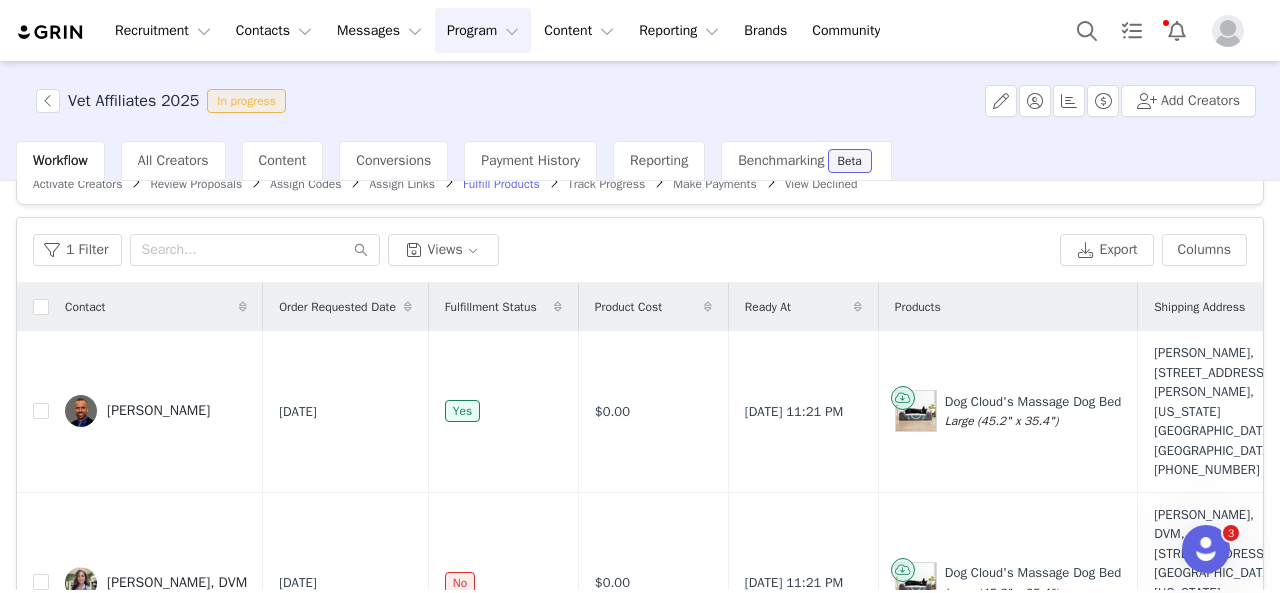 scroll, scrollTop: 0, scrollLeft: 0, axis: both 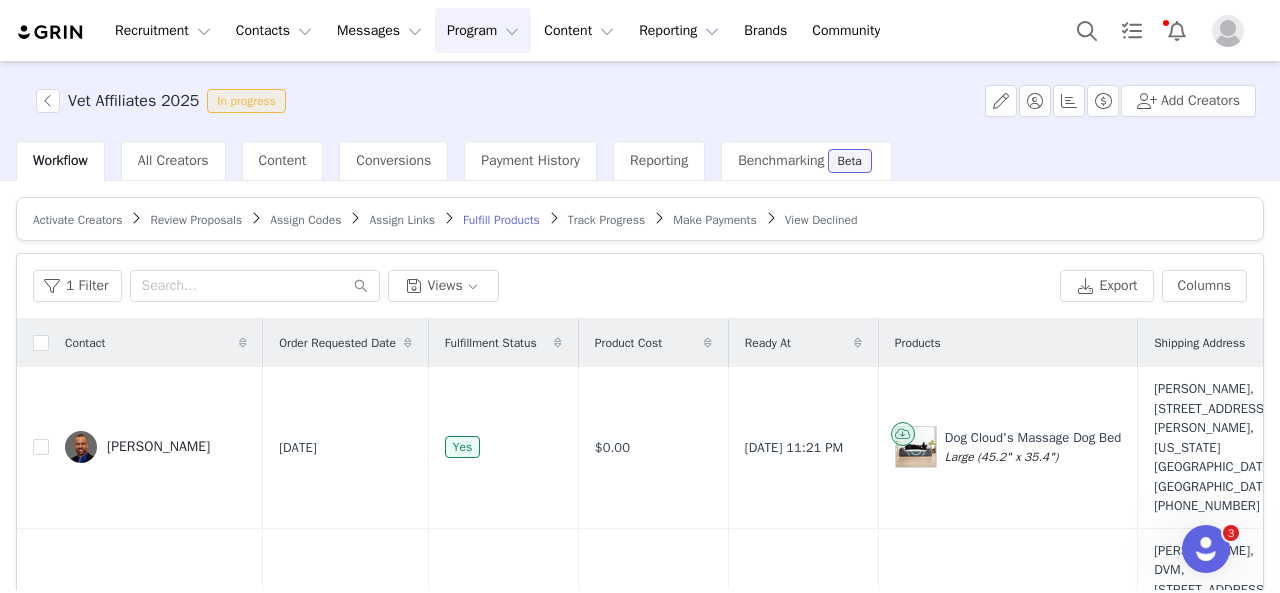 click on "Make Payments" at bounding box center (714, 220) 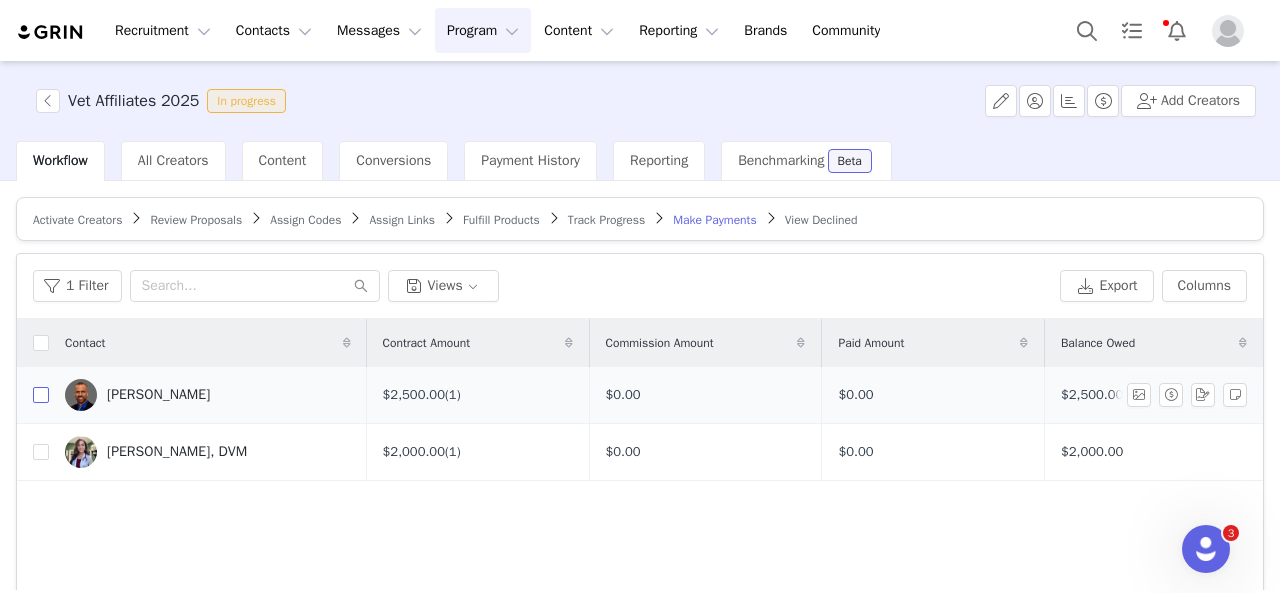 click at bounding box center (41, 395) 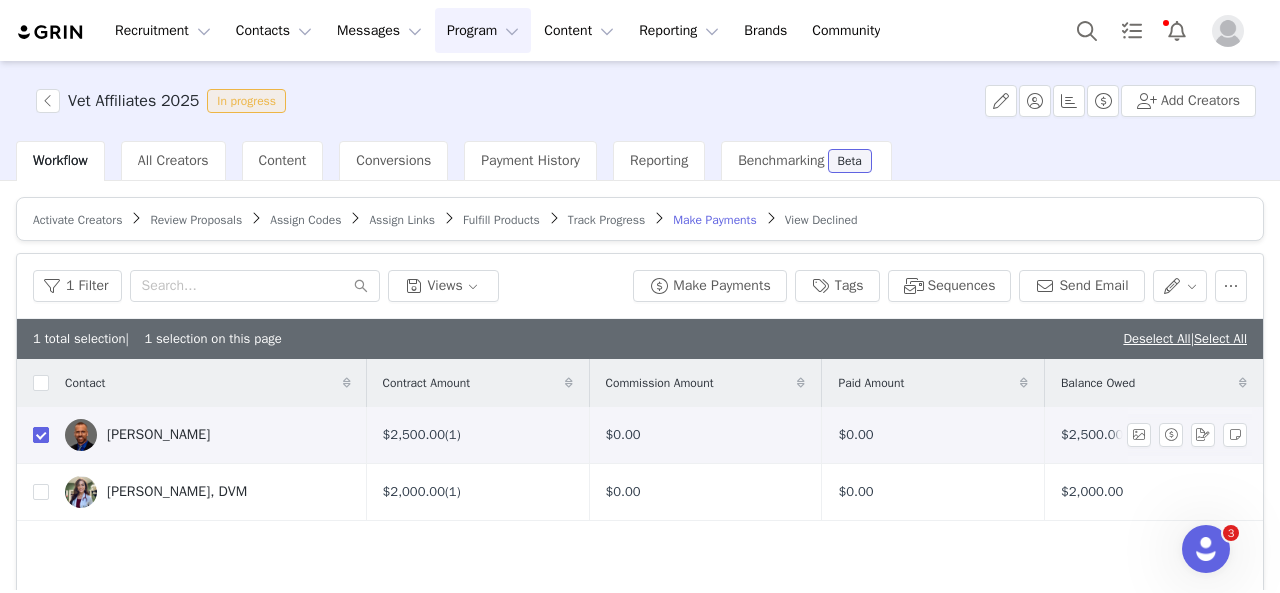 click at bounding box center [41, 435] 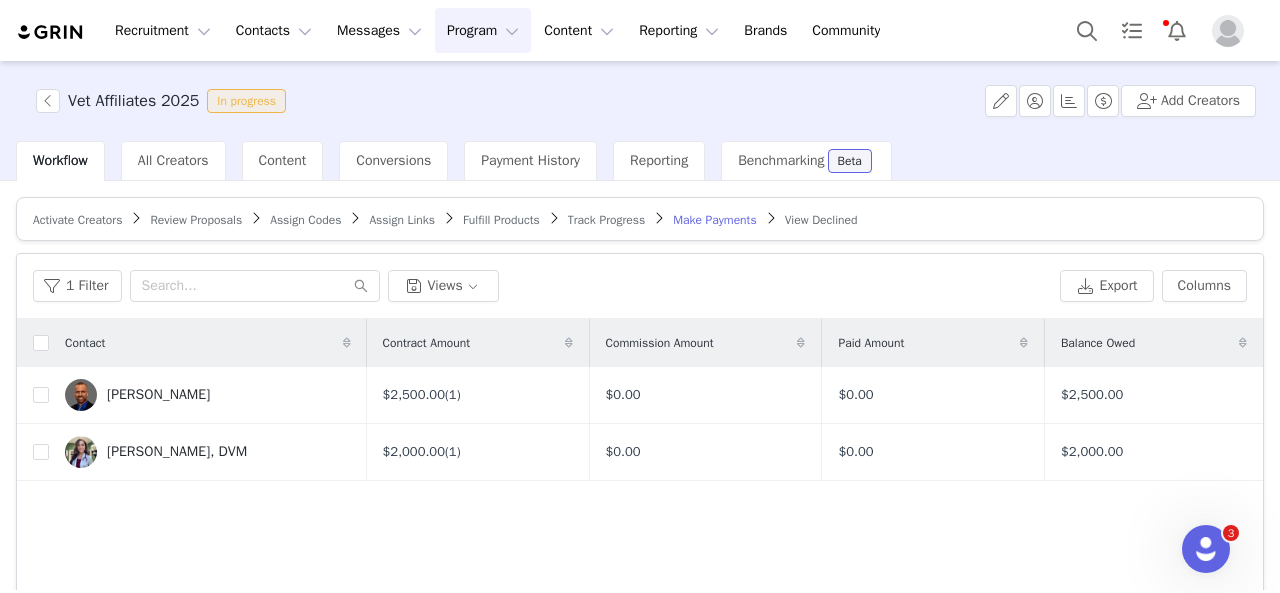 click on "Fulfill Products" at bounding box center (501, 220) 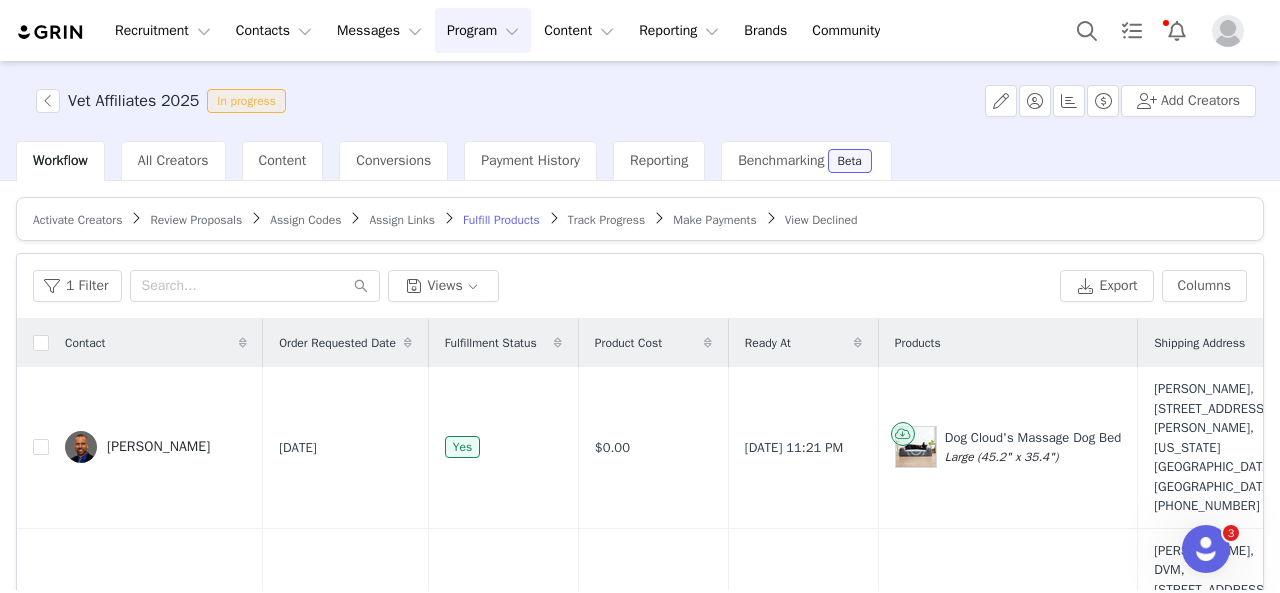 scroll, scrollTop: 200, scrollLeft: 0, axis: vertical 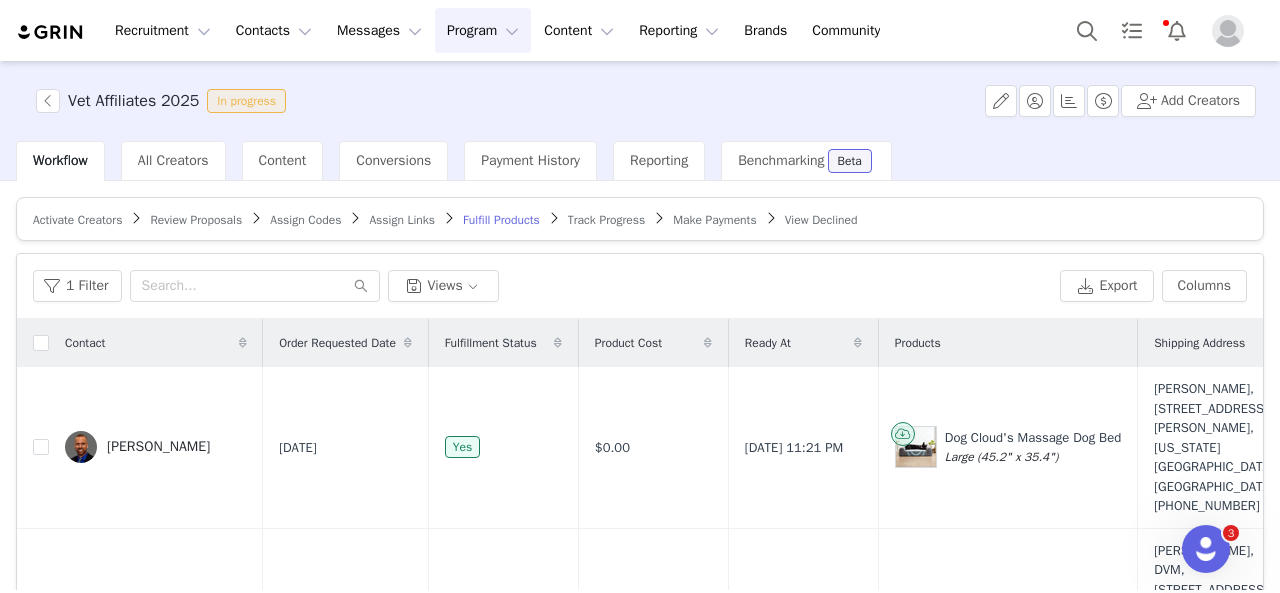 click on "Track Progress" at bounding box center (606, 220) 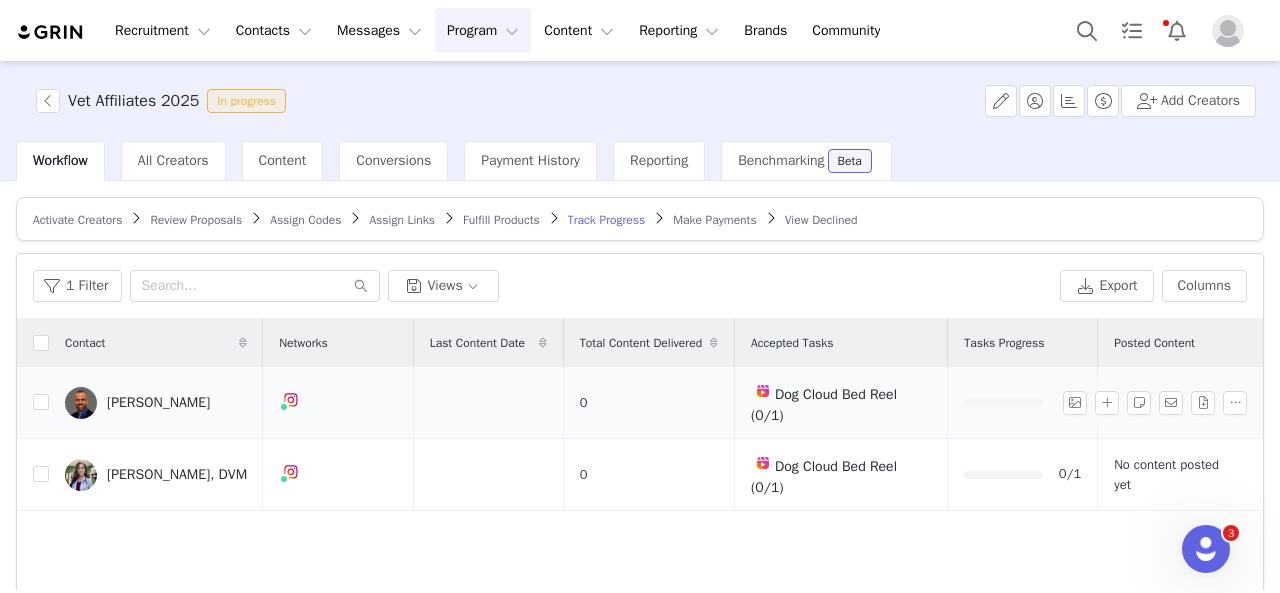 click on "Dr. Adam Christman" at bounding box center (158, 403) 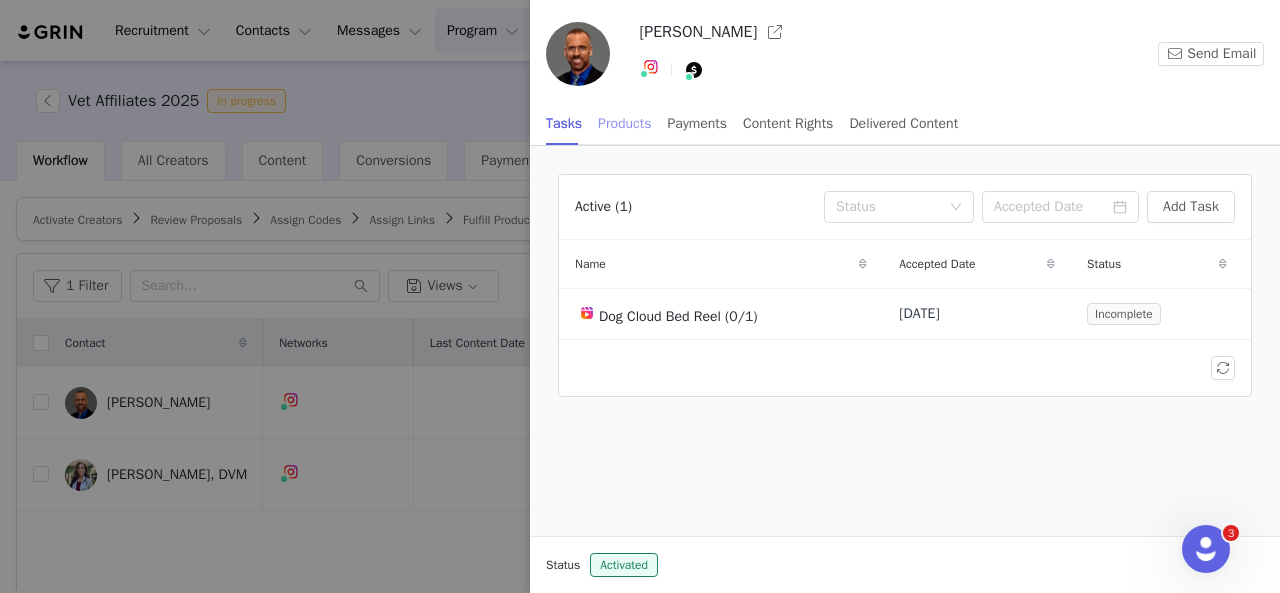 click on "Products" at bounding box center (624, 123) 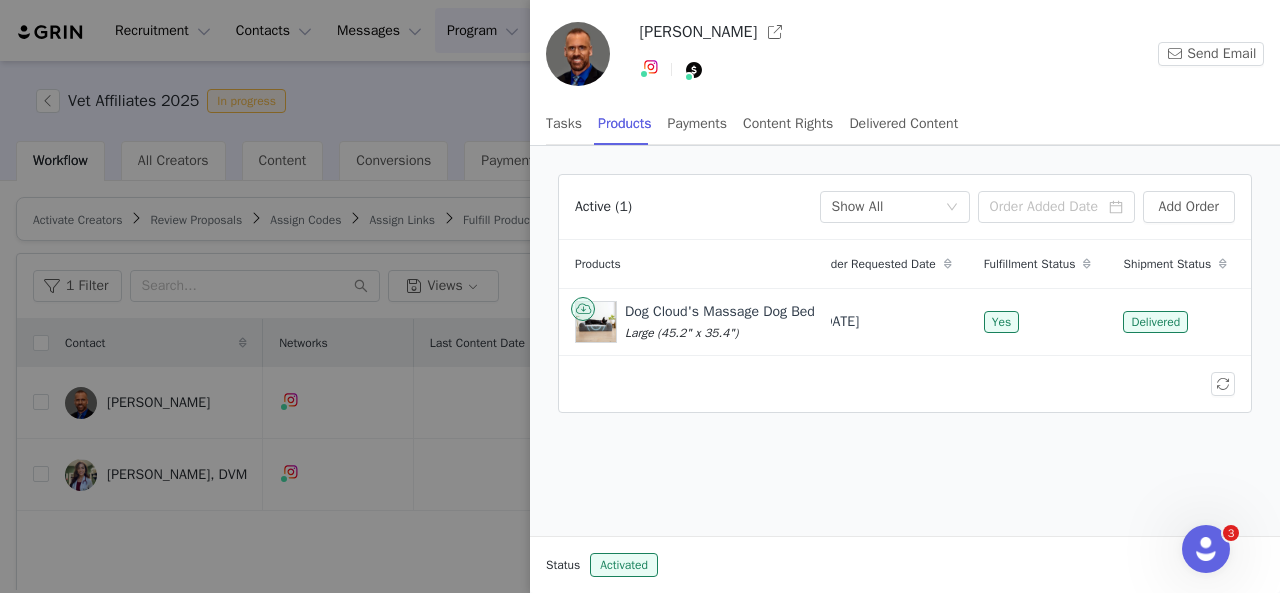scroll, scrollTop: 0, scrollLeft: 0, axis: both 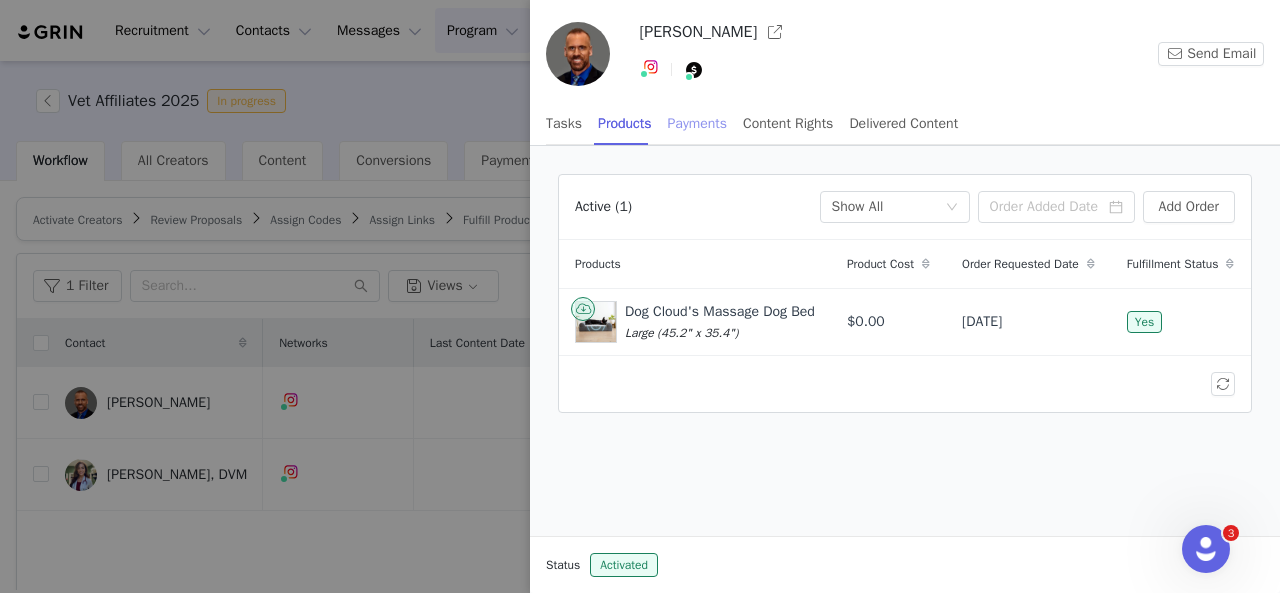 click on "Payments" at bounding box center (698, 123) 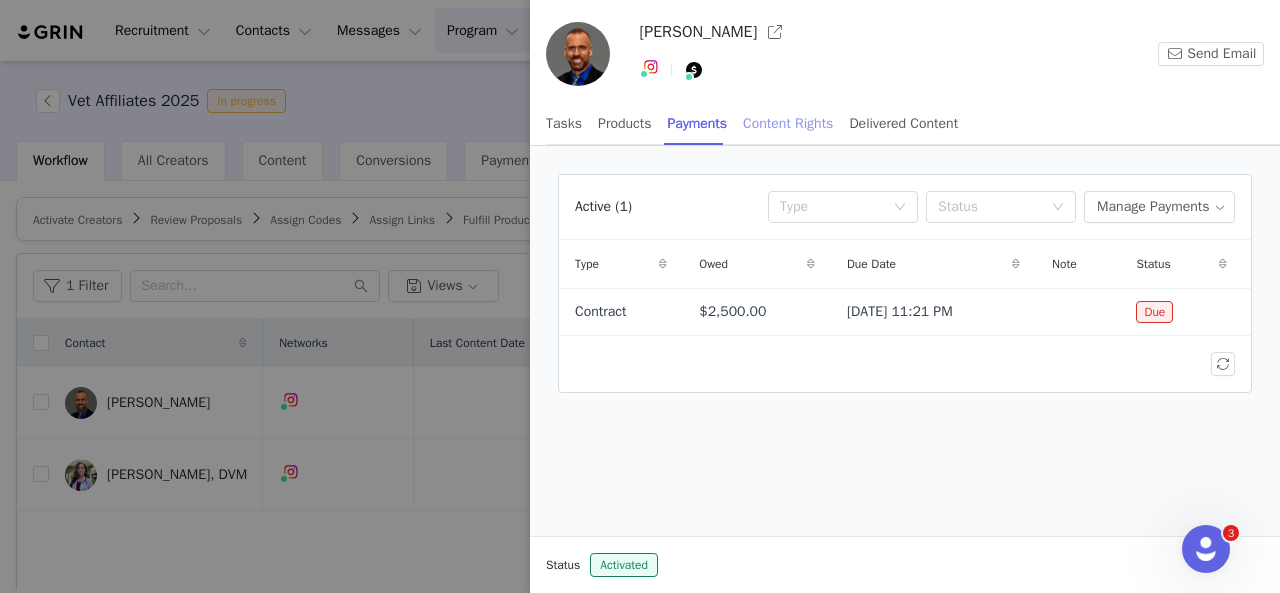 click on "Content Rights" at bounding box center [788, 123] 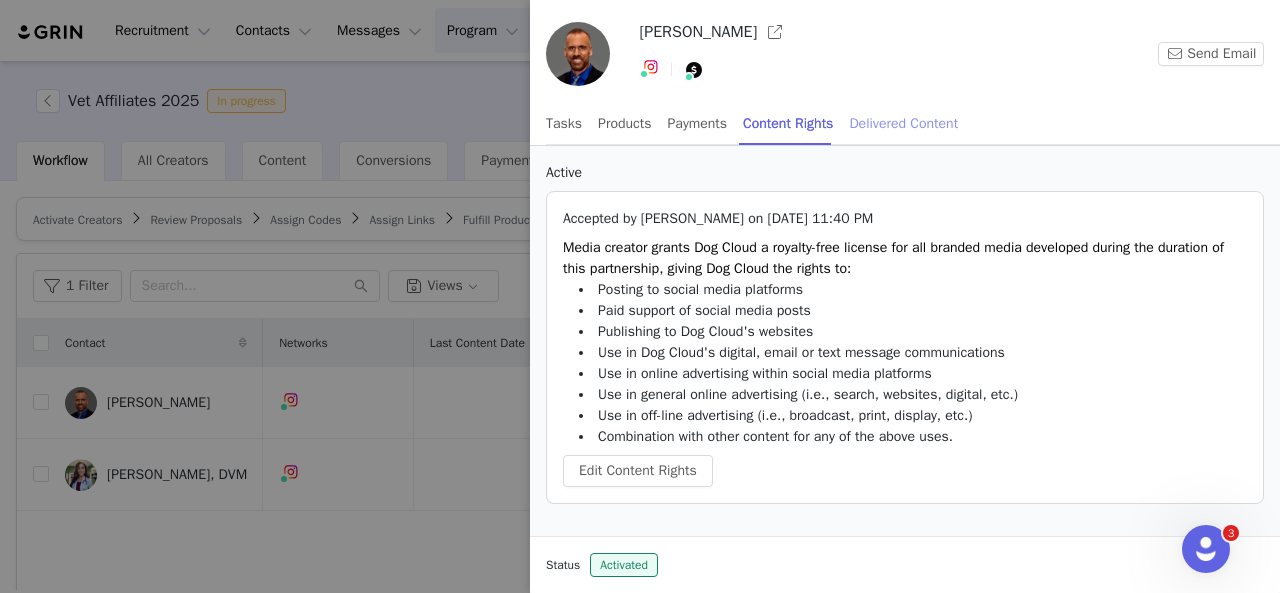 click on "Delivered Content" at bounding box center [903, 123] 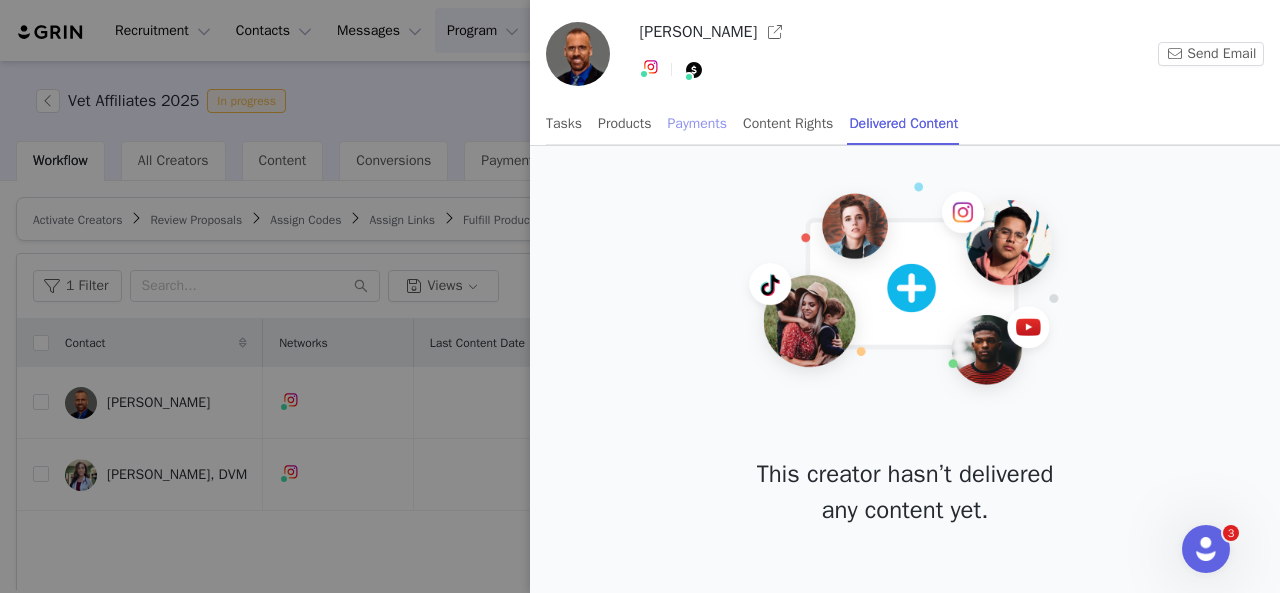 drag, startPoint x: 696, startPoint y: 123, endPoint x: 718, endPoint y: 134, distance: 24.596748 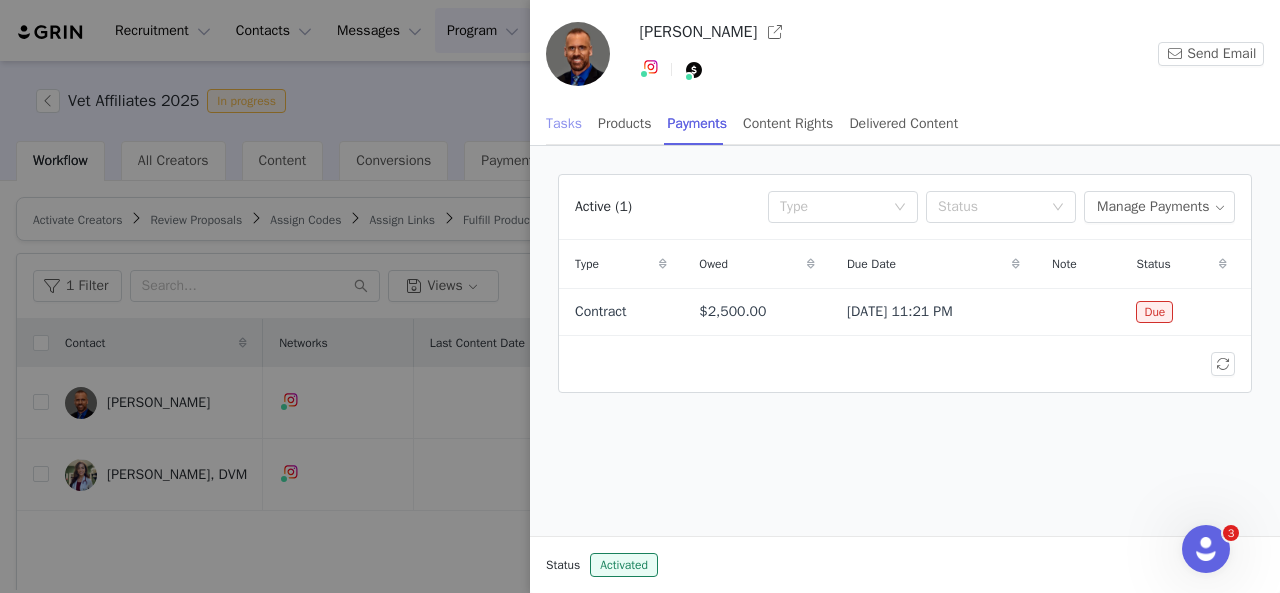 click on "Tasks" at bounding box center [564, 123] 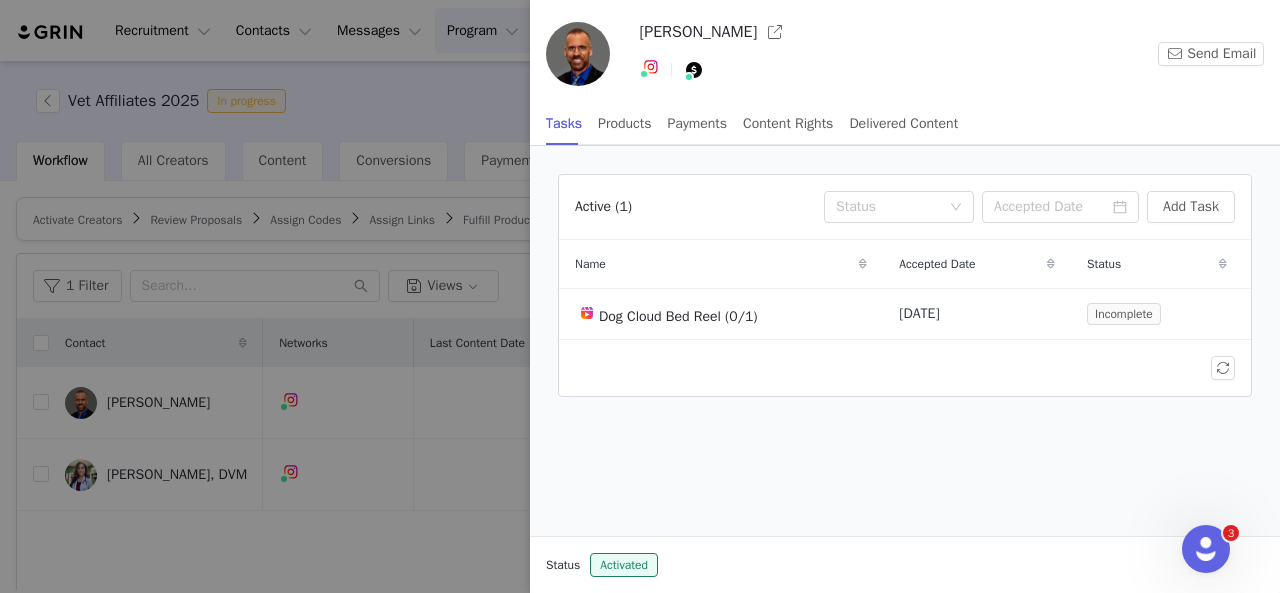 click at bounding box center [689, 77] 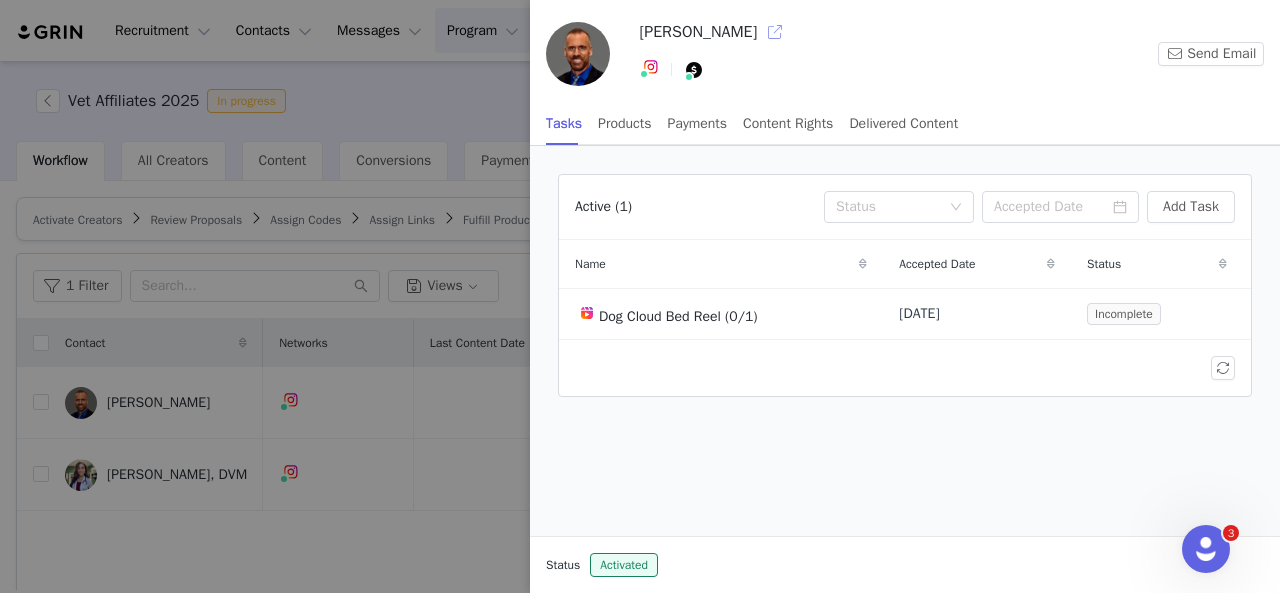 click at bounding box center [775, 32] 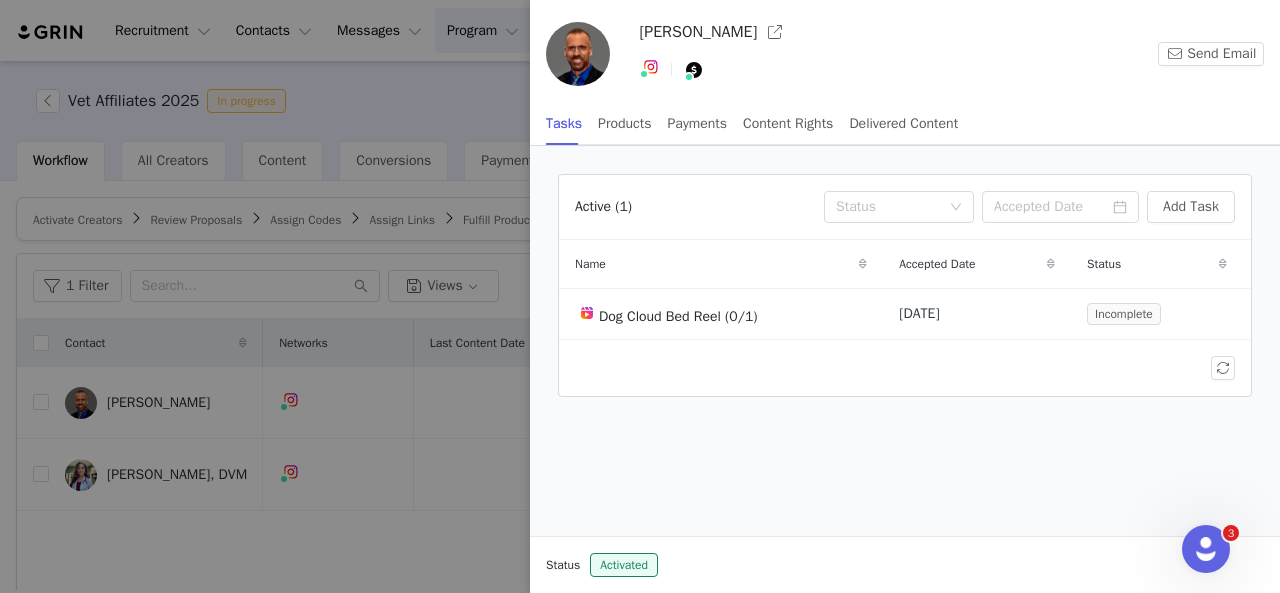 click at bounding box center (640, 296) 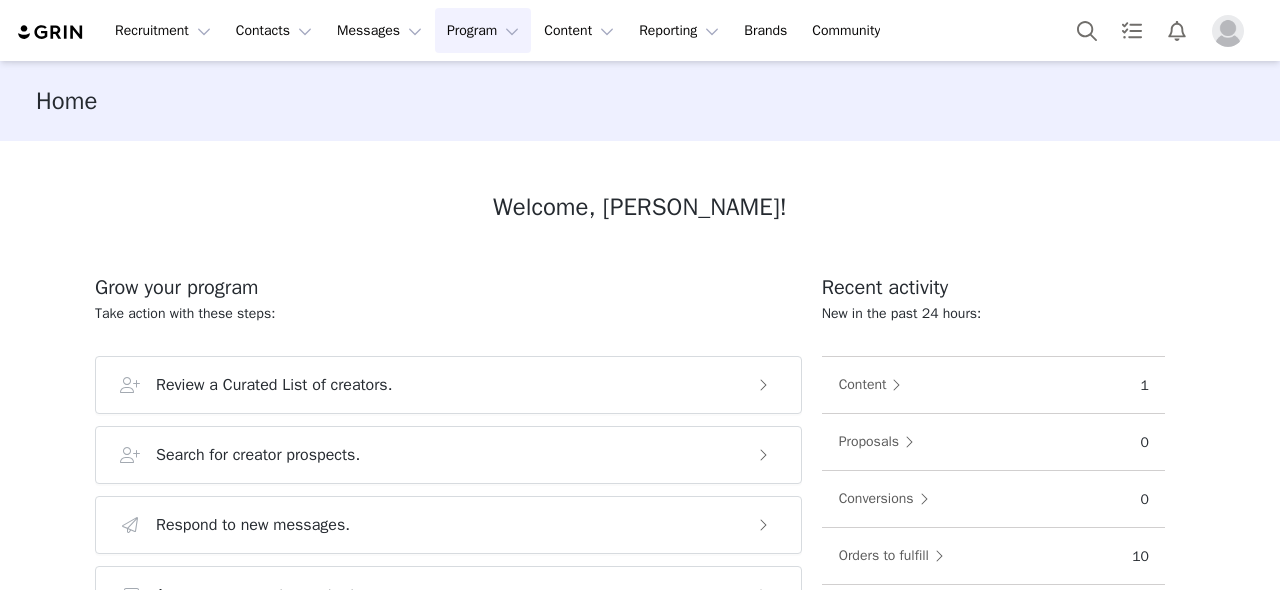 click on "Program Program" at bounding box center (483, 30) 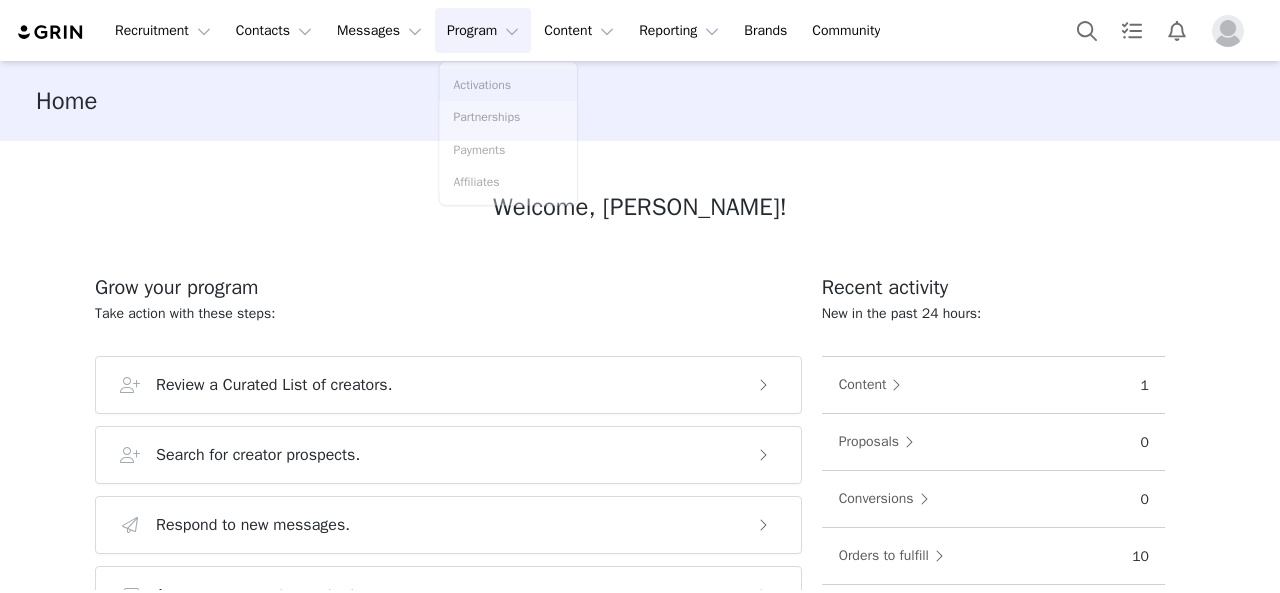 scroll, scrollTop: 0, scrollLeft: 0, axis: both 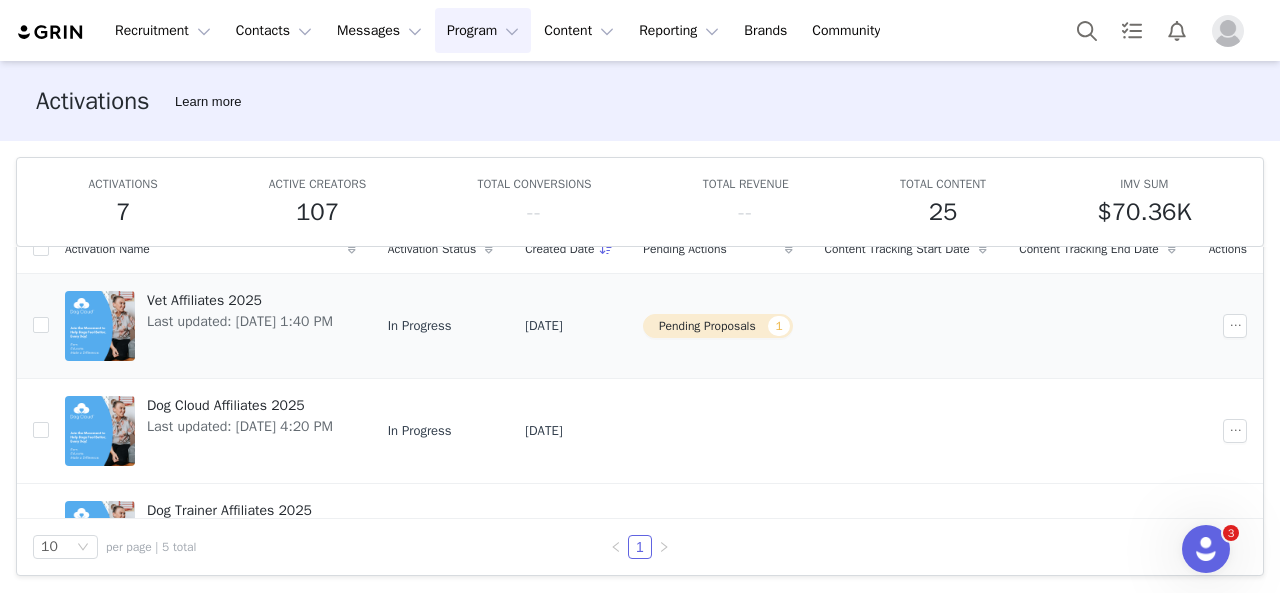 click on "Last updated: Jul 3, 2025 1:40 PM" at bounding box center (240, 321) 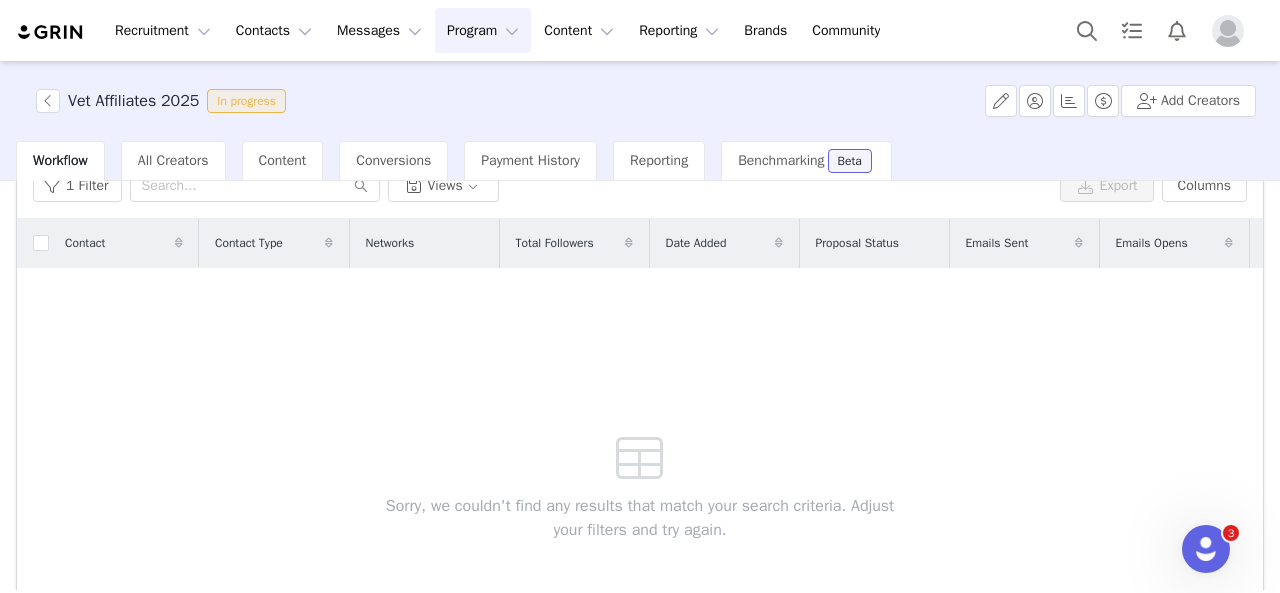 scroll, scrollTop: 0, scrollLeft: 0, axis: both 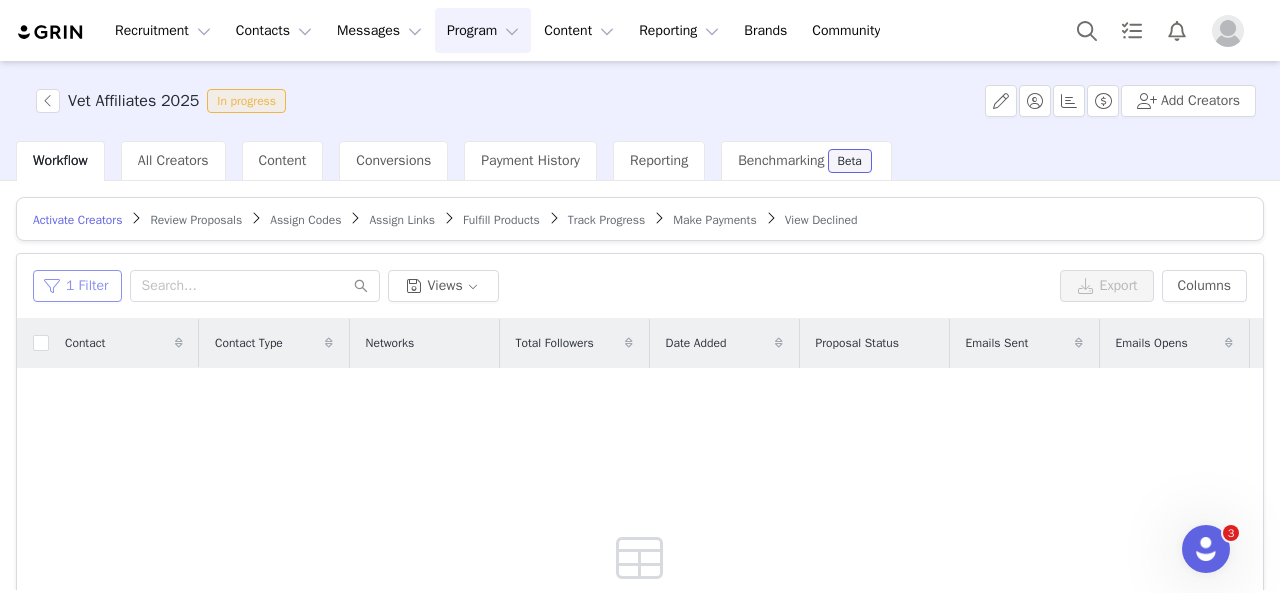click on "1 Filter" at bounding box center (77, 286) 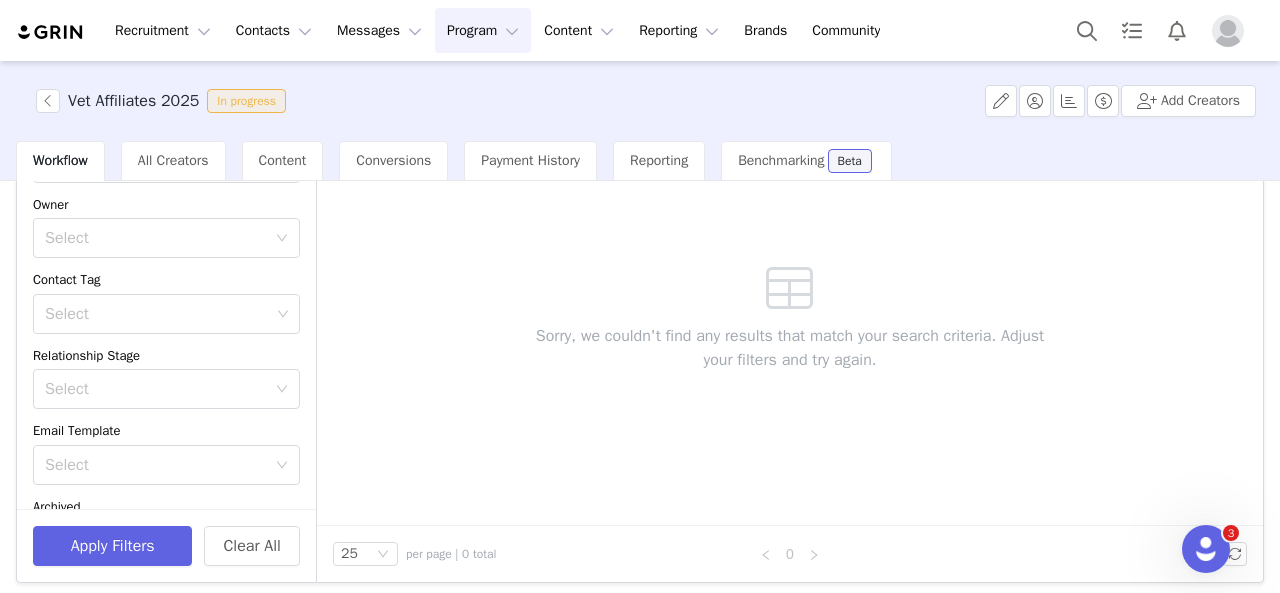 scroll, scrollTop: 276, scrollLeft: 0, axis: vertical 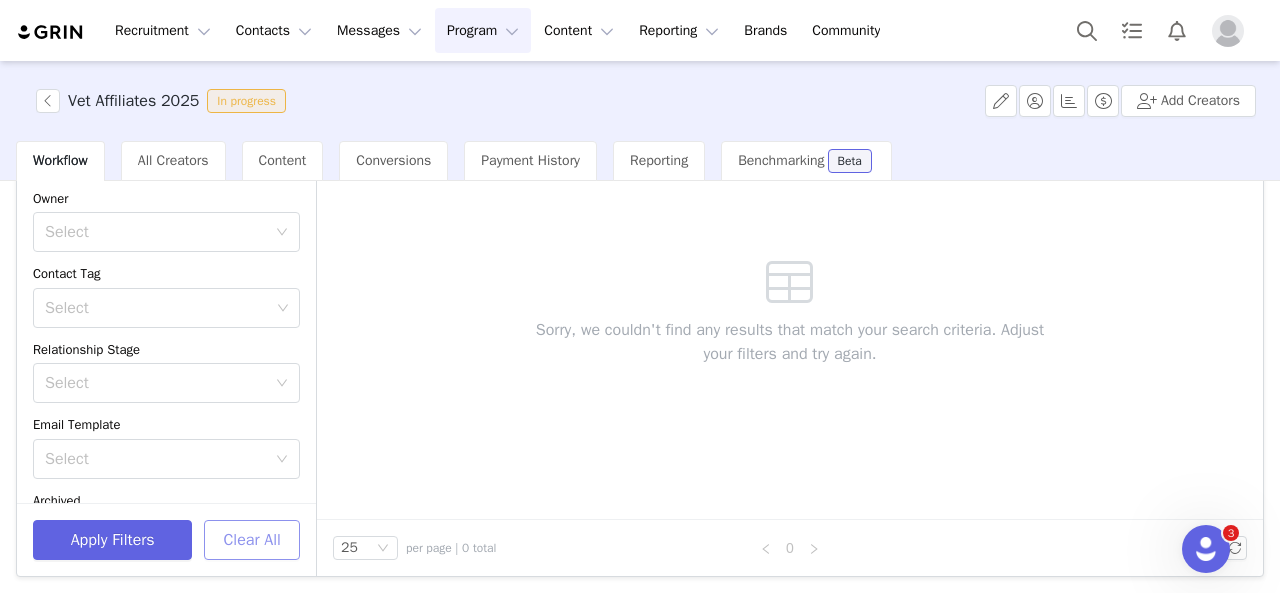 click on "Clear All" at bounding box center [252, 540] 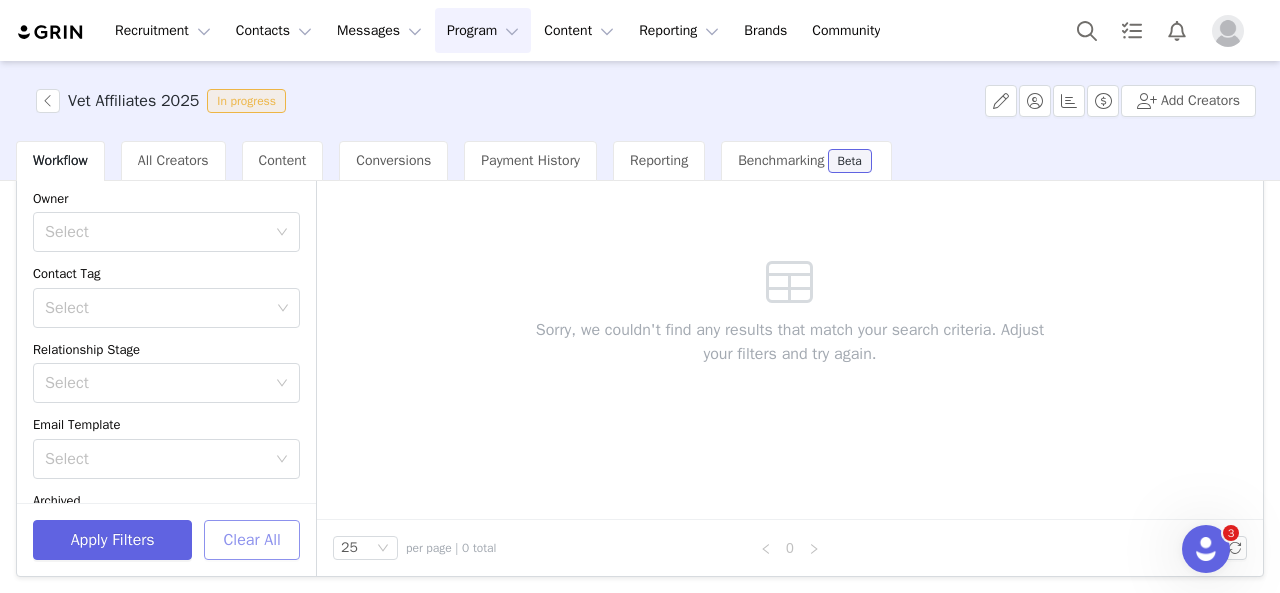 scroll, scrollTop: 0, scrollLeft: 0, axis: both 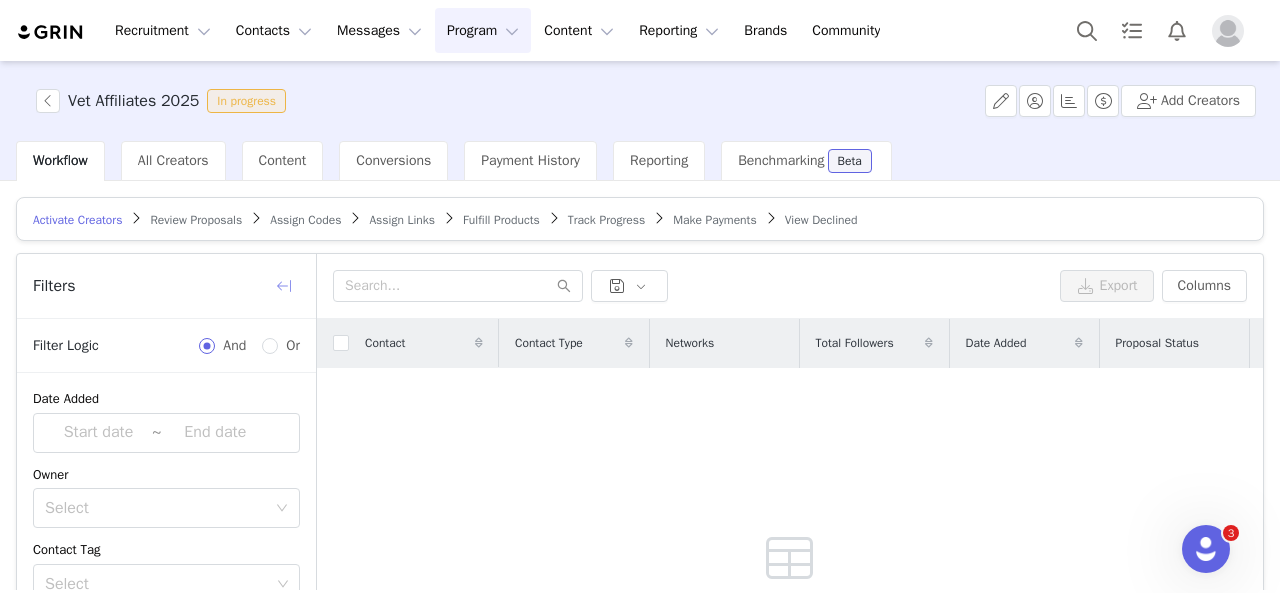 click at bounding box center [284, 286] 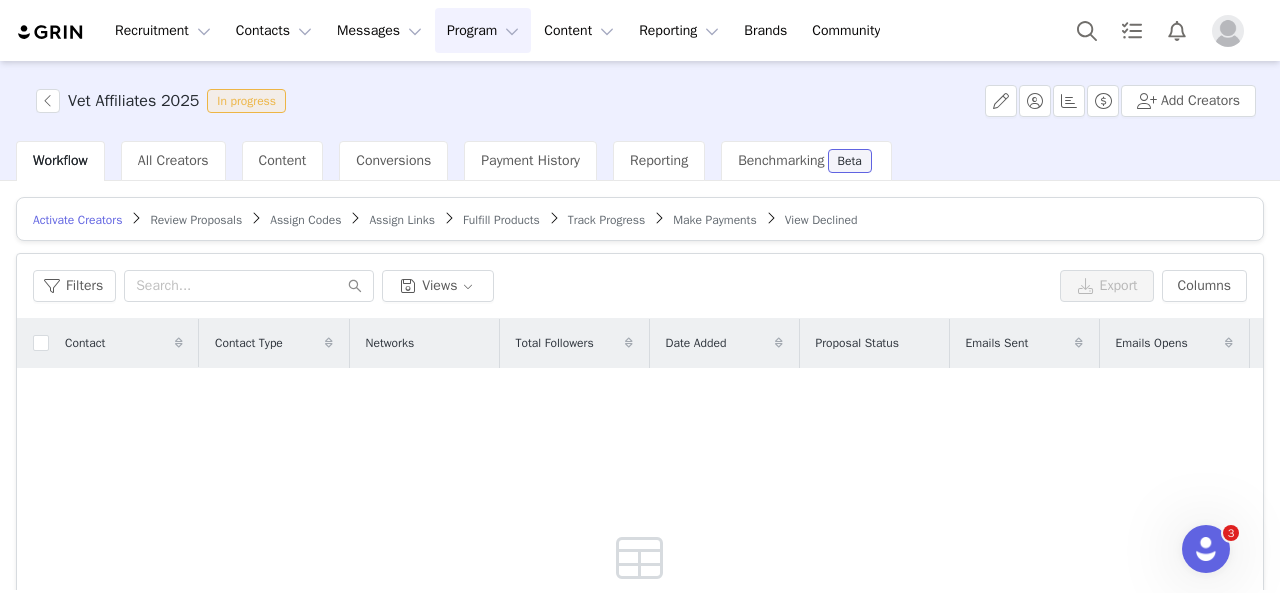 click on "Activate Creators" at bounding box center [77, 220] 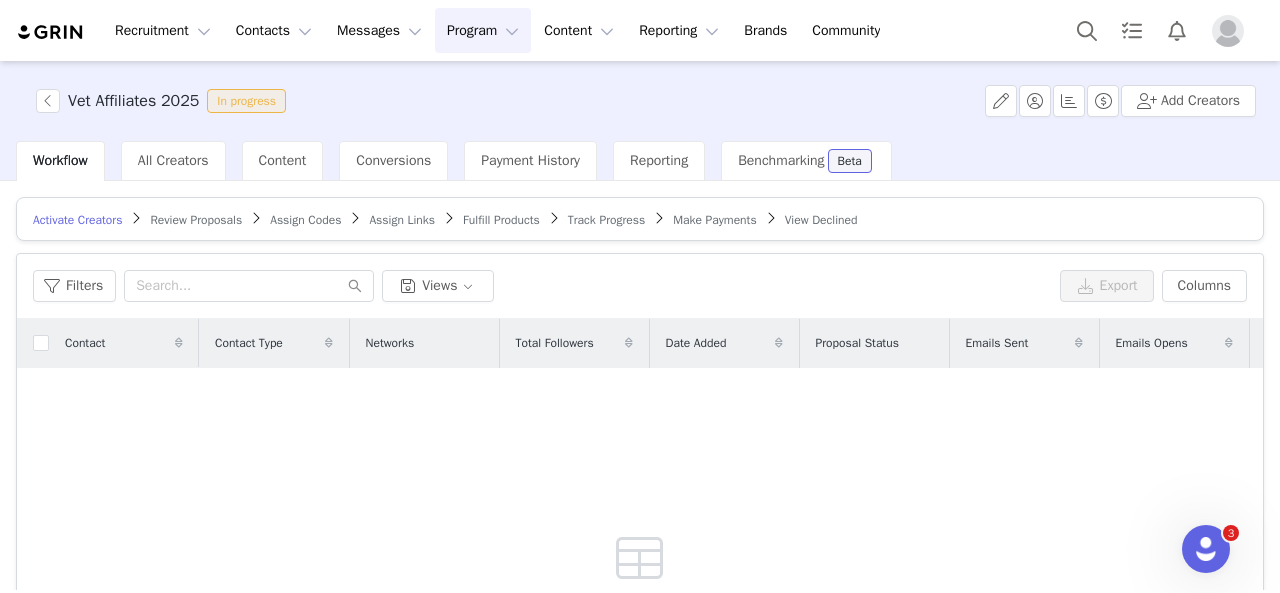 click on "Review Proposals" at bounding box center (196, 220) 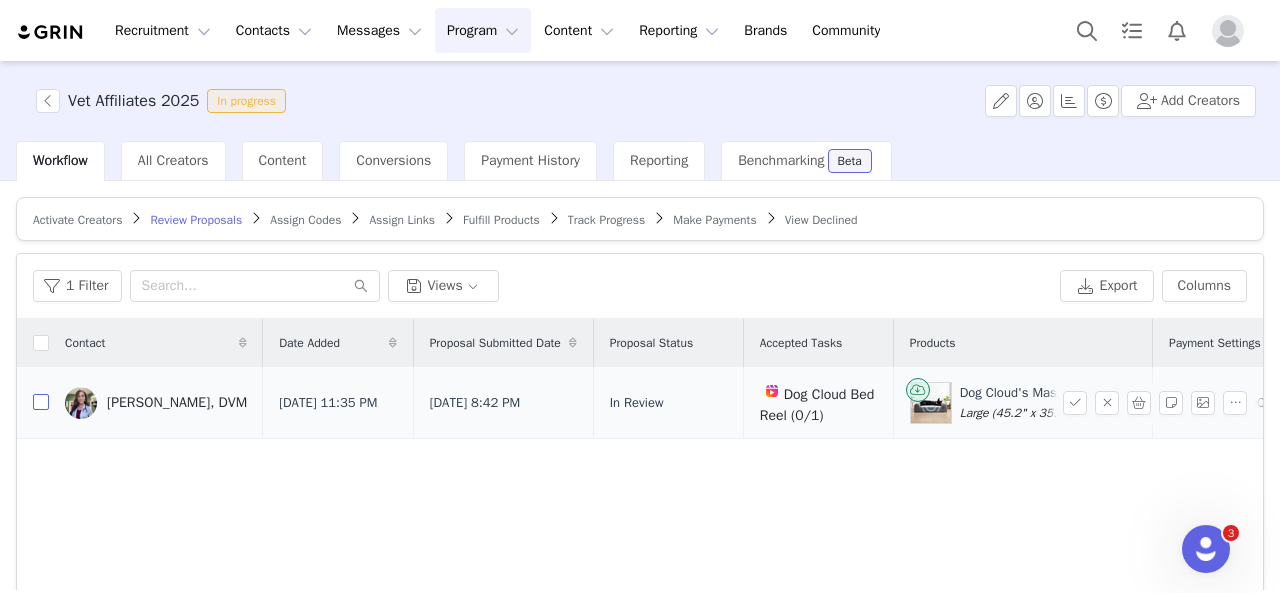 click at bounding box center (41, 402) 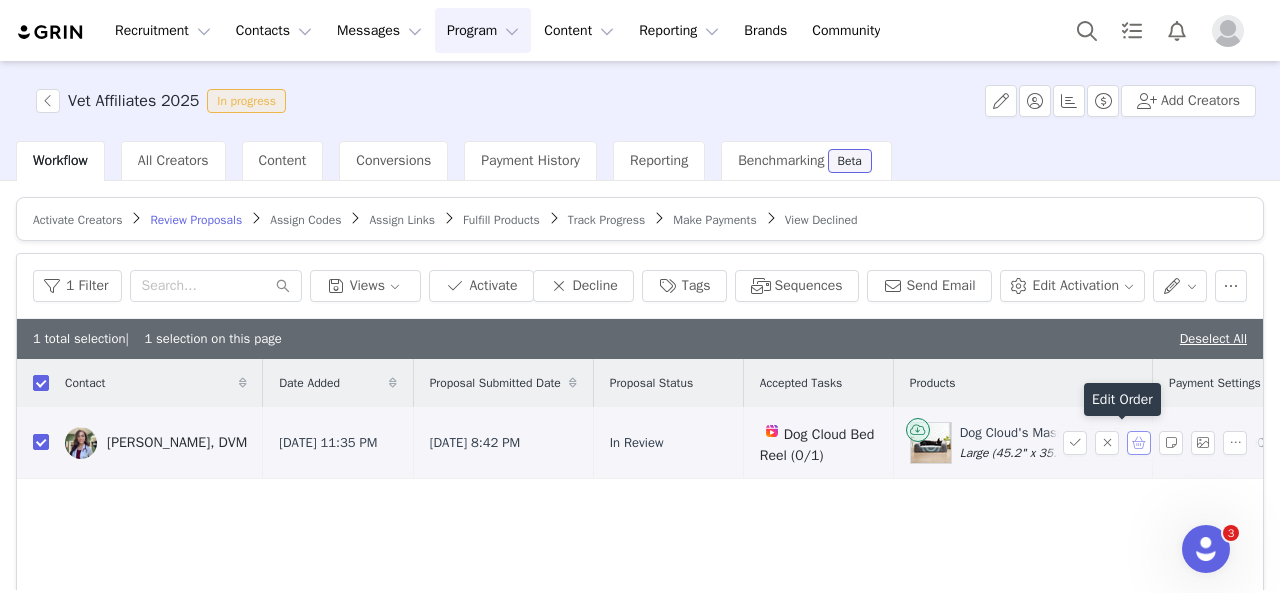 click at bounding box center [1139, 443] 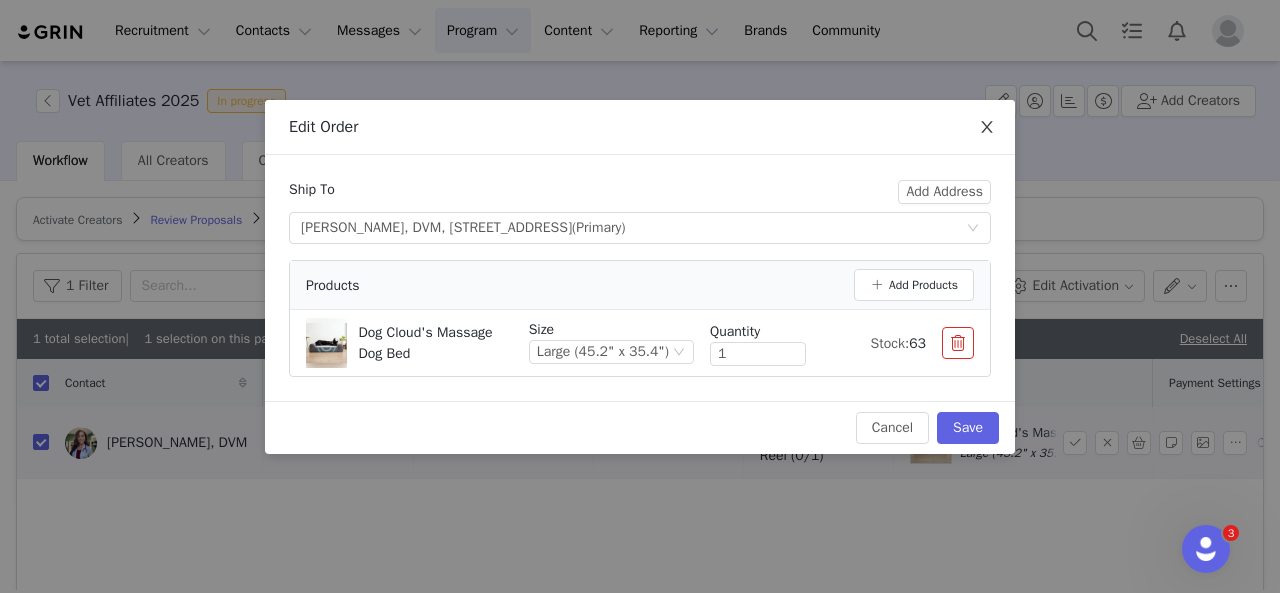 click 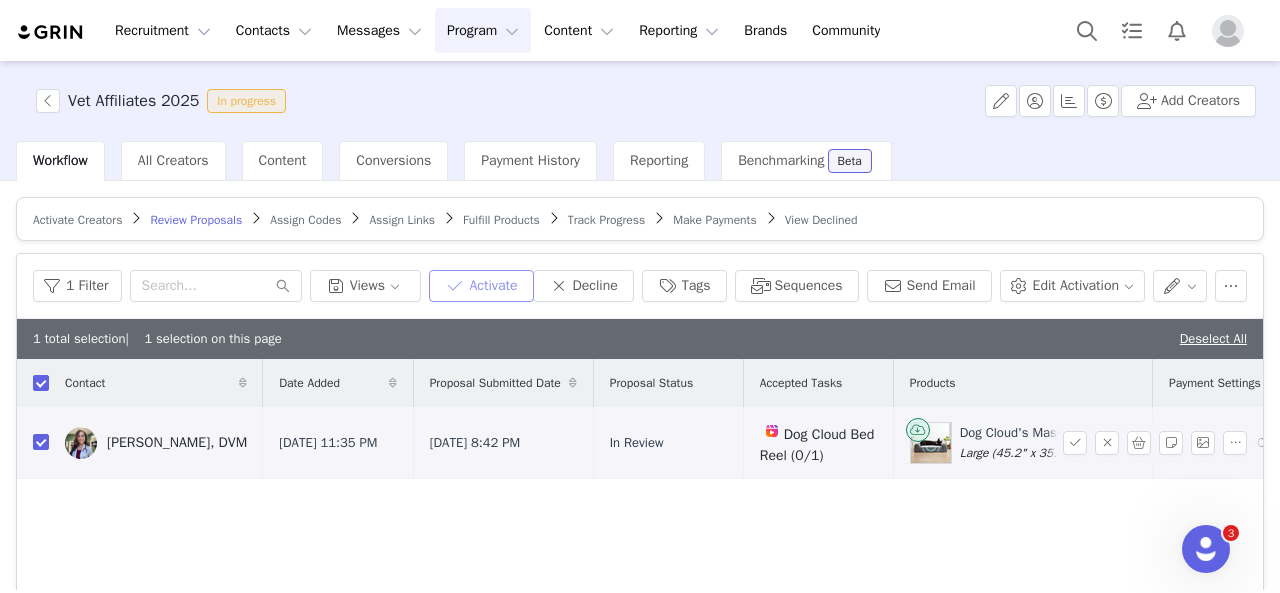 click on "Activate" at bounding box center [481, 286] 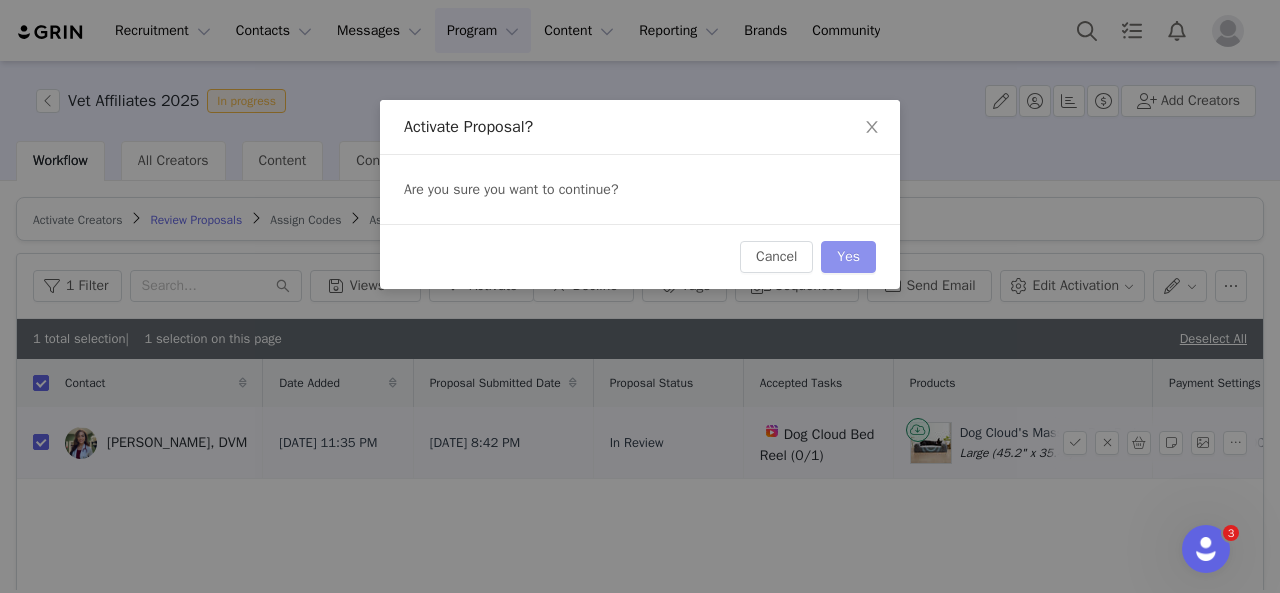click on "Yes" at bounding box center (848, 257) 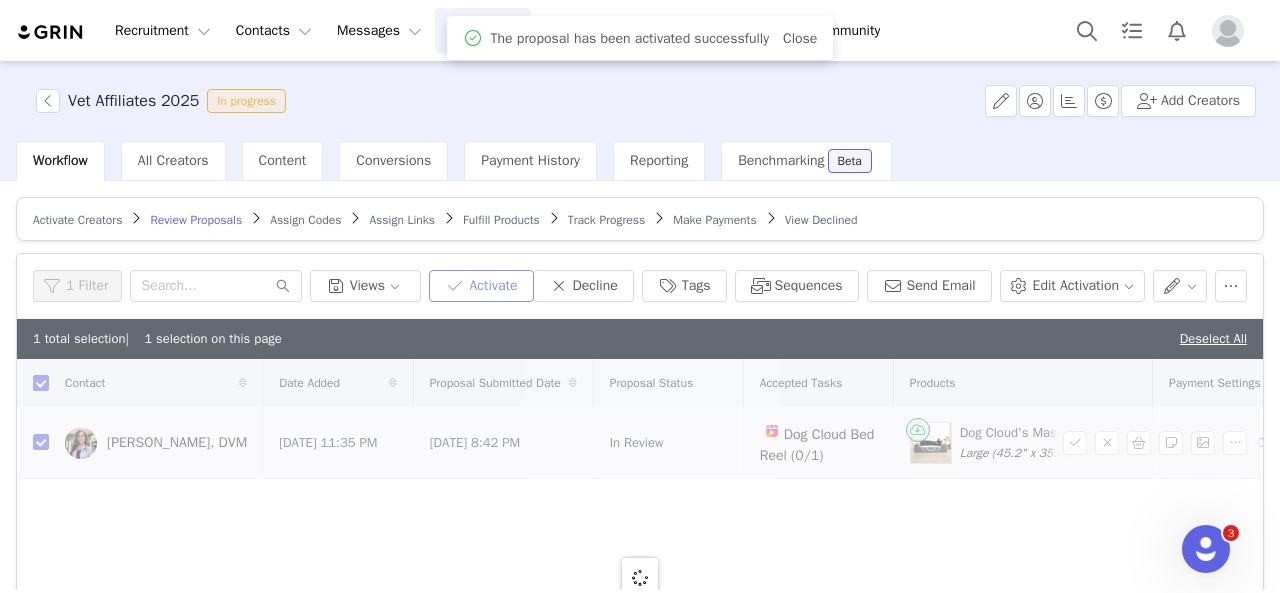 checkbox on "false" 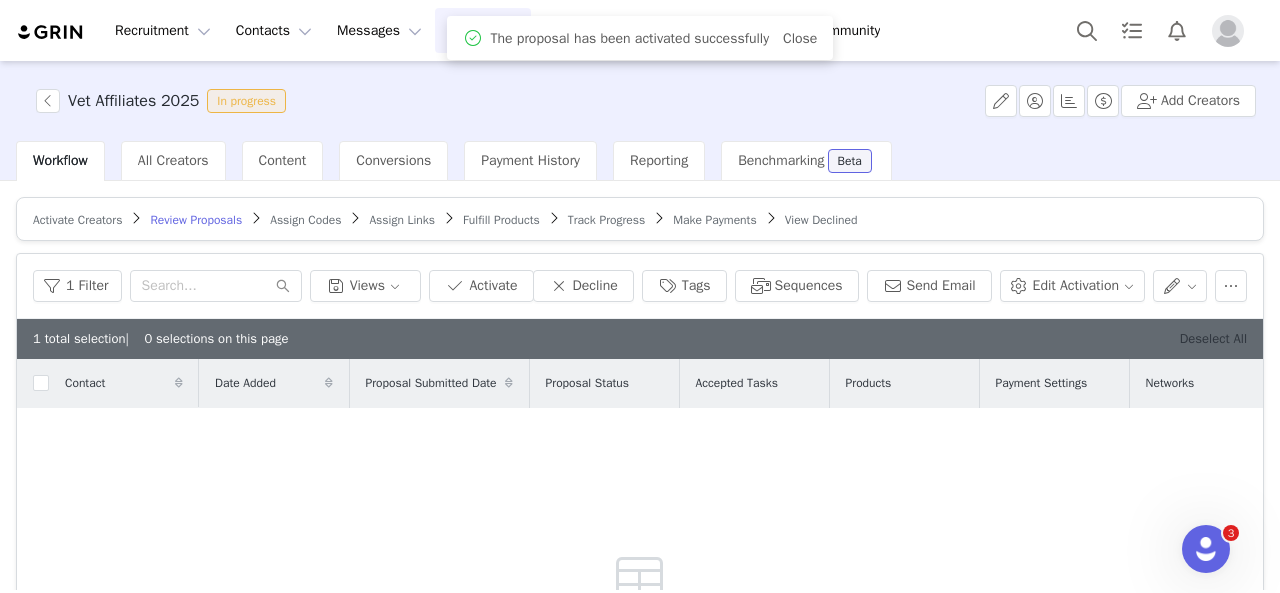 click on "Deselect All" at bounding box center [1213, 338] 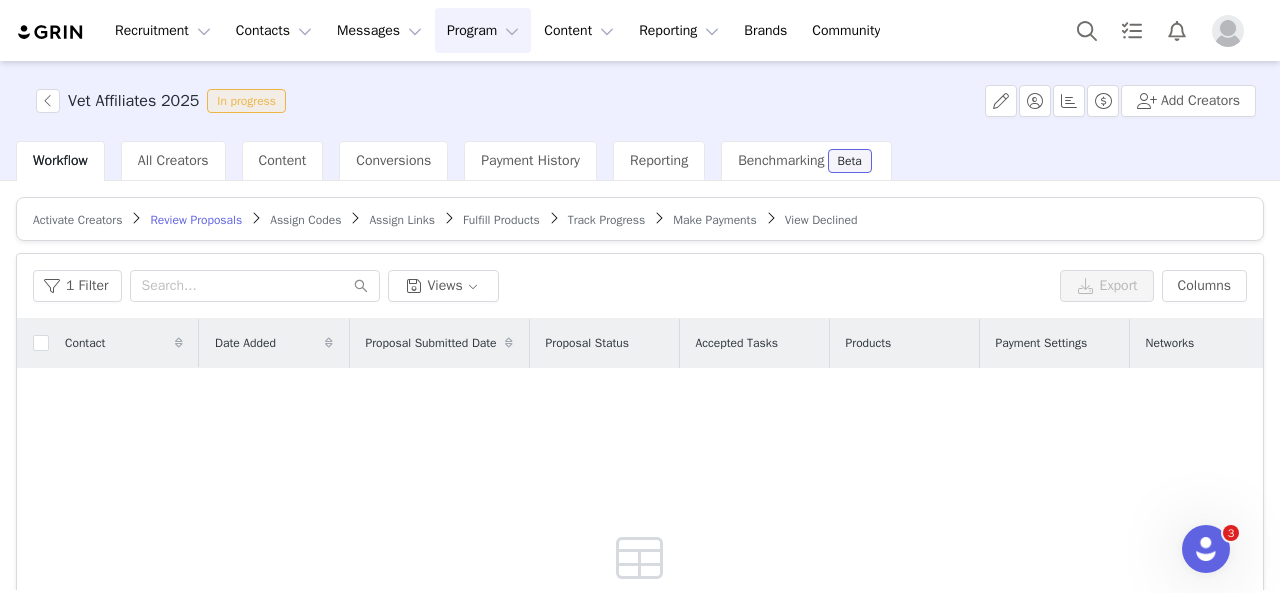click on "Assign Codes" at bounding box center (305, 220) 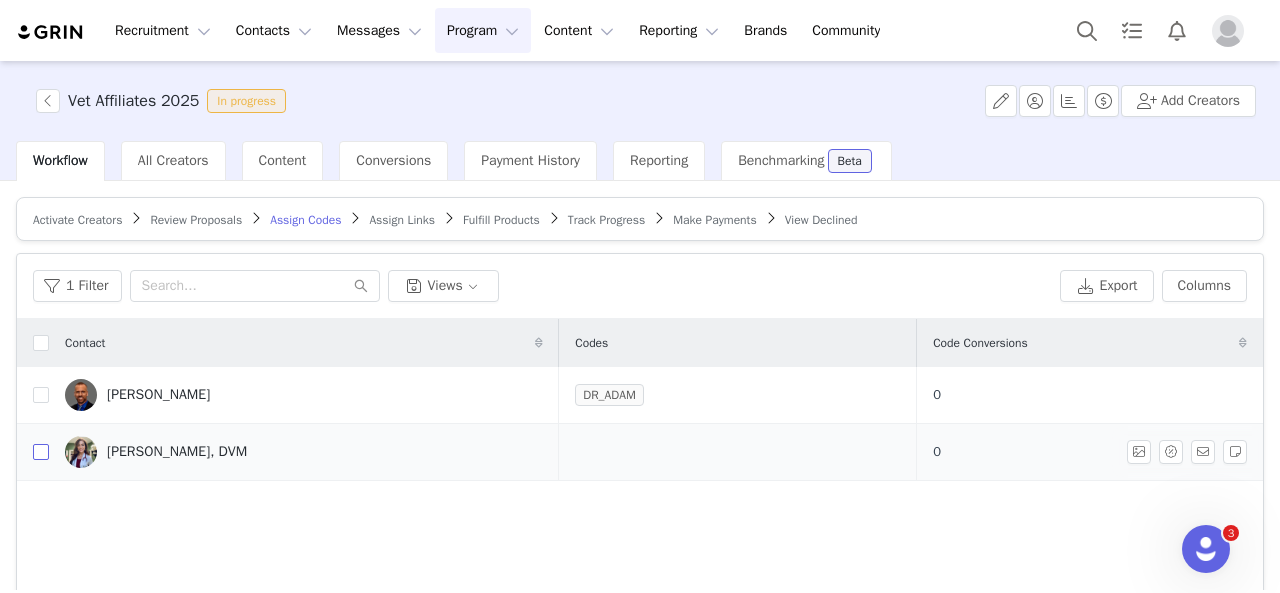 click at bounding box center (41, 452) 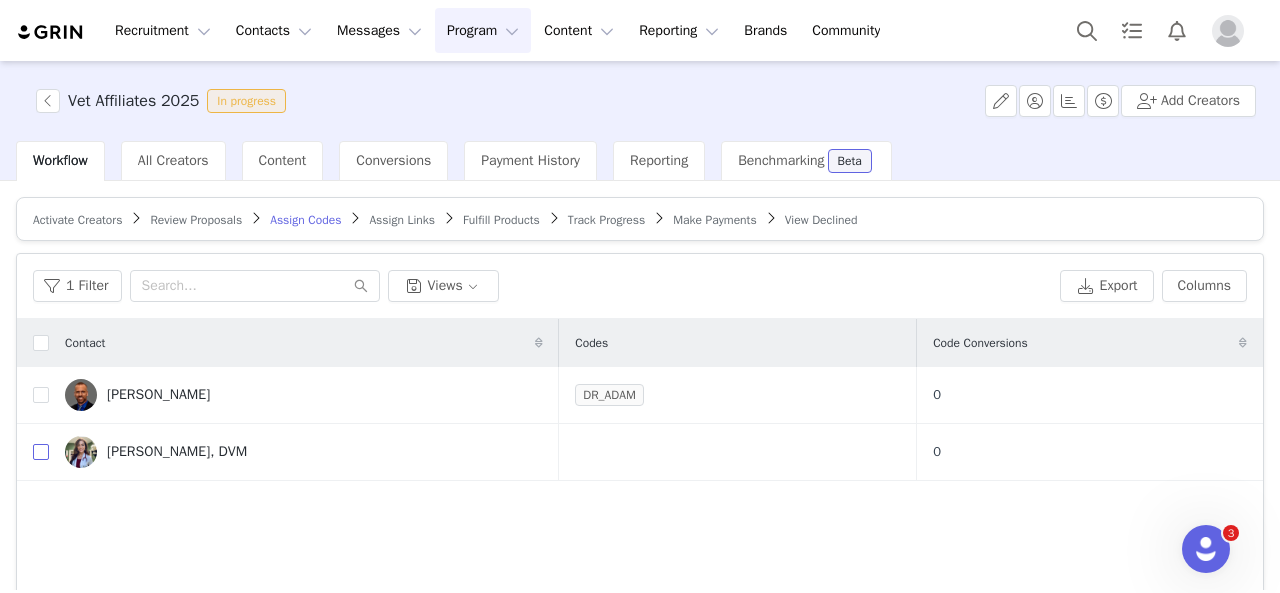 checkbox on "true" 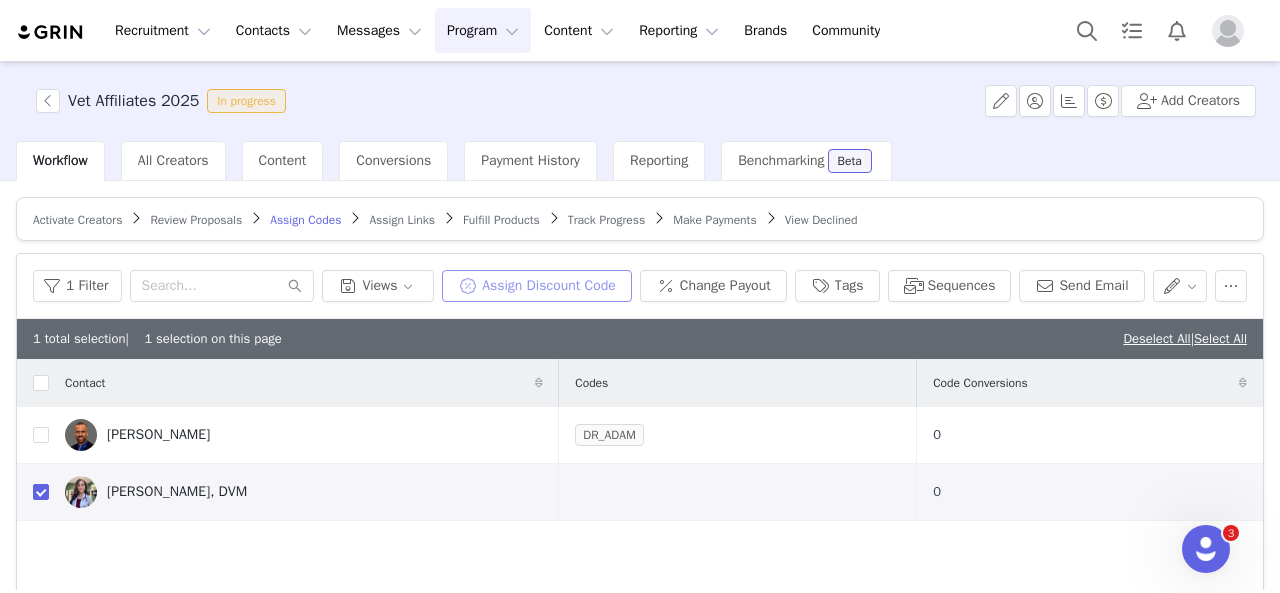 click on "Assign Discount Code" at bounding box center [537, 286] 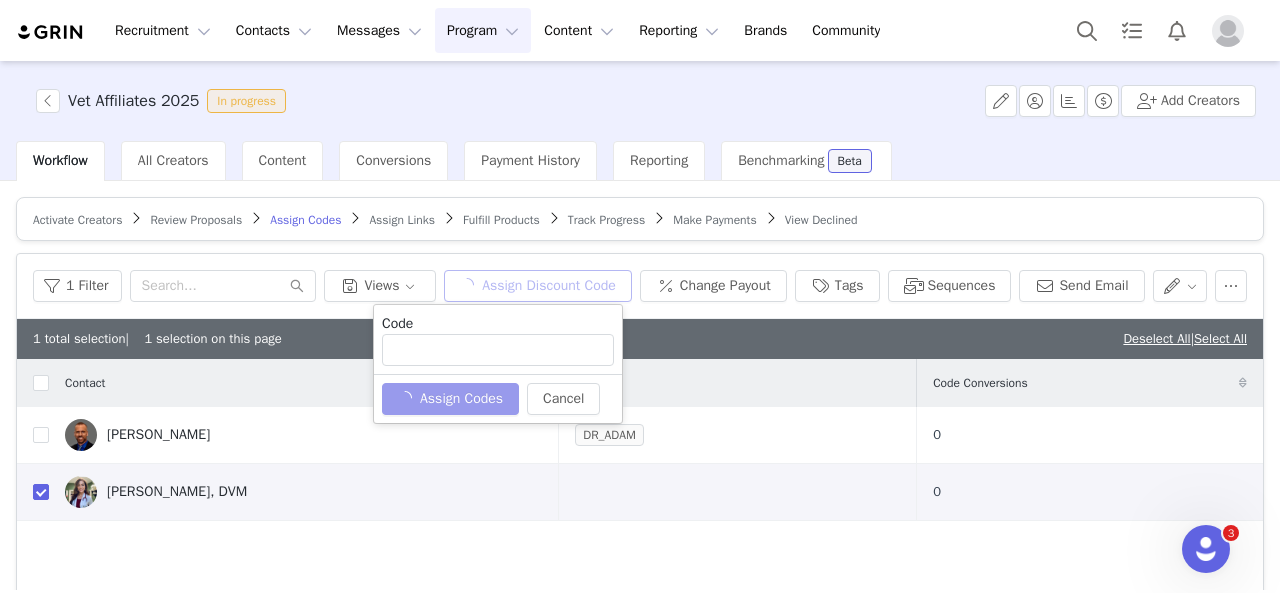 type on "THEHONESTVET" 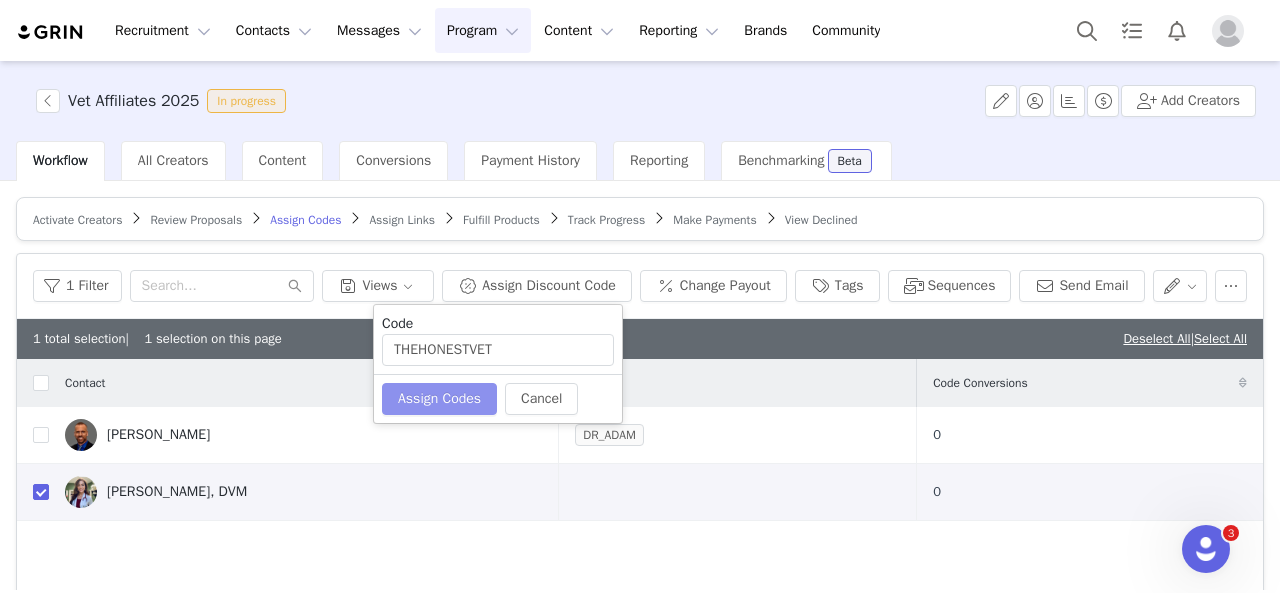 click on "Assign Codes" at bounding box center [439, 399] 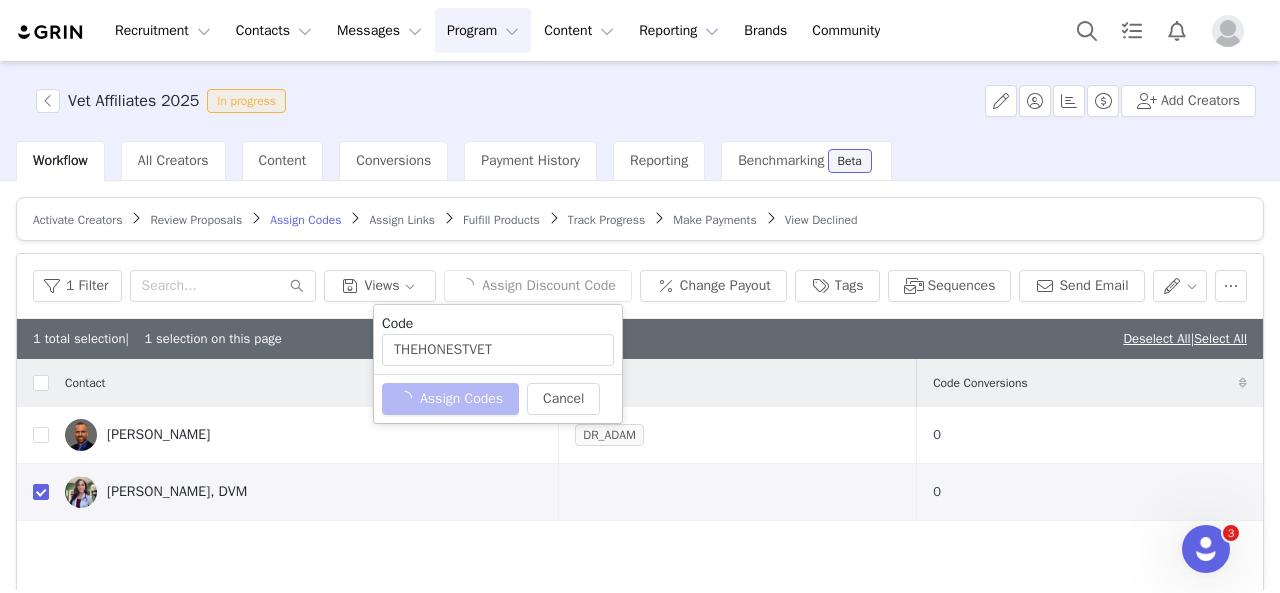type 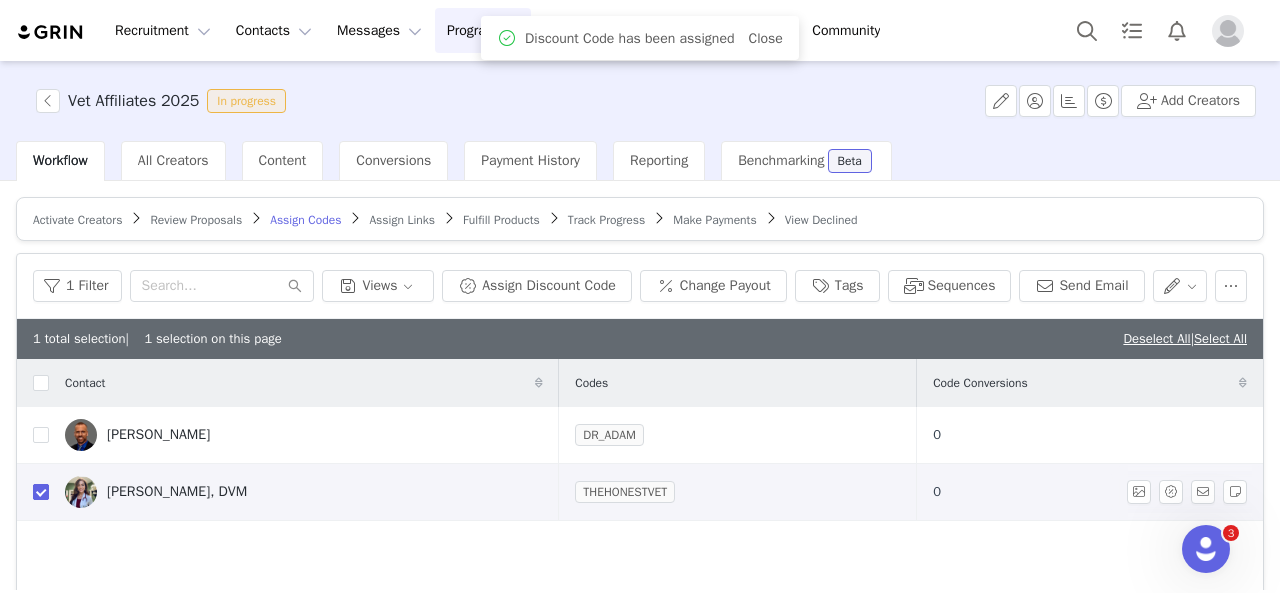 click at bounding box center (41, 492) 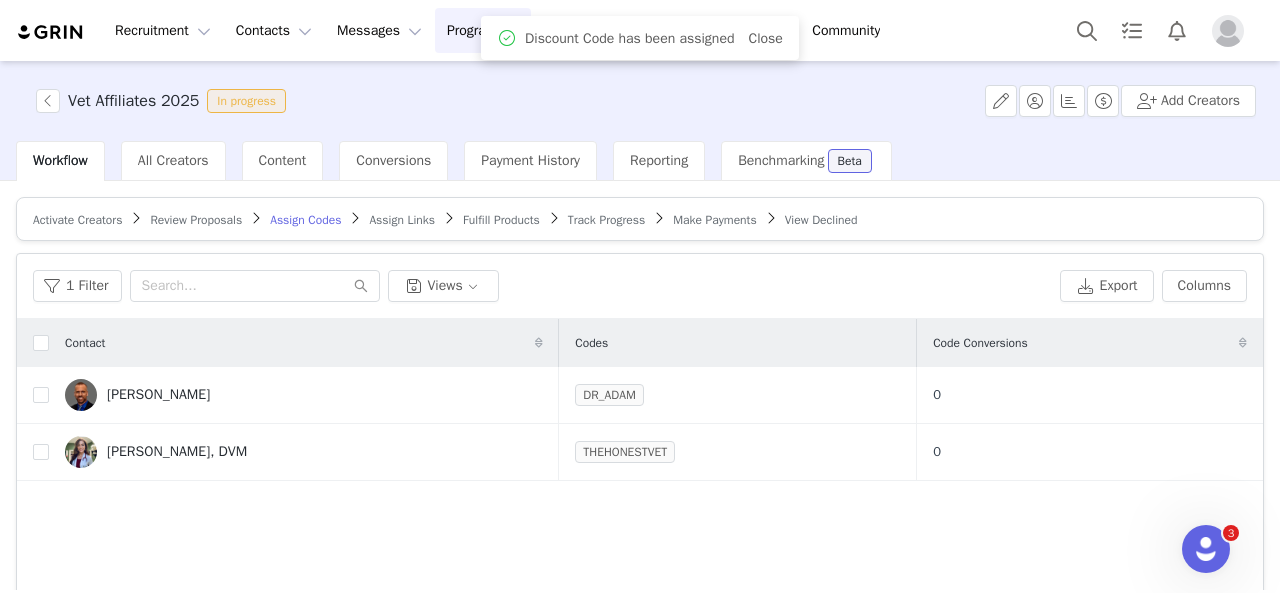 click on "Assign Links" at bounding box center (402, 220) 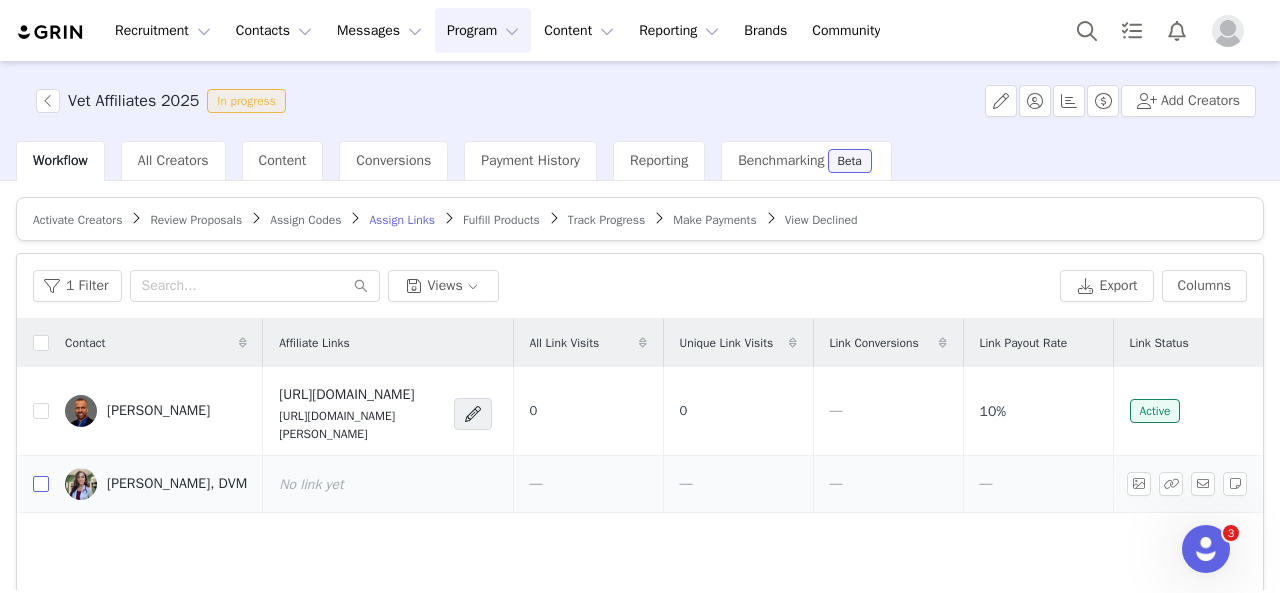 click at bounding box center (41, 484) 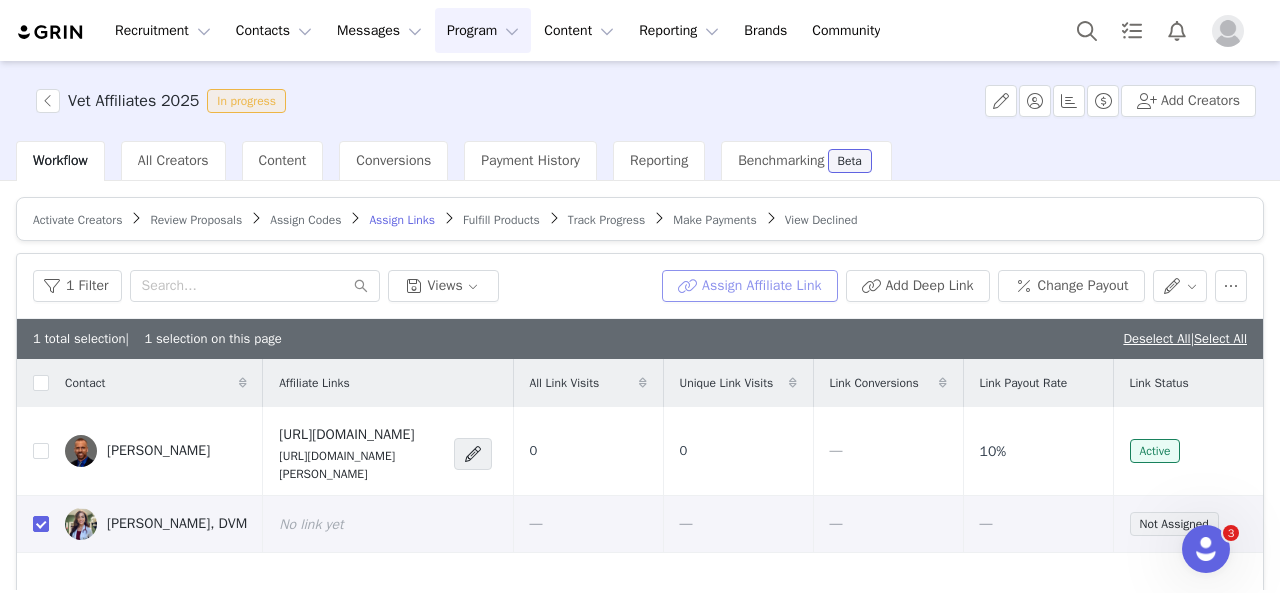click on "Assign Affiliate Link" at bounding box center [749, 286] 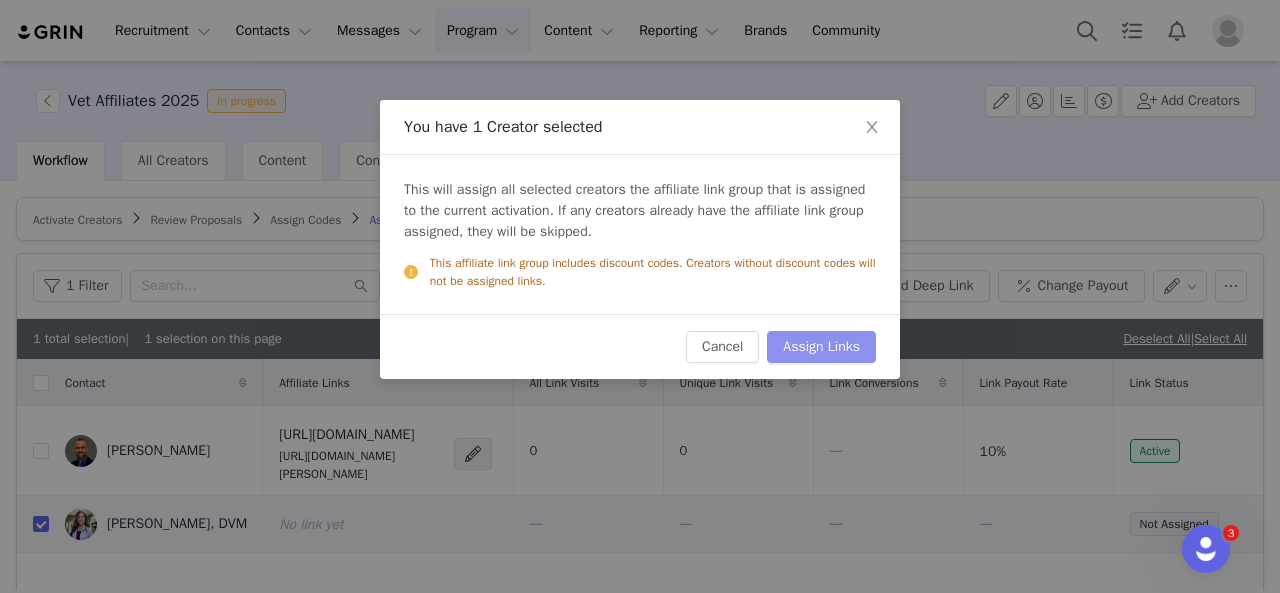 click on "Assign Links" at bounding box center (821, 347) 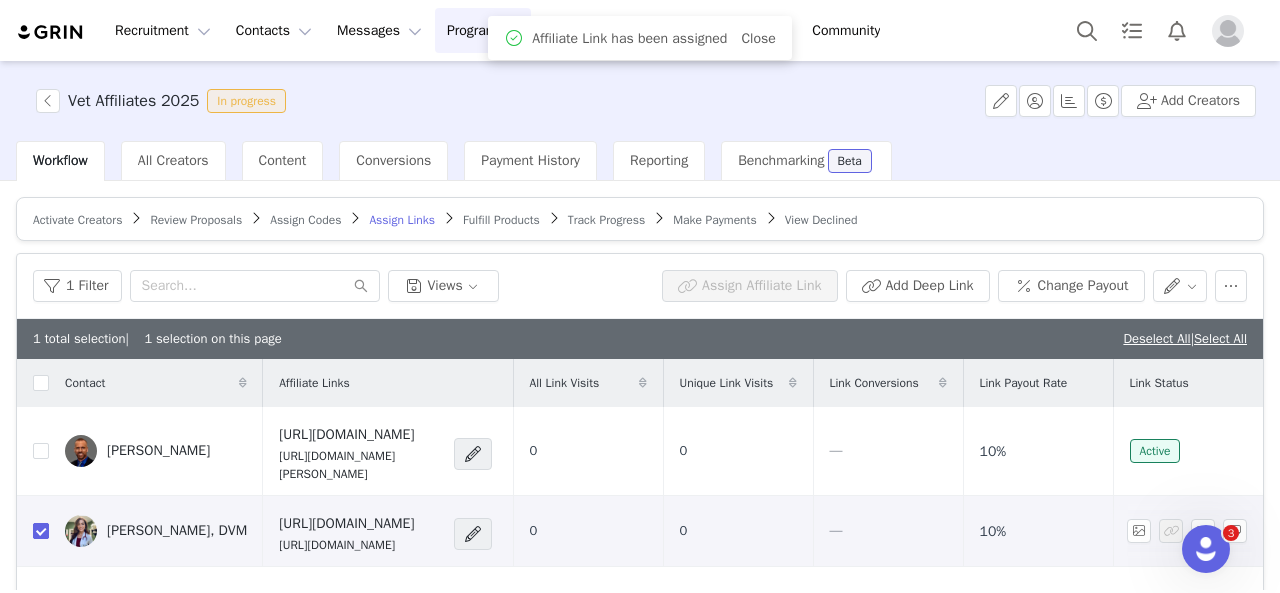 click at bounding box center (41, 531) 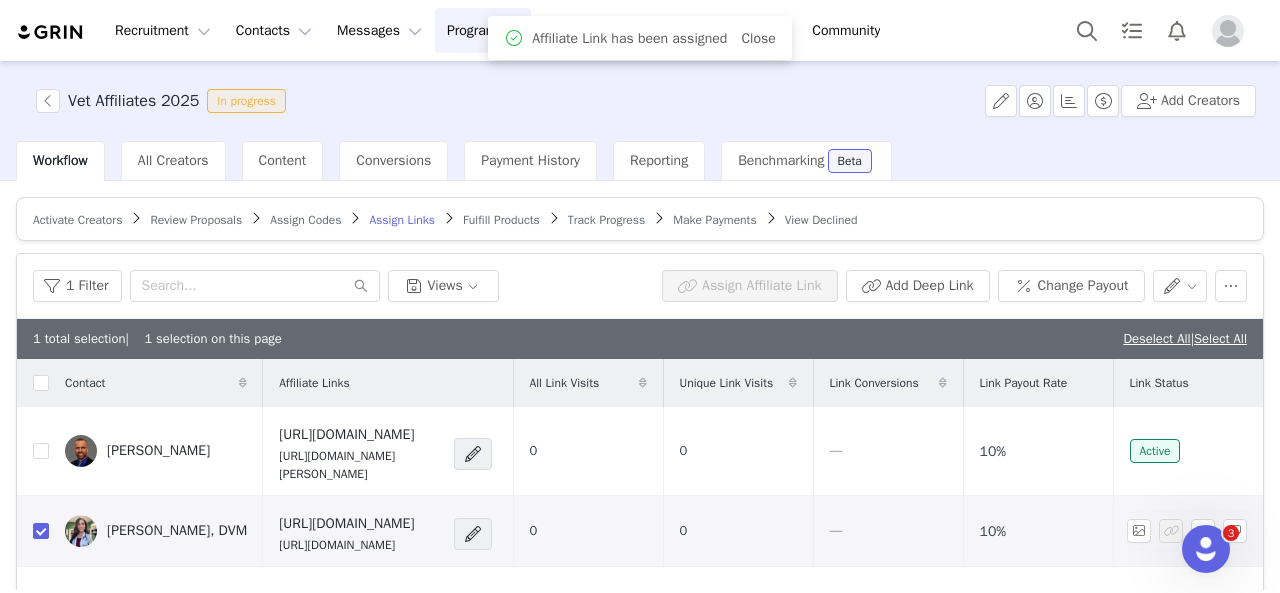 checkbox on "false" 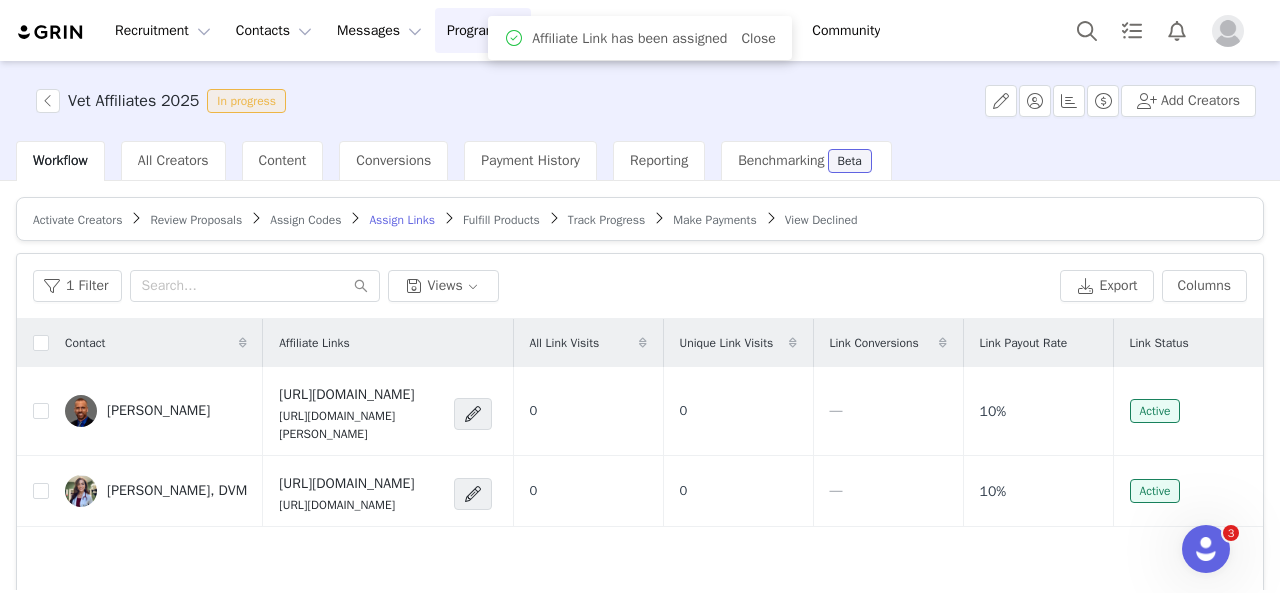 click on "Fulfill Products" at bounding box center (501, 220) 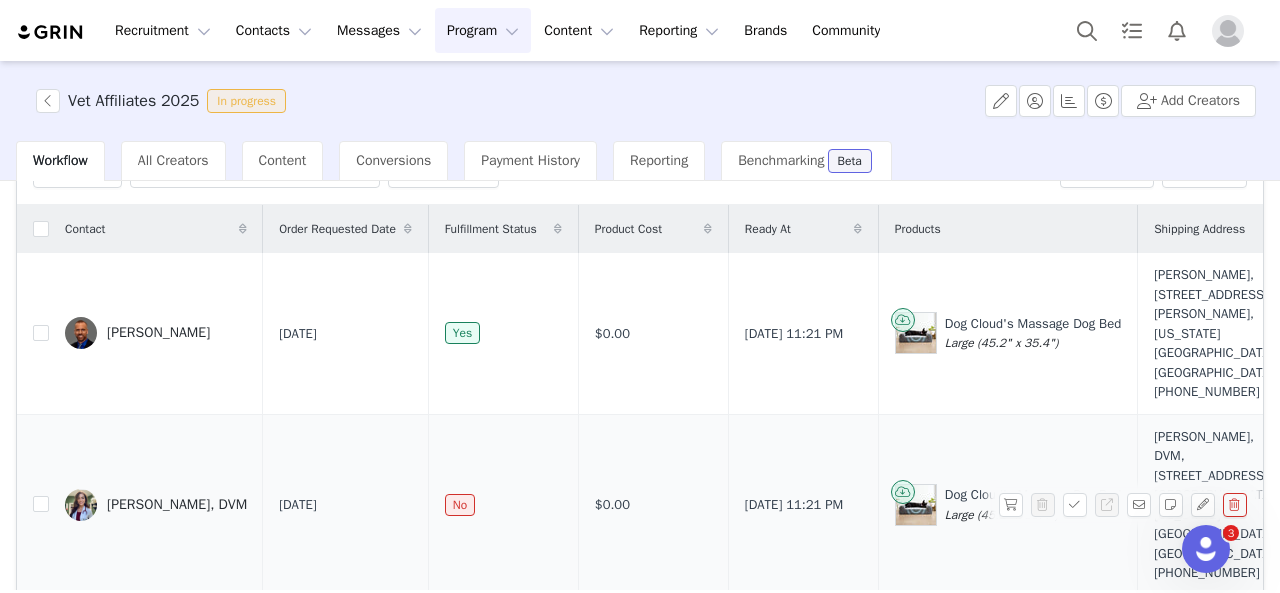 scroll, scrollTop: 200, scrollLeft: 0, axis: vertical 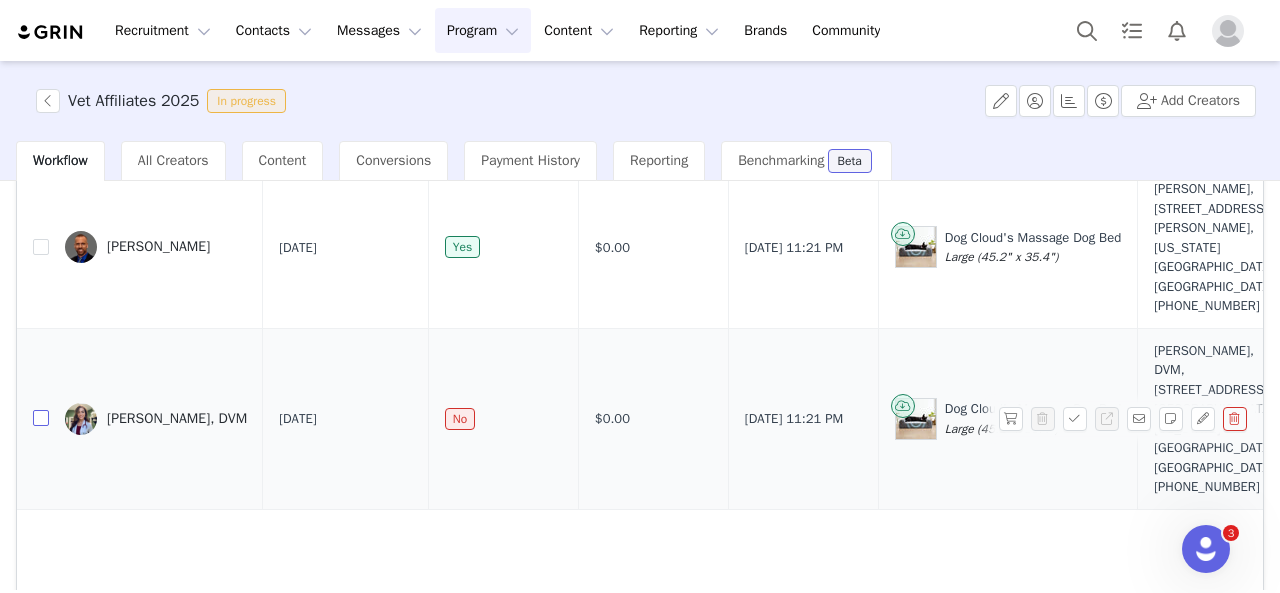 click at bounding box center [41, 418] 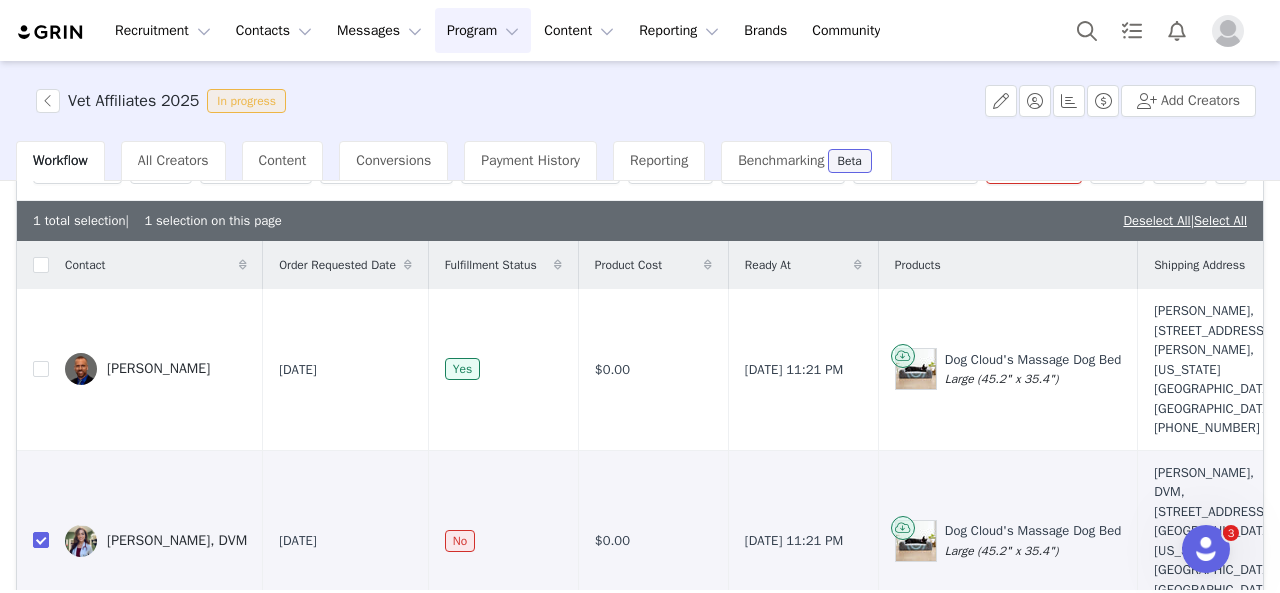 scroll, scrollTop: 0, scrollLeft: 0, axis: both 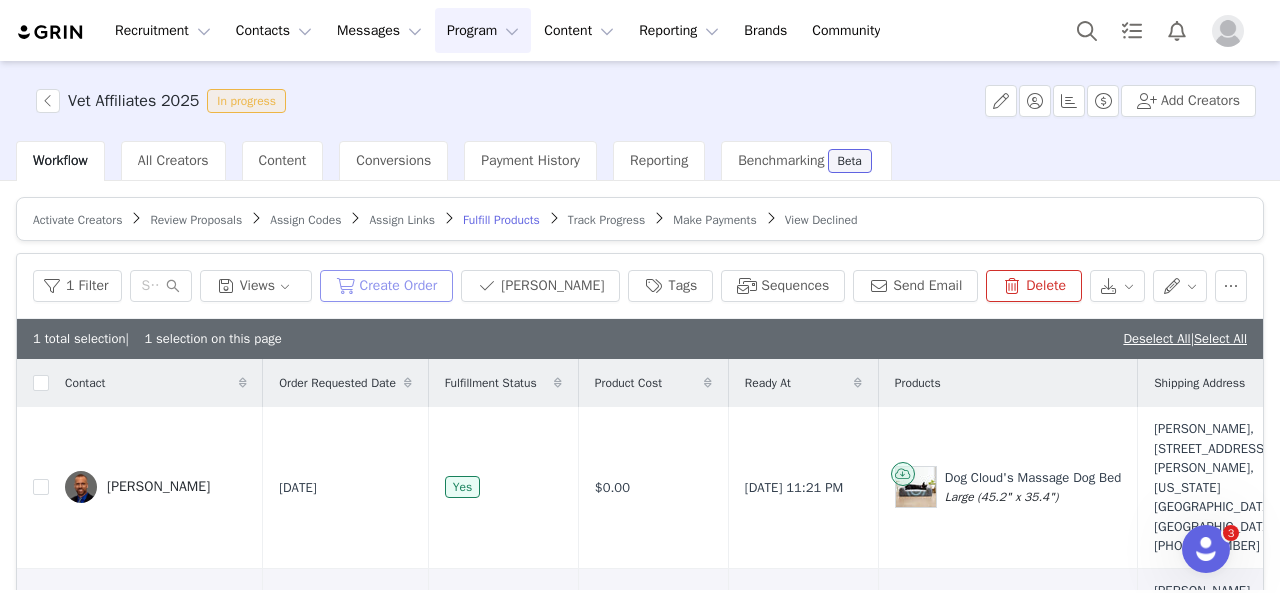 click on "Create Order" at bounding box center [387, 286] 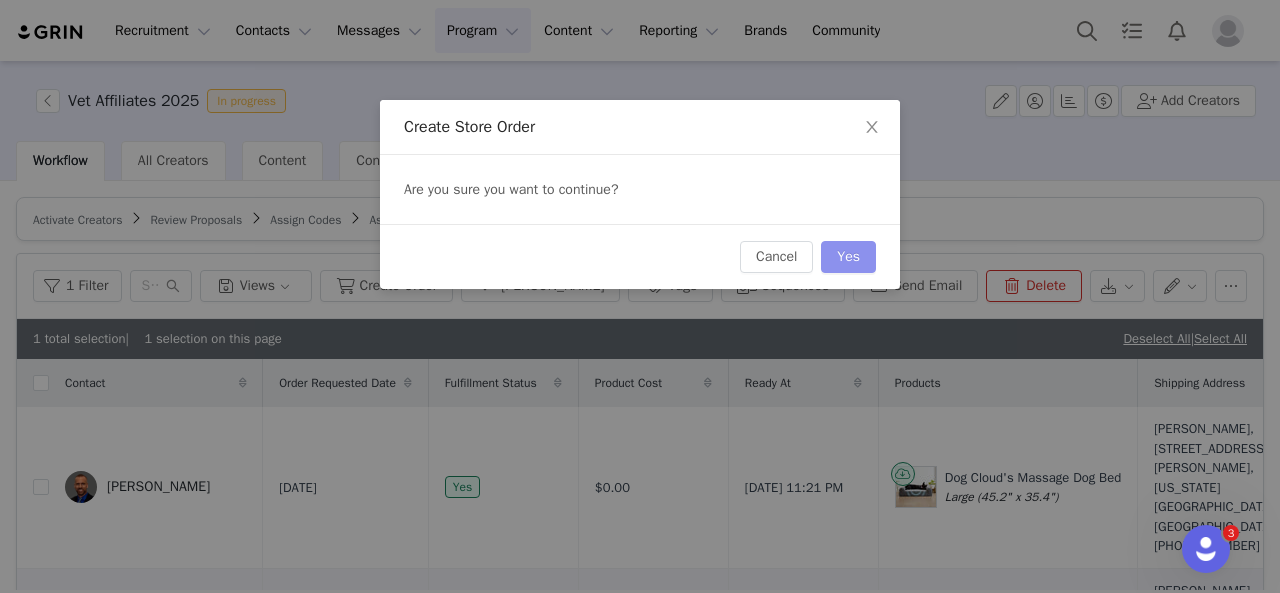 click on "Yes" at bounding box center [848, 257] 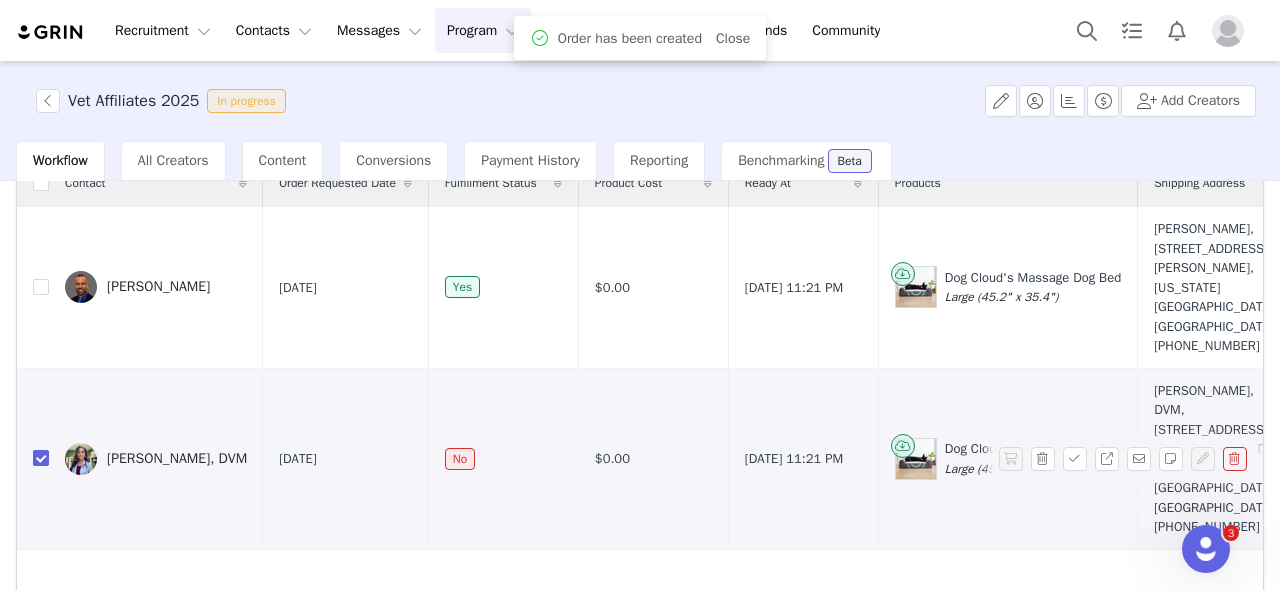 click at bounding box center [41, 458] 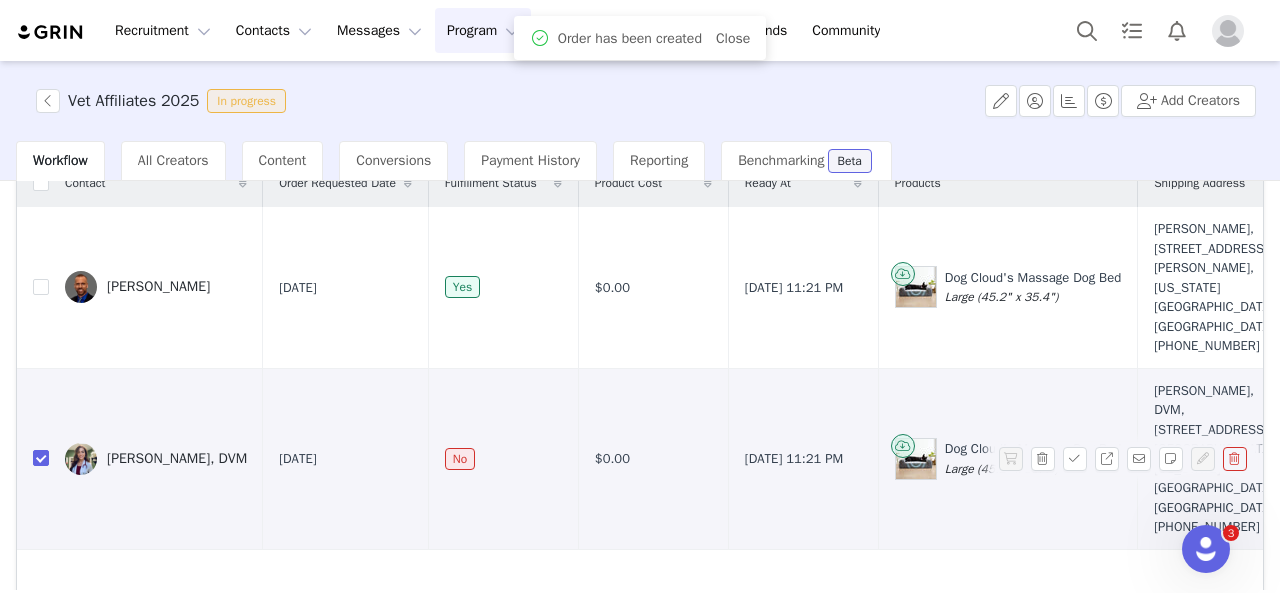checkbox on "false" 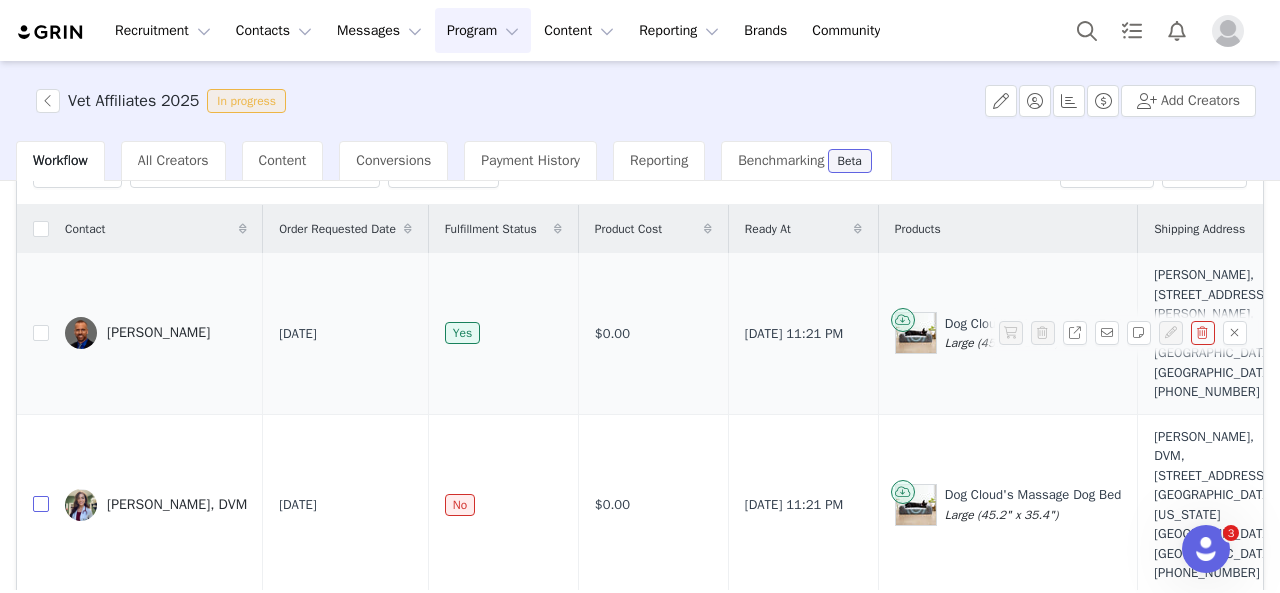 scroll, scrollTop: 0, scrollLeft: 0, axis: both 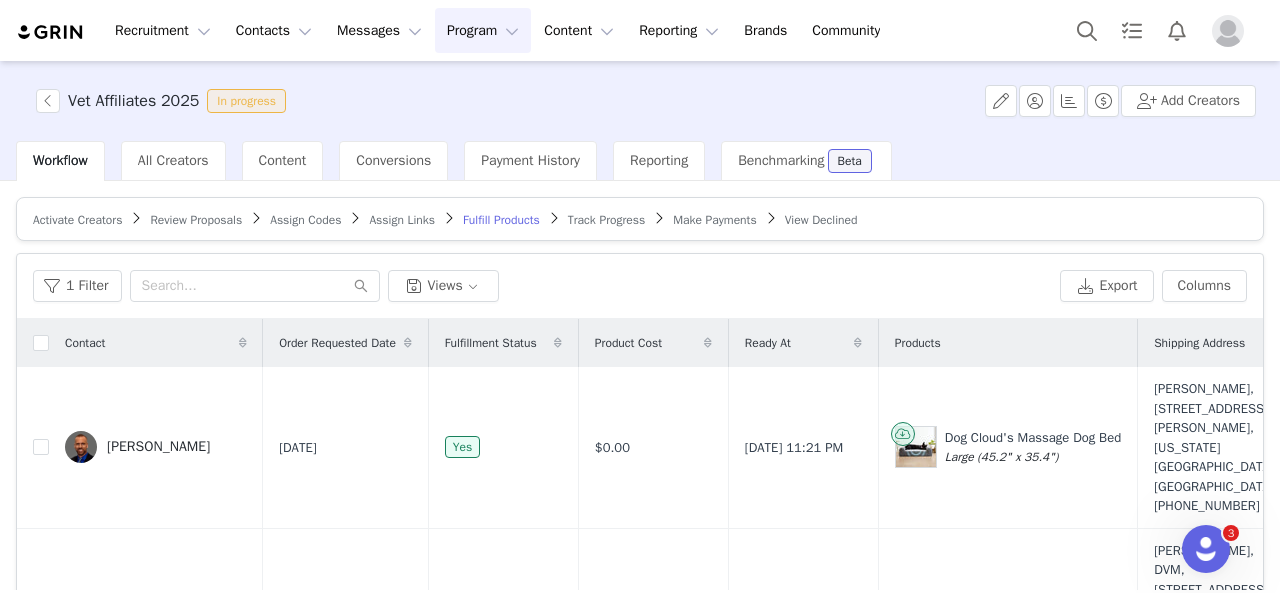 click on "Program Program" at bounding box center (483, 30) 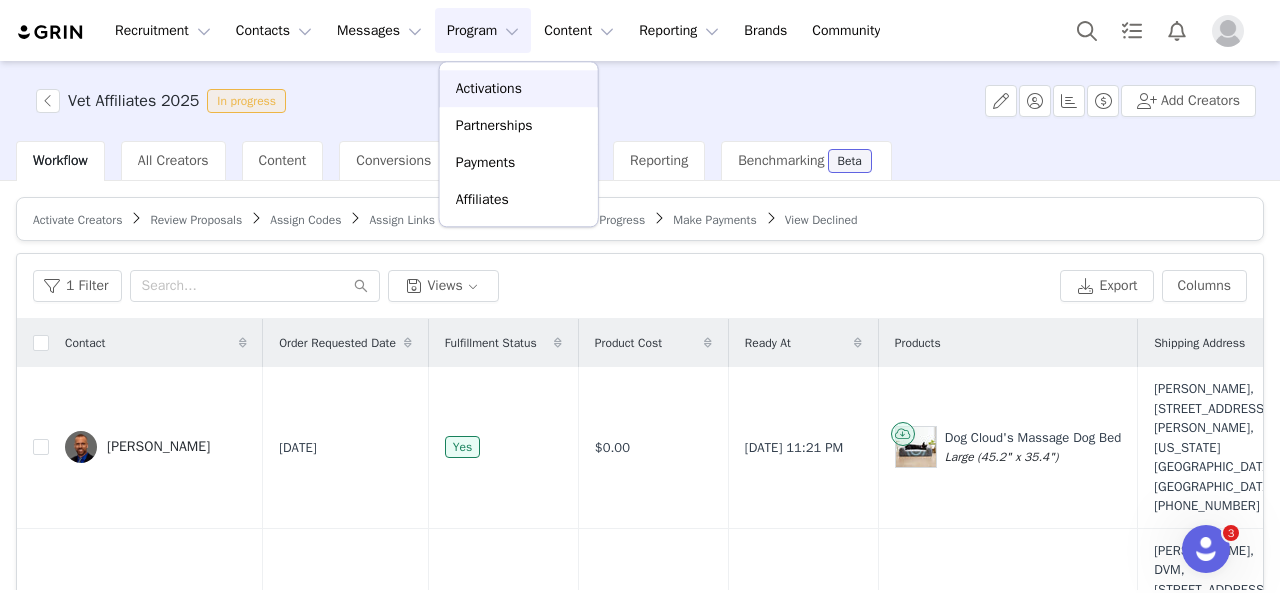click on "Activations" at bounding box center [489, 88] 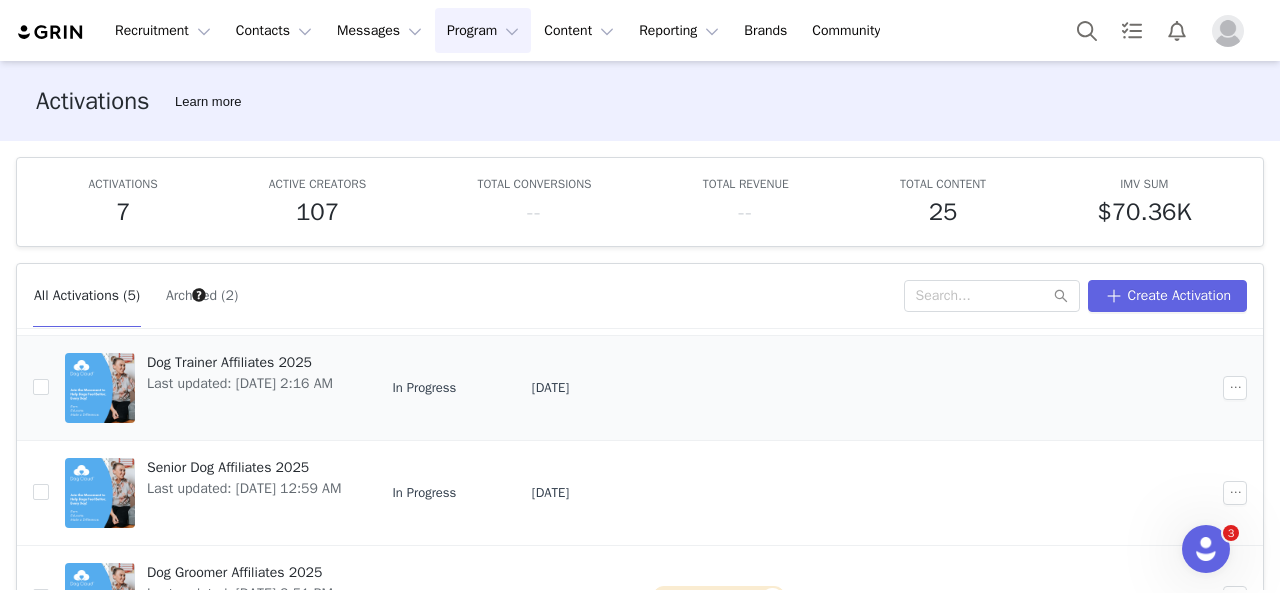 scroll, scrollTop: 277, scrollLeft: 0, axis: vertical 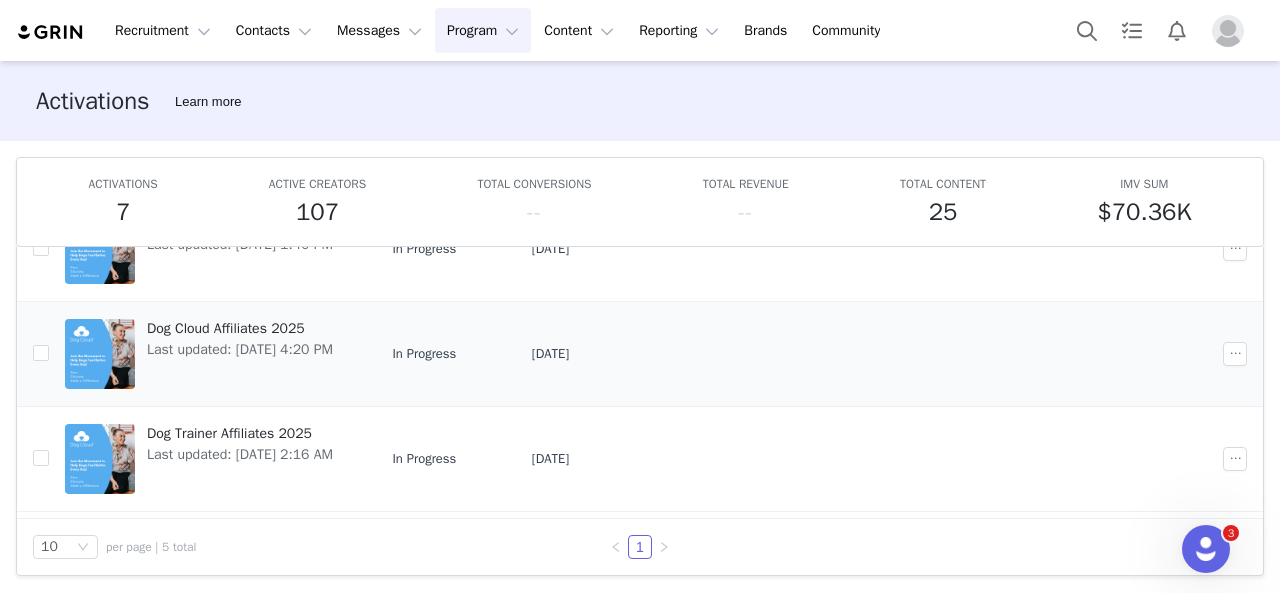 click on "Dog Cloud Affiliates 2025" at bounding box center (240, 328) 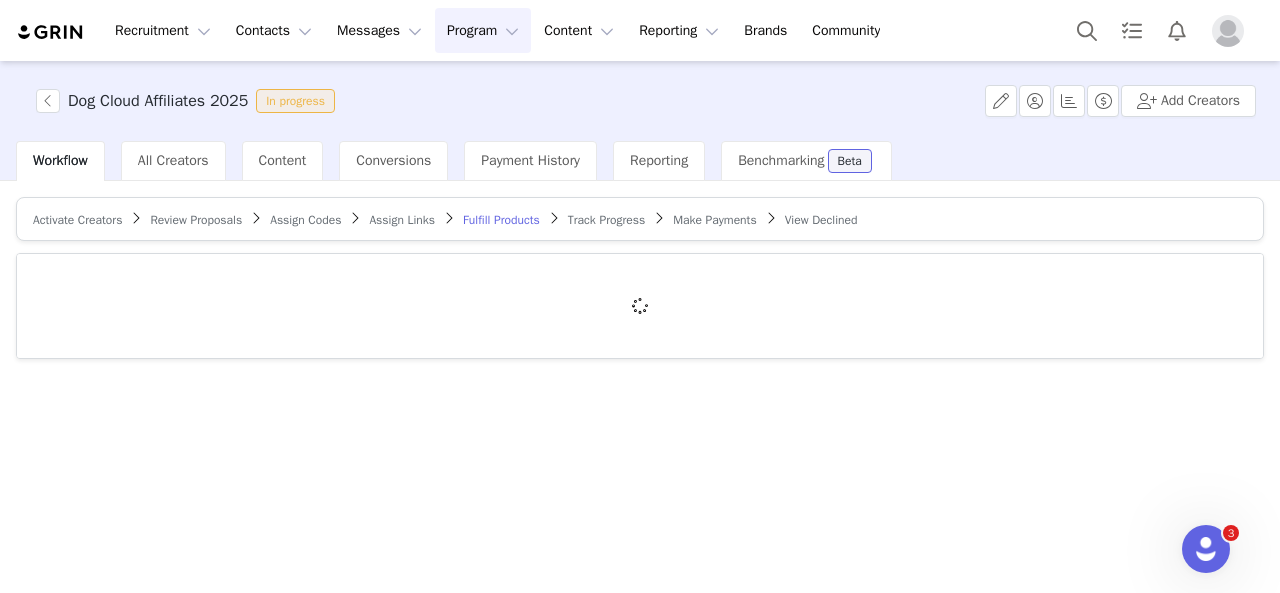 click on "Review Proposals" at bounding box center (196, 220) 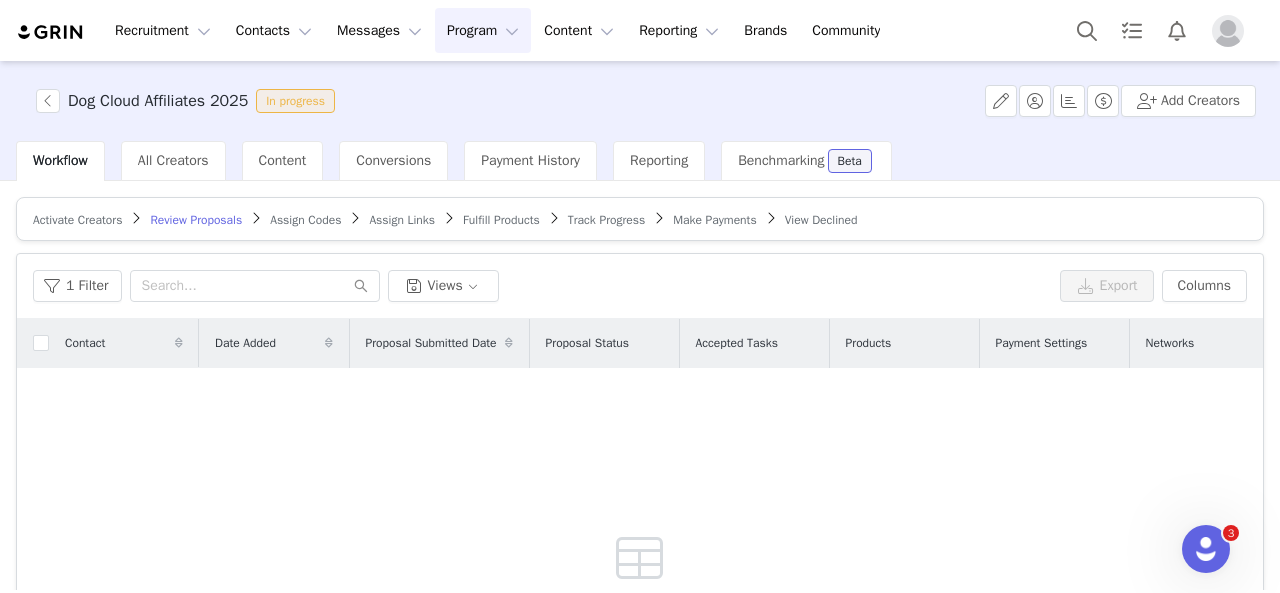 click on "Activate Creators" at bounding box center (77, 220) 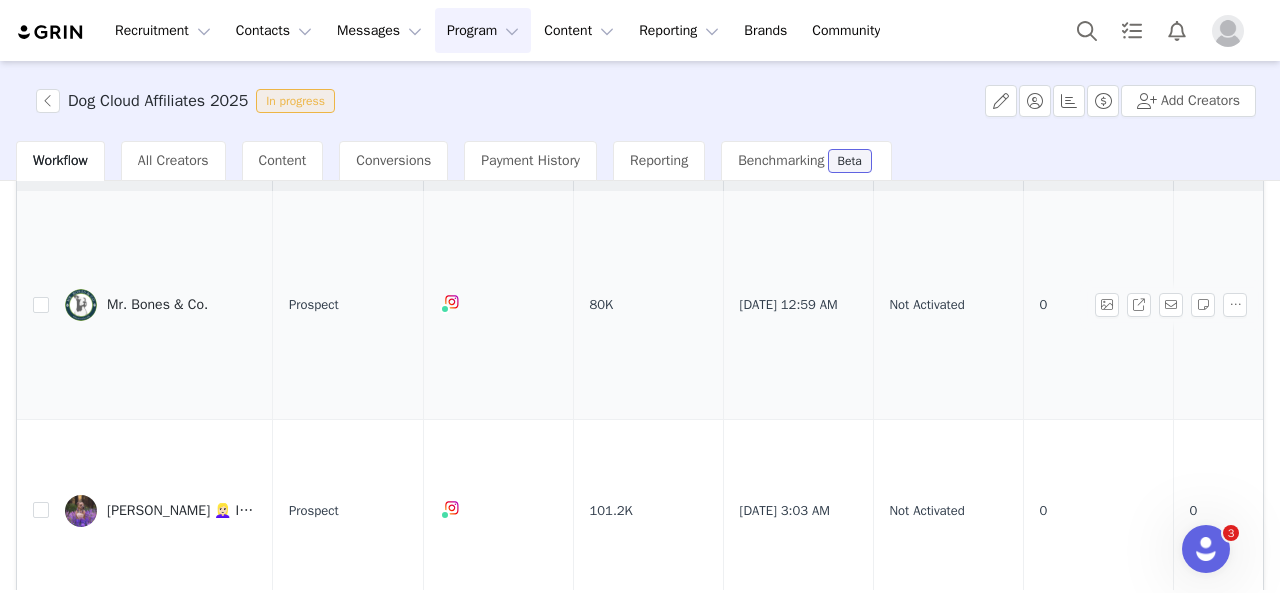scroll, scrollTop: 76, scrollLeft: 0, axis: vertical 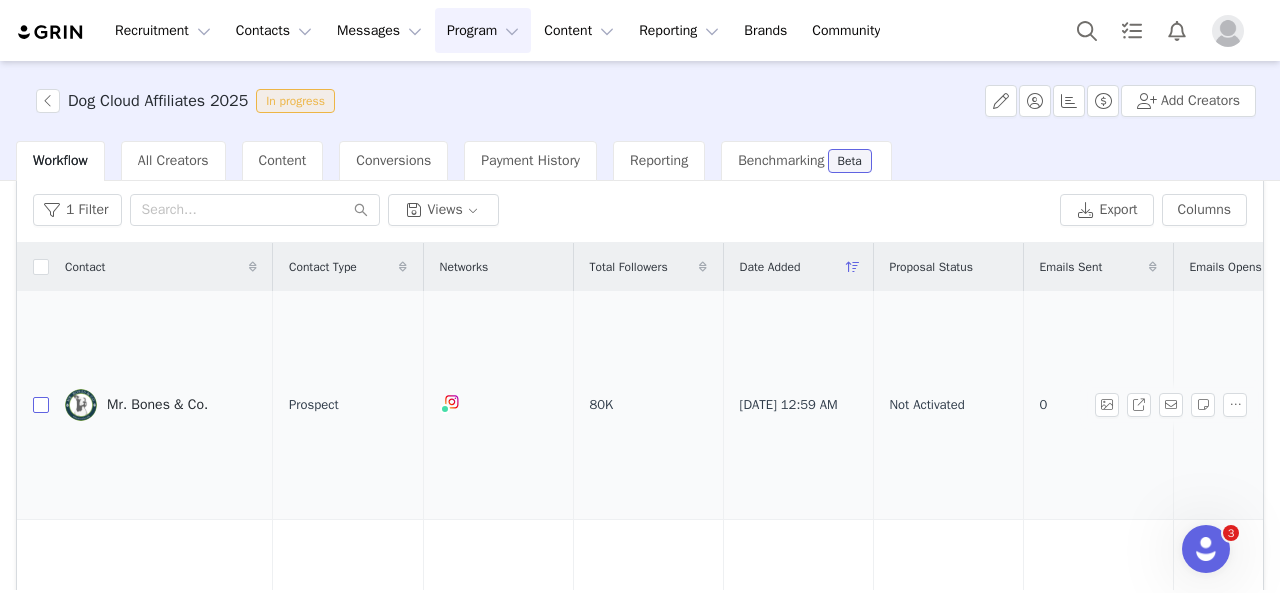 click at bounding box center (41, 405) 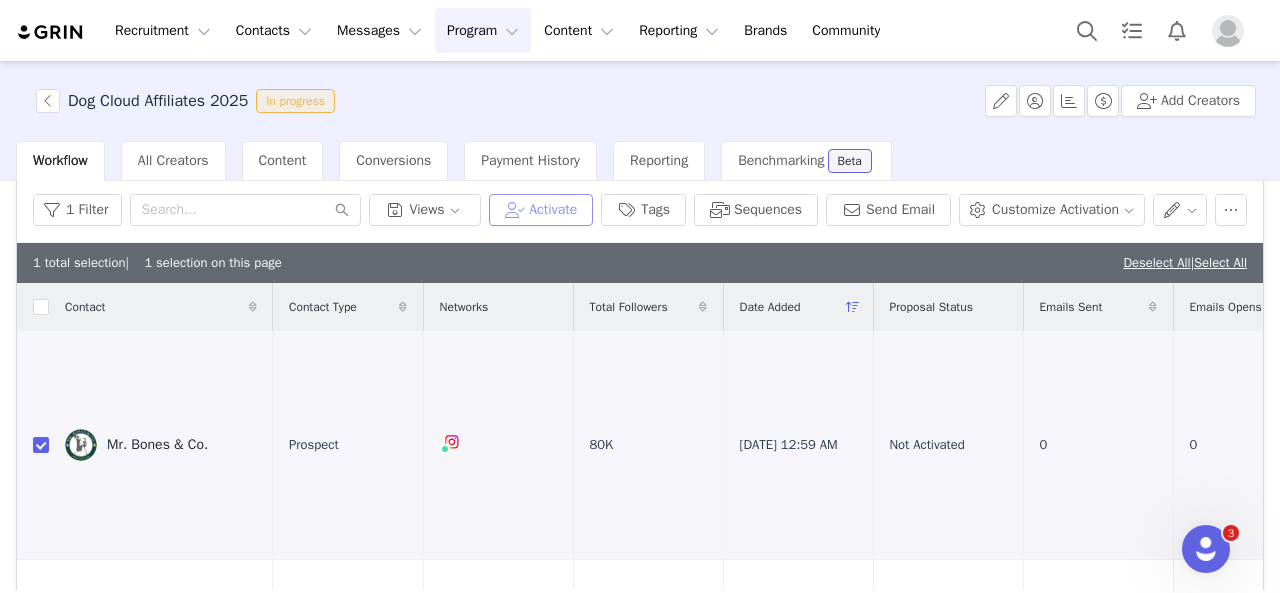 click on "Activate" at bounding box center (541, 210) 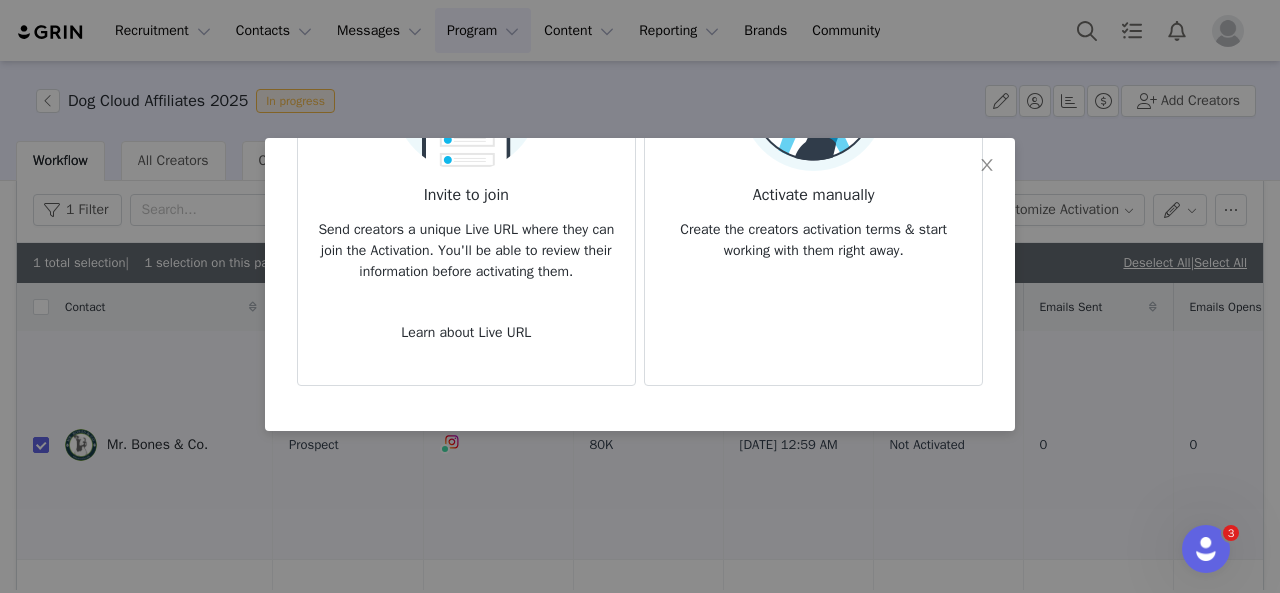 scroll, scrollTop: 200, scrollLeft: 0, axis: vertical 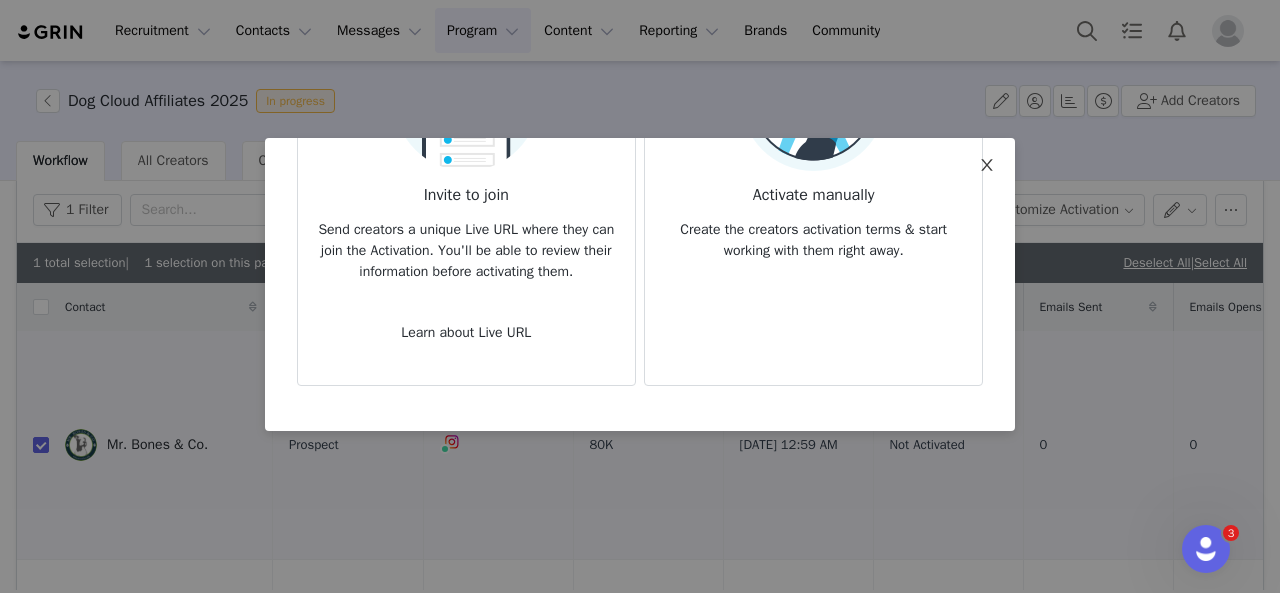 click 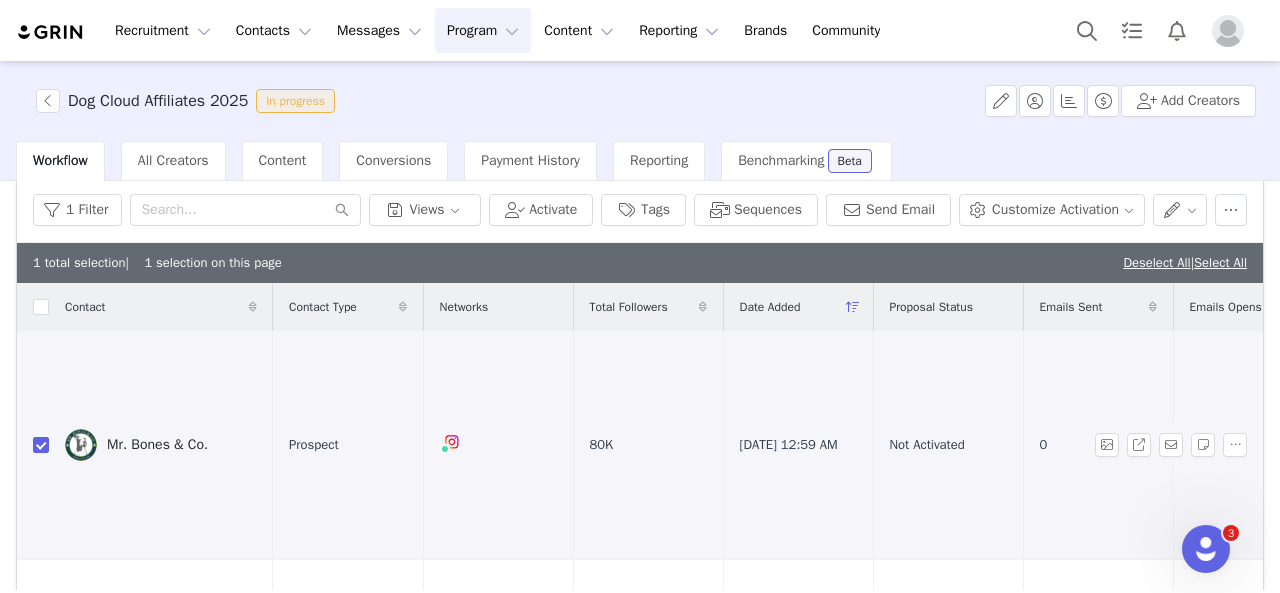 drag, startPoint x: 39, startPoint y: 441, endPoint x: 74, endPoint y: 442, distance: 35.014282 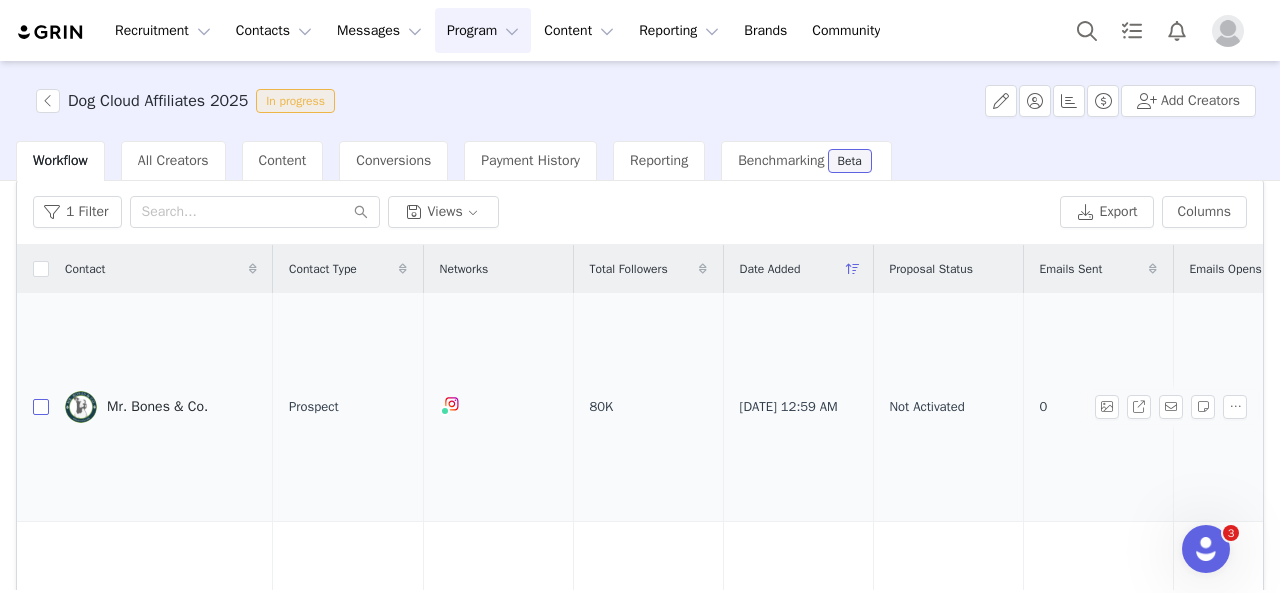 scroll, scrollTop: 100, scrollLeft: 0, axis: vertical 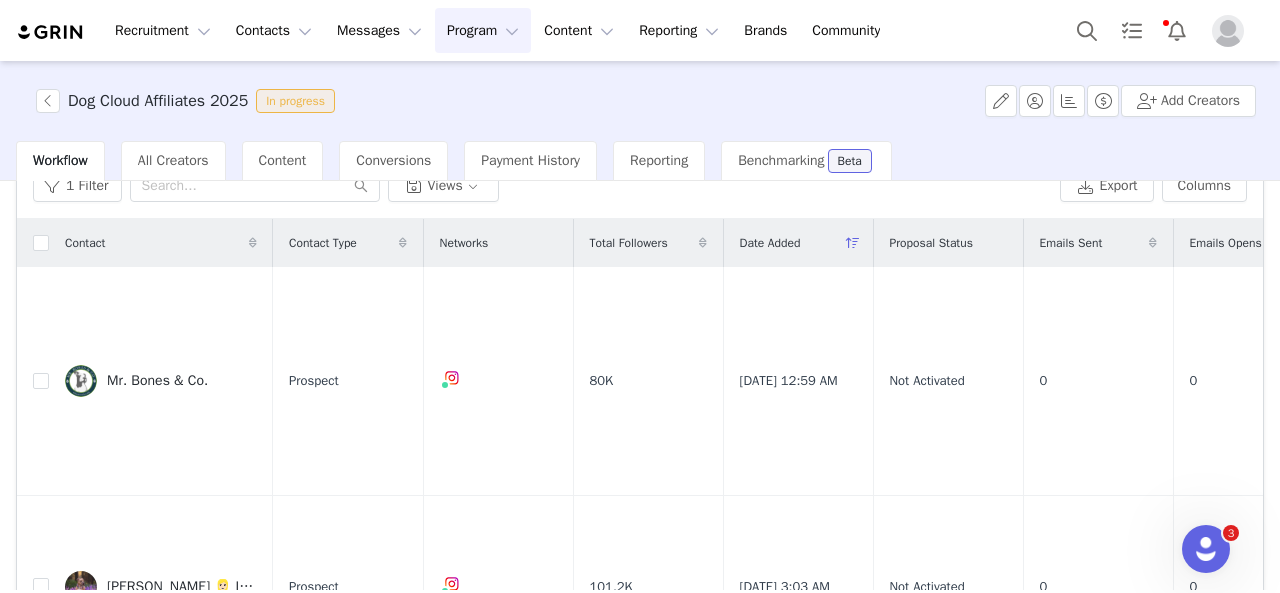 click on "Program Program" at bounding box center [483, 30] 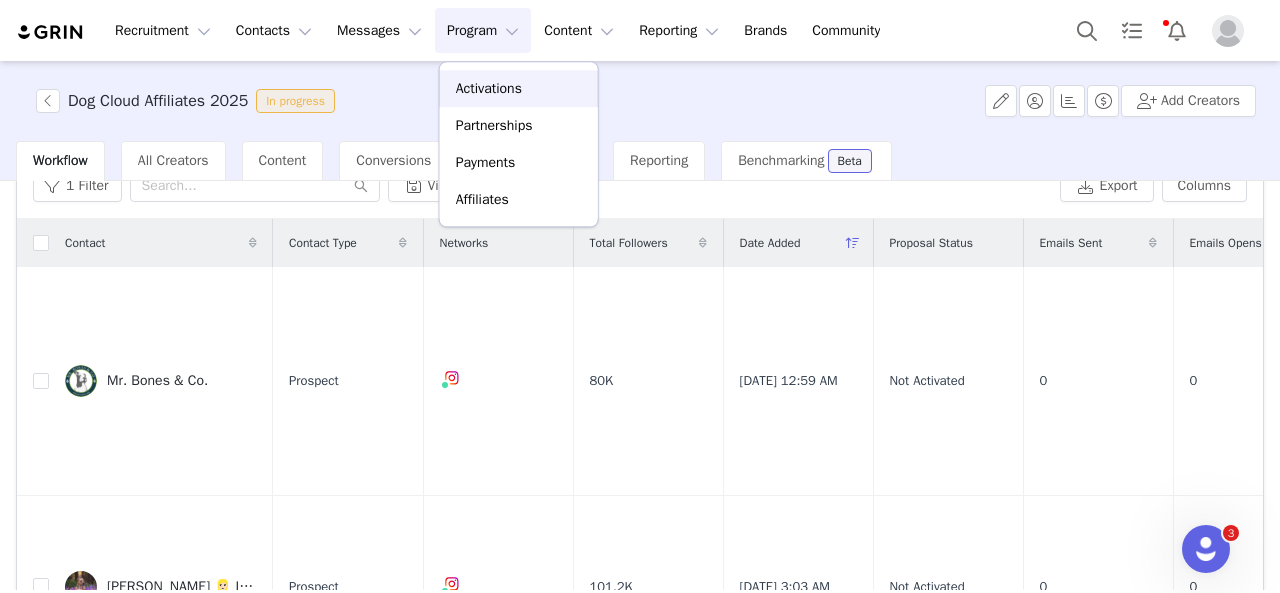 click on "Activations" at bounding box center (489, 88) 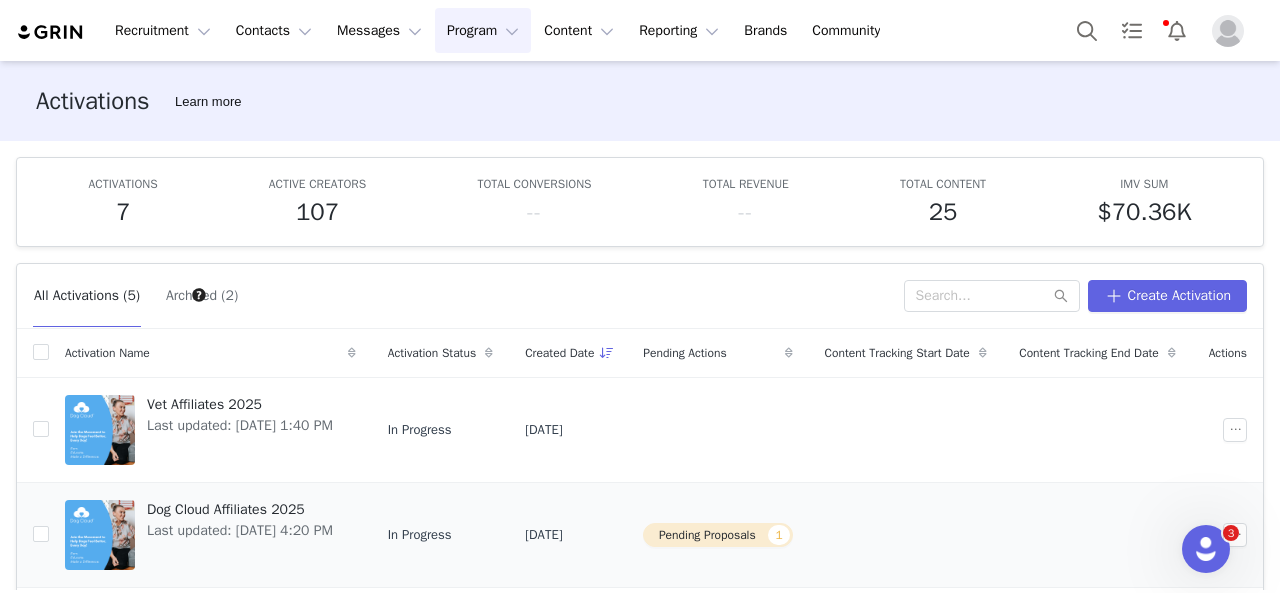 click on "Dog Cloud Affiliates 2025" at bounding box center [240, 509] 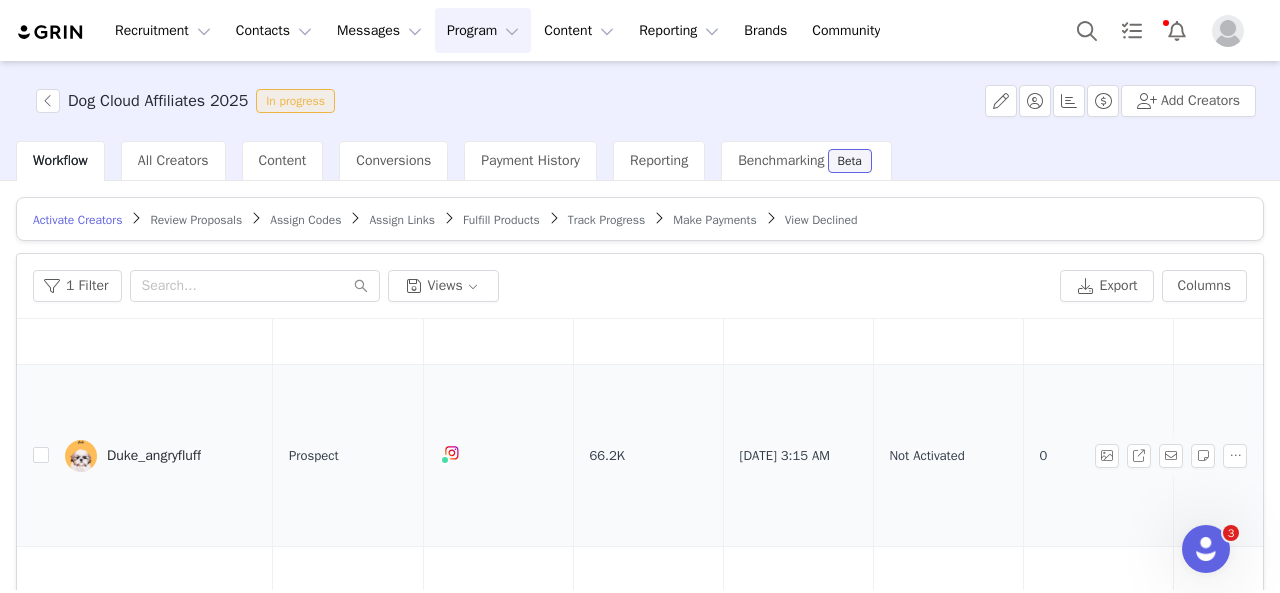 scroll, scrollTop: 200, scrollLeft: 0, axis: vertical 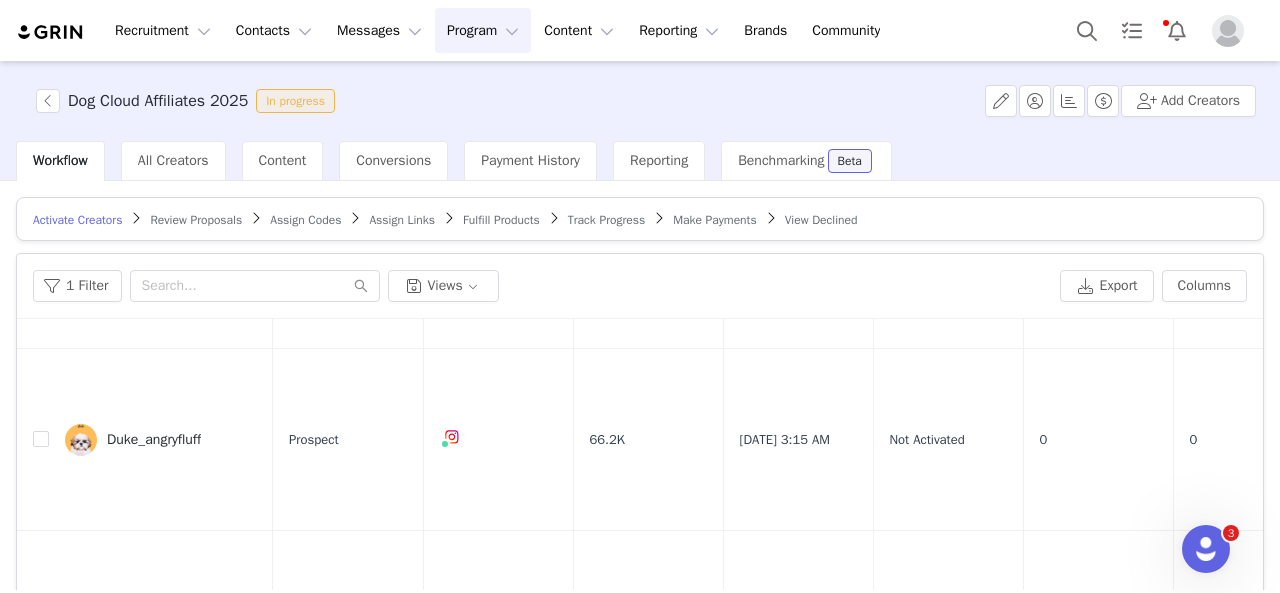 click on "Review Proposals" at bounding box center [196, 220] 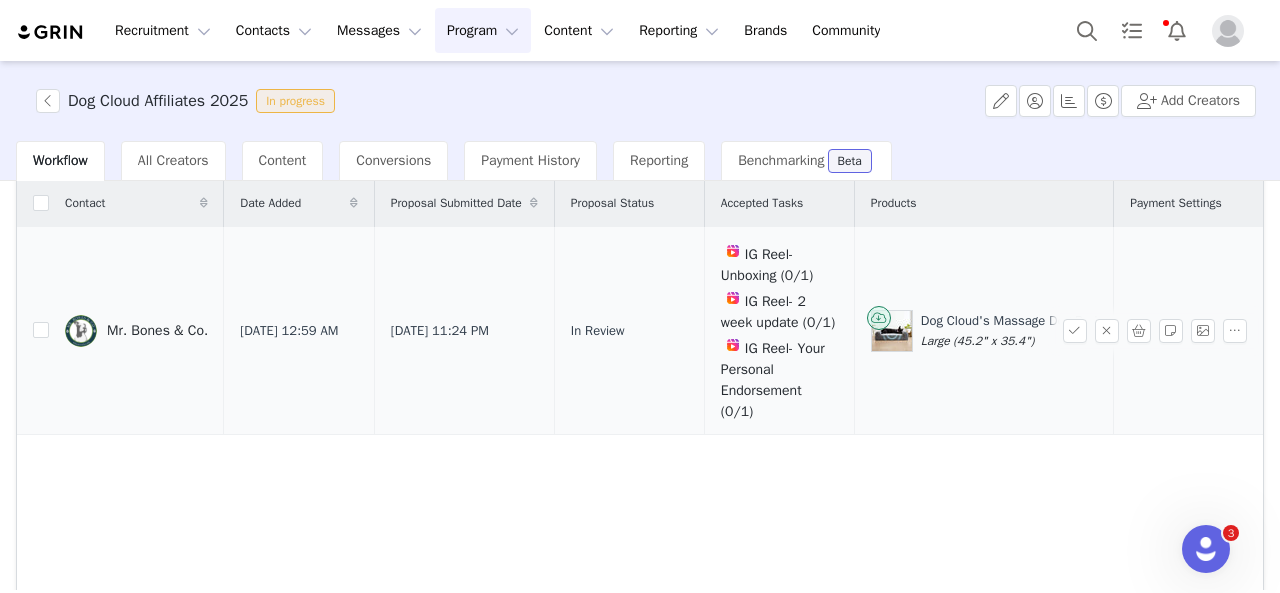 scroll, scrollTop: 100, scrollLeft: 0, axis: vertical 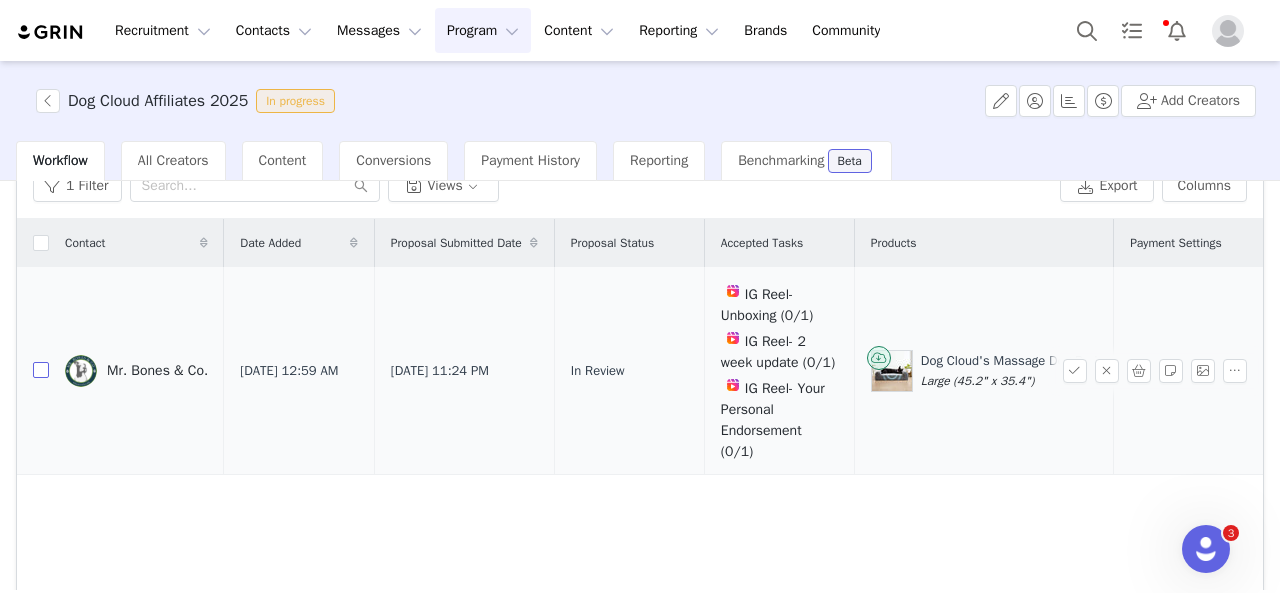 click at bounding box center (41, 370) 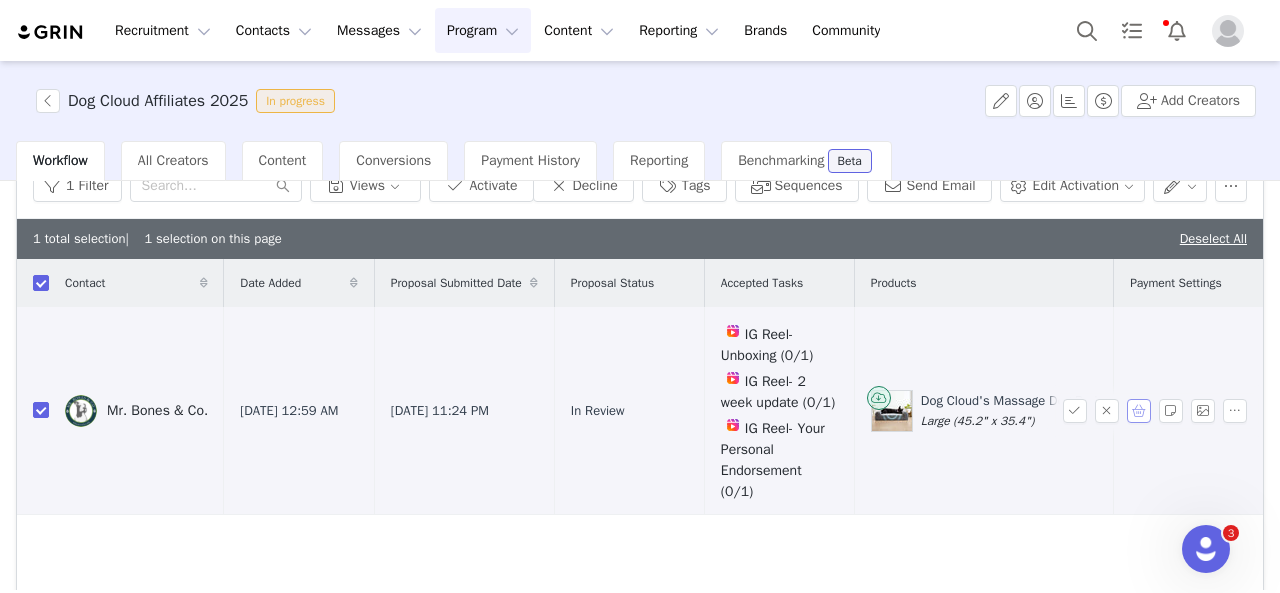 click at bounding box center [1139, 411] 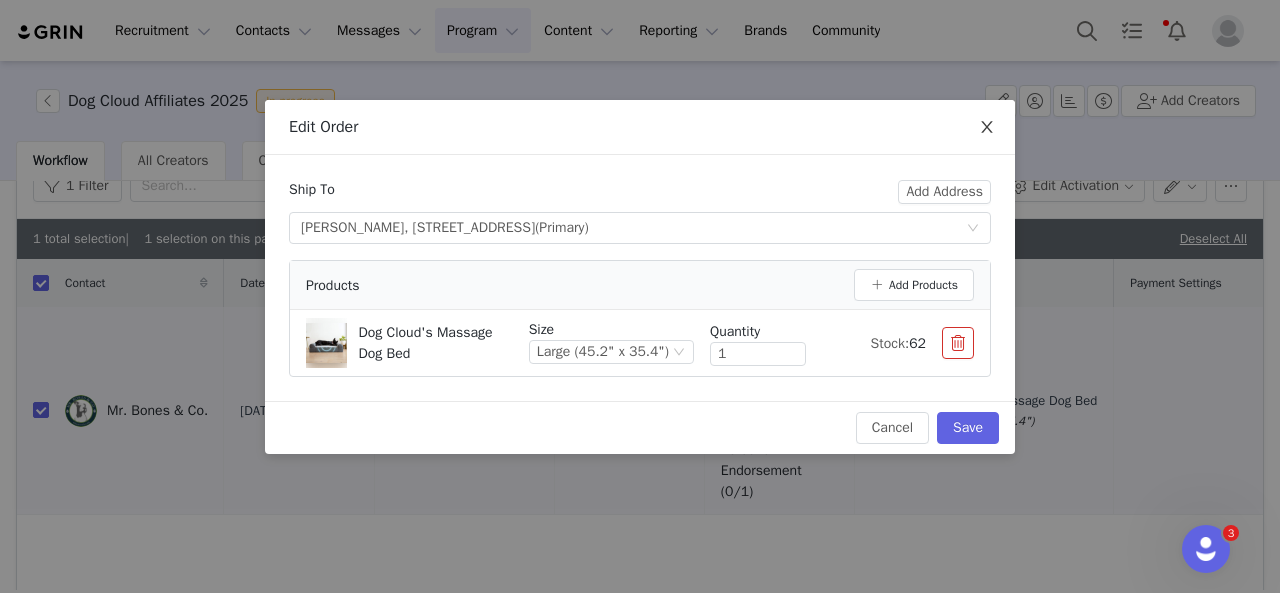 click 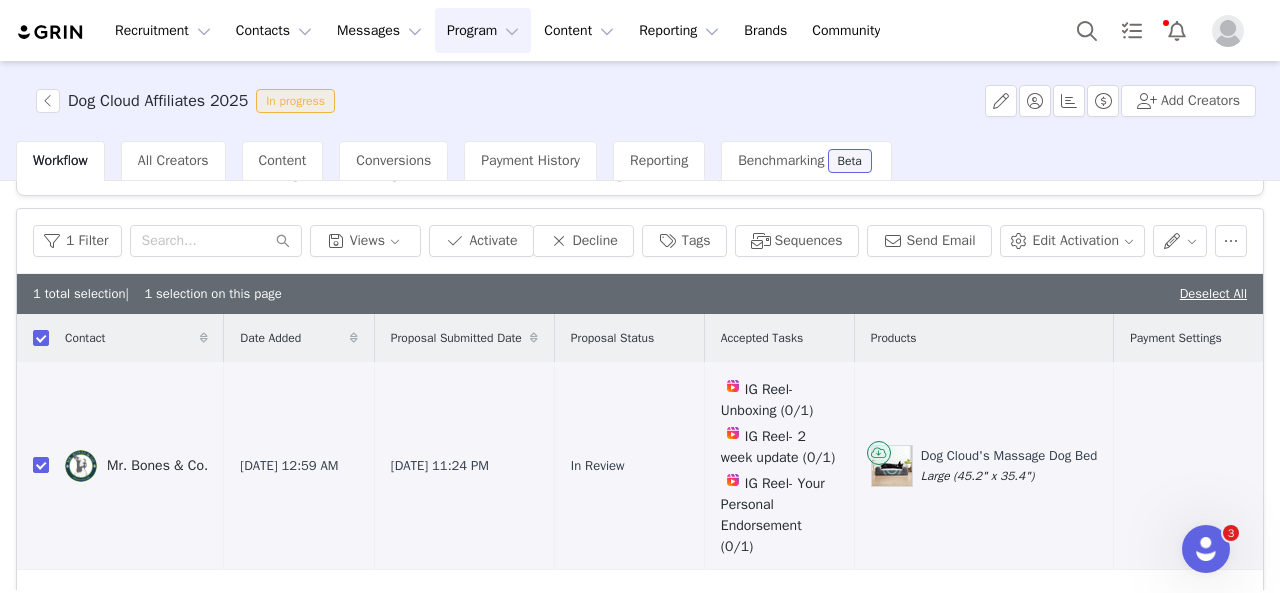 scroll, scrollTop: 0, scrollLeft: 0, axis: both 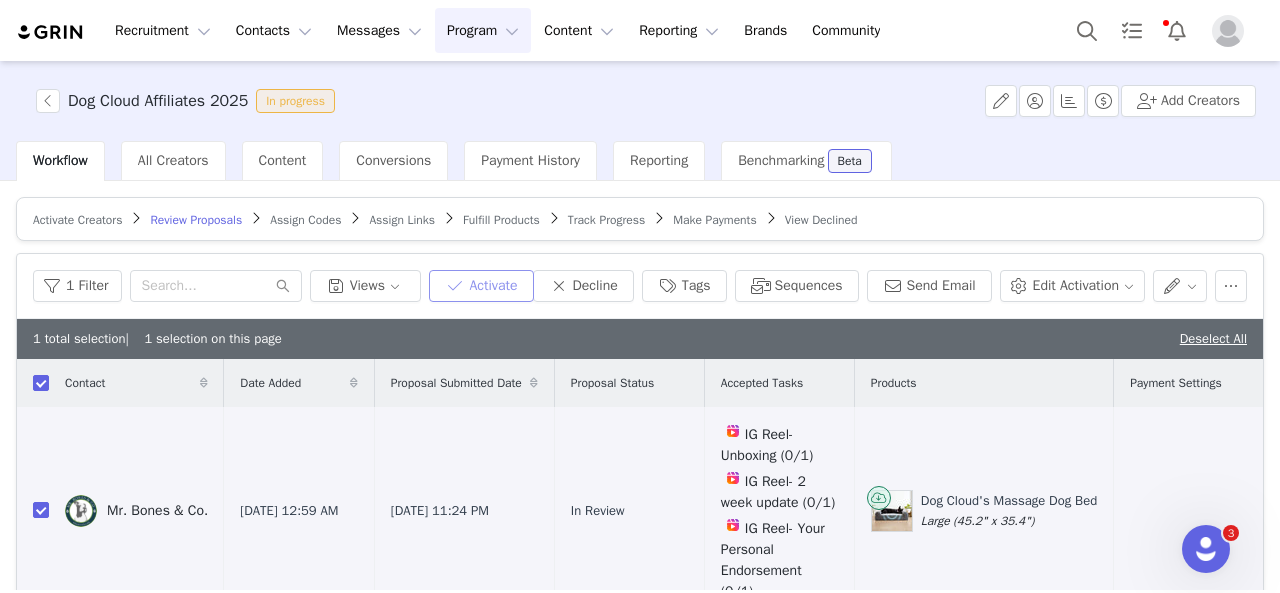 click on "Activate" at bounding box center [481, 286] 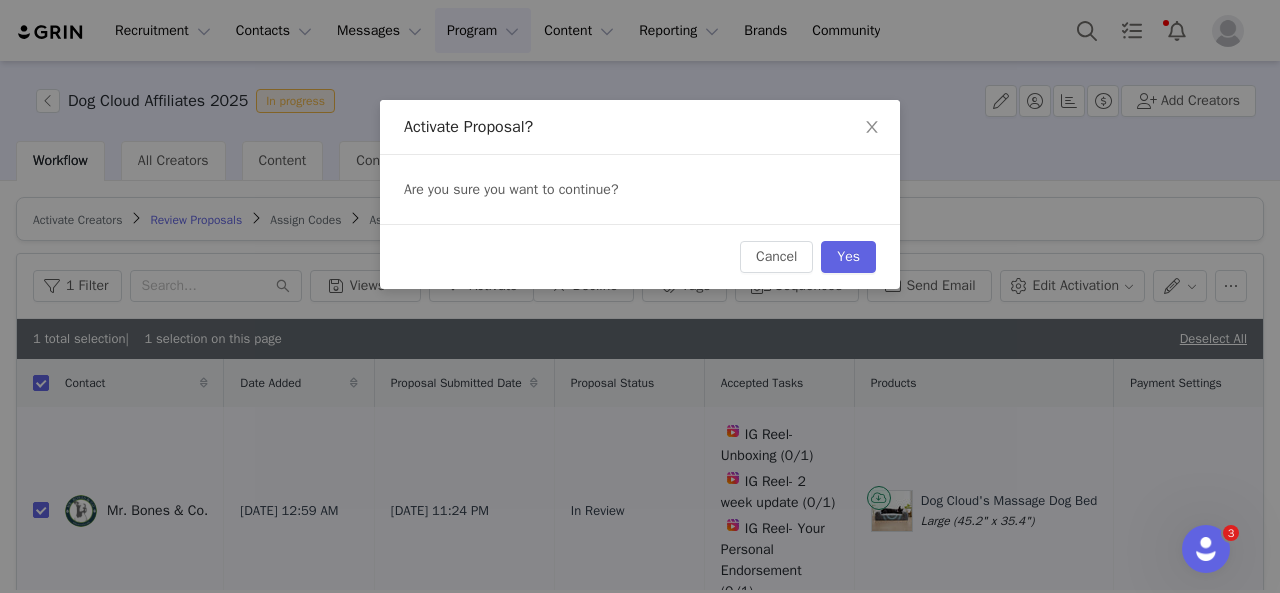 click on "Cancel Yes" at bounding box center [640, 256] 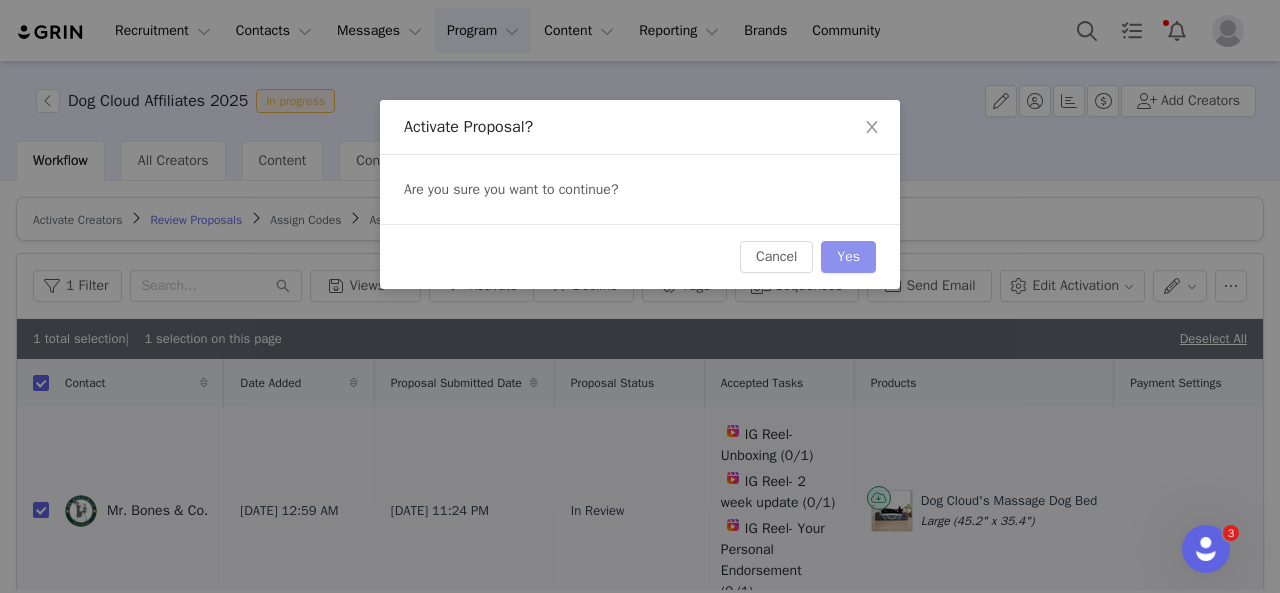 click on "Yes" at bounding box center (848, 257) 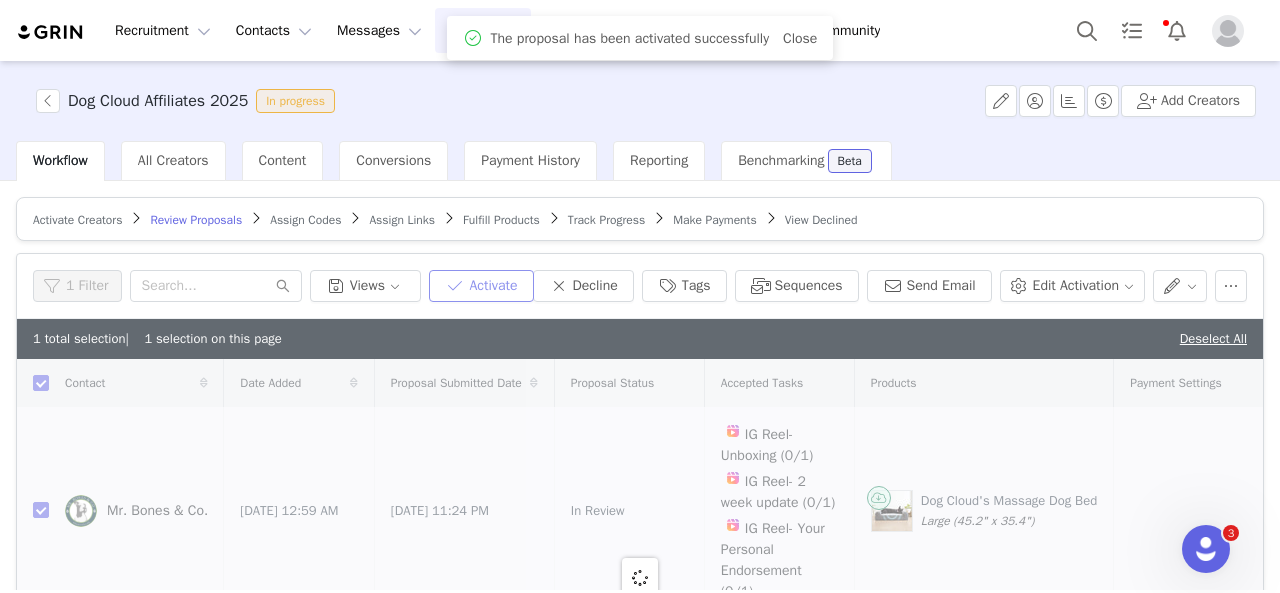 checkbox on "false" 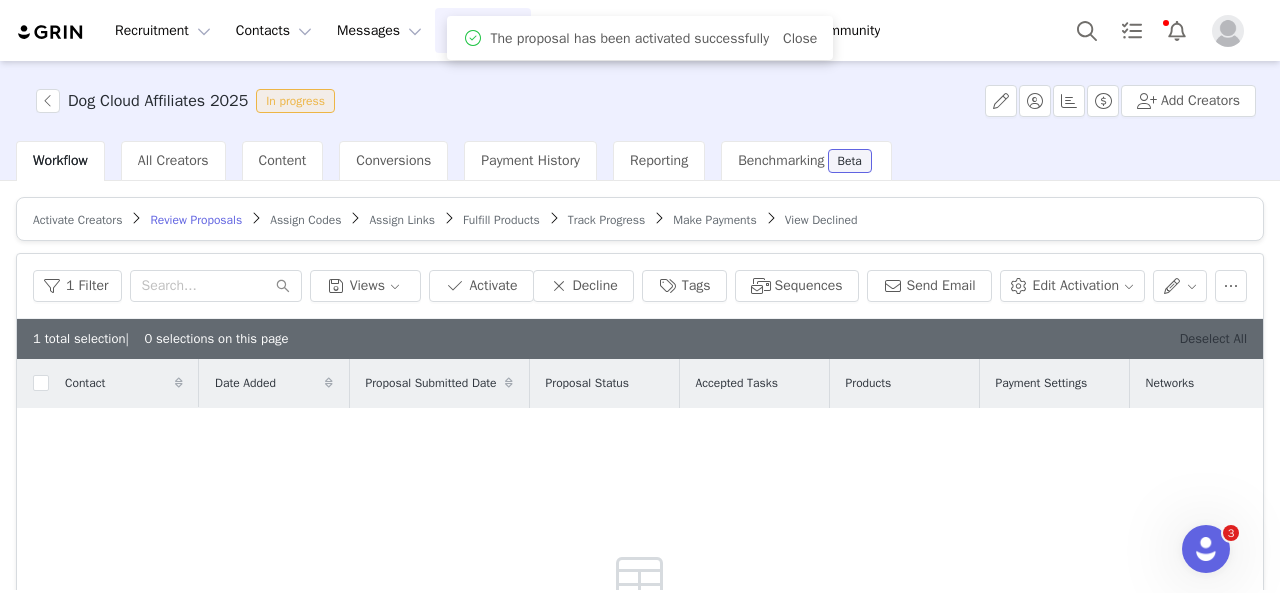 click on "Deselect All" at bounding box center [1213, 338] 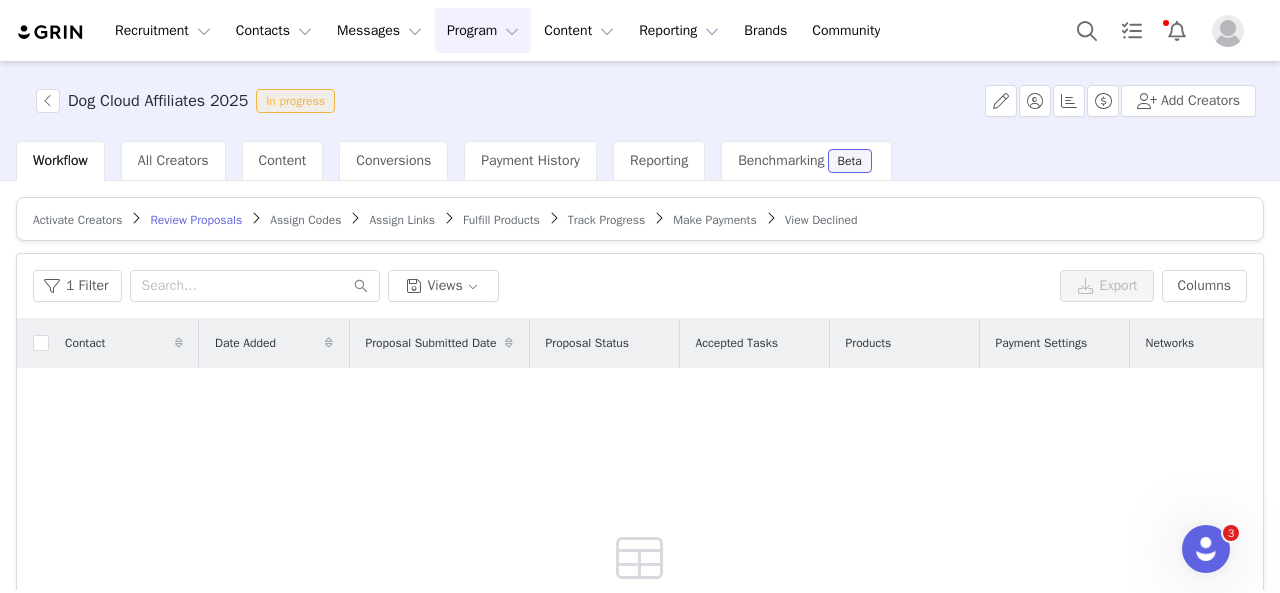 click on "Assign Codes" at bounding box center [305, 220] 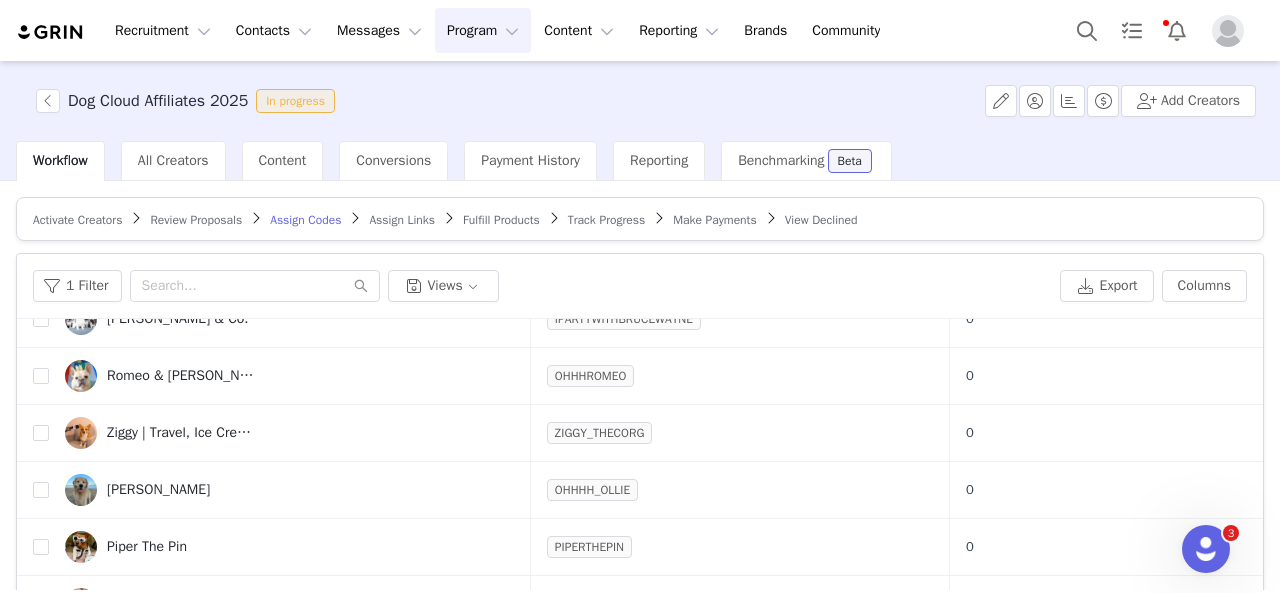 scroll, scrollTop: 137, scrollLeft: 0, axis: vertical 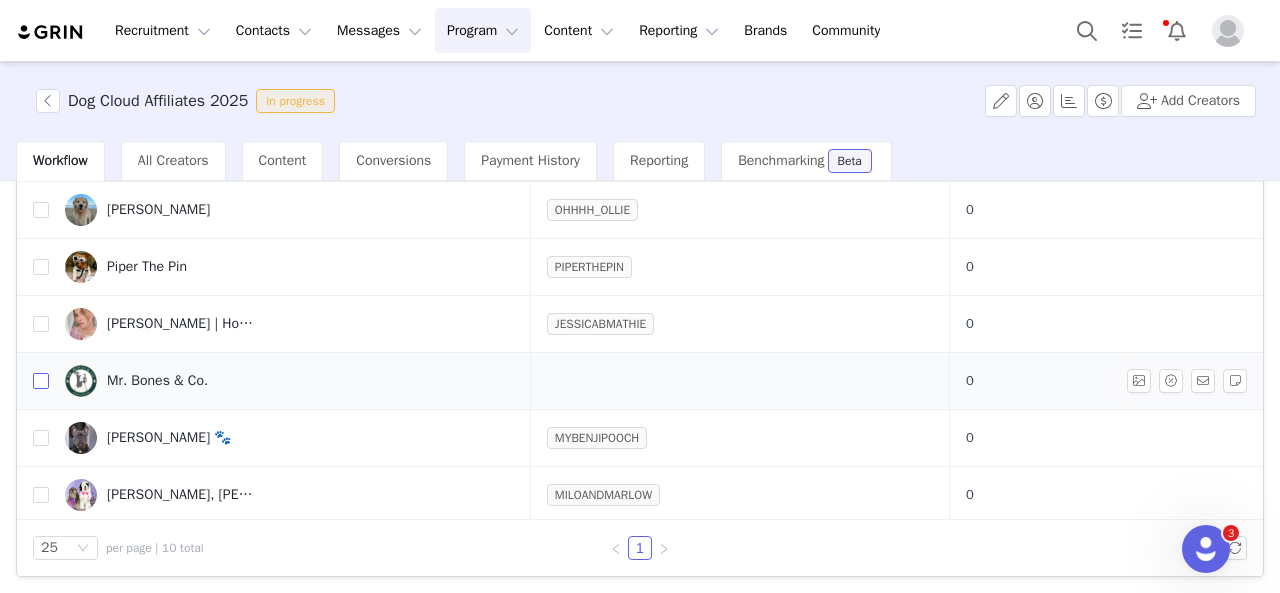 click at bounding box center (41, 381) 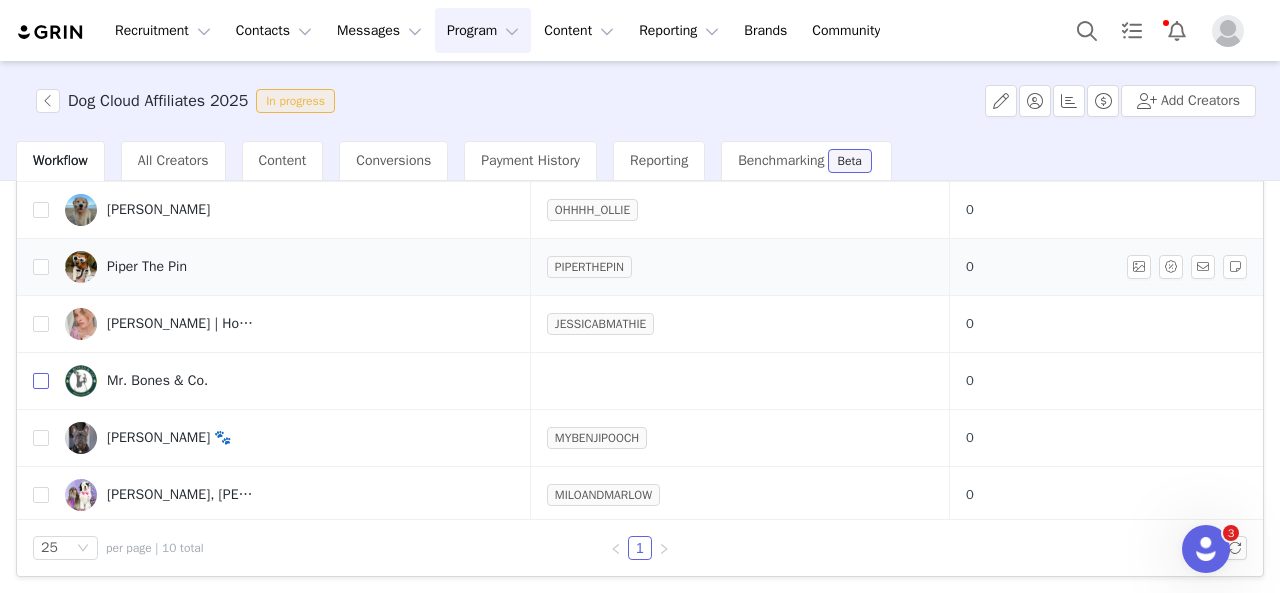 checkbox on "true" 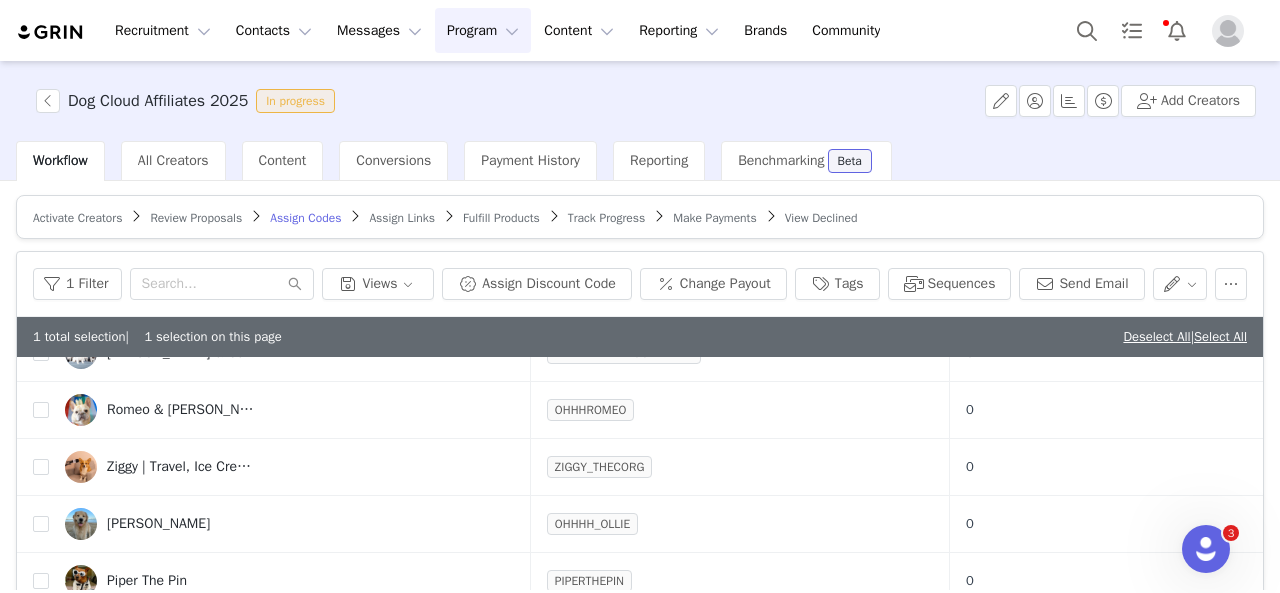 scroll, scrollTop: 0, scrollLeft: 0, axis: both 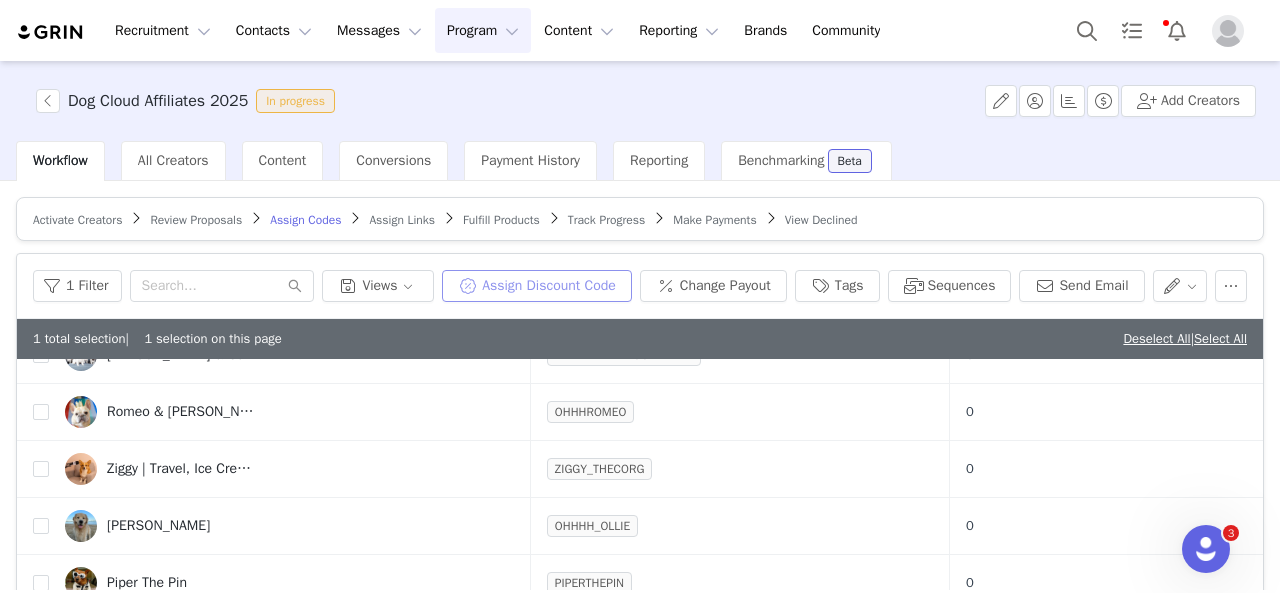 click on "Assign Discount Code" at bounding box center [537, 286] 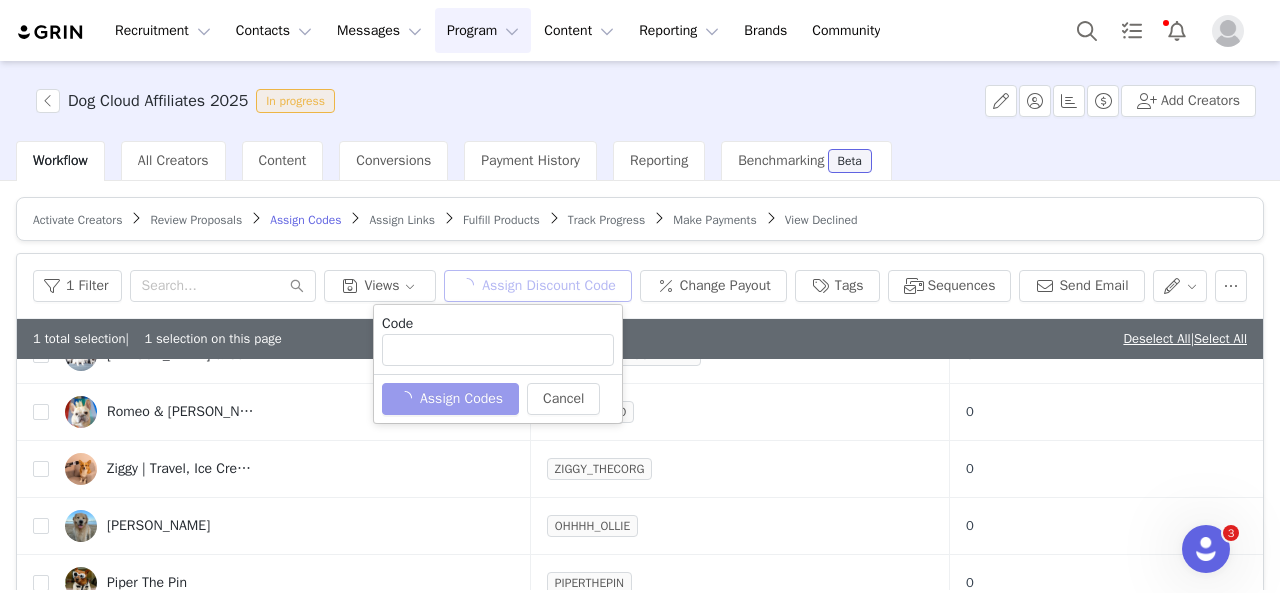 type on "MRBONESANDCO" 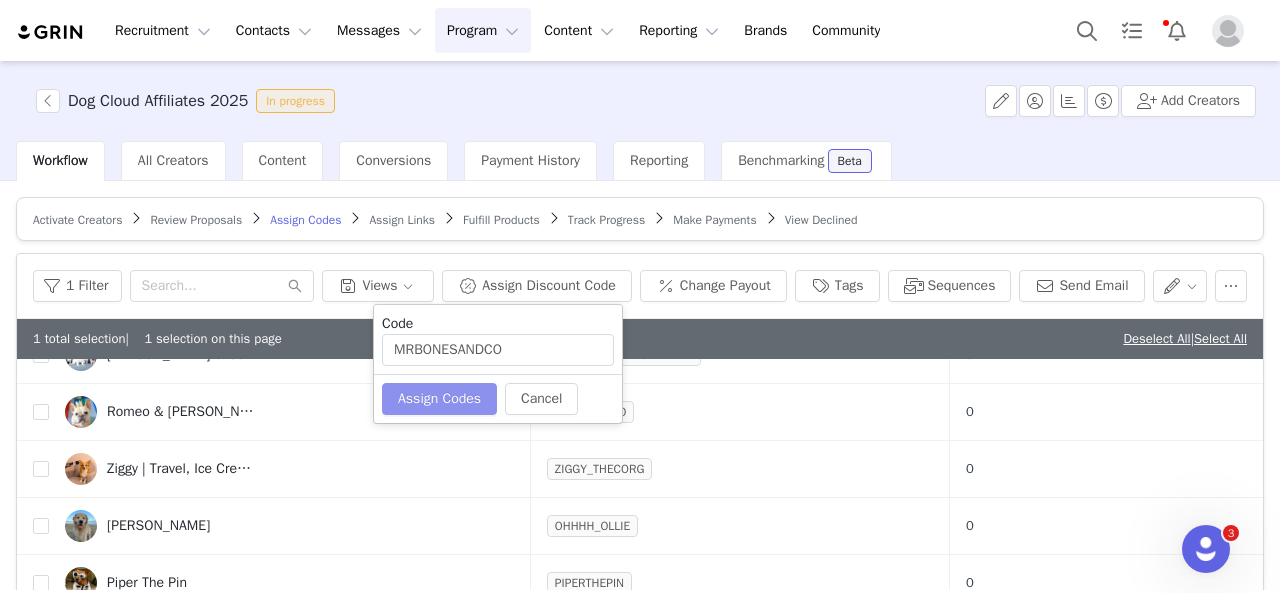 click on "Assign Codes" at bounding box center [439, 399] 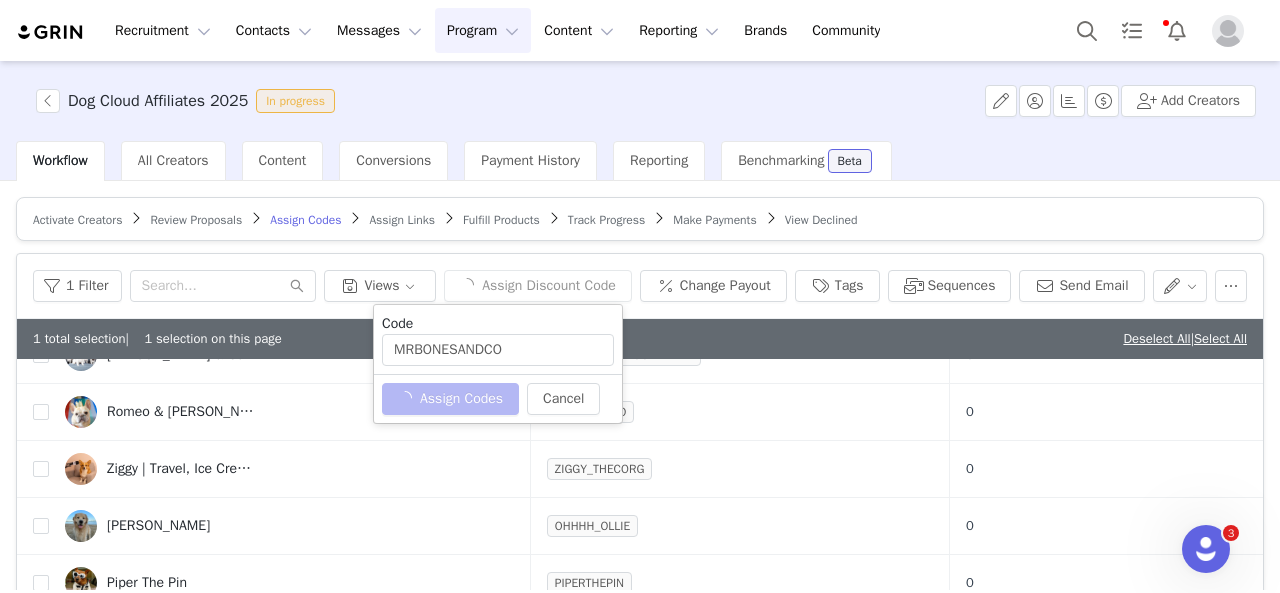 type 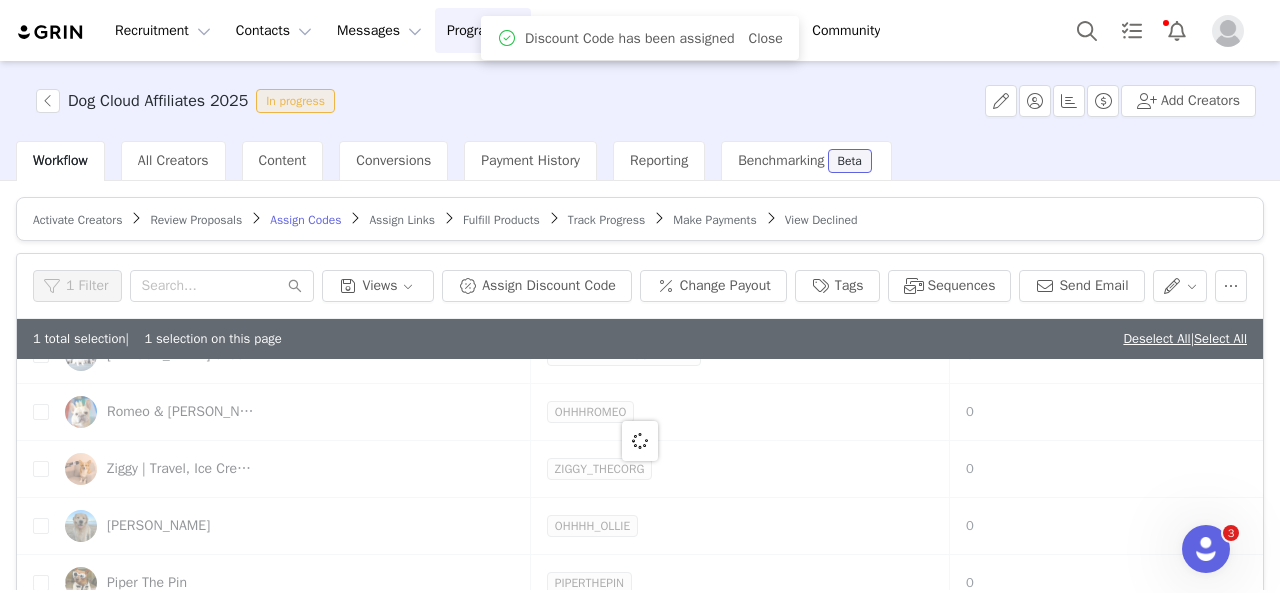 scroll, scrollTop: 0, scrollLeft: 0, axis: both 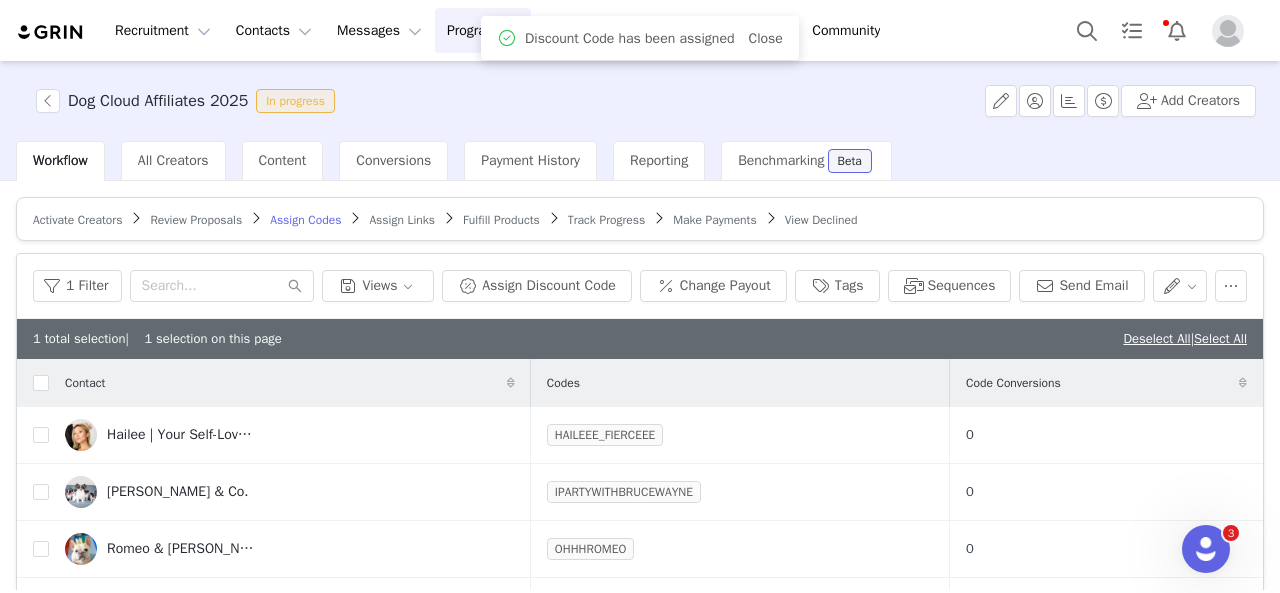 click on "Assign Links" at bounding box center [402, 220] 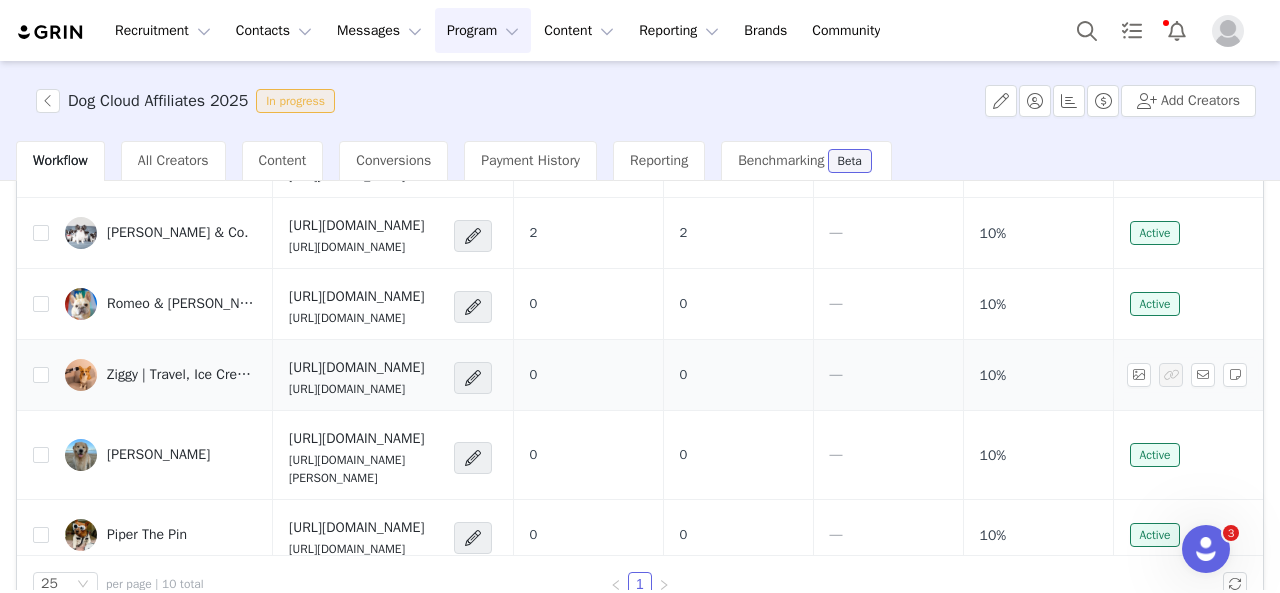 scroll, scrollTop: 276, scrollLeft: 0, axis: vertical 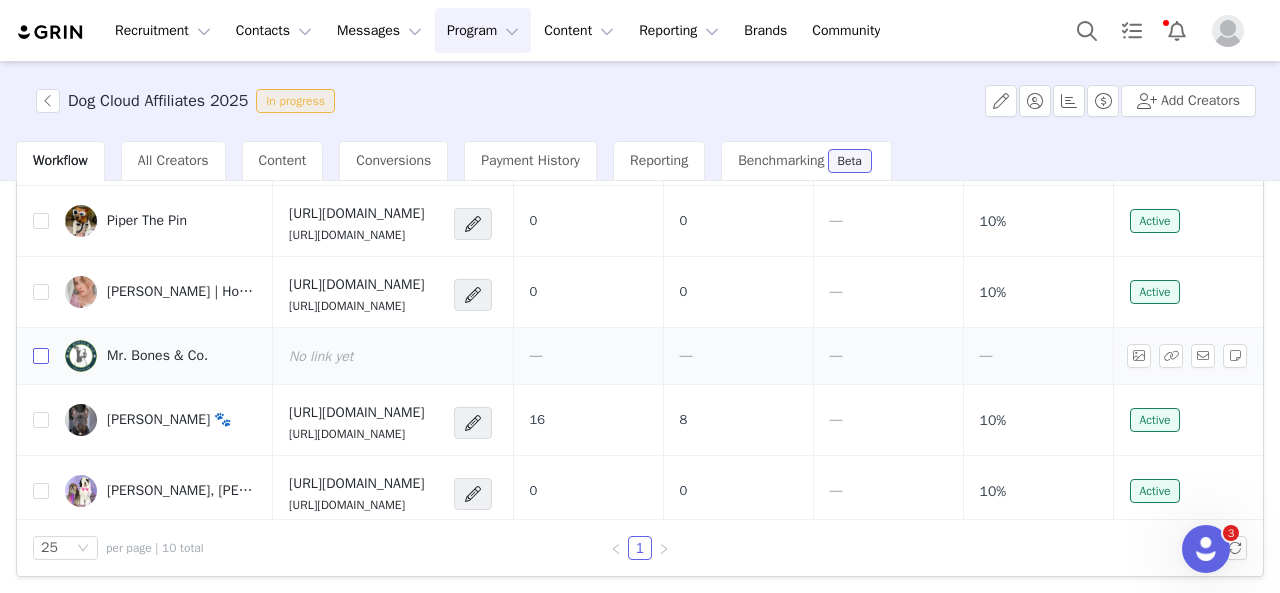 click at bounding box center [41, 356] 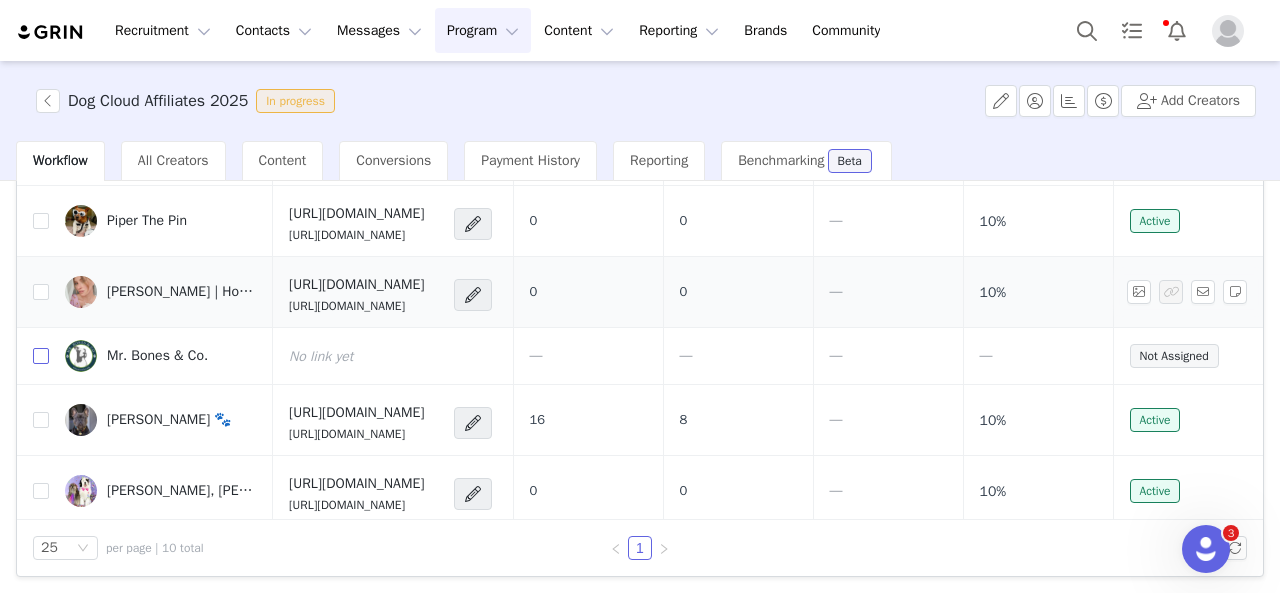 checkbox on "true" 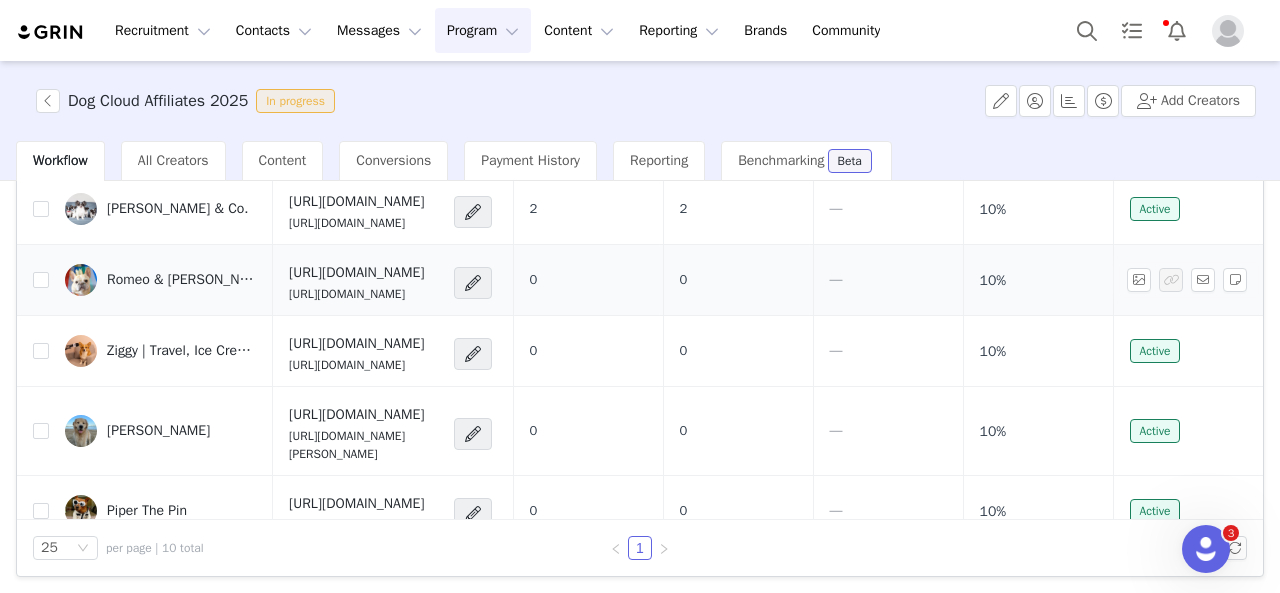 scroll, scrollTop: 0, scrollLeft: 0, axis: both 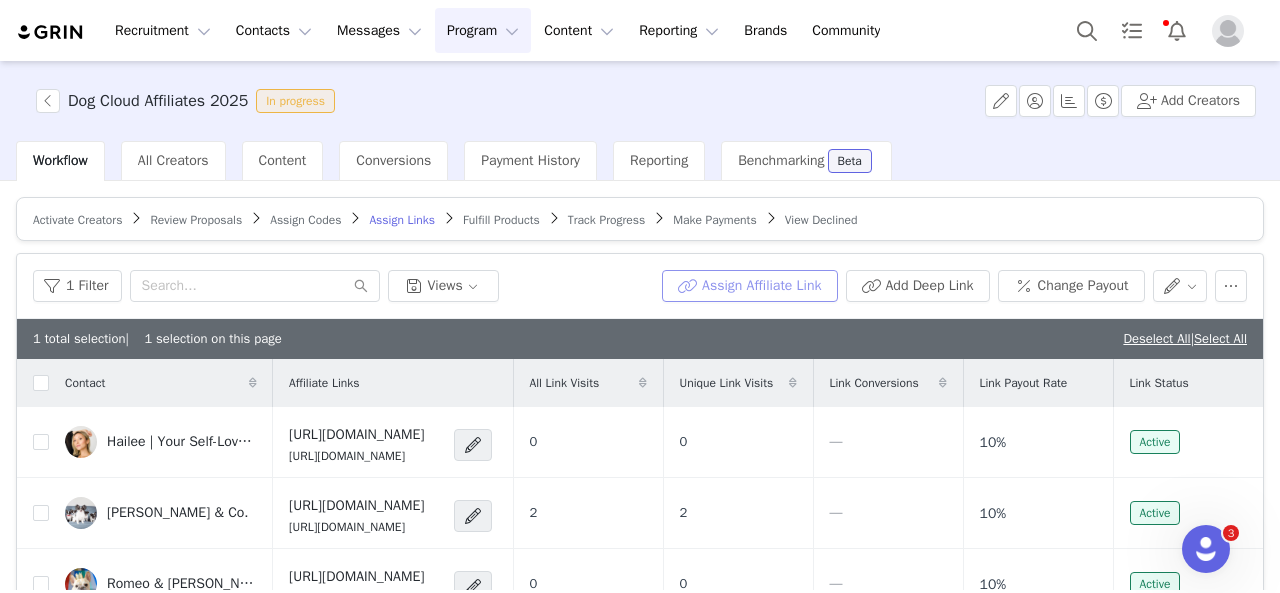 click on "Assign Affiliate Link" at bounding box center (749, 286) 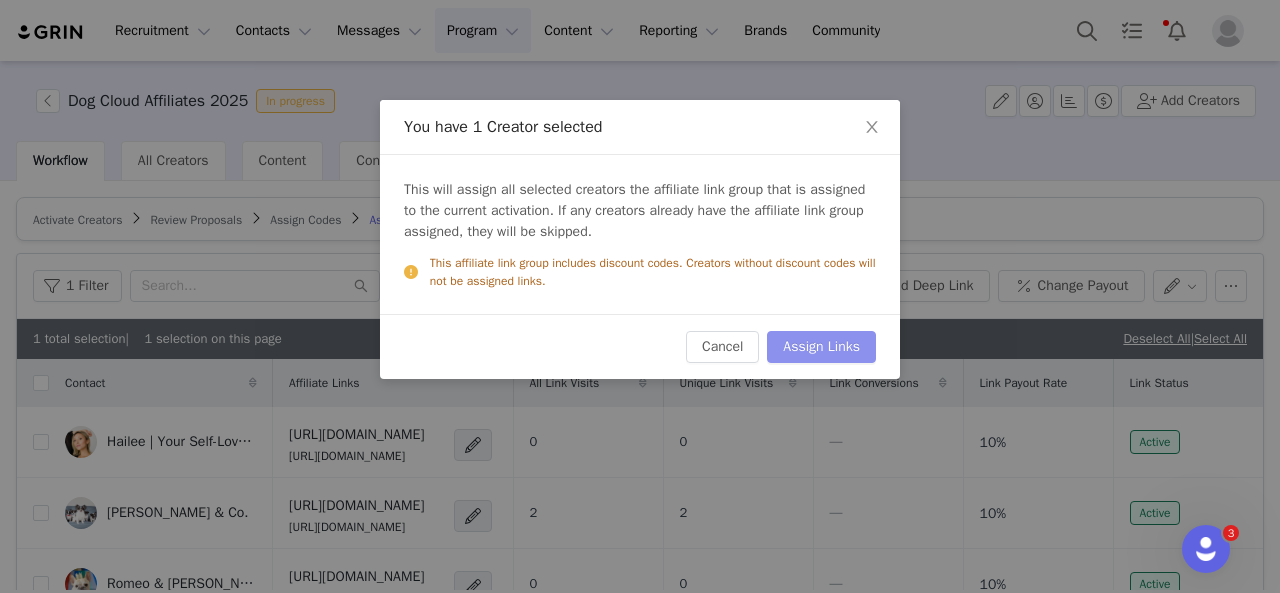 click on "Assign Links" at bounding box center (821, 347) 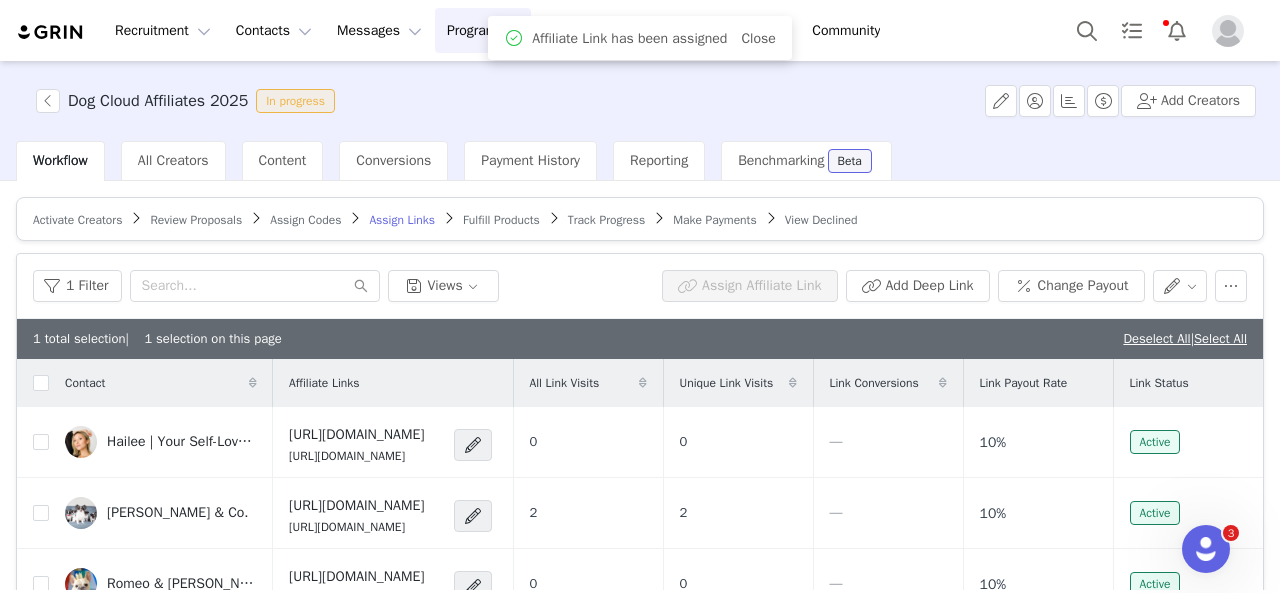 click on "Fulfill Products" at bounding box center [501, 220] 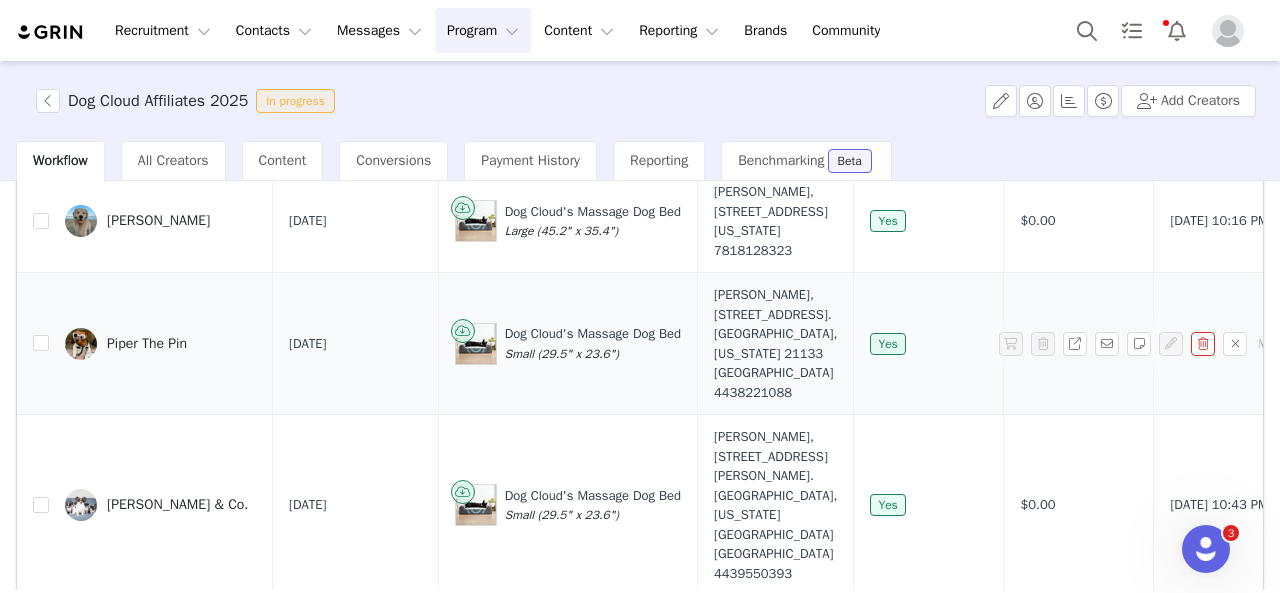 scroll, scrollTop: 200, scrollLeft: 0, axis: vertical 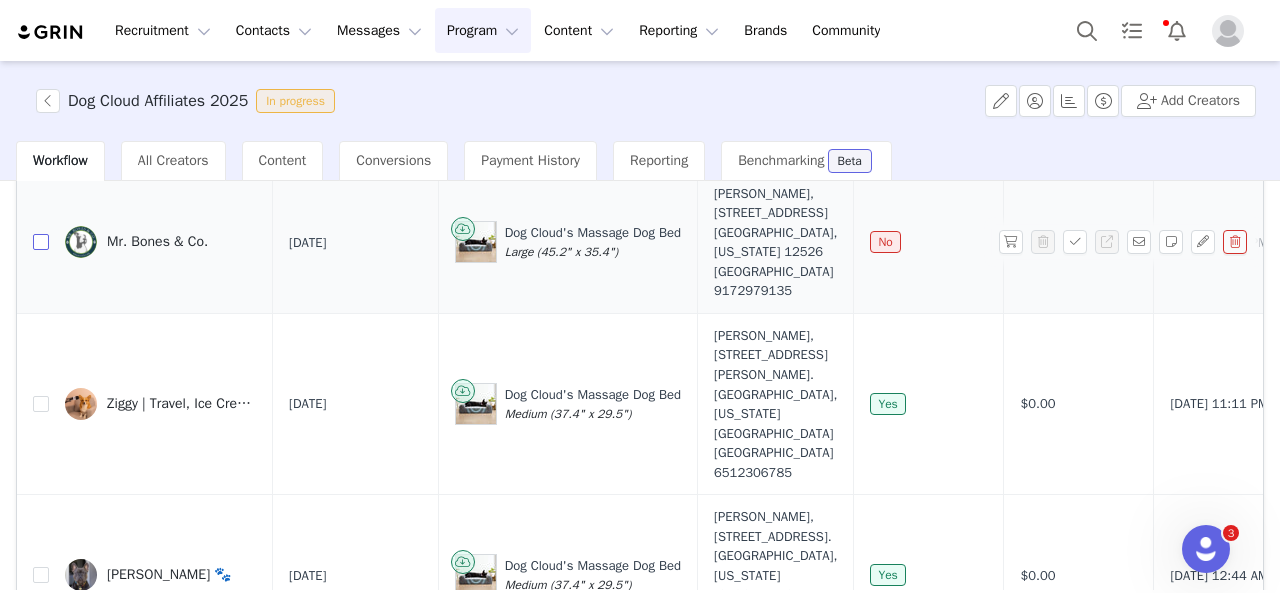 click at bounding box center (41, 242) 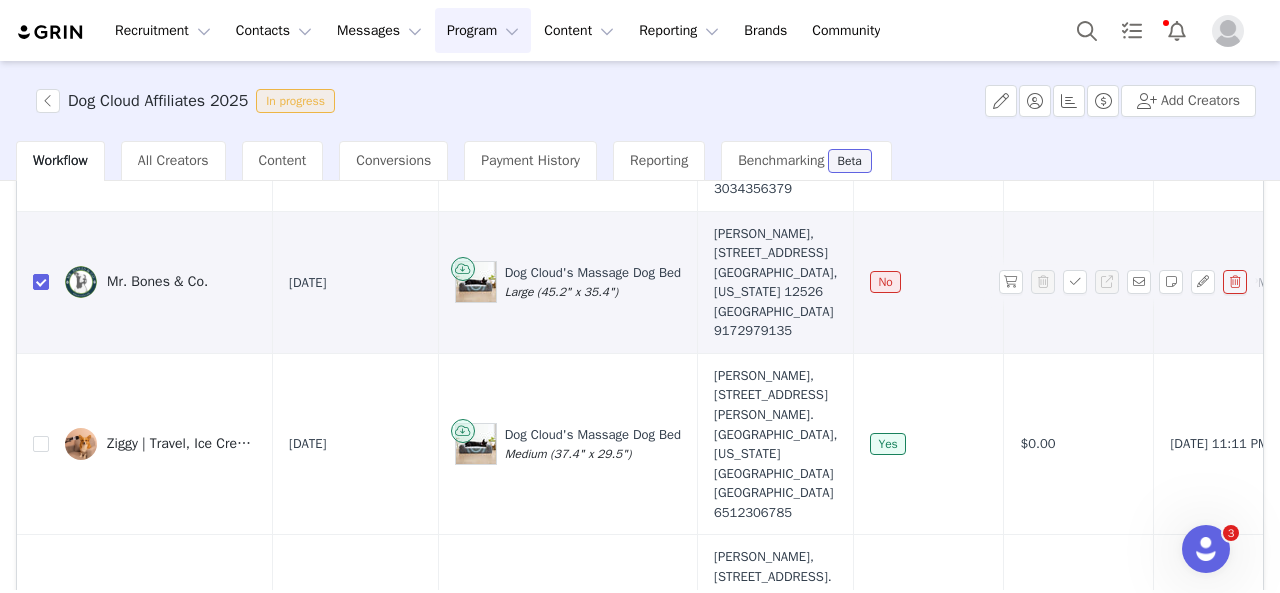 scroll, scrollTop: 240, scrollLeft: 0, axis: vertical 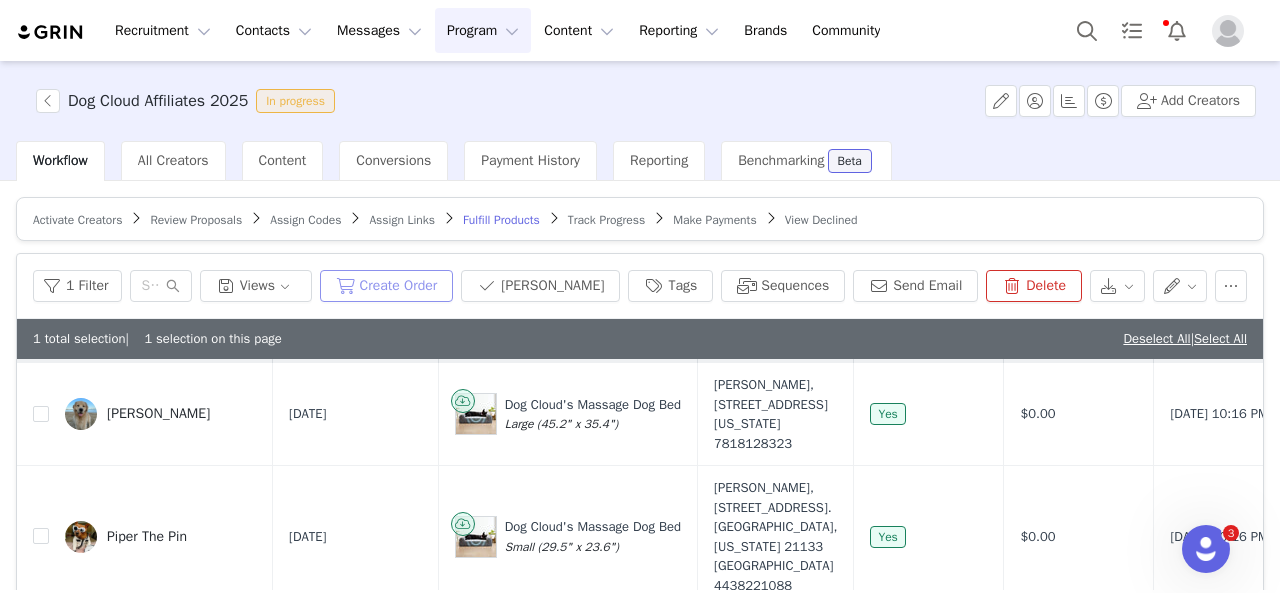 click on "Create Order" at bounding box center [387, 286] 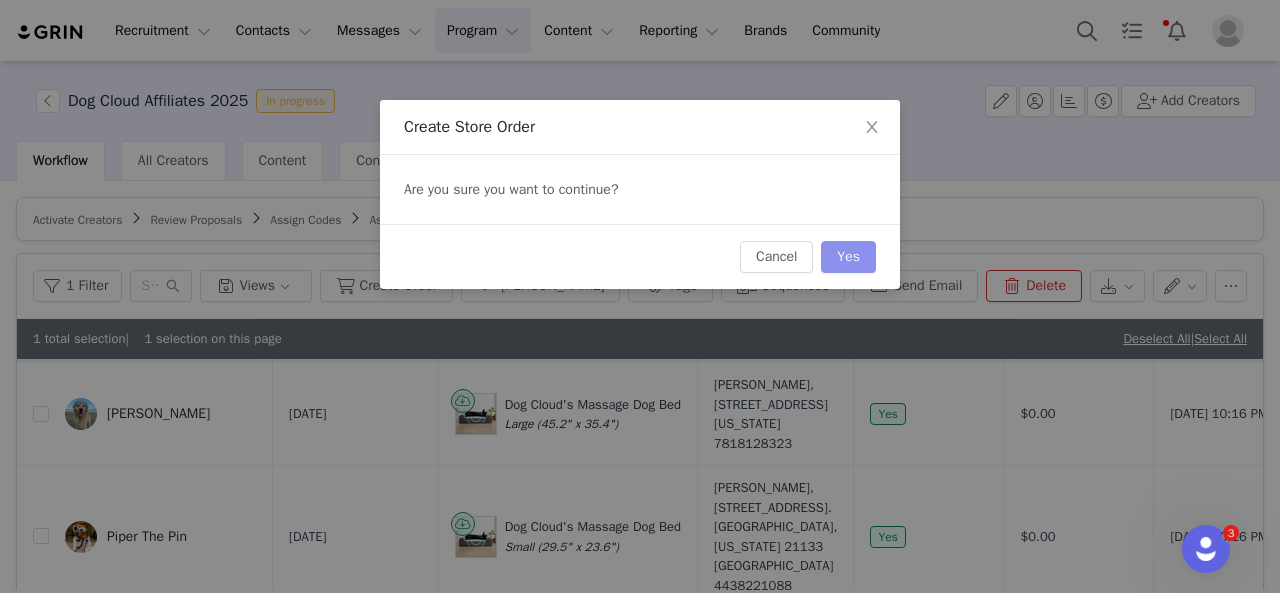 click on "Yes" at bounding box center [848, 257] 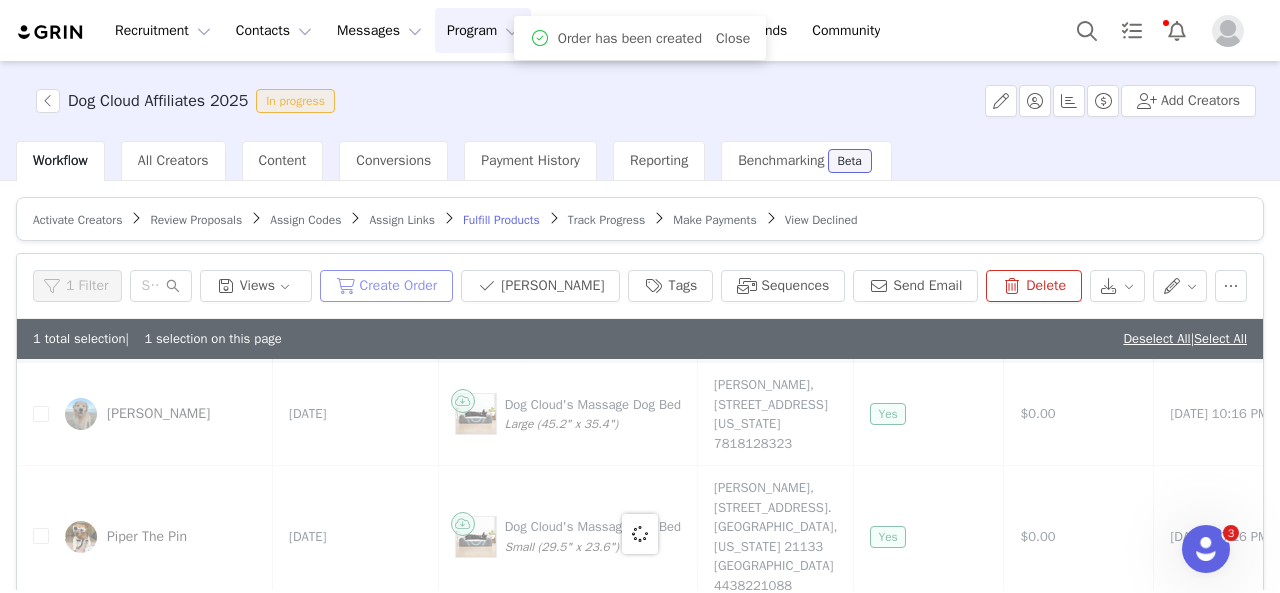 scroll, scrollTop: 0, scrollLeft: 0, axis: both 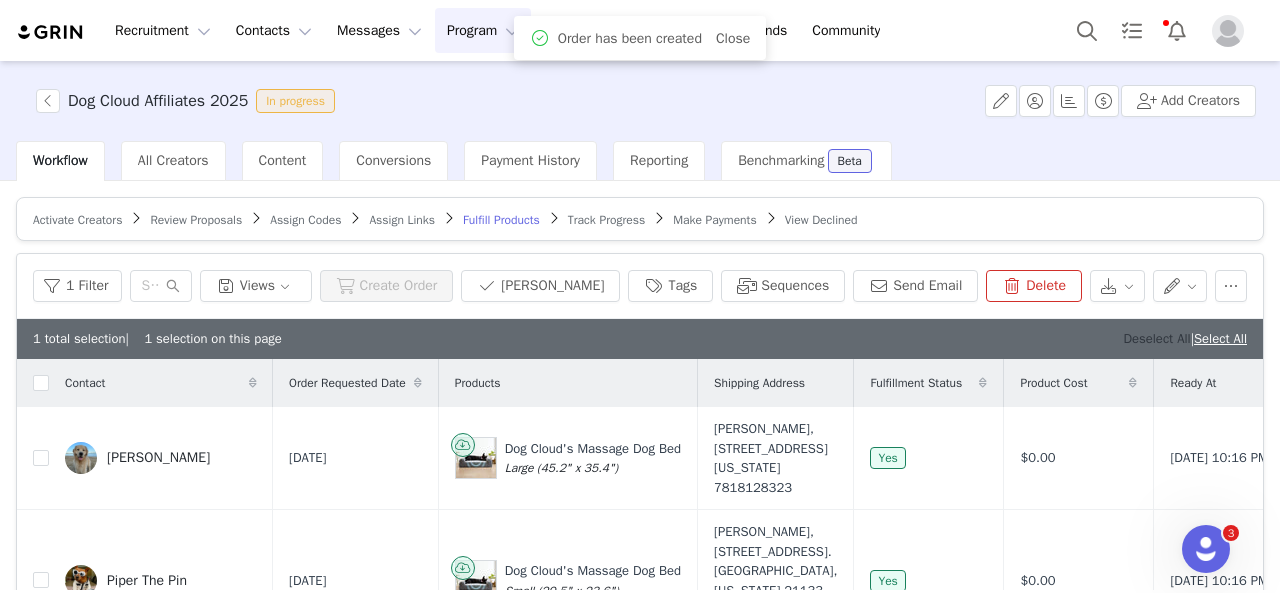 click on "Deselect All" at bounding box center [1156, 338] 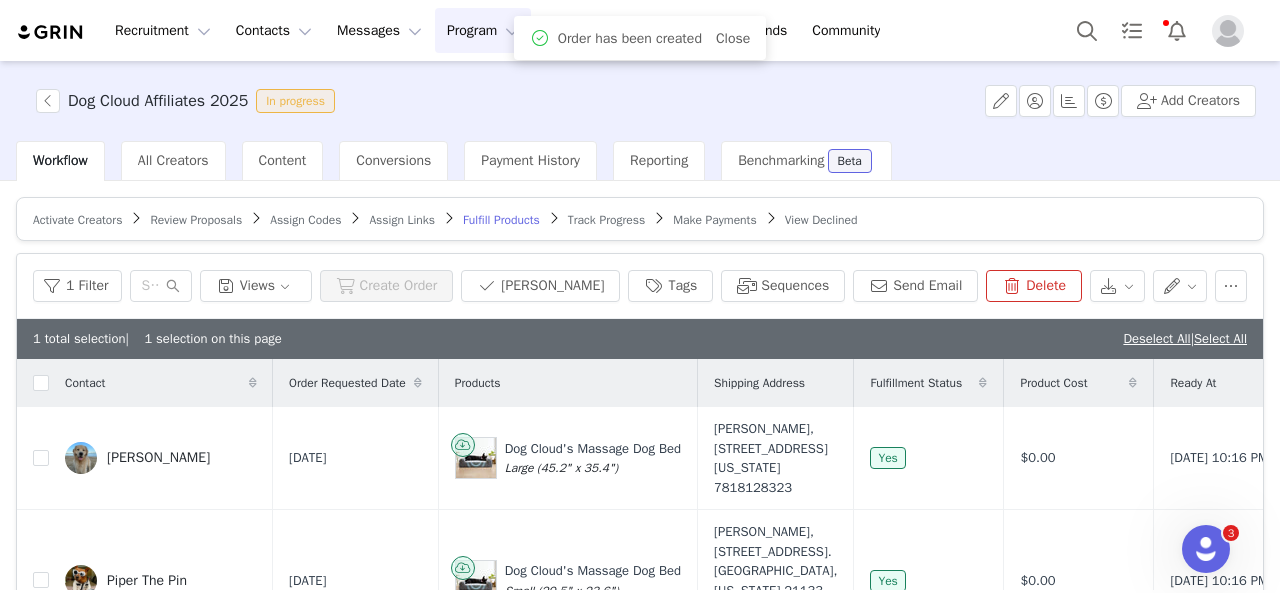 checkbox on "false" 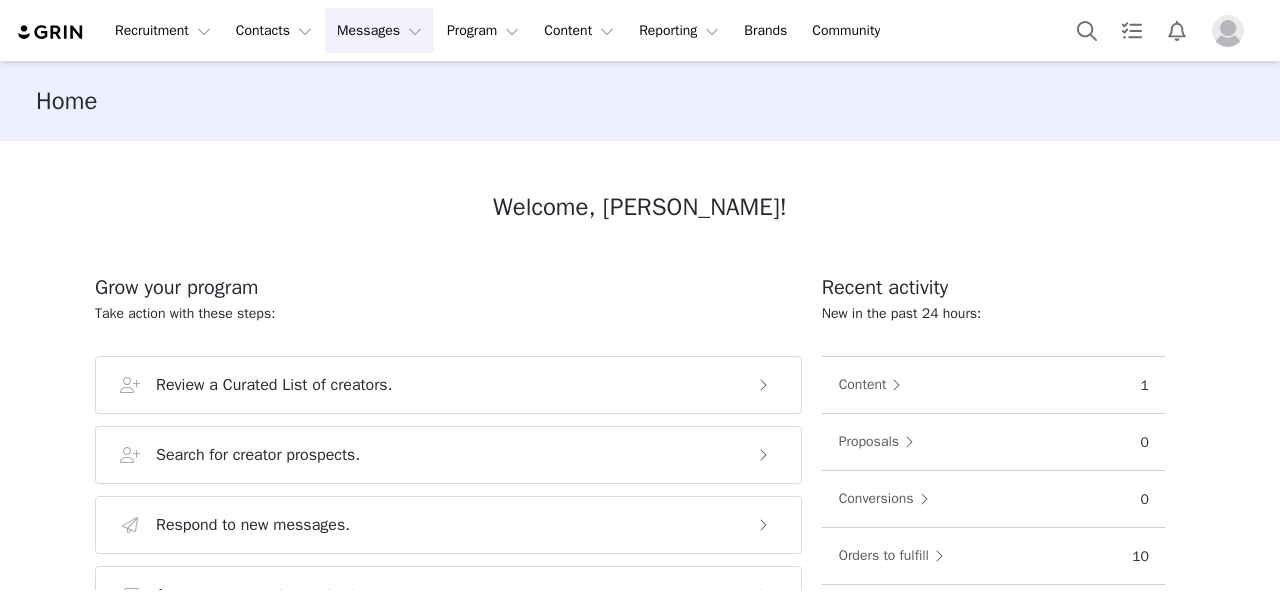 scroll, scrollTop: 0, scrollLeft: 0, axis: both 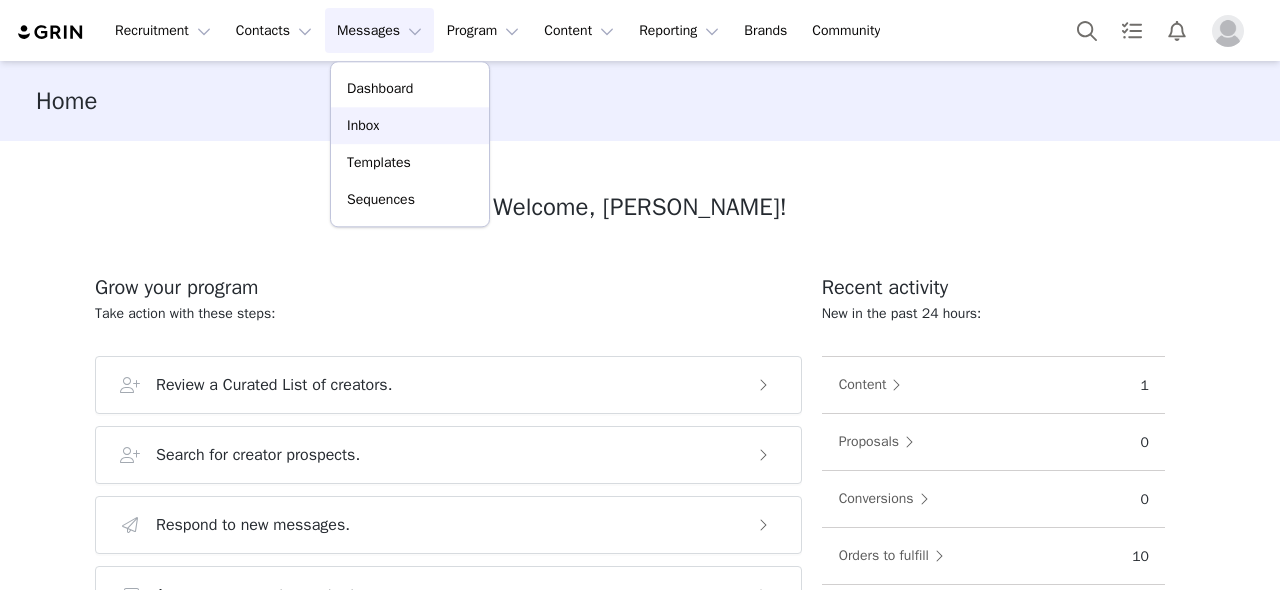 click on "Inbox" at bounding box center [410, 125] 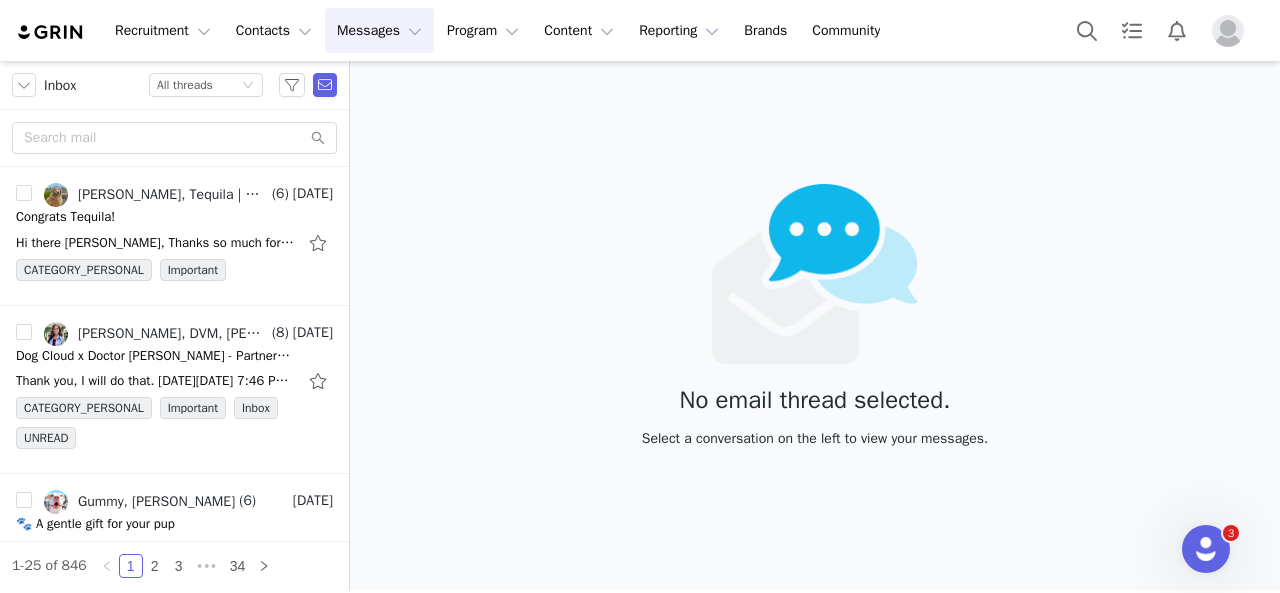 scroll, scrollTop: 0, scrollLeft: 0, axis: both 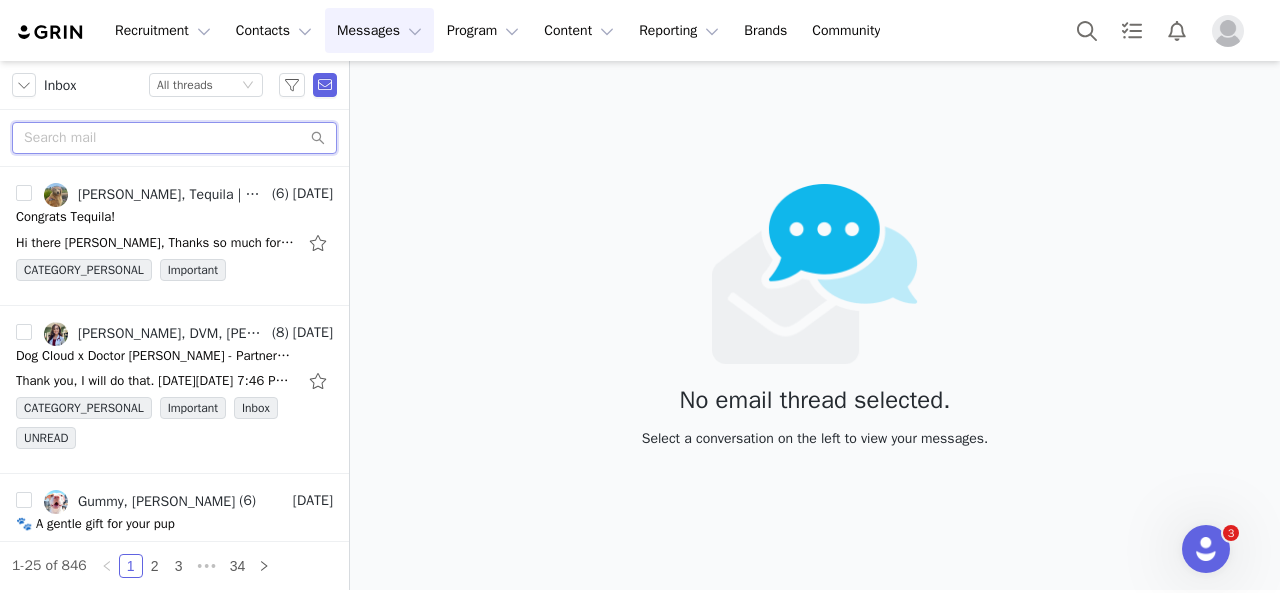 click at bounding box center [174, 138] 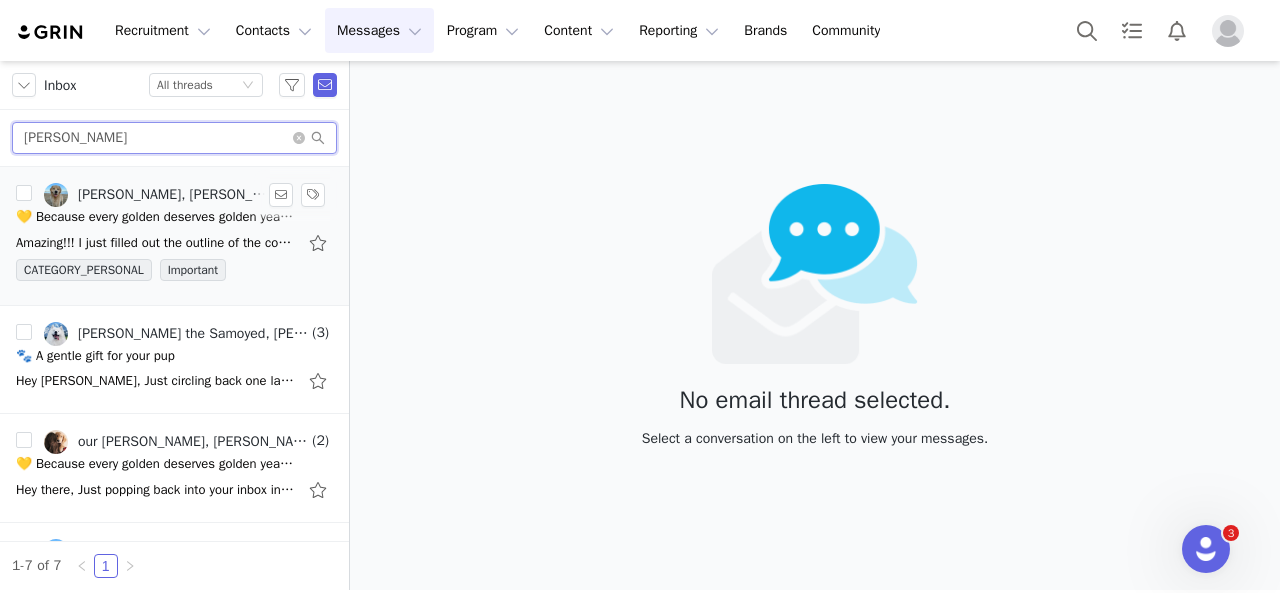 type on "ollie" 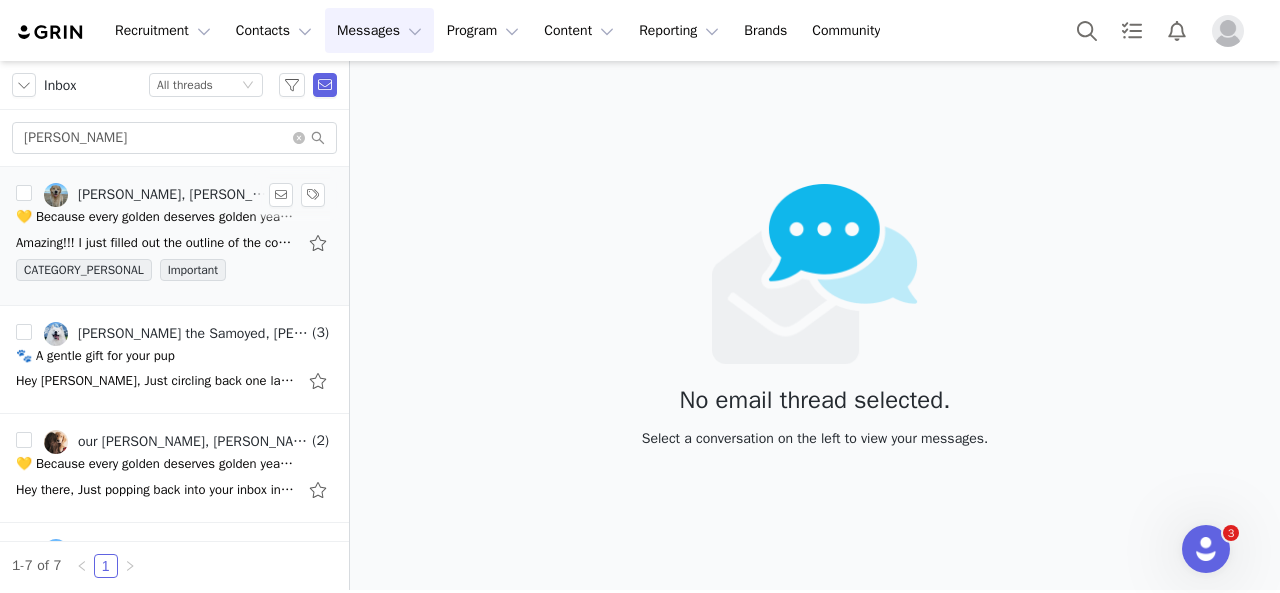 click on "💛 Because every golden deserves golden years: Here's a gift!" at bounding box center [156, 217] 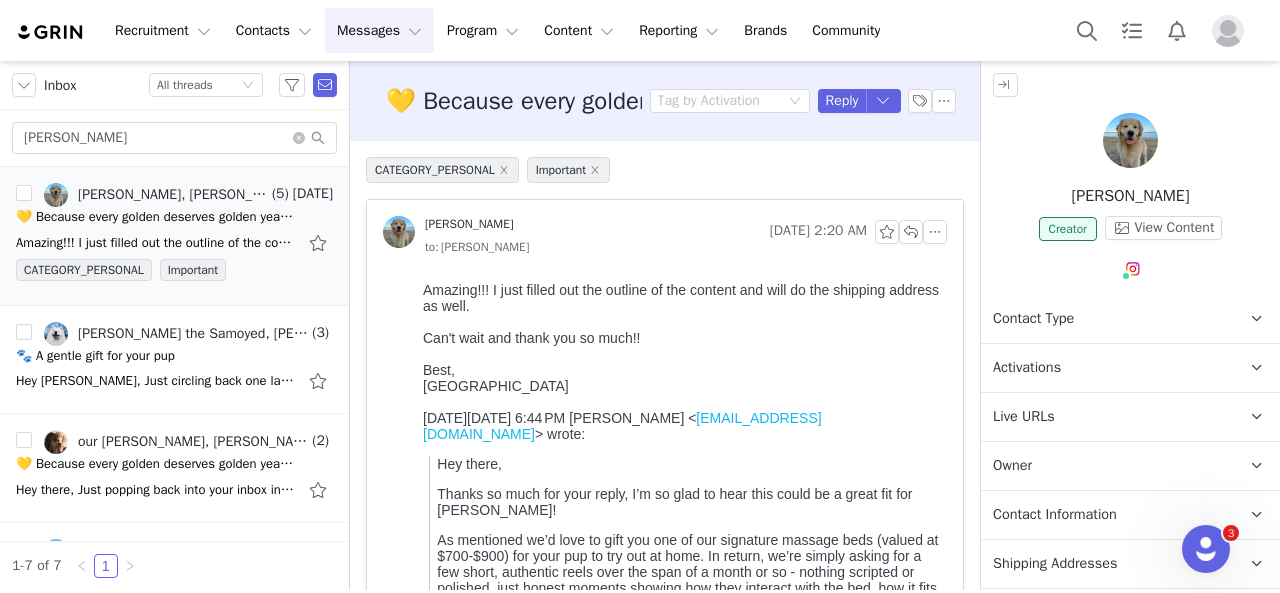 scroll, scrollTop: 0, scrollLeft: 0, axis: both 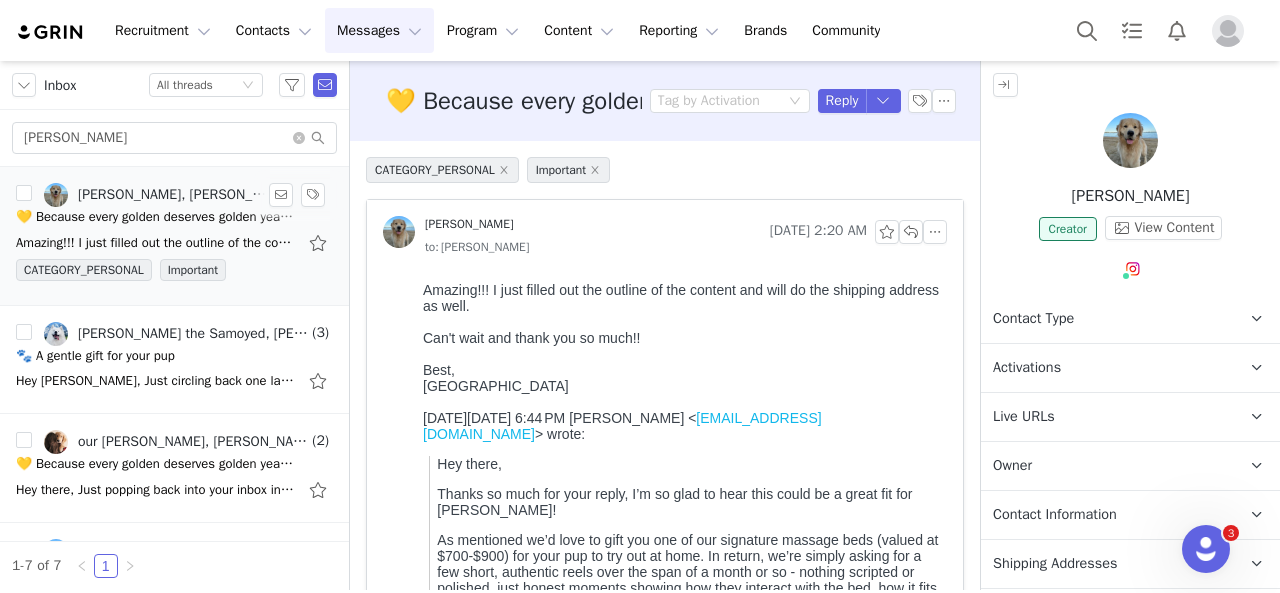 click on "Amazing!!! I just filled out the outline of the content and will do the shipping address as well. Can't wait and thank you so much!! Best, Devon On Mon, Jun 23, 2025 at 6:44 PM Holly Jones <" at bounding box center (174, 243) 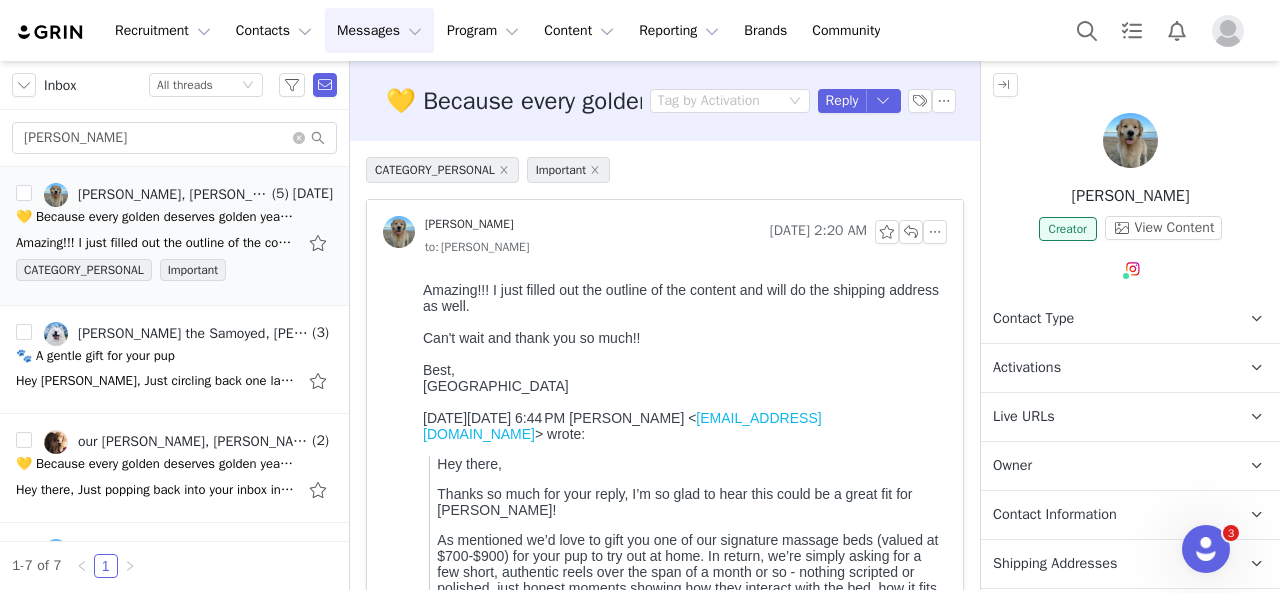 click on "Ollie" at bounding box center (469, 224) 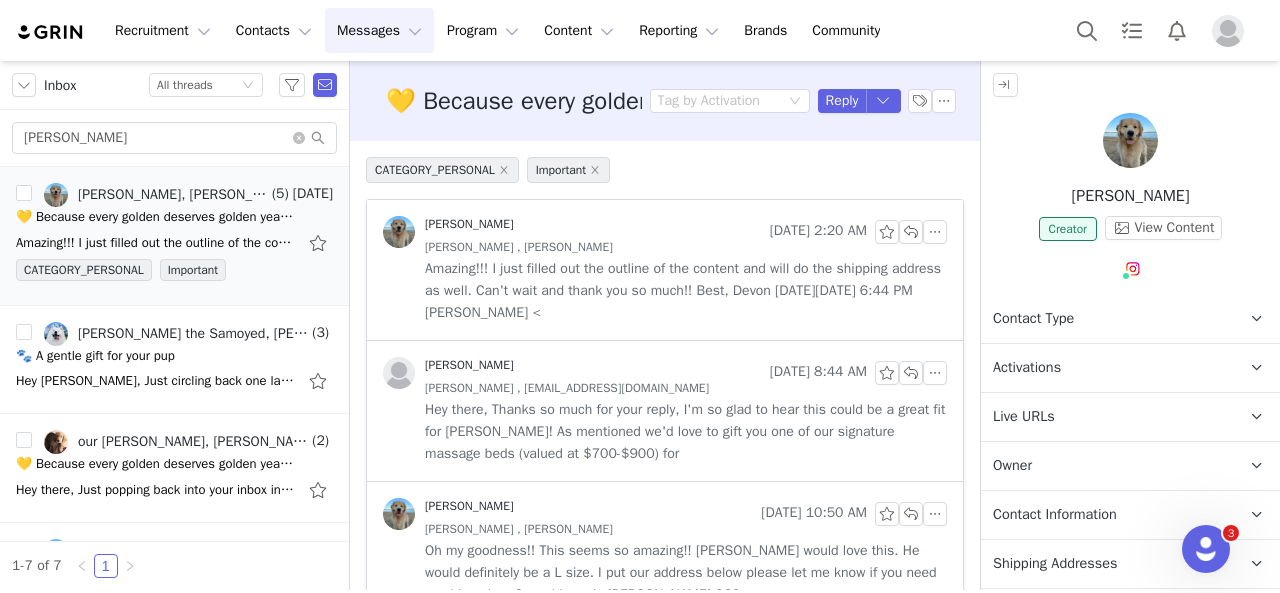 click on "Ollie" at bounding box center (469, 224) 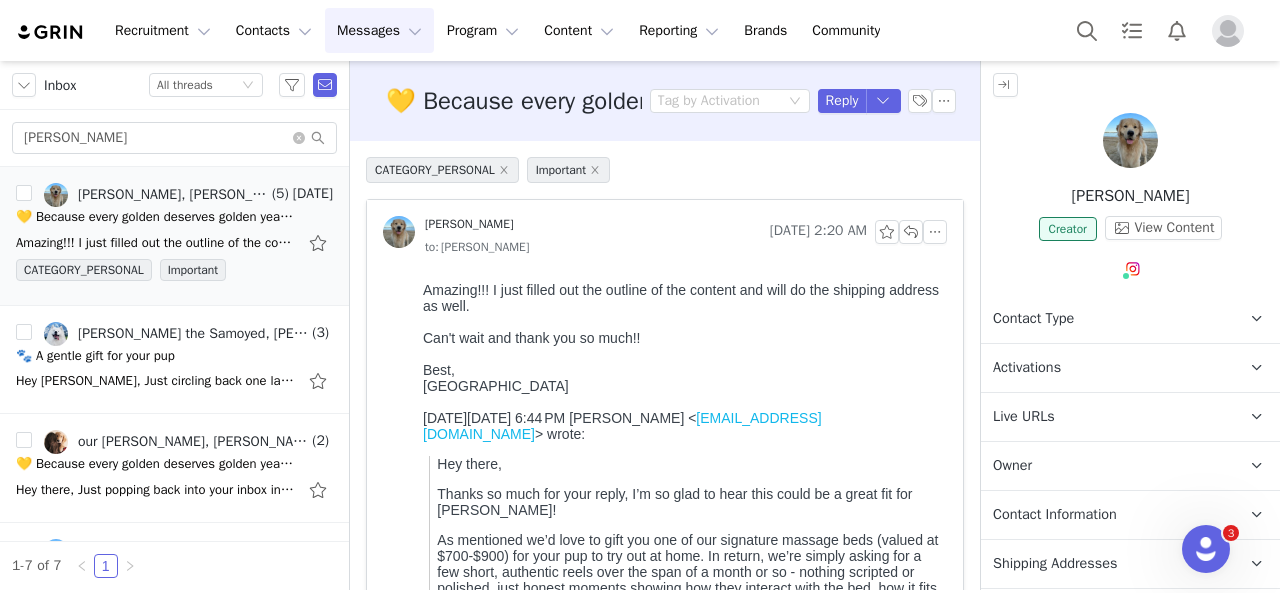 click on "Ollie" at bounding box center (1130, 196) 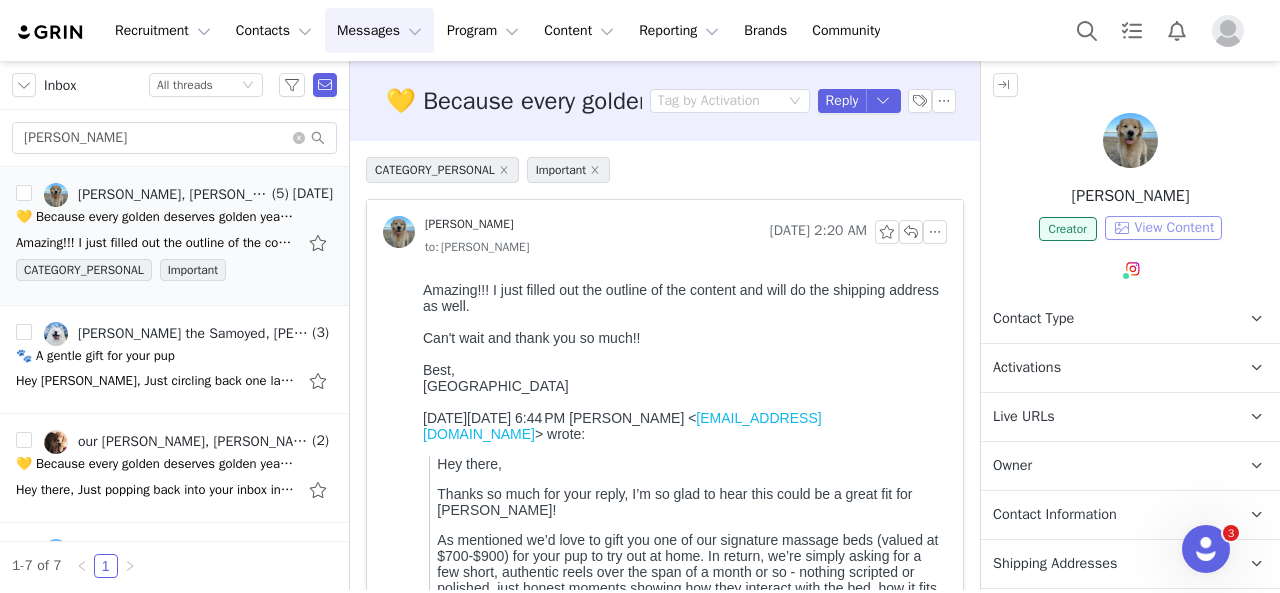 click on "View Content" at bounding box center (1163, 228) 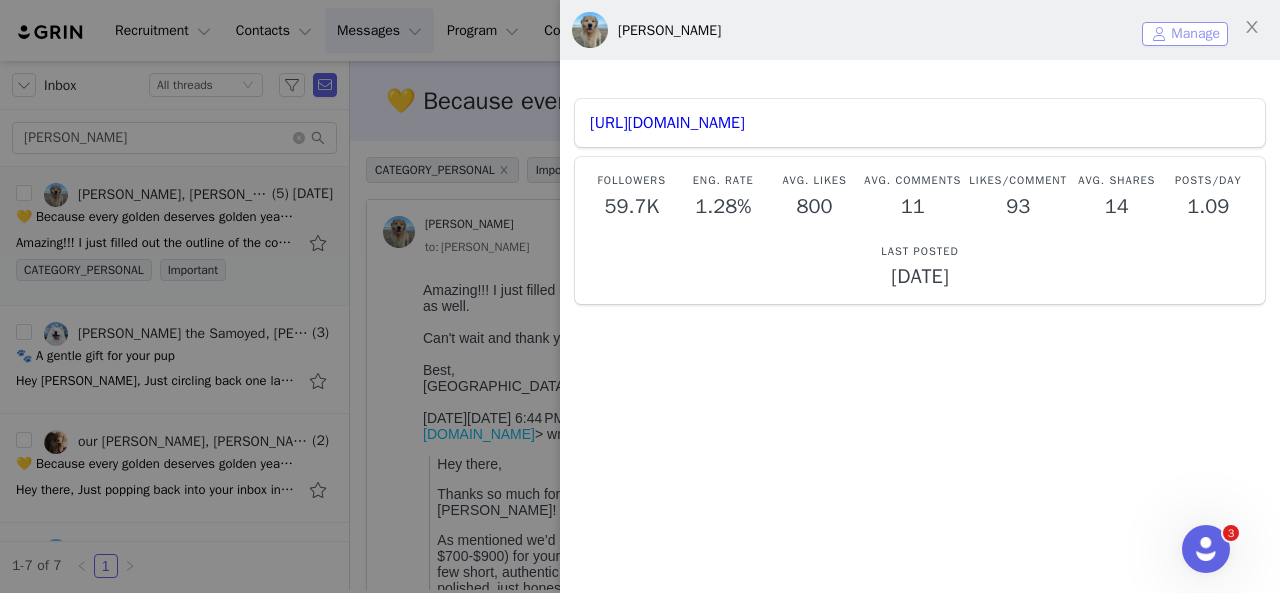 click on "Manage" at bounding box center (1185, 34) 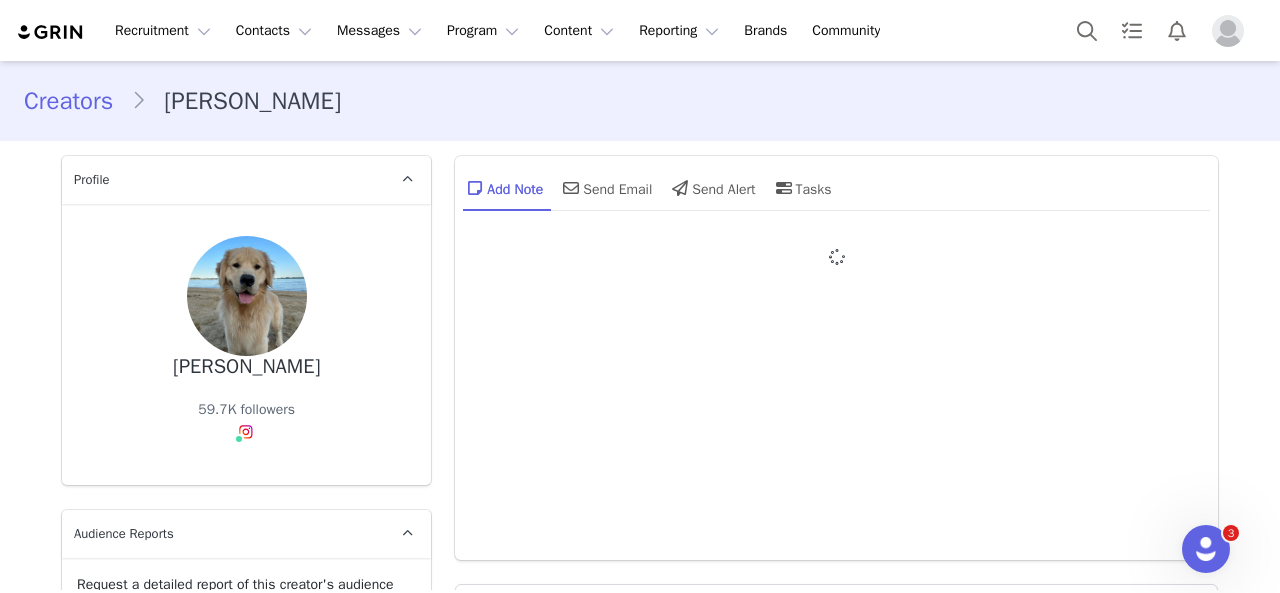 type on "+1 ([GEOGRAPHIC_DATA])" 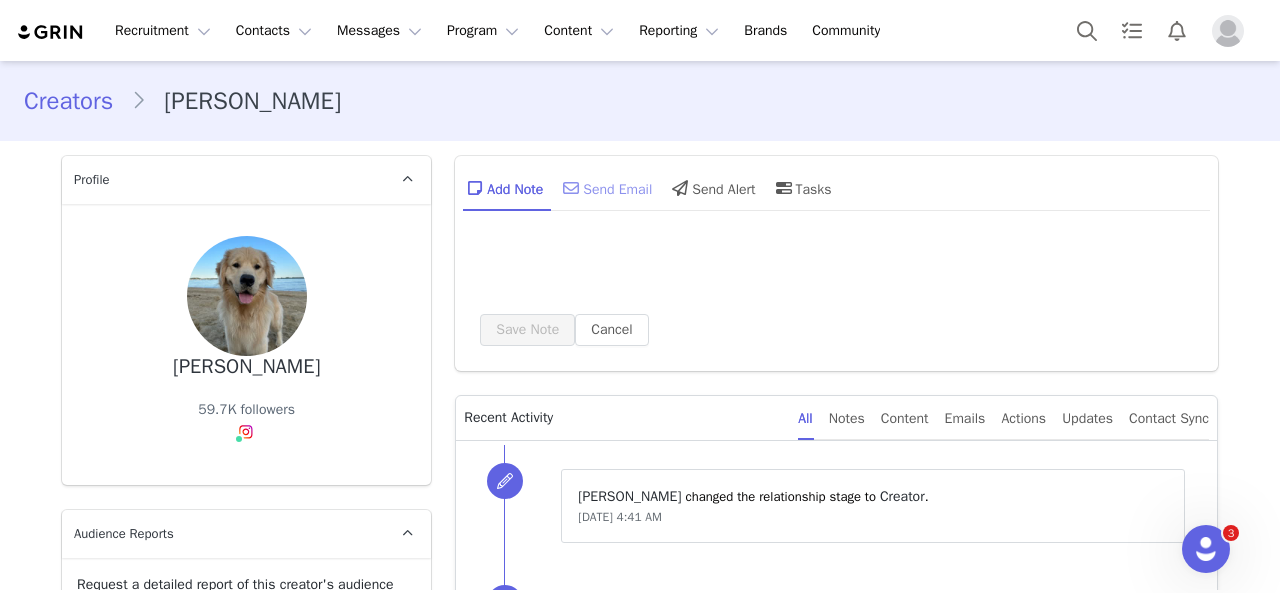 click on "Send Email" at bounding box center (605, 188) 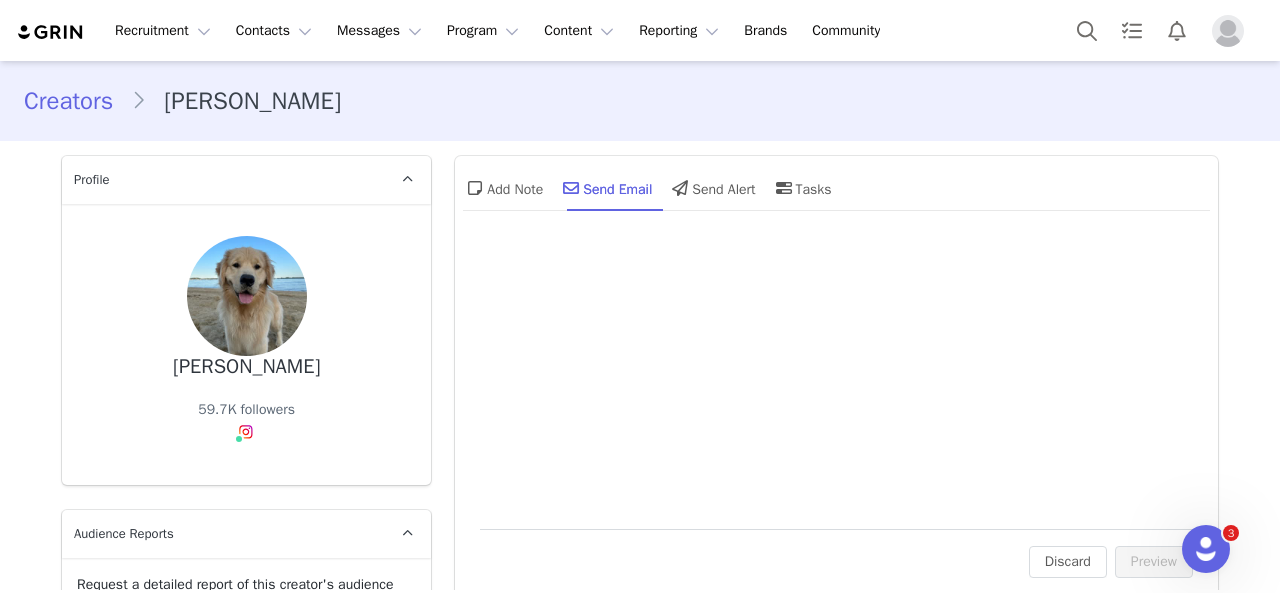 scroll, scrollTop: 0, scrollLeft: 0, axis: both 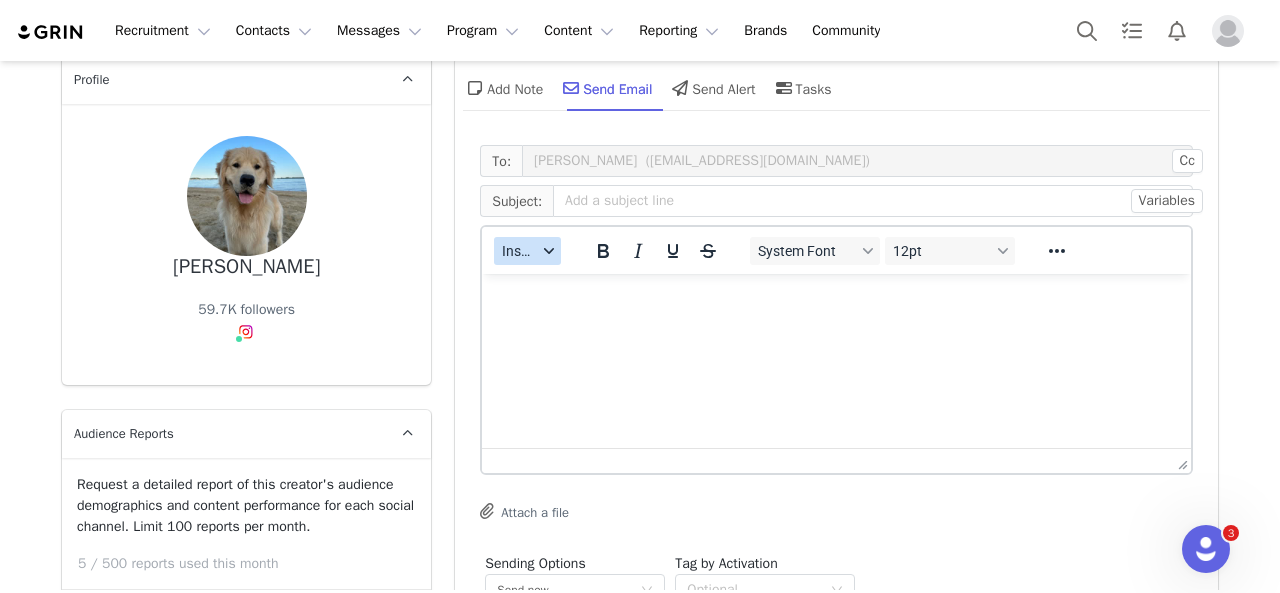 drag, startPoint x: 523, startPoint y: 252, endPoint x: 550, endPoint y: 258, distance: 27.658634 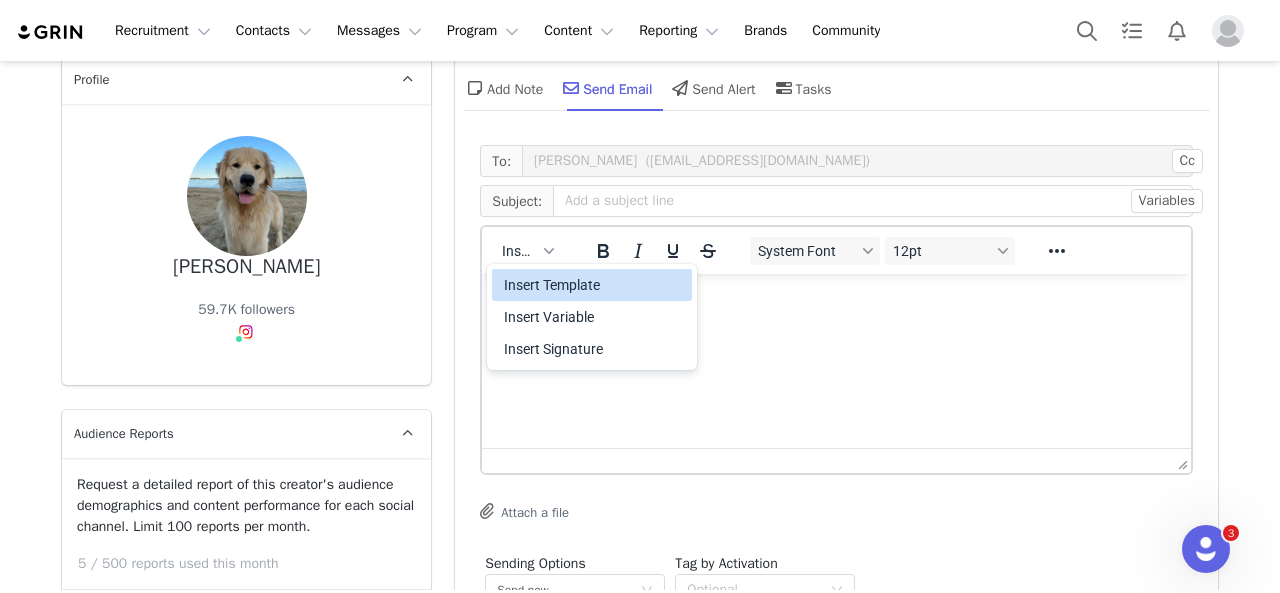 click on "Insert Template" at bounding box center [594, 285] 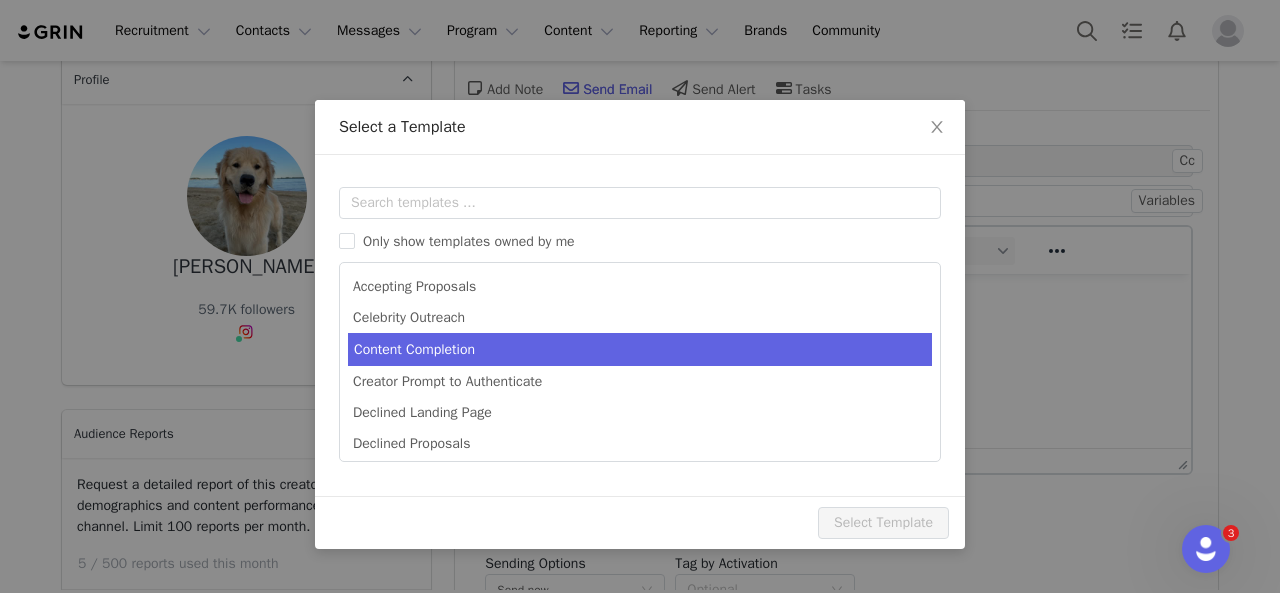 scroll, scrollTop: 0, scrollLeft: 0, axis: both 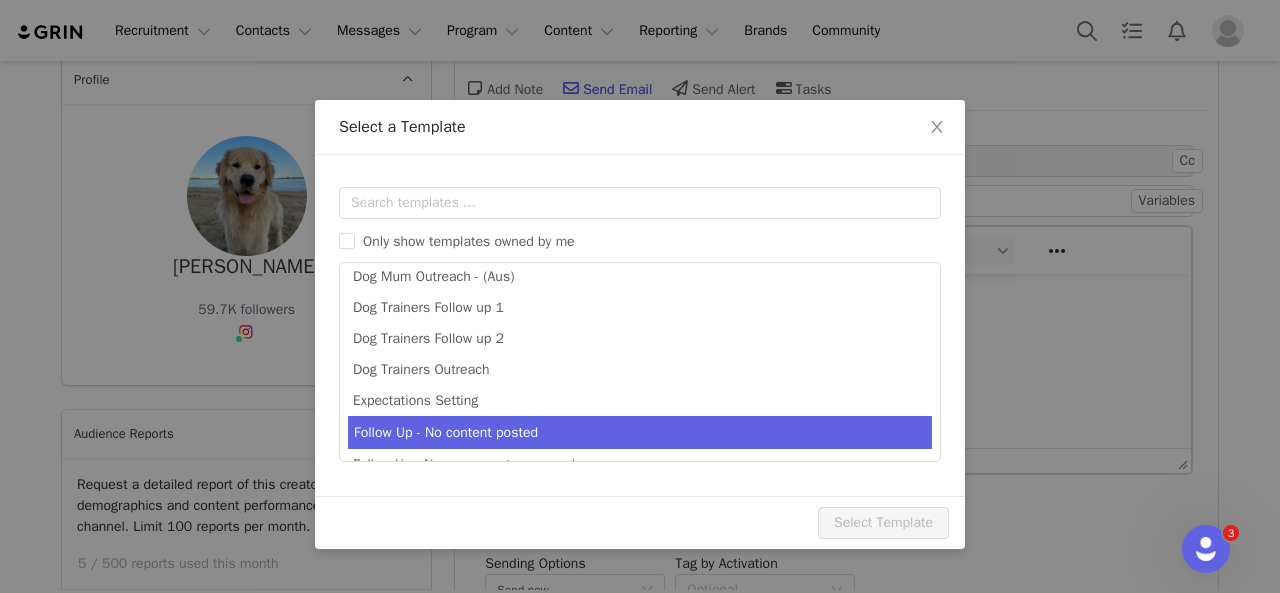 click on "Follow Up - No content posted" at bounding box center (640, 432) 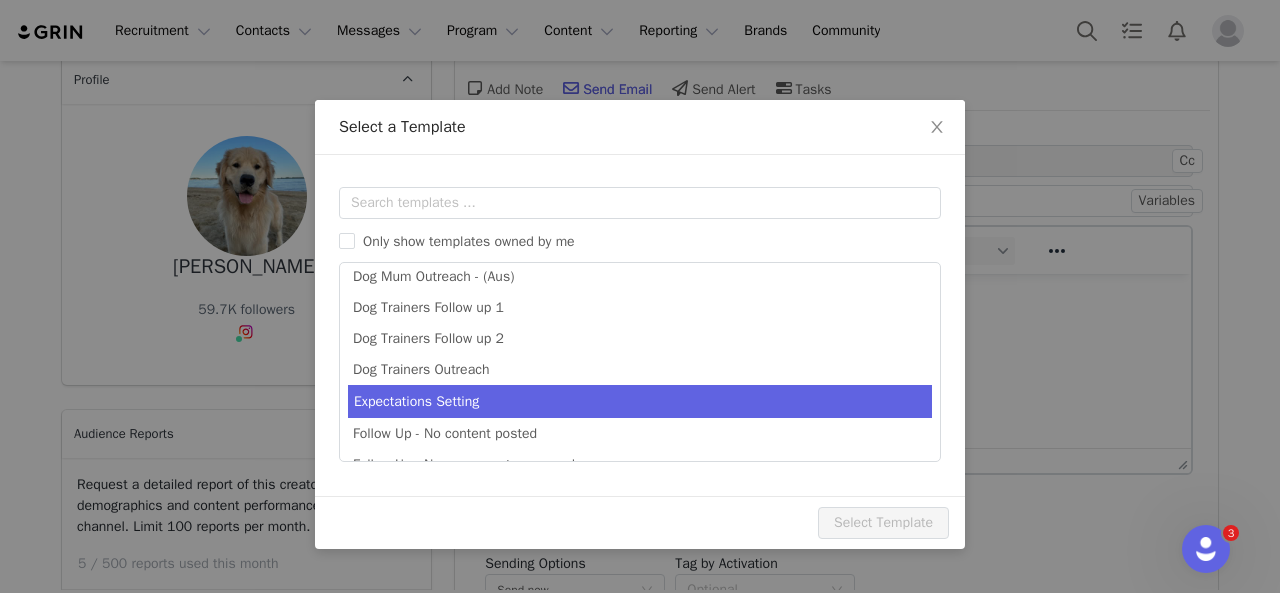 scroll, scrollTop: 537, scrollLeft: 0, axis: vertical 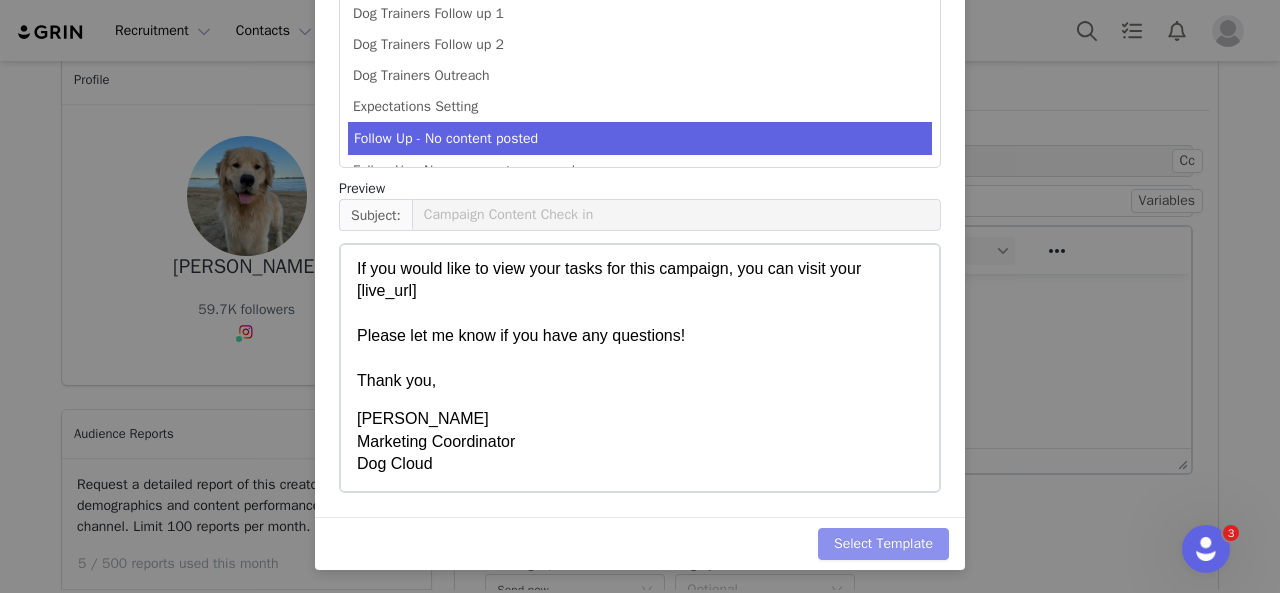 click on "Select Template" at bounding box center [883, 544] 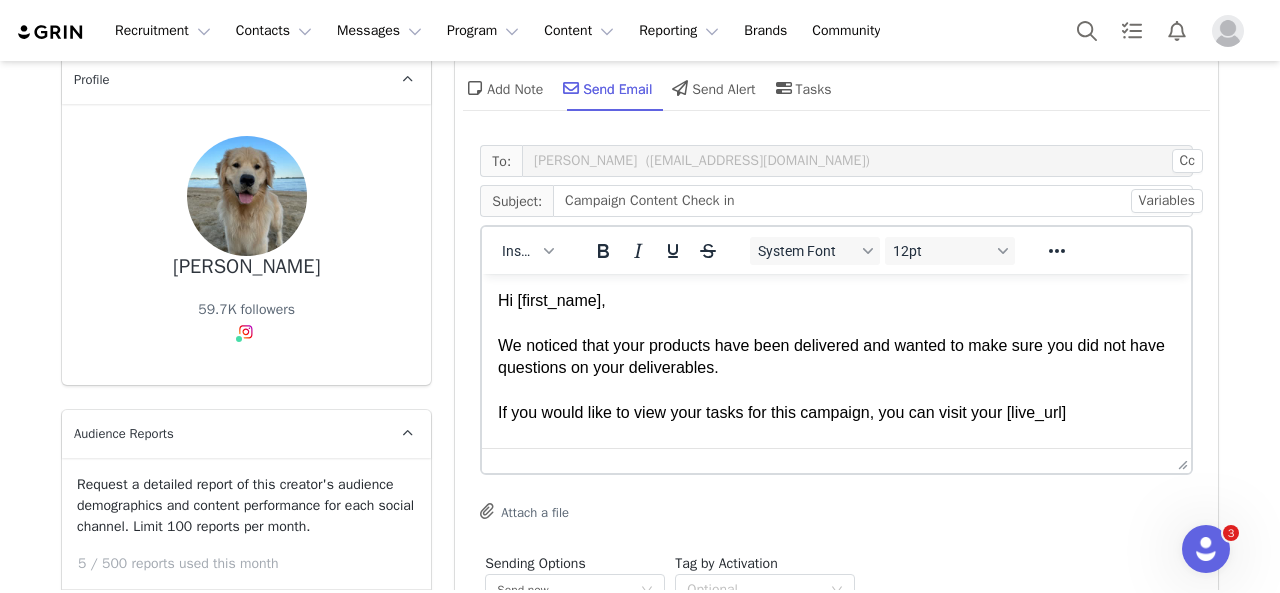 scroll, scrollTop: 0, scrollLeft: 0, axis: both 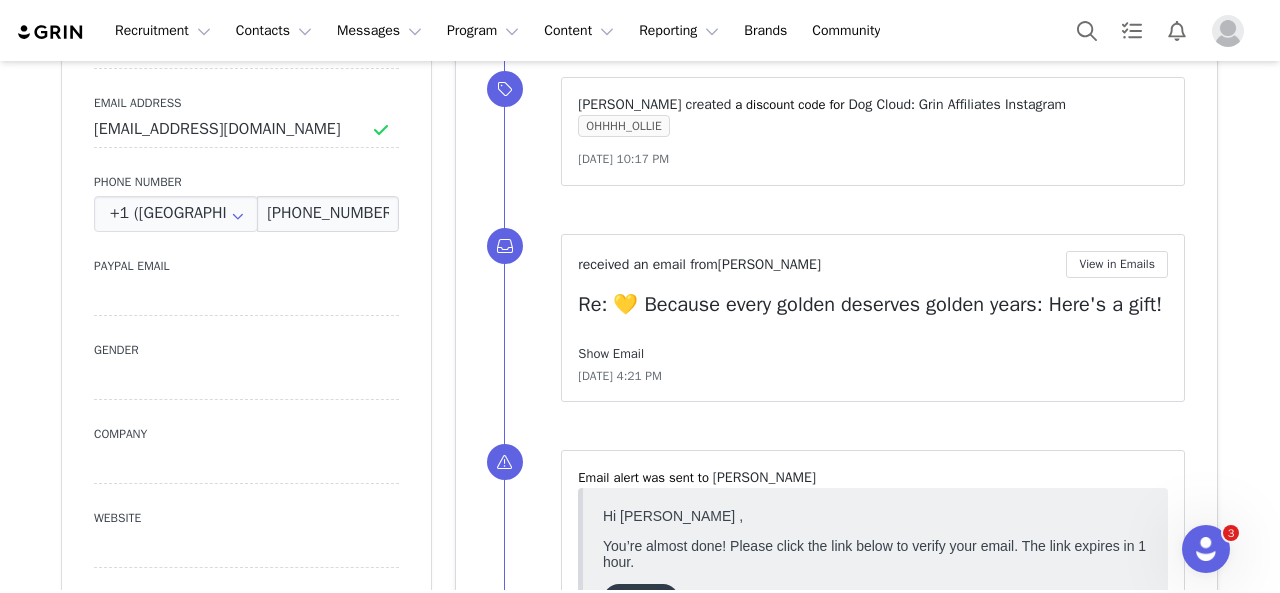 click on "Show Email" at bounding box center (611, 353) 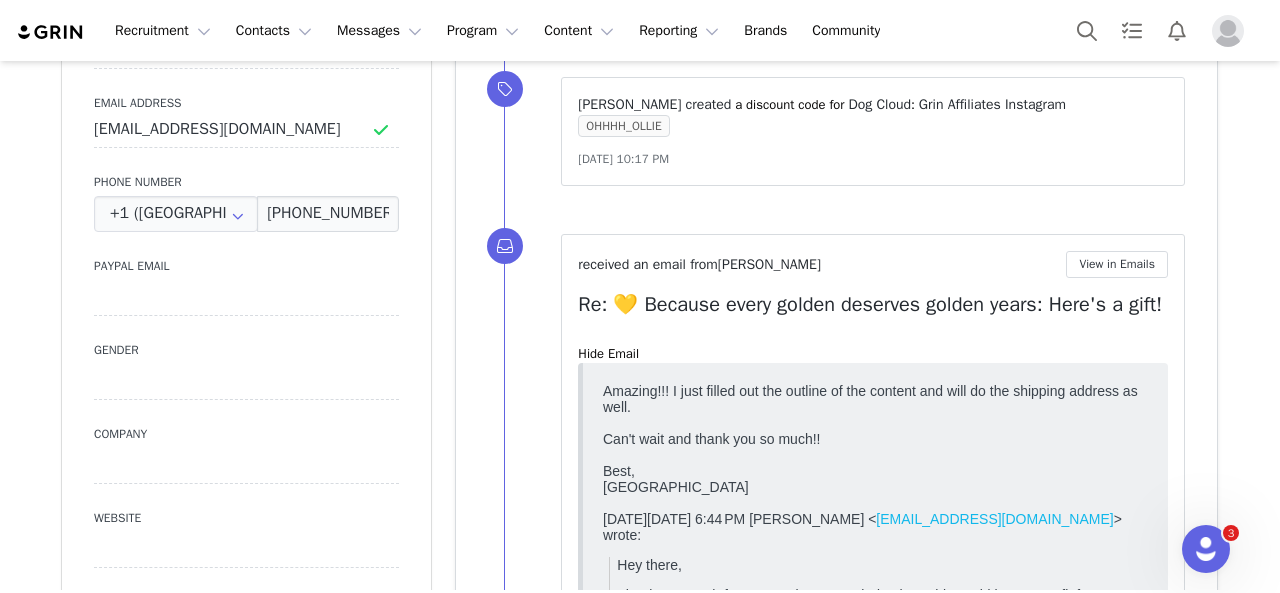 scroll, scrollTop: 0, scrollLeft: 0, axis: both 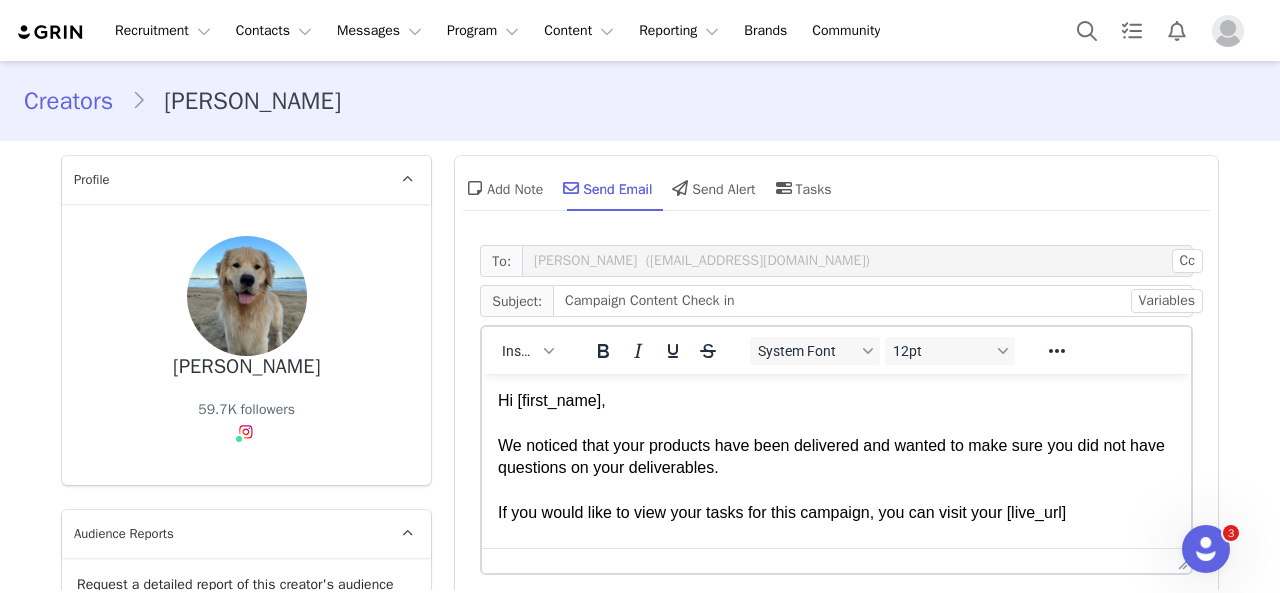 click on "Hi [first_name], We noticed that your products have been delivered and wanted to make sure you did not have questions on your deliverables. If you would like to view your tasks for this campaign, you can visit your [live_url] Please let me know if you have any questions! Thank you," at bounding box center (836, 502) 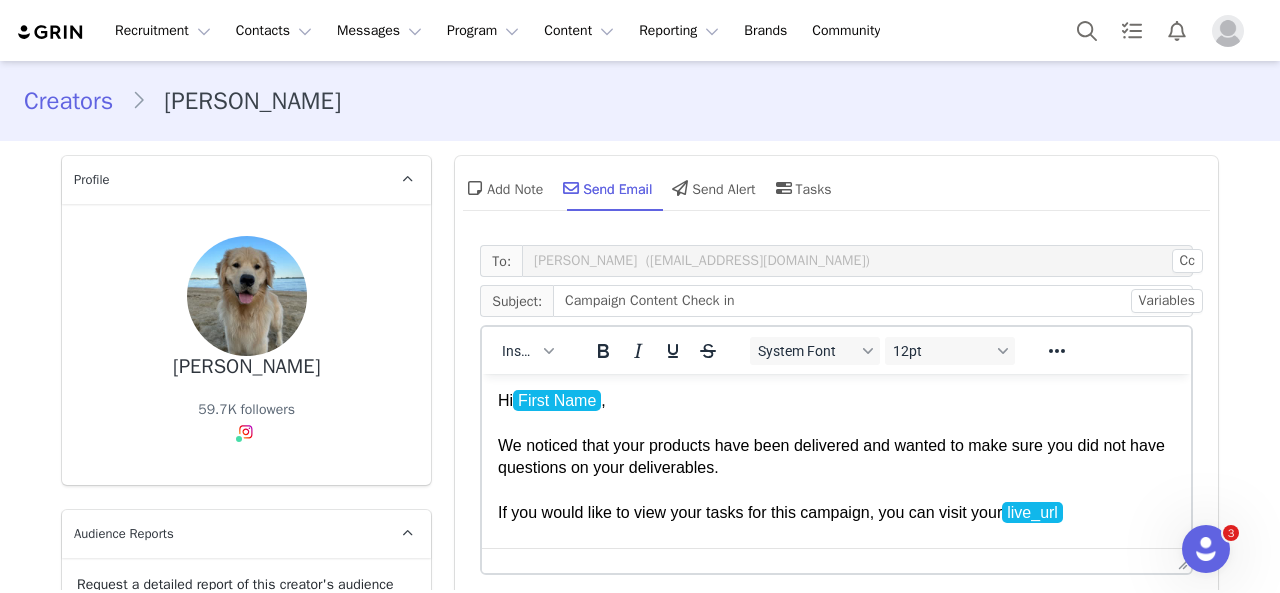 click on "Hi  First Name , We noticed that your products have been delivered and wanted to make sure you did not have questions on your deliverables. If you would like to view your tasks for this campaign, you can visit your  live_url Please let me know if you have any questions! Thank you," at bounding box center (836, 502) 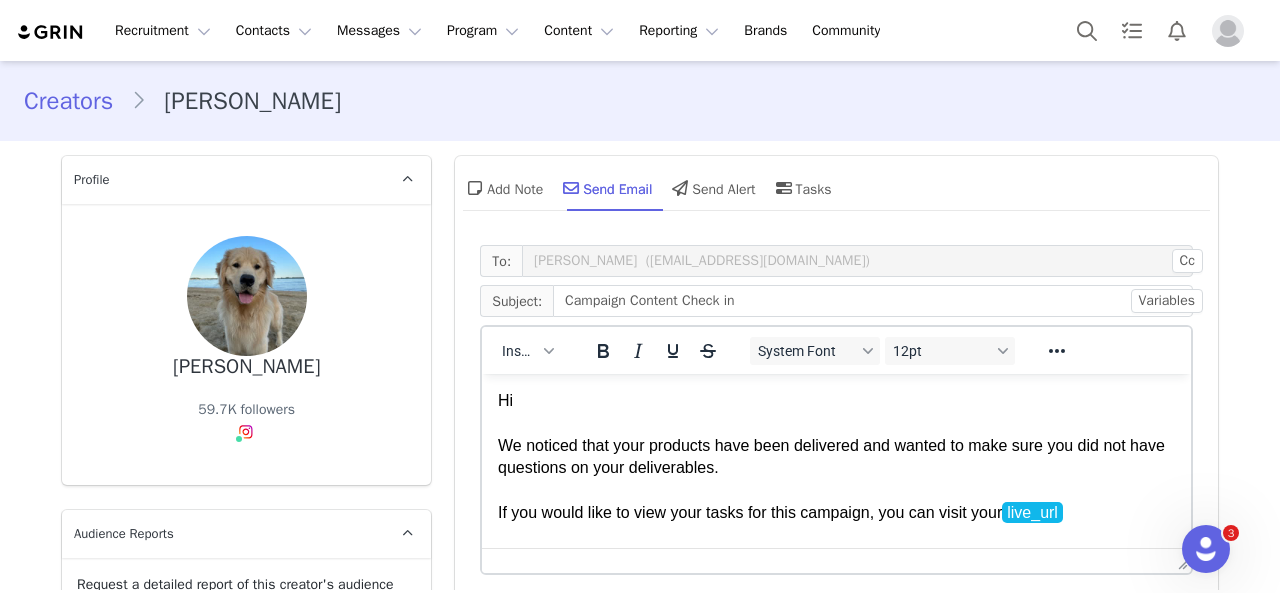 type 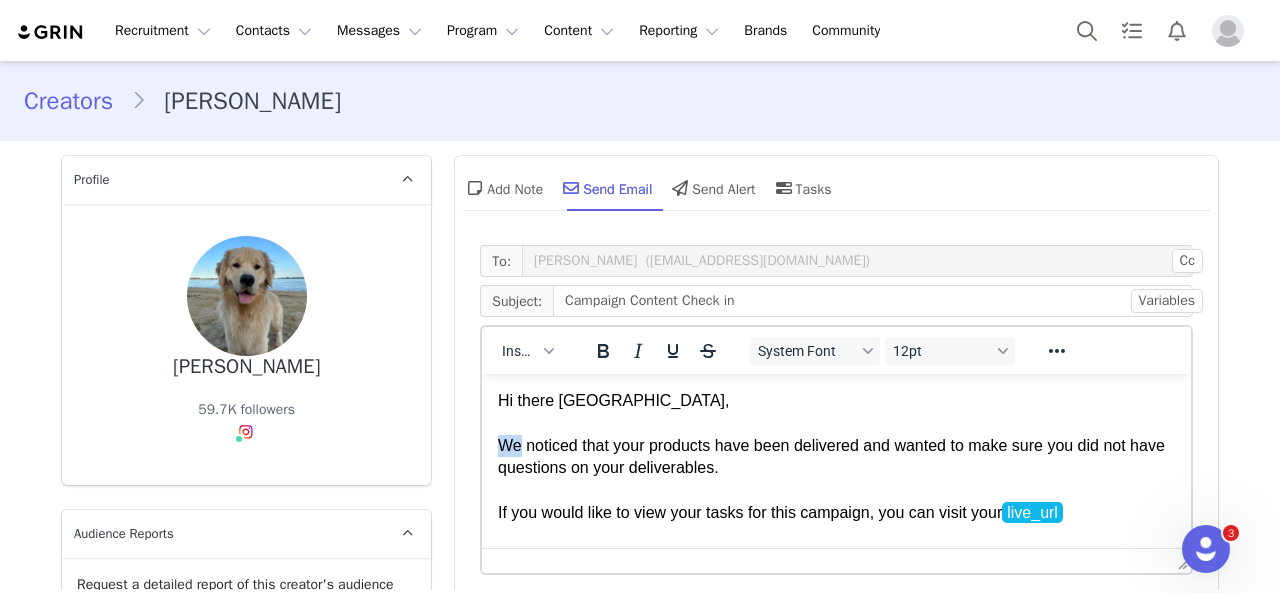 drag, startPoint x: 522, startPoint y: 446, endPoint x: 502, endPoint y: 445, distance: 20.024984 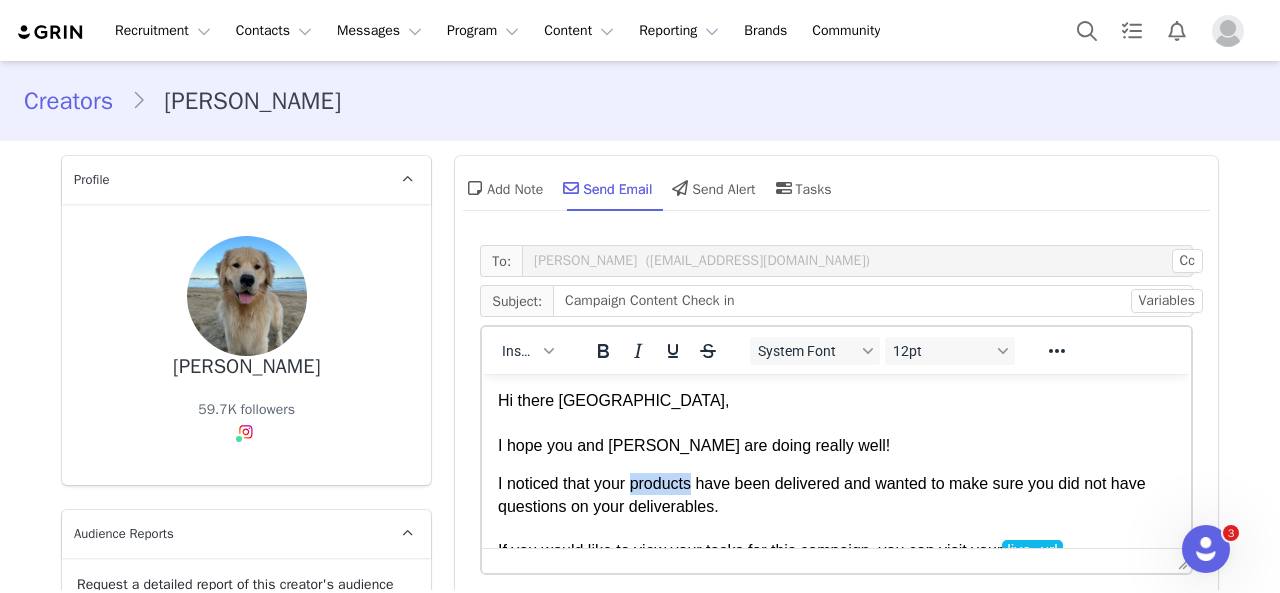 drag, startPoint x: 694, startPoint y: 492, endPoint x: 632, endPoint y: 485, distance: 62.39391 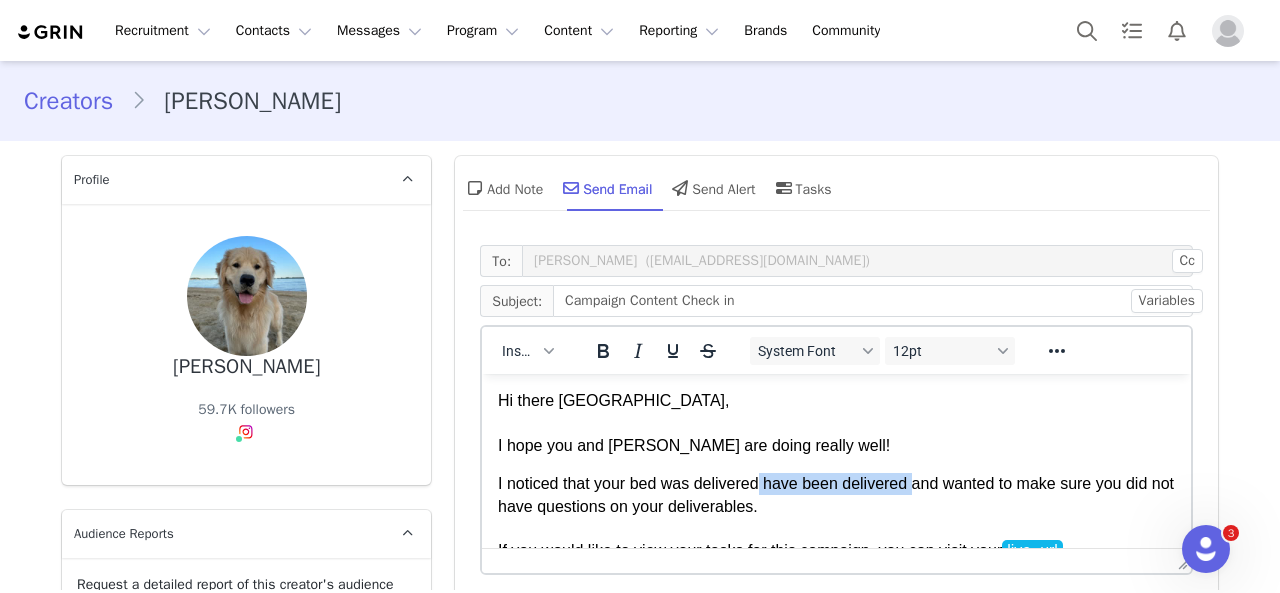 drag, startPoint x: 876, startPoint y: 485, endPoint x: 760, endPoint y: 490, distance: 116.10771 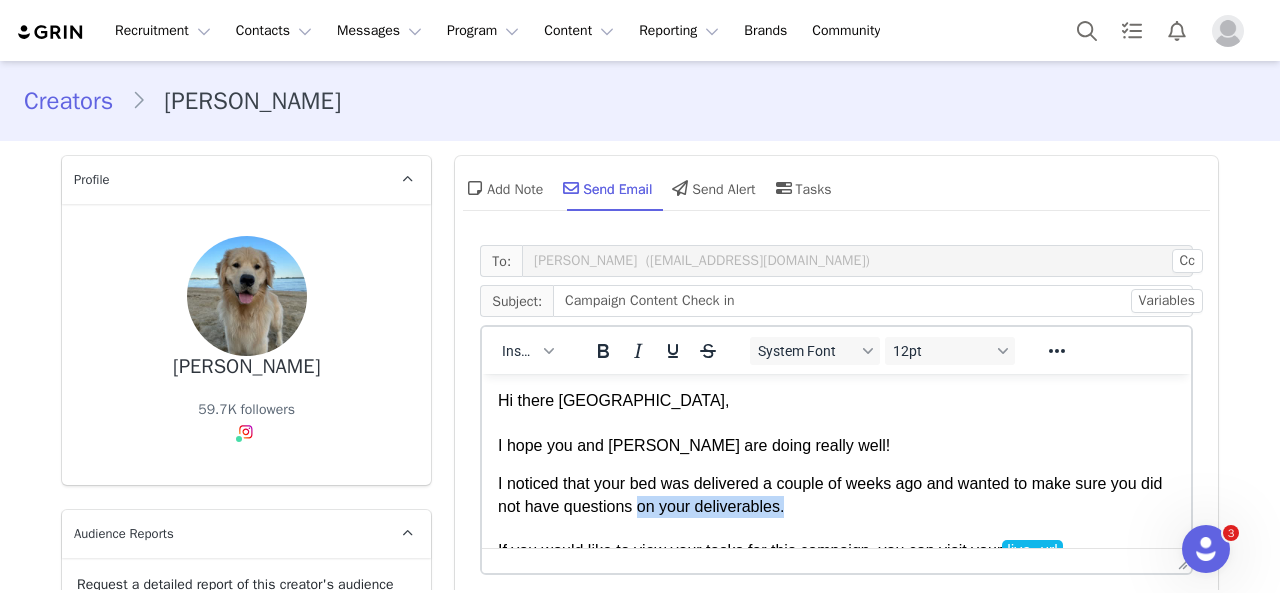 drag, startPoint x: 749, startPoint y: 506, endPoint x: 662, endPoint y: 512, distance: 87.20665 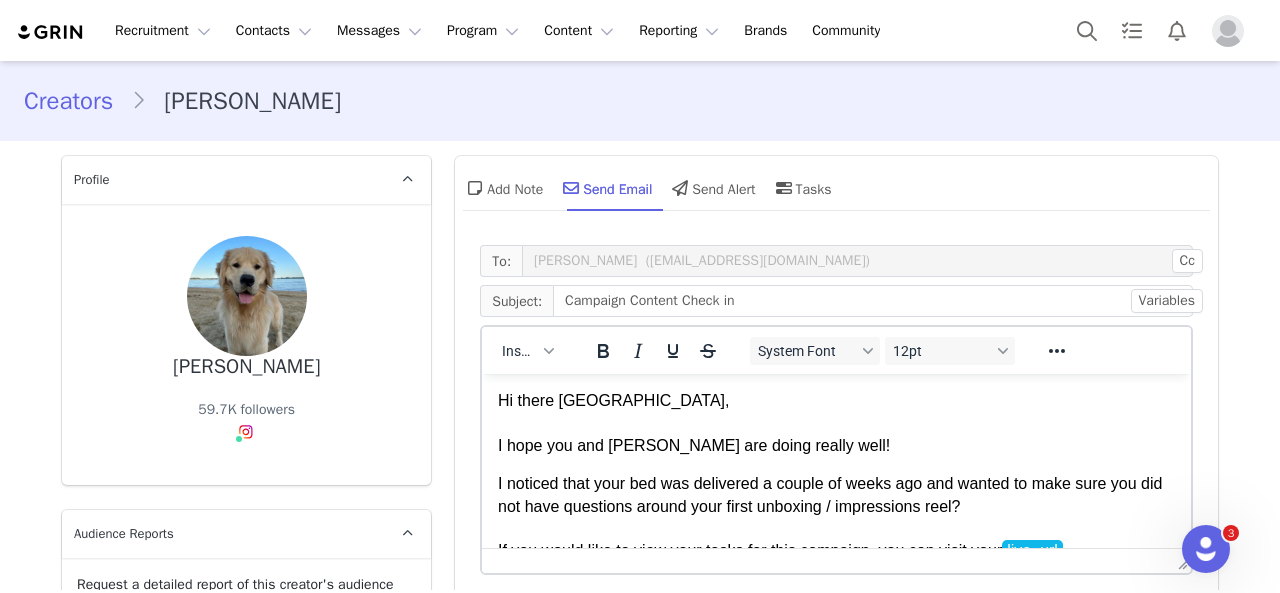 click on "Hi there Devon, I hope you and Ollie are doing really well! I noticed that your bed was delivered a couple of weeks ago and wanted to make sure you did not have questions around your first unboxing / impressions reel? If you would like to view your tasks for this campaign, you can visit your  live_url Please let me know if you have any questions! Thank you, Holly Jones Marketing Coordinator Dog Cloud" at bounding box center [836, 562] 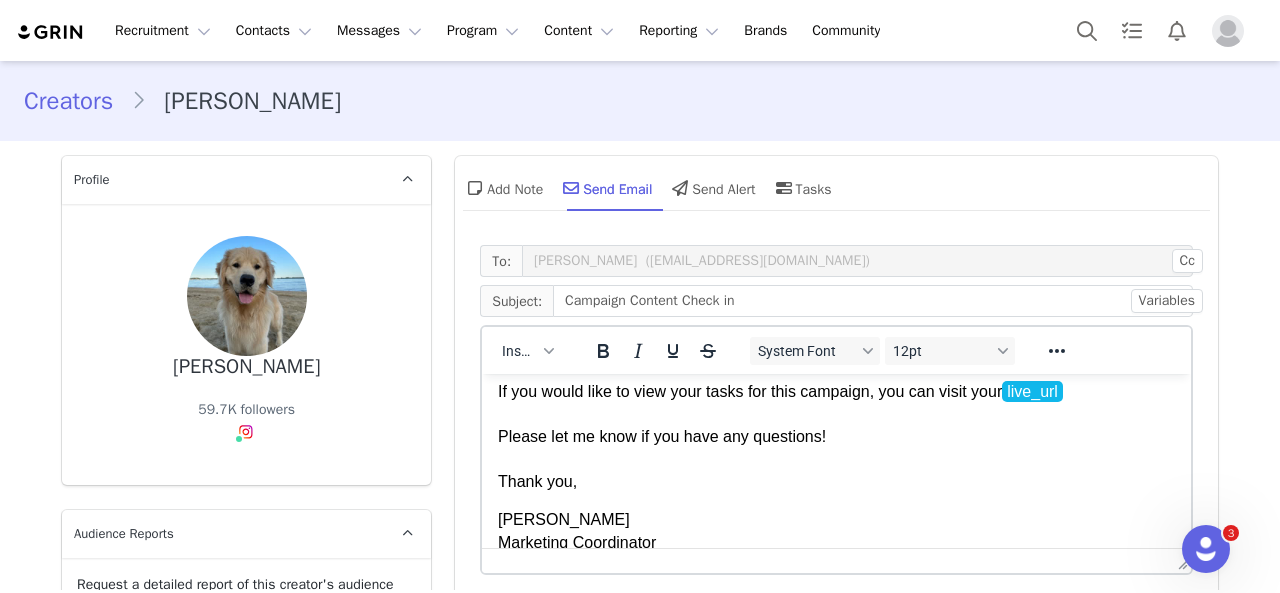 scroll, scrollTop: 200, scrollLeft: 0, axis: vertical 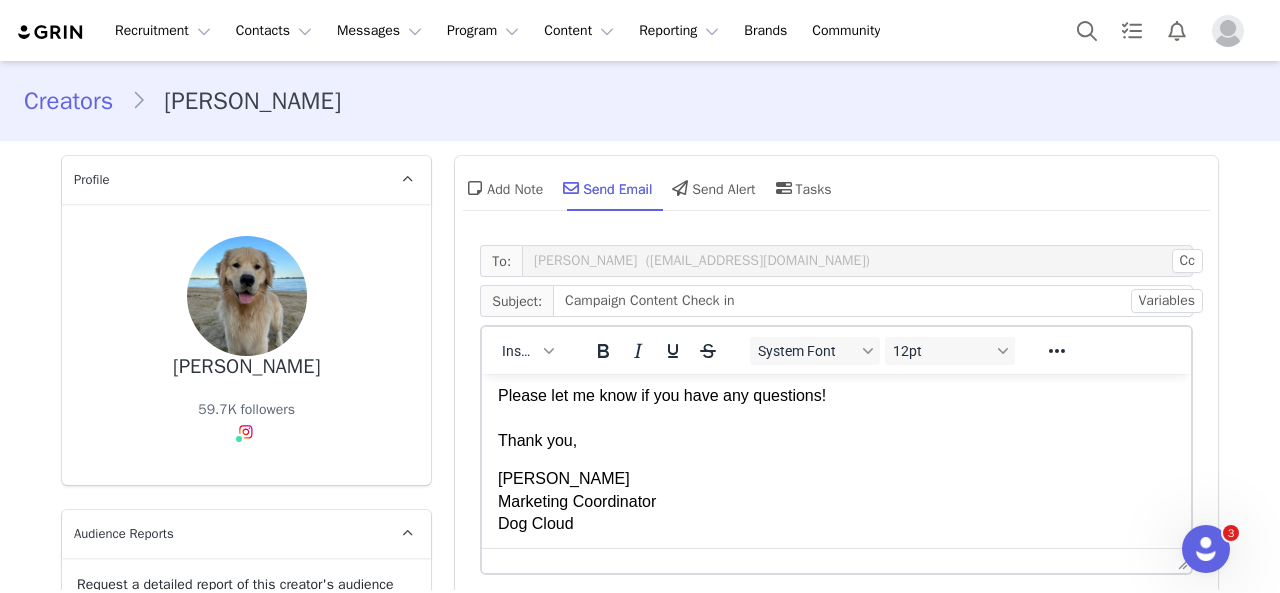 click on "I noticed that your bed was delivered a couple of weeks ago and wanted to make sure you did not have questions around your first unboxing / impressions reel? If you would like to view your tasks for this campaign, you can visit your  live_url Please let me know if you have any questions! Thank you," at bounding box center (836, 362) 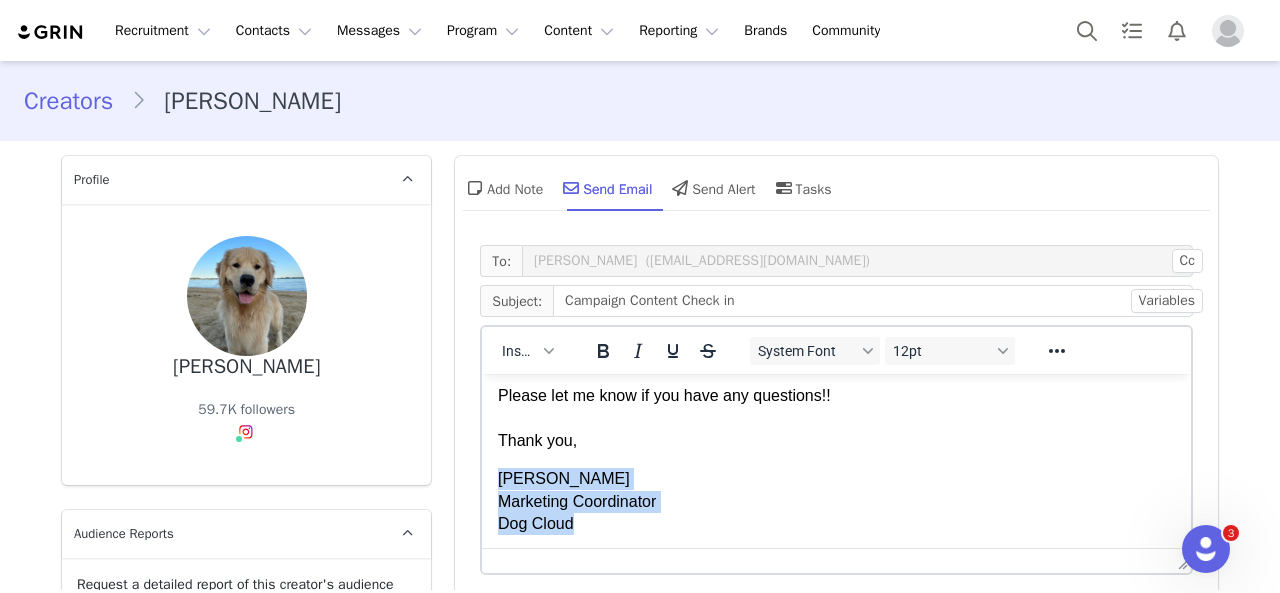 drag, startPoint x: 597, startPoint y: 533, endPoint x: 950, endPoint y: 828, distance: 460.03696 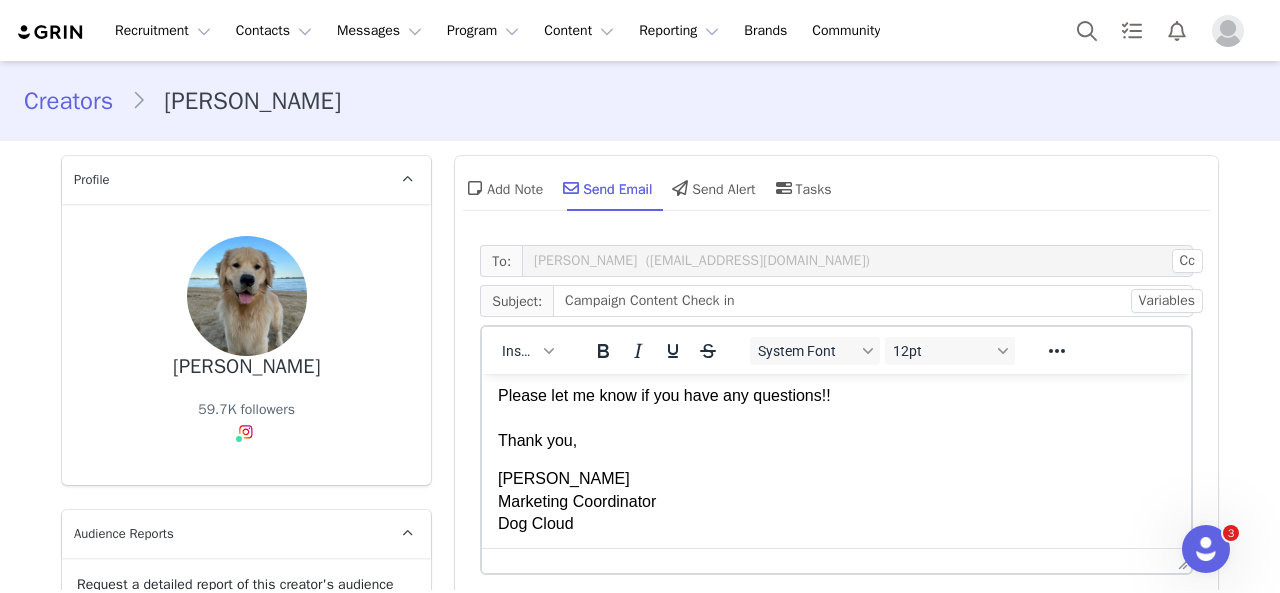 scroll, scrollTop: 158, scrollLeft: 0, axis: vertical 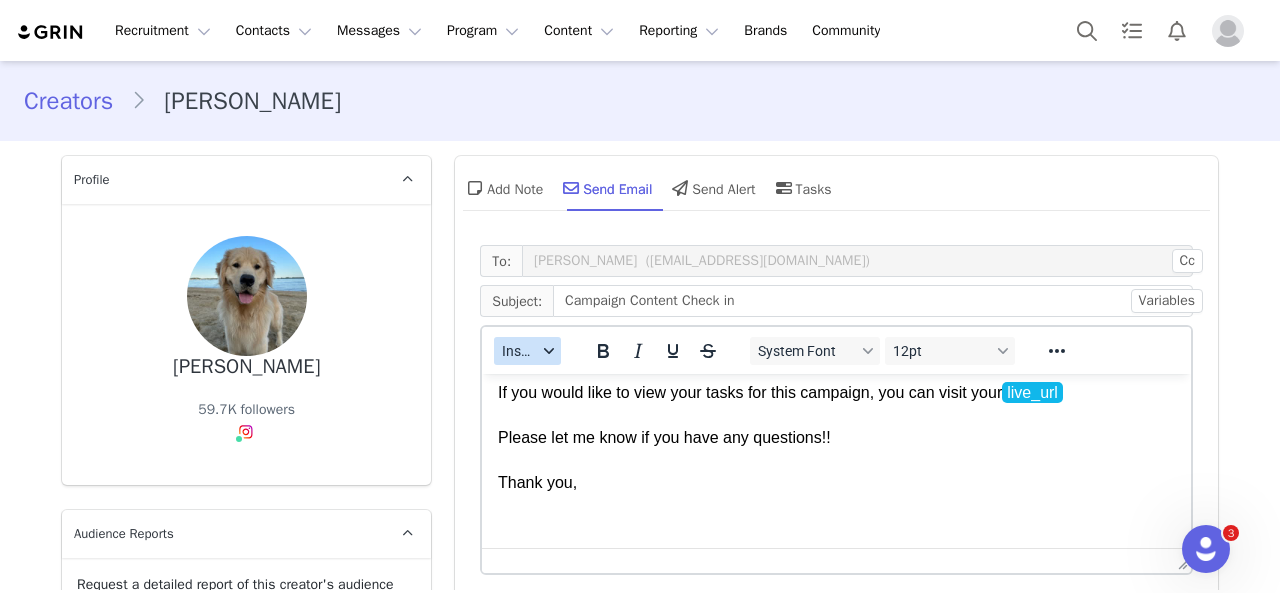 click on "Insert" at bounding box center (519, 351) 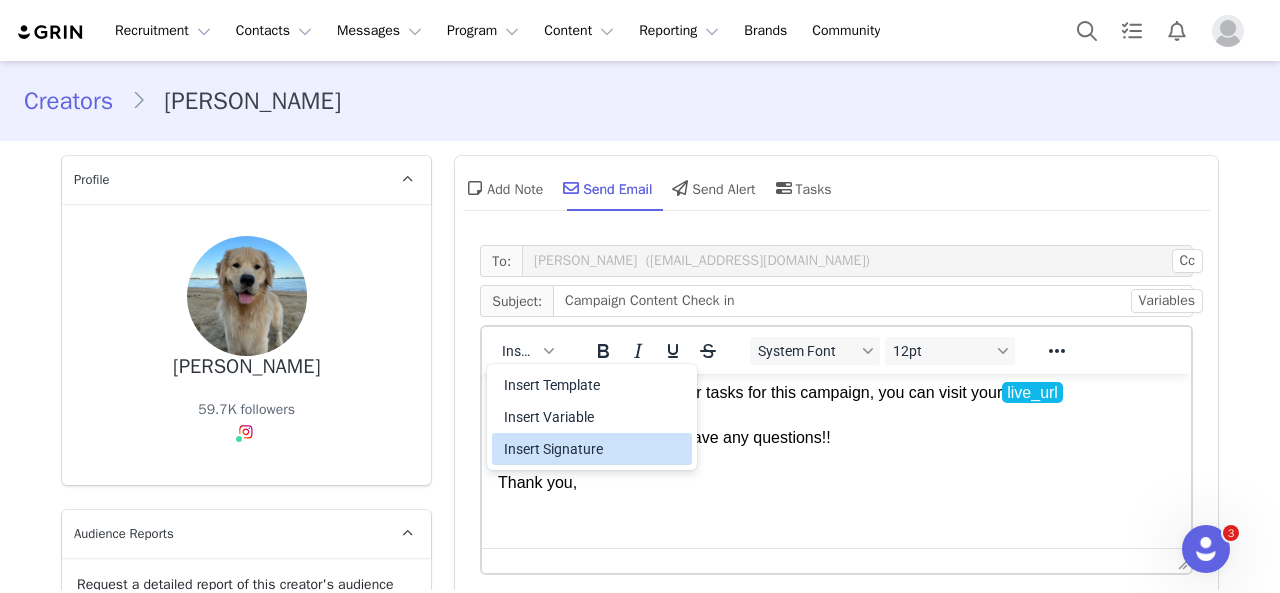 click on "Insert Signature" at bounding box center [594, 449] 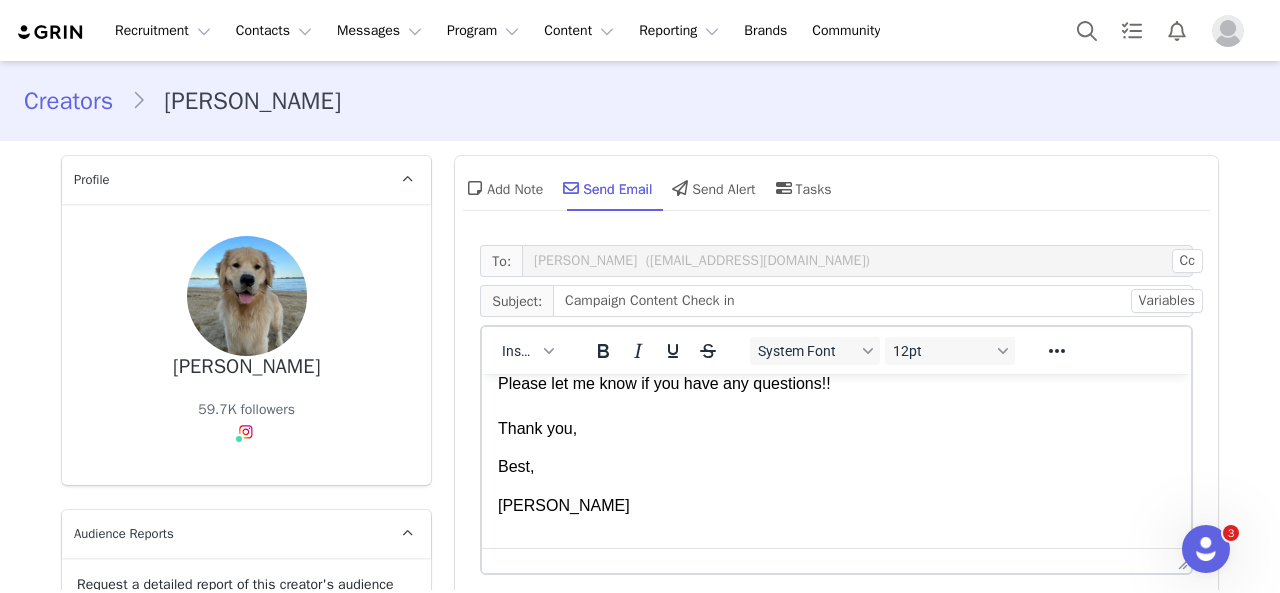 scroll, scrollTop: 248, scrollLeft: 0, axis: vertical 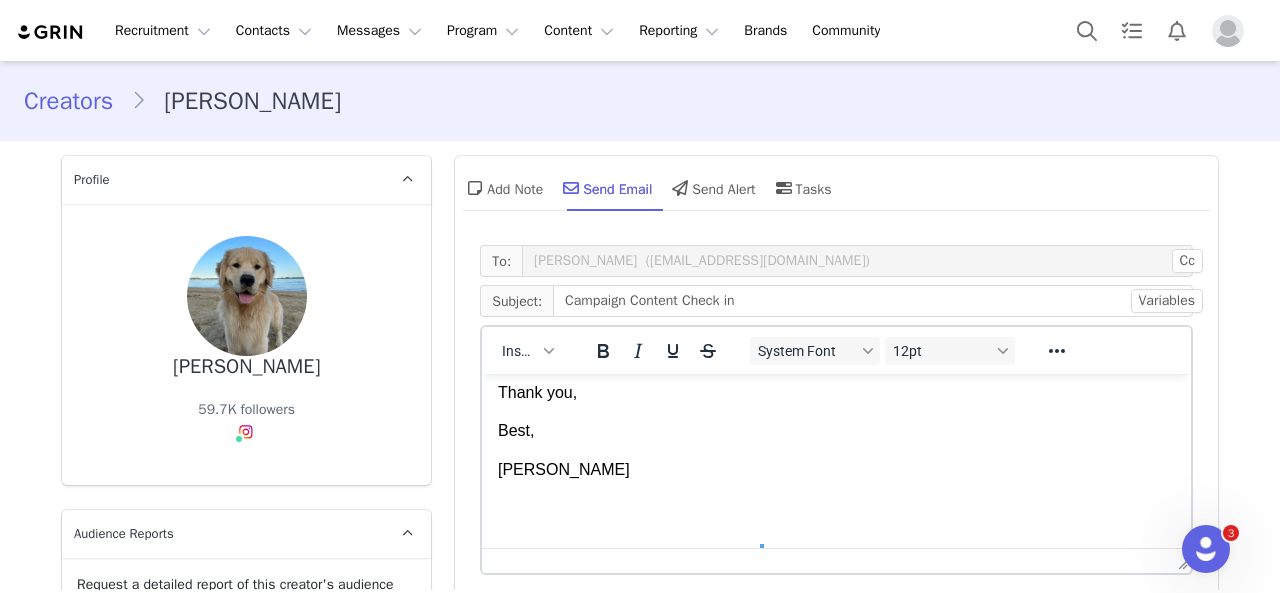 click on "Holly Jones" at bounding box center [836, 470] 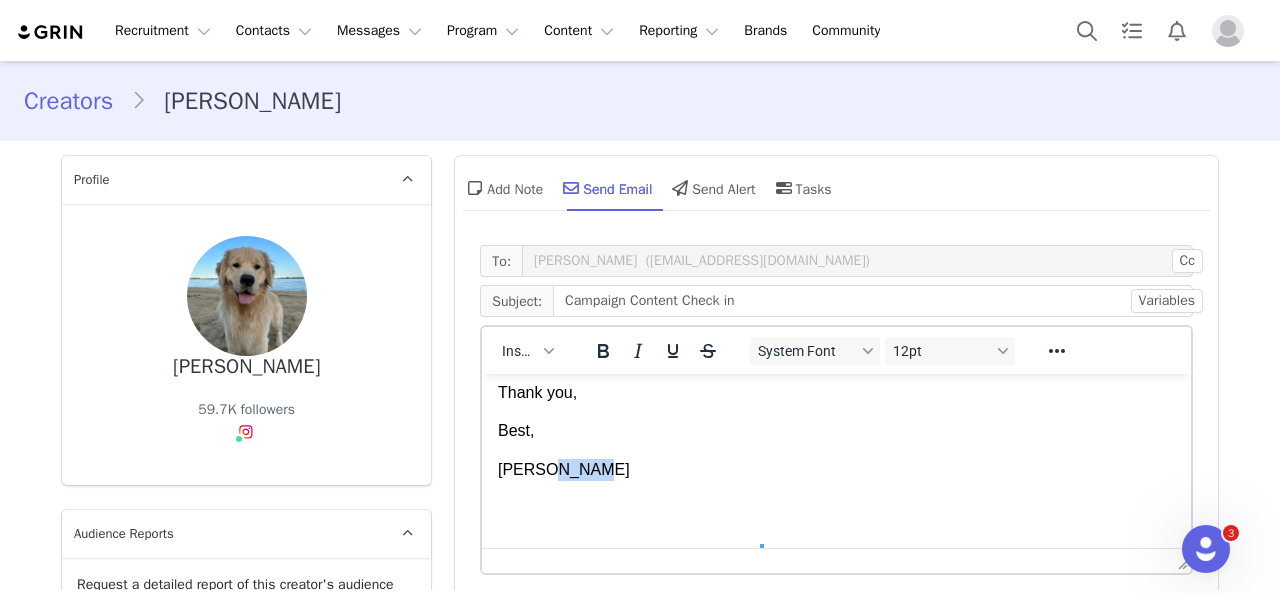 click on "Holly Jones" at bounding box center (836, 470) 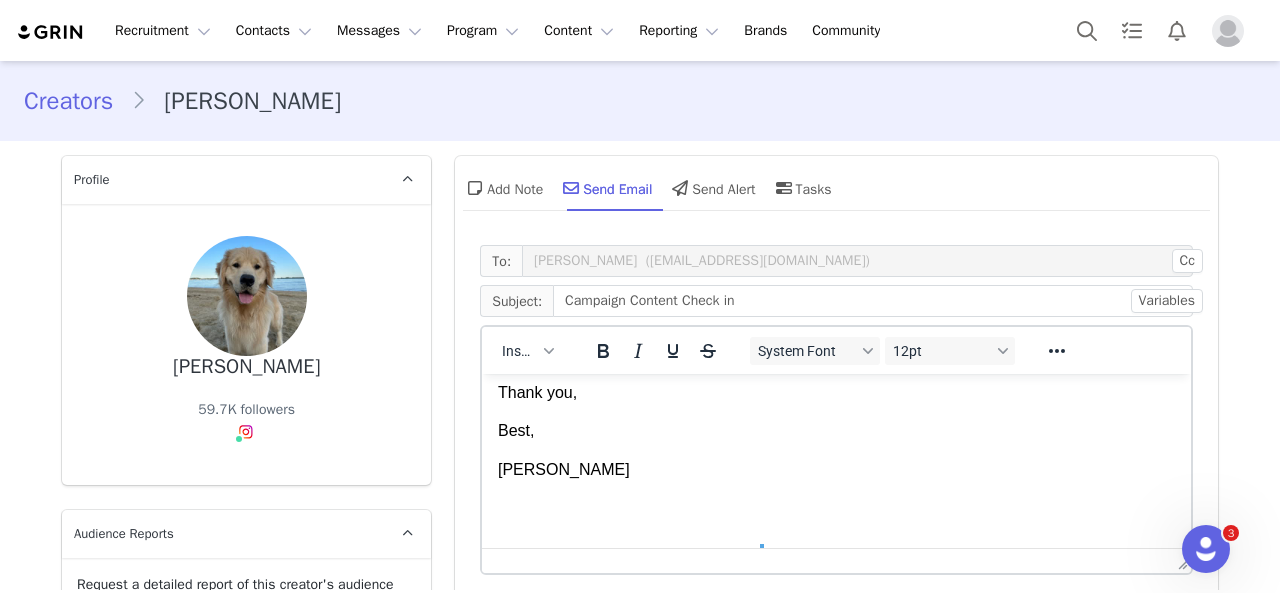 click on "I noticed that your bed was delivered a couple of weeks ago and wanted to make sure you did not have questions around your first unboxing / impressions reel? If you would like to view your tasks for this campaign, you can visit your  live_url Please let me know if you have any questions!! Thank you," at bounding box center [836, 314] 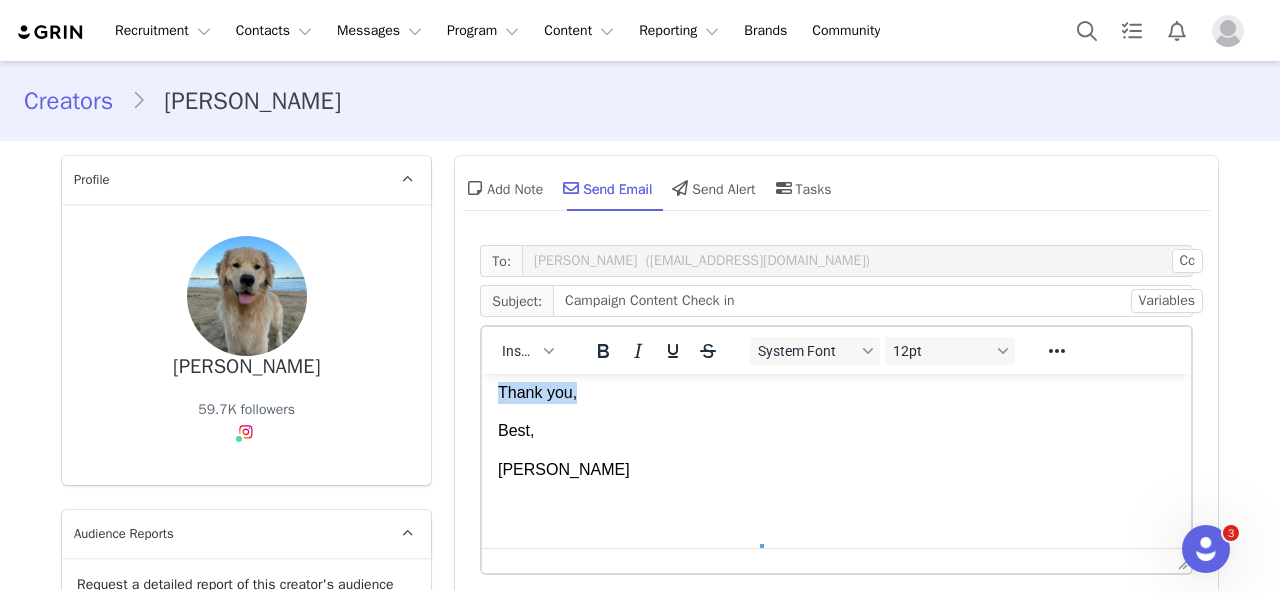 drag, startPoint x: 583, startPoint y: 395, endPoint x: 500, endPoint y: 395, distance: 83 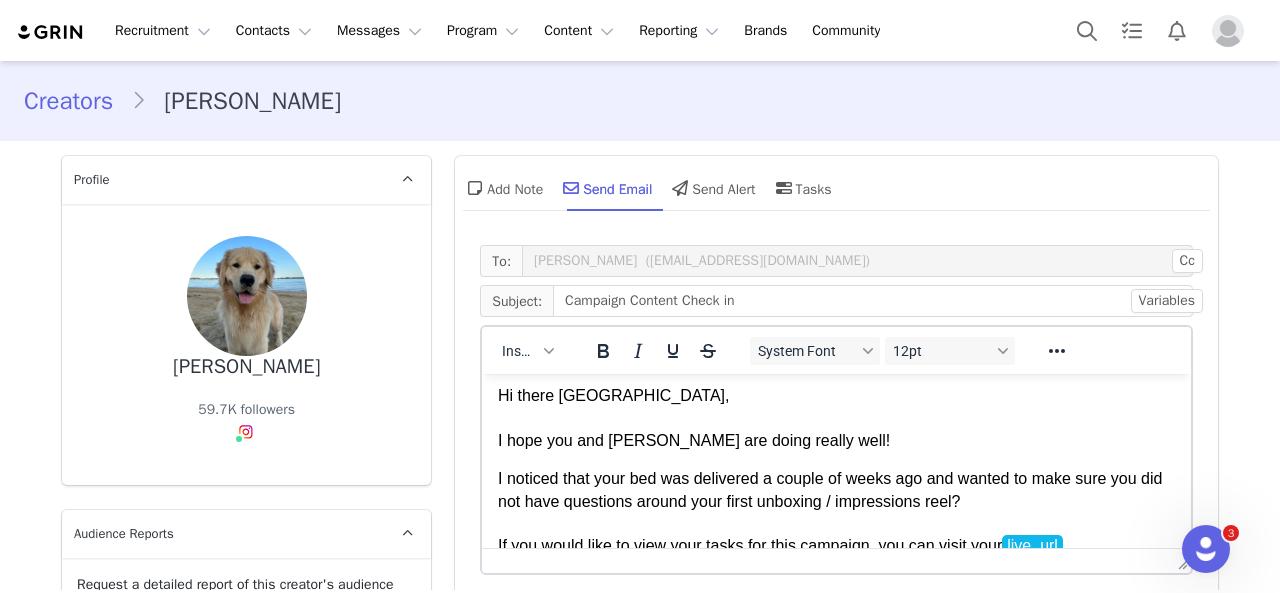 scroll, scrollTop: 0, scrollLeft: 0, axis: both 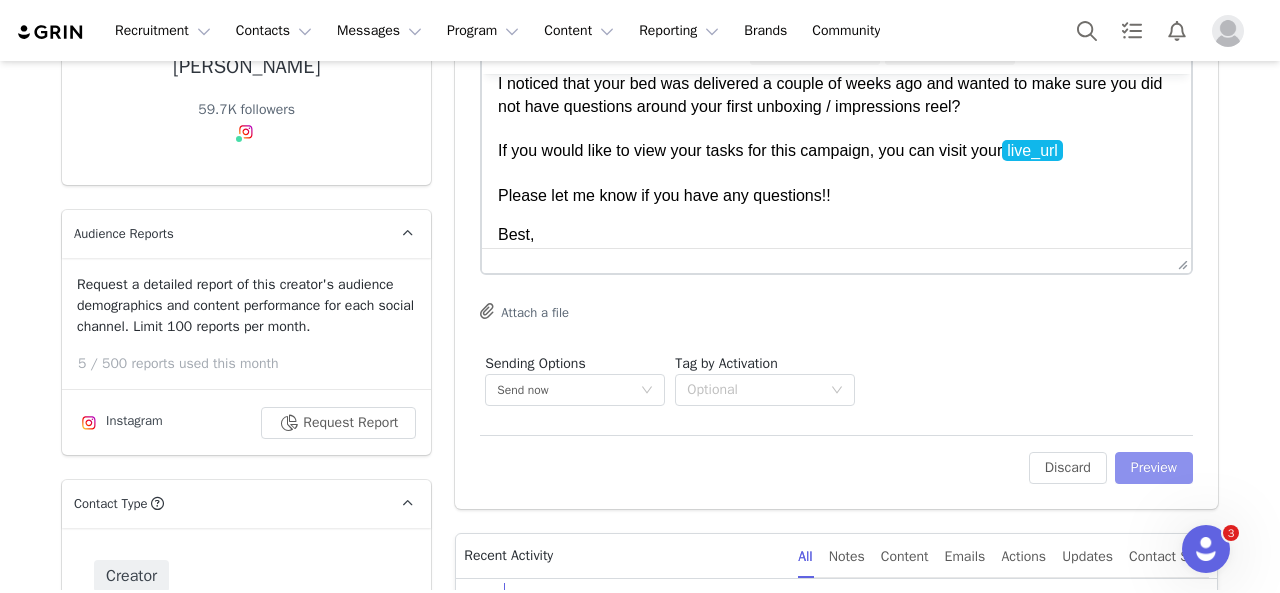 click on "Preview" at bounding box center (1154, 468) 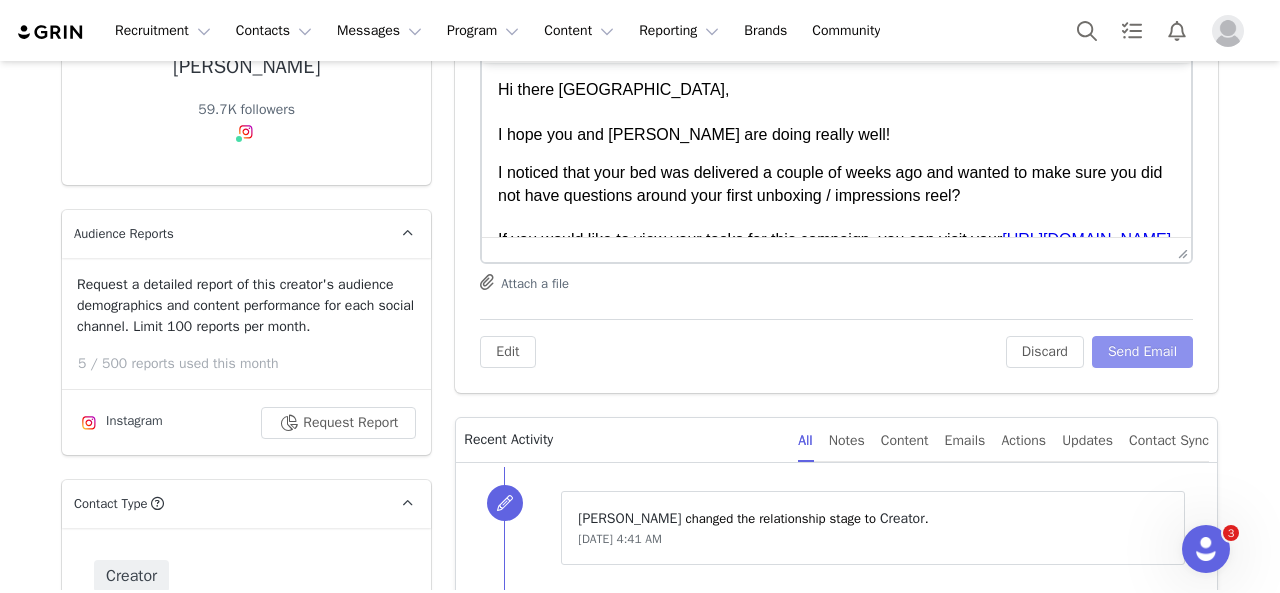 scroll, scrollTop: 0, scrollLeft: 0, axis: both 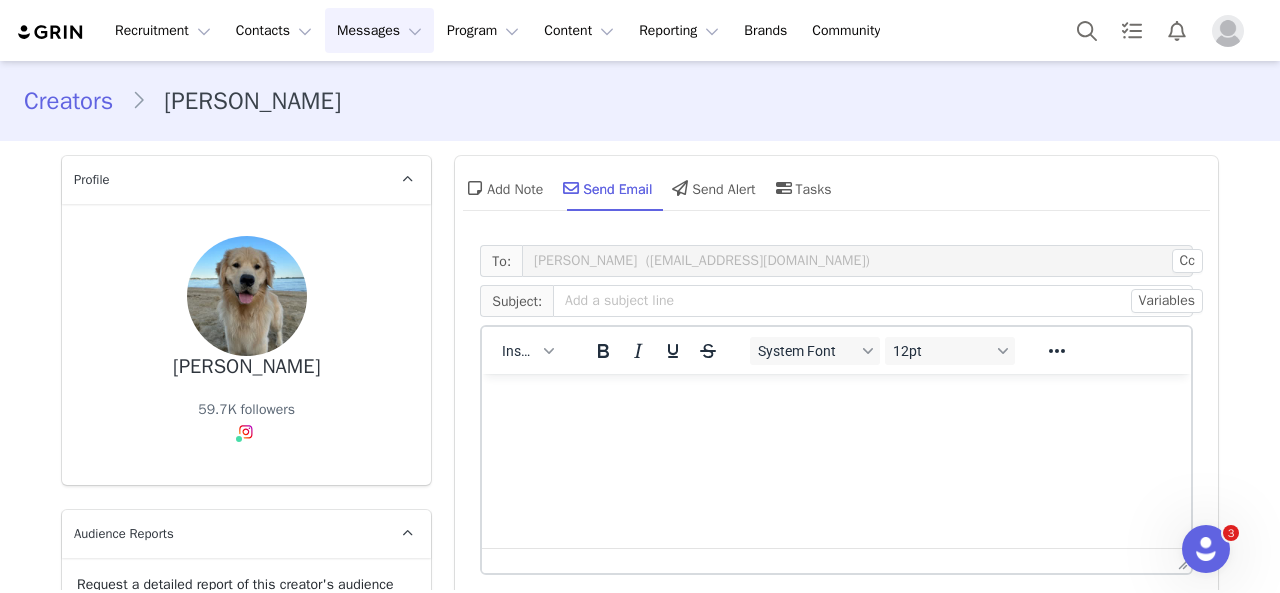 click on "Messages Messages" at bounding box center [379, 30] 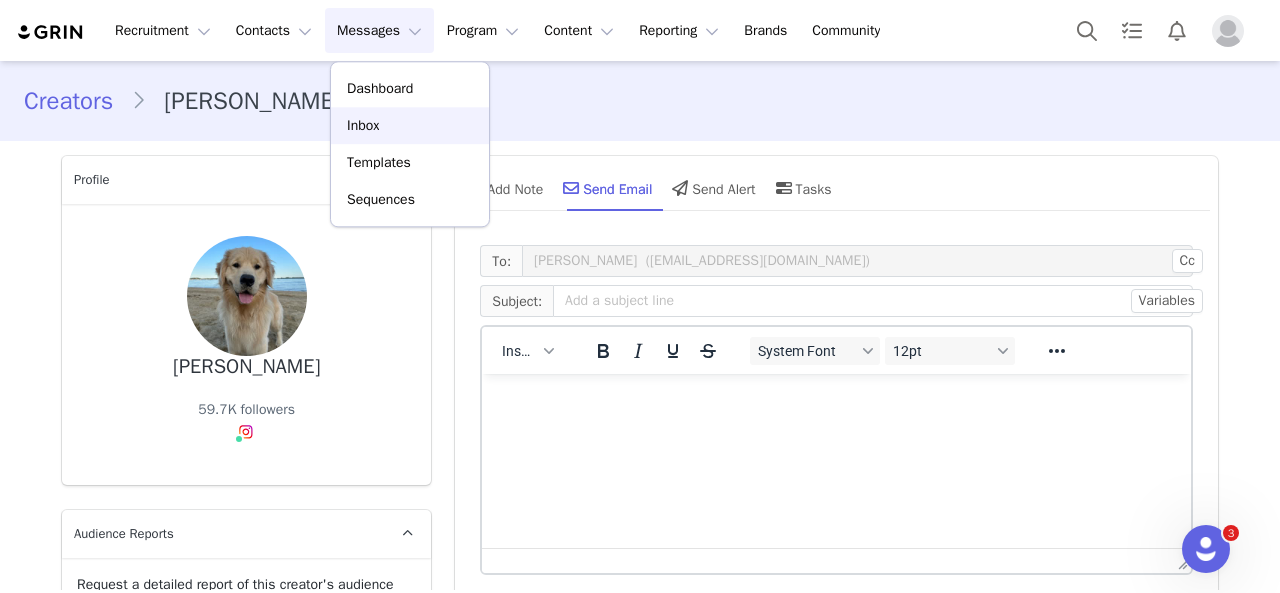 click on "Inbox" at bounding box center [410, 125] 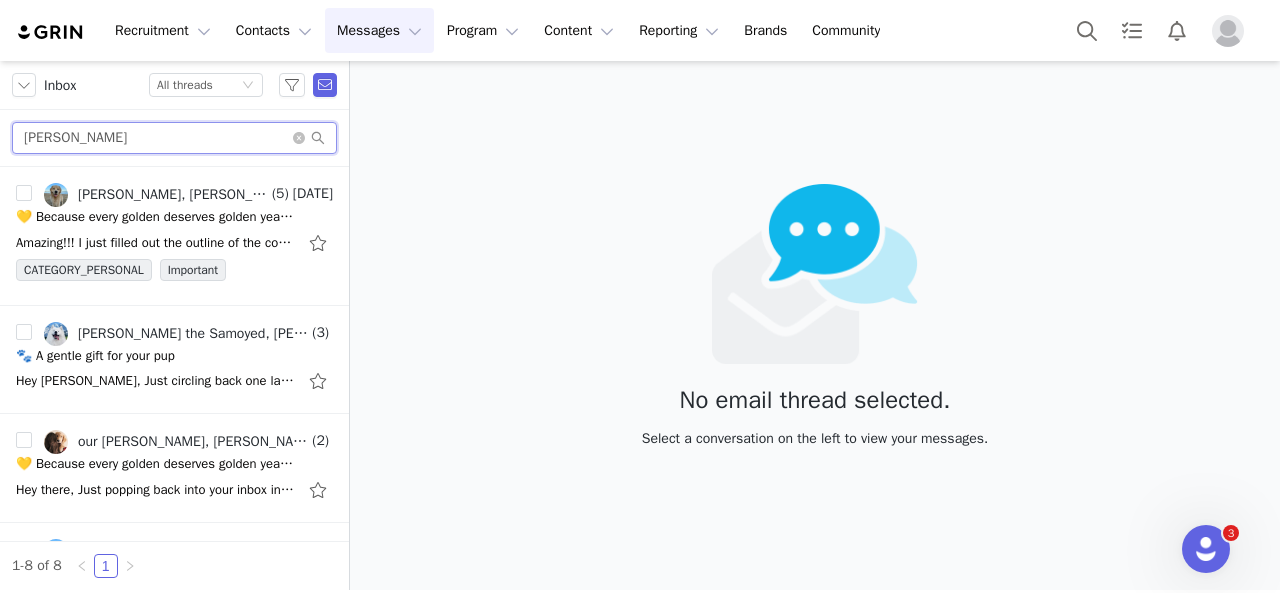 click on "ollie" at bounding box center (174, 138) 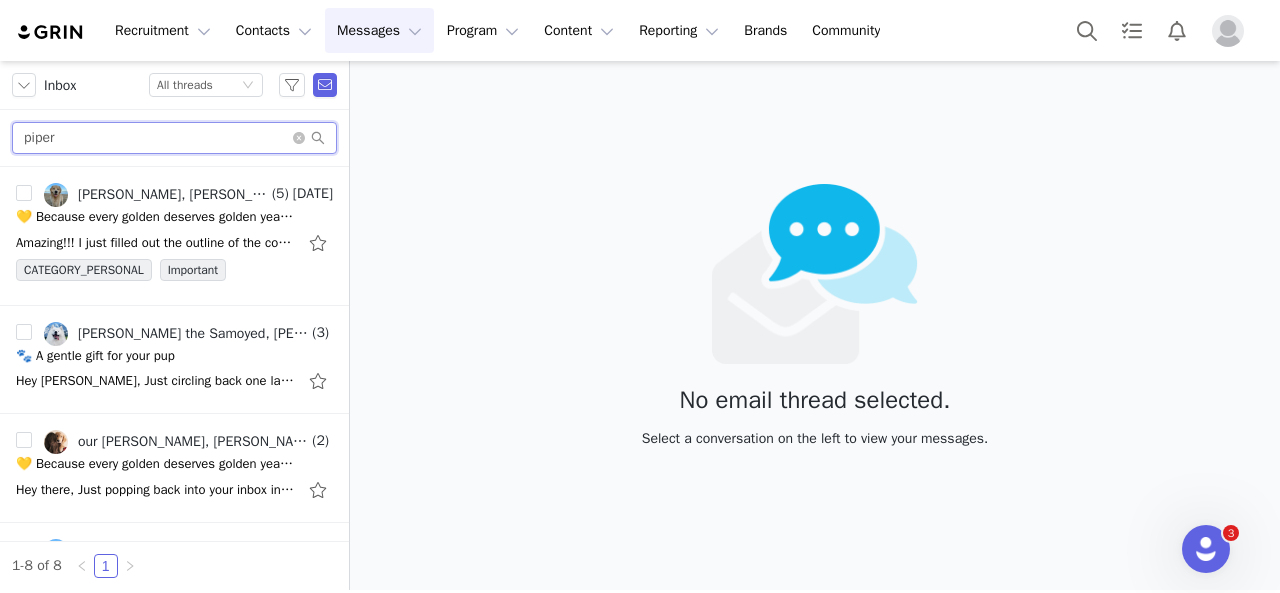 type on "piper" 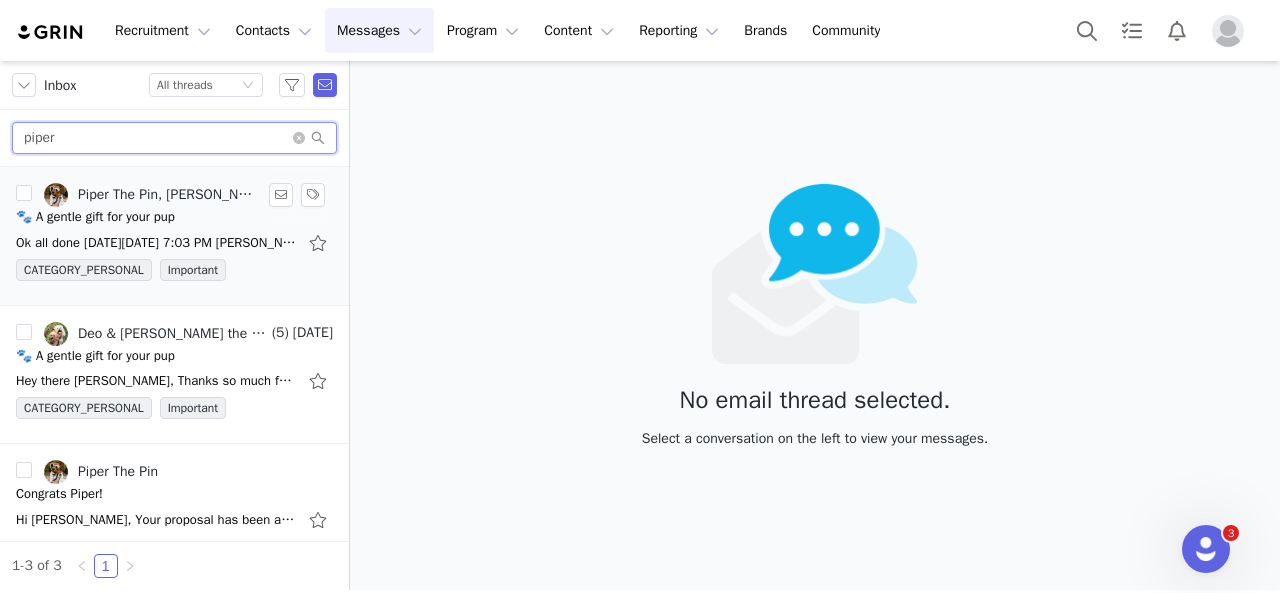 scroll, scrollTop: 8, scrollLeft: 0, axis: vertical 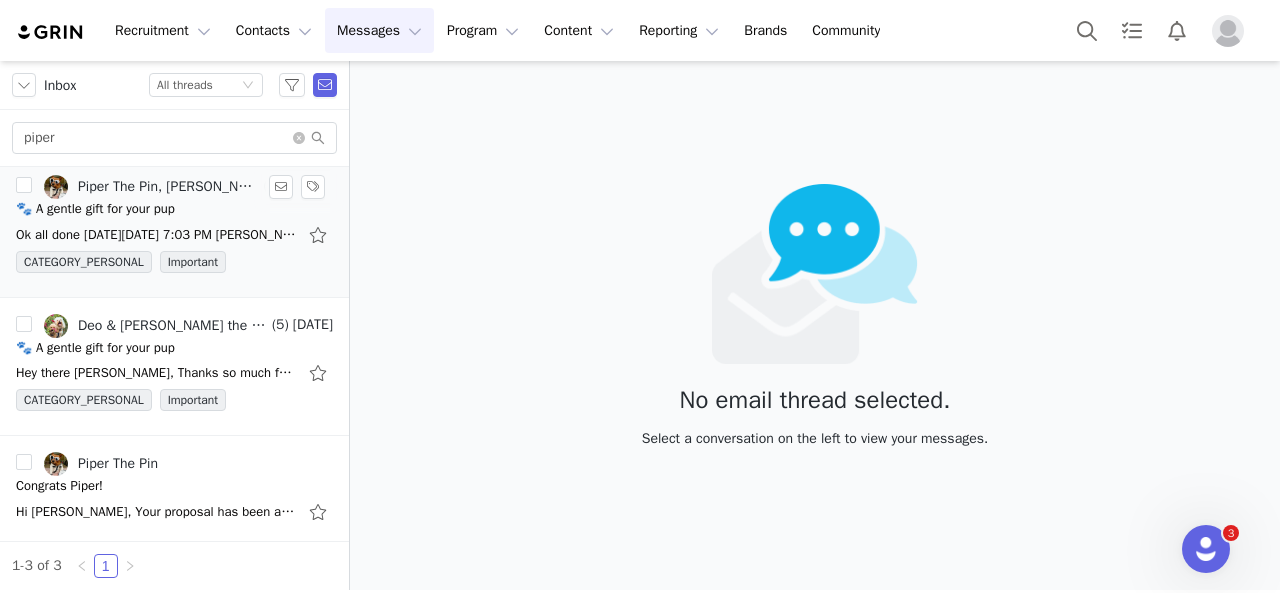 click on "Ok all done On Tue, Jun 24, 2025 at 7:03 PM Holly Jones <social@dogcloudbeds.com> wrote: Hi Dana, Amazing thank you! If you could fill out the proposal below that would be perfect - here you'" at bounding box center [156, 235] 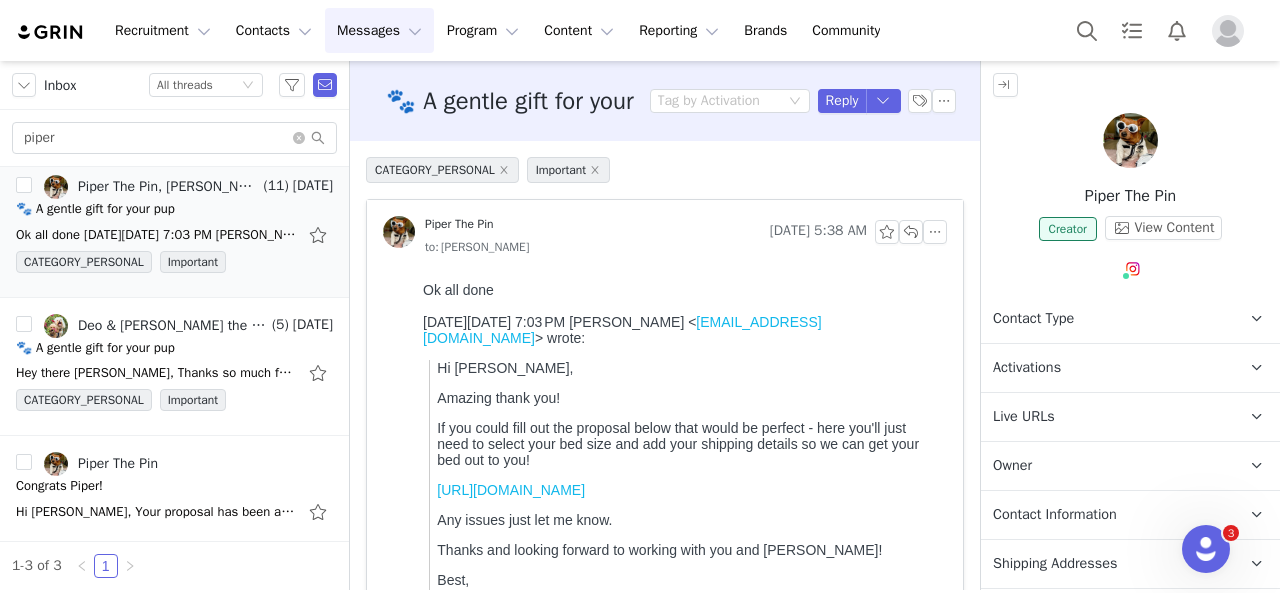 scroll, scrollTop: 10, scrollLeft: 0, axis: vertical 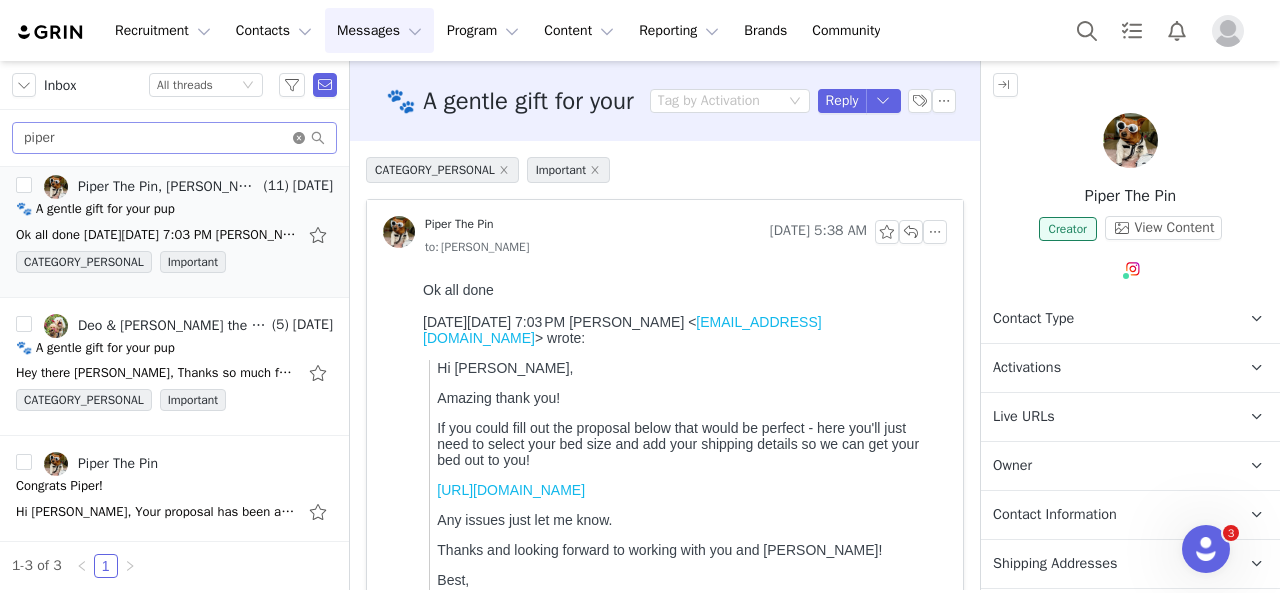 click 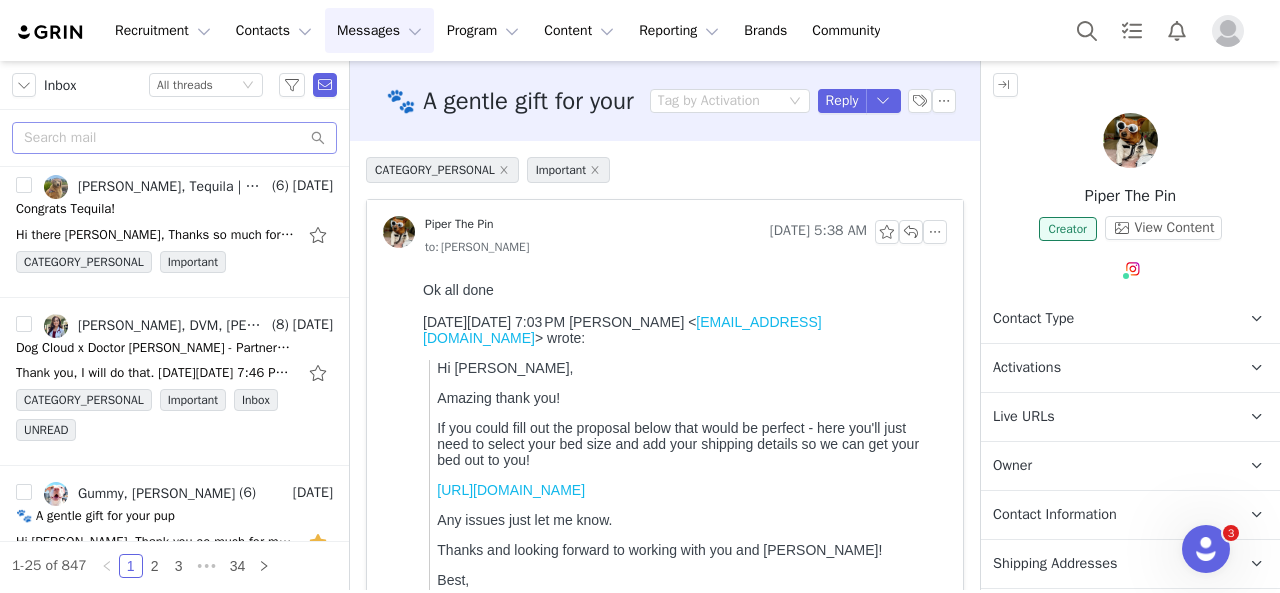 click at bounding box center (174, 138) 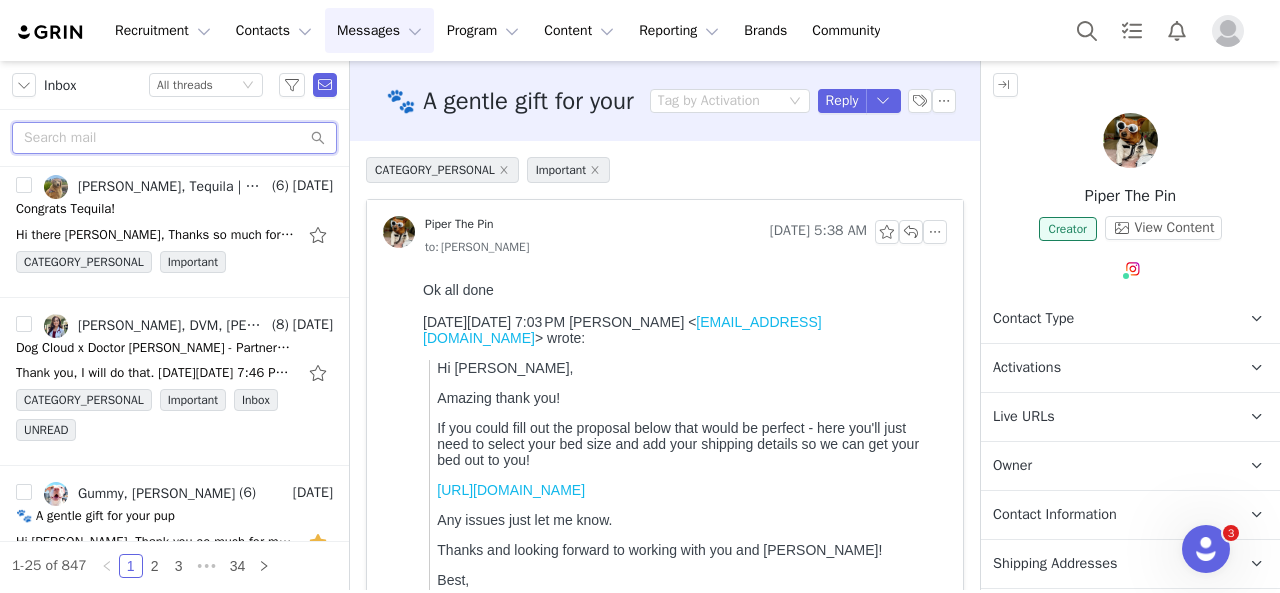 click at bounding box center (174, 138) 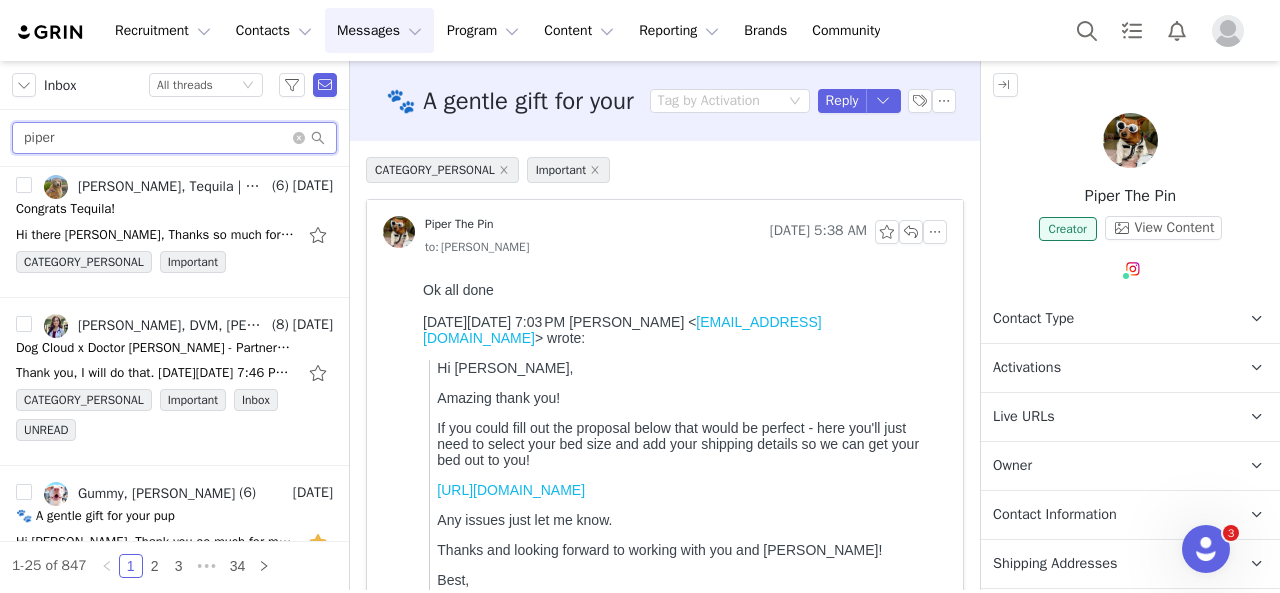 type on "piper" 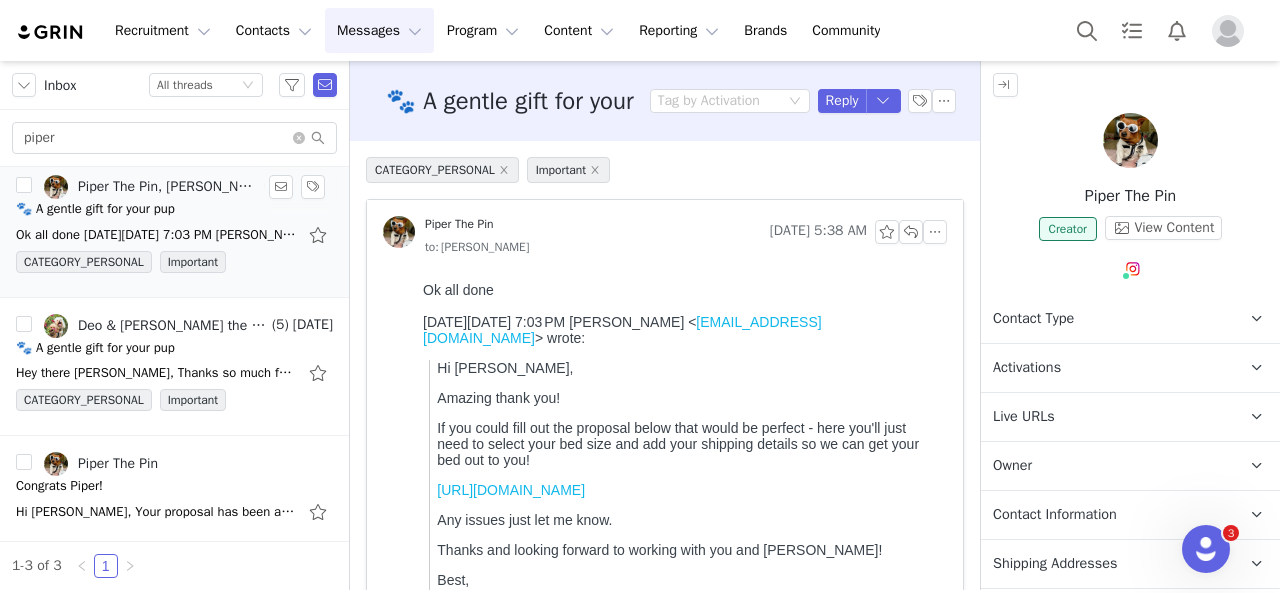 click on "🐾 A gentle gift for your pup" at bounding box center (95, 209) 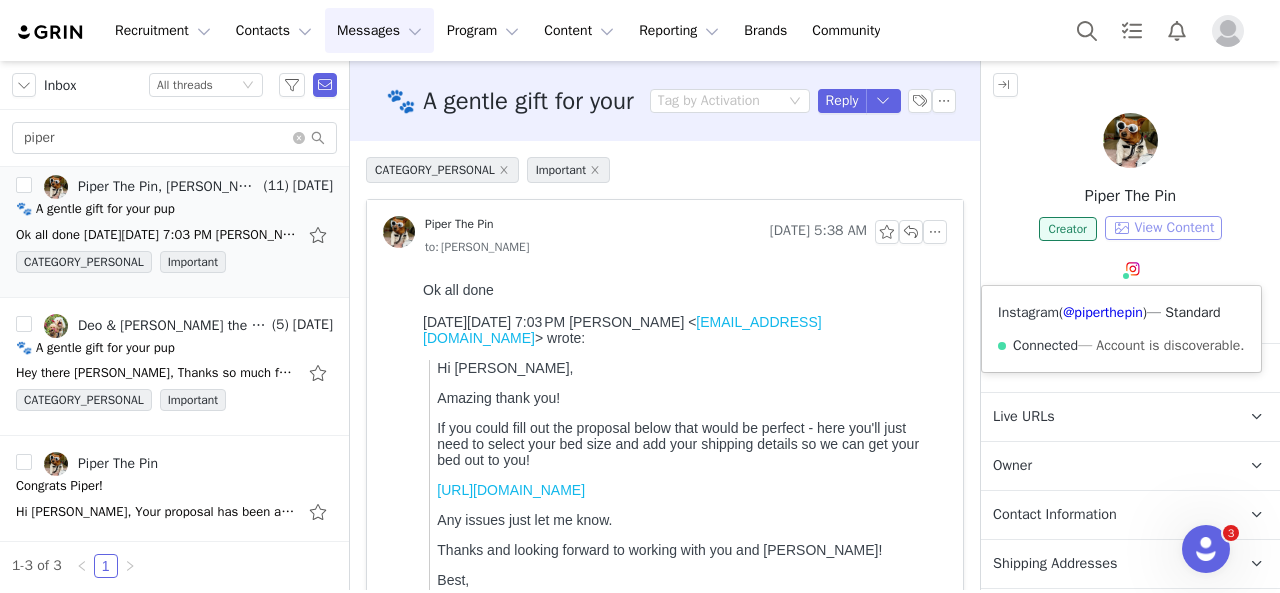 click on "View Content" at bounding box center (1163, 228) 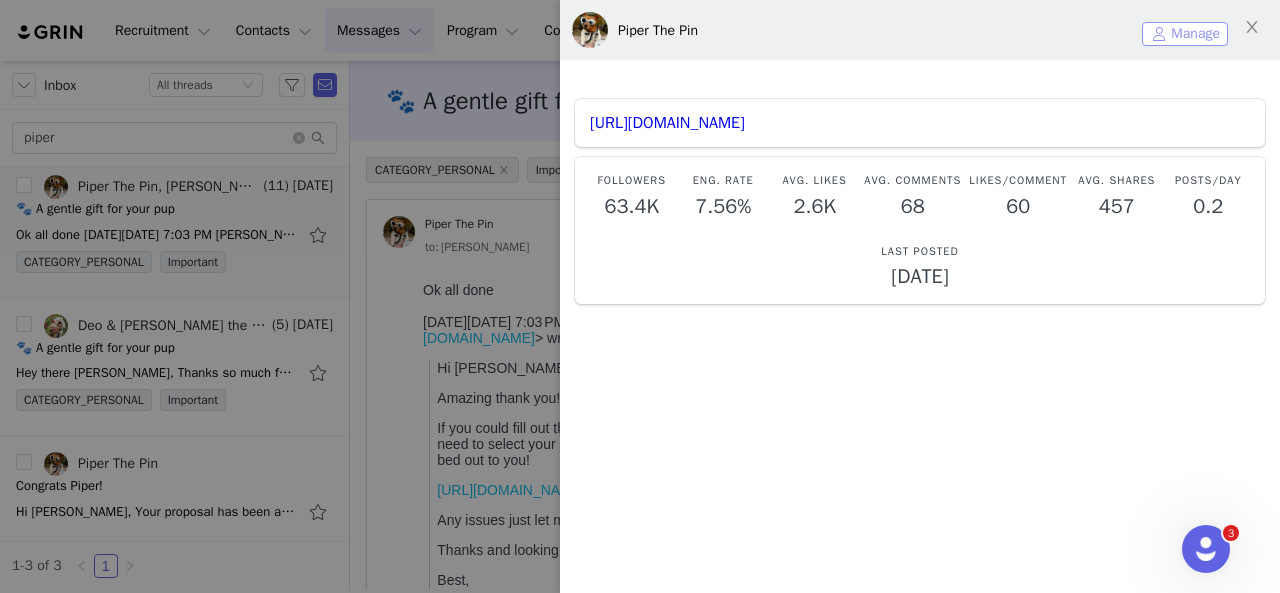 click on "Manage" at bounding box center [1185, 34] 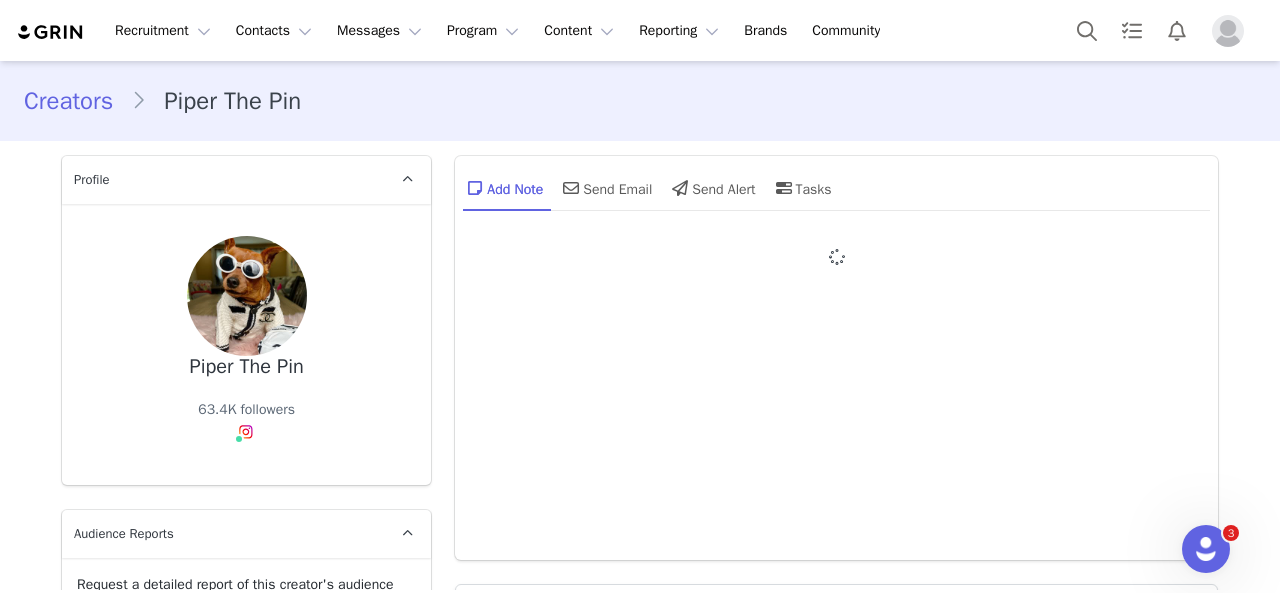 type on "+1 (United States)" 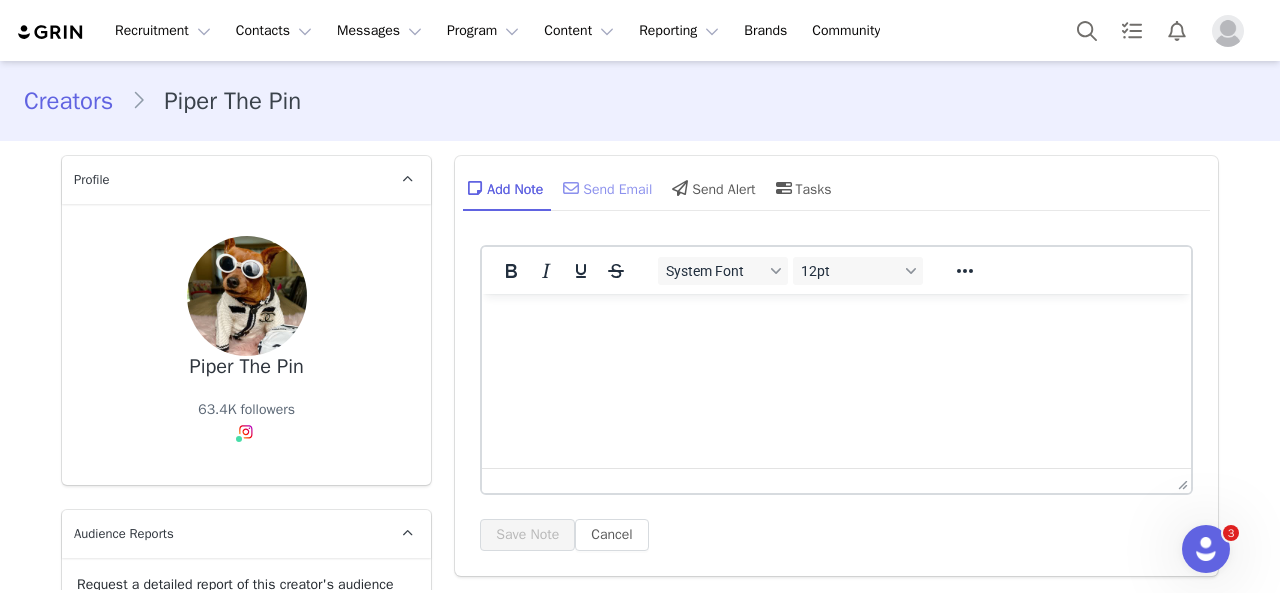 click on "Send Email" at bounding box center [605, 188] 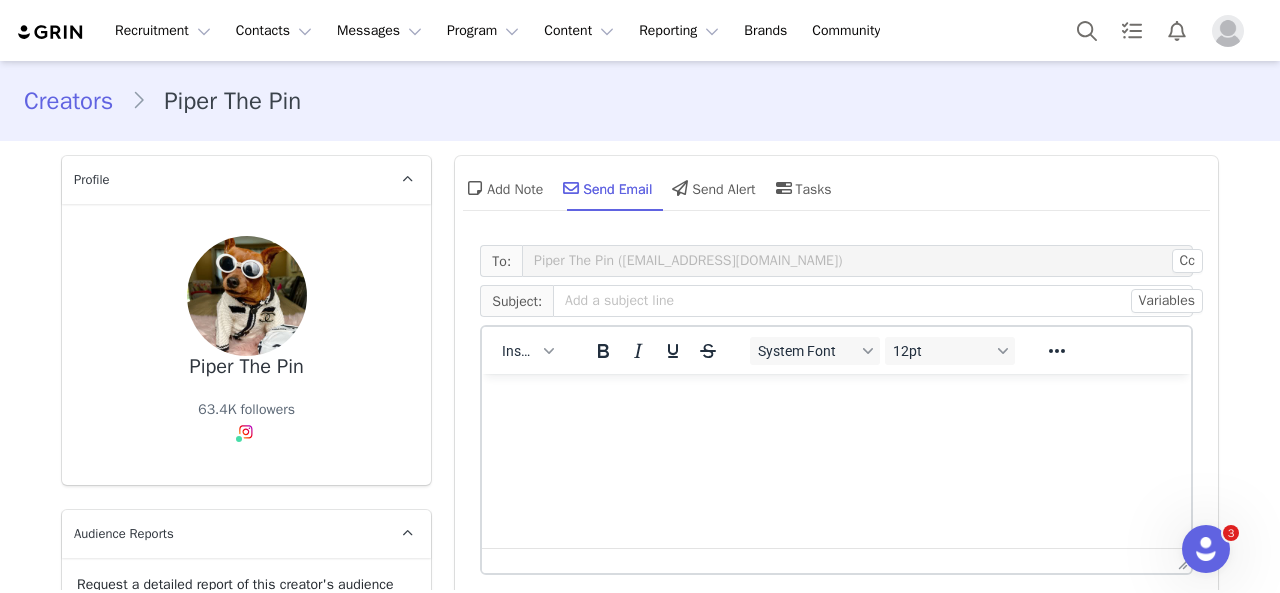 scroll, scrollTop: 0, scrollLeft: 0, axis: both 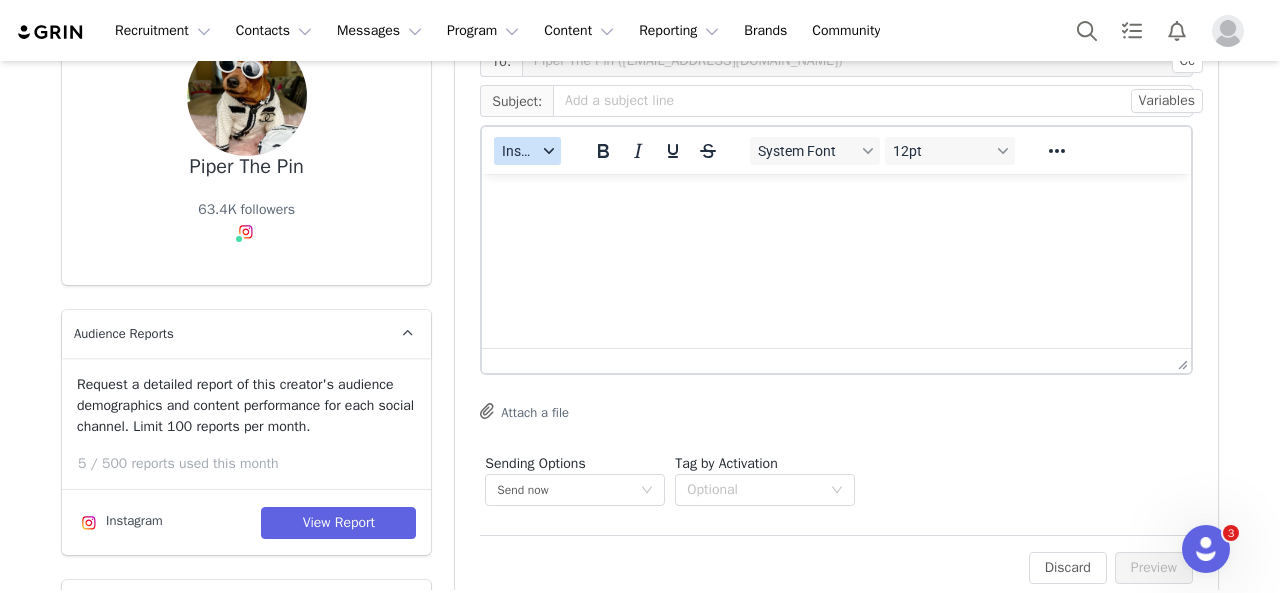 drag, startPoint x: 538, startPoint y: 147, endPoint x: 106, endPoint y: 119, distance: 432.90646 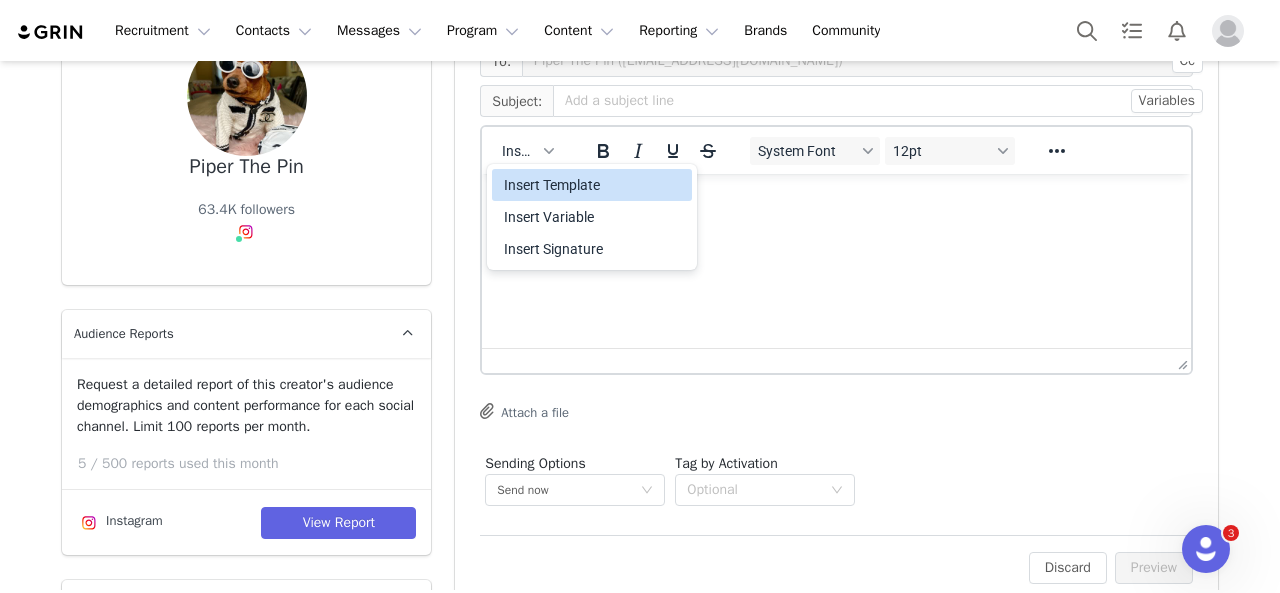 click on "Insert Template" at bounding box center (594, 185) 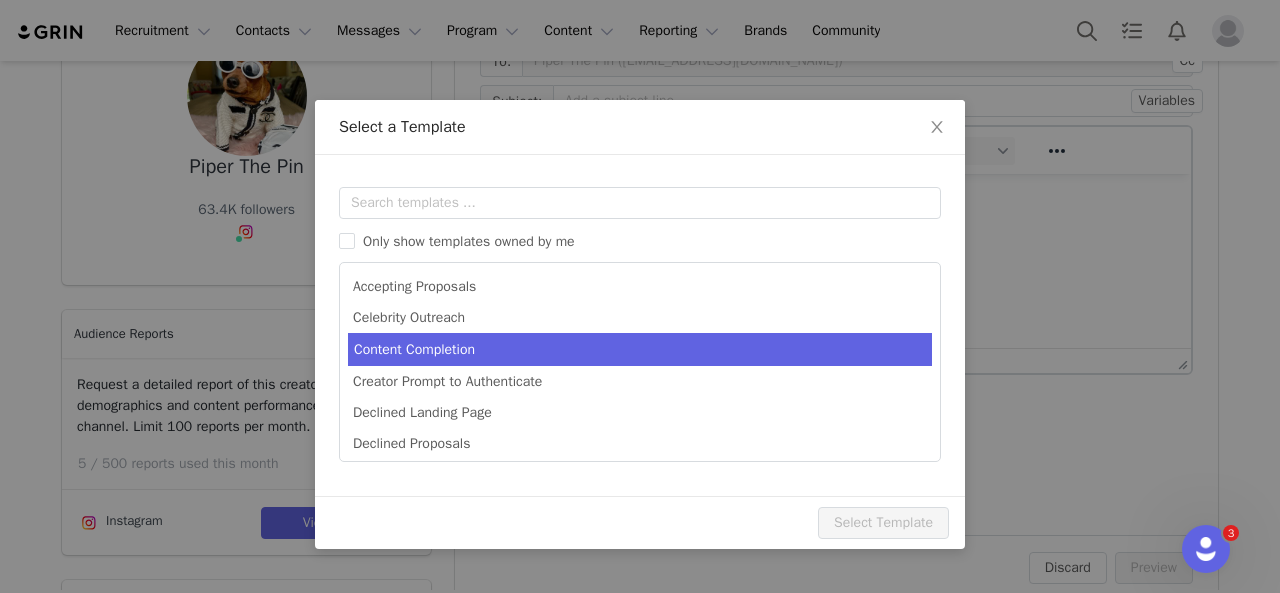 scroll, scrollTop: 0, scrollLeft: 0, axis: both 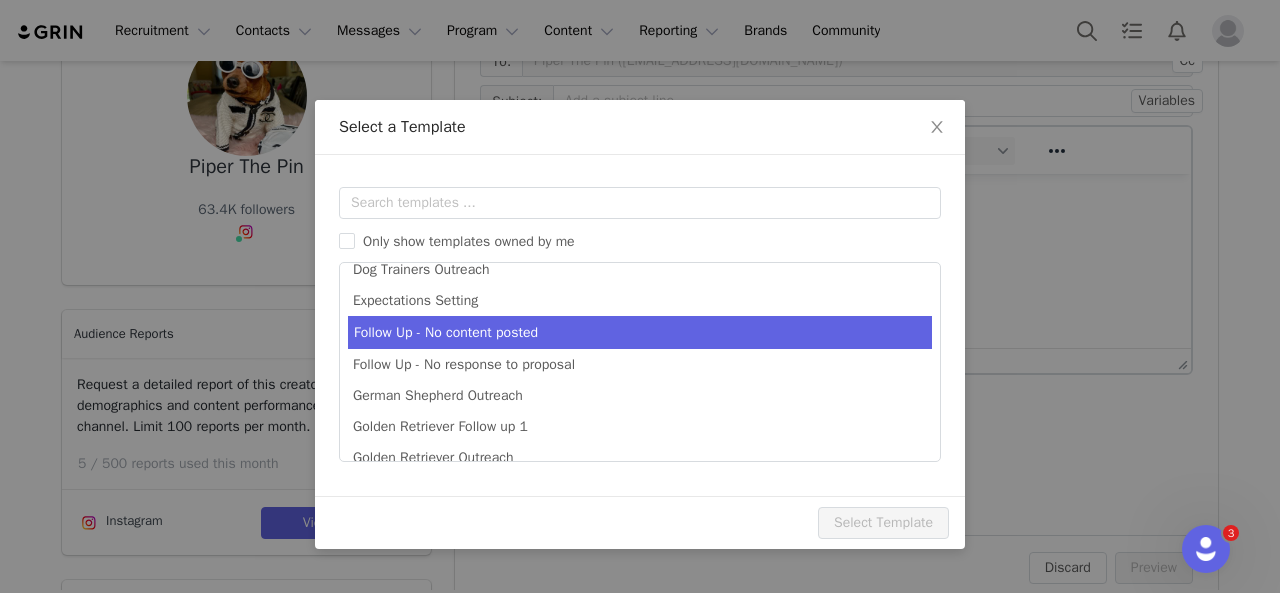 click on "Follow Up - No content posted" at bounding box center [640, 332] 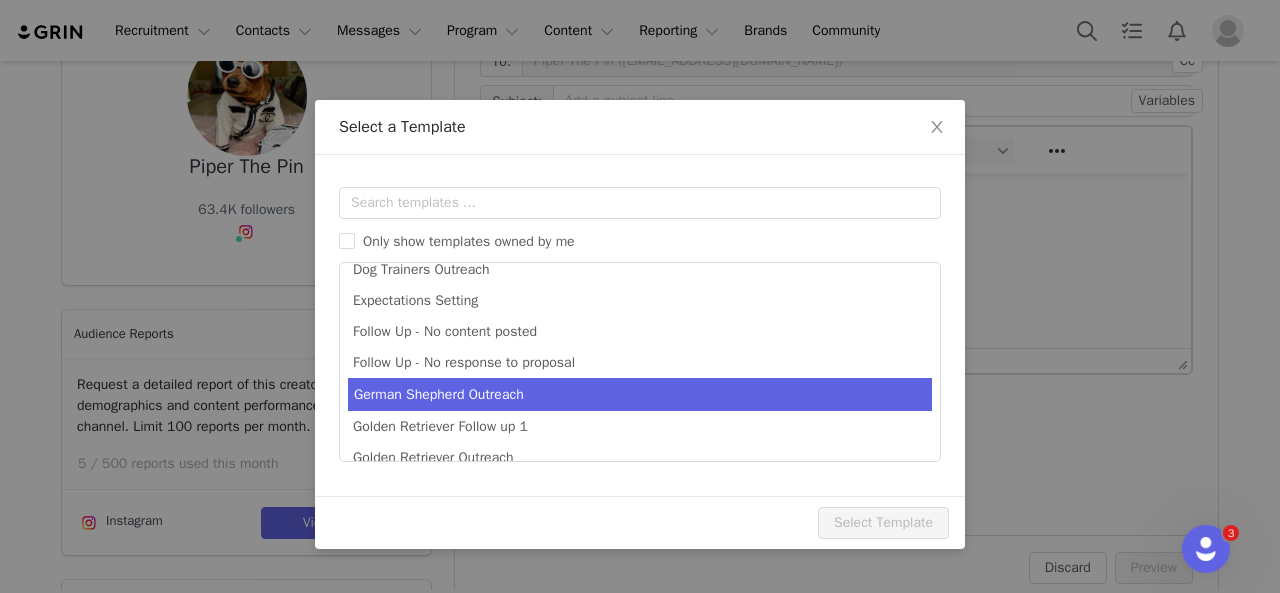 scroll, scrollTop: 637, scrollLeft: 0, axis: vertical 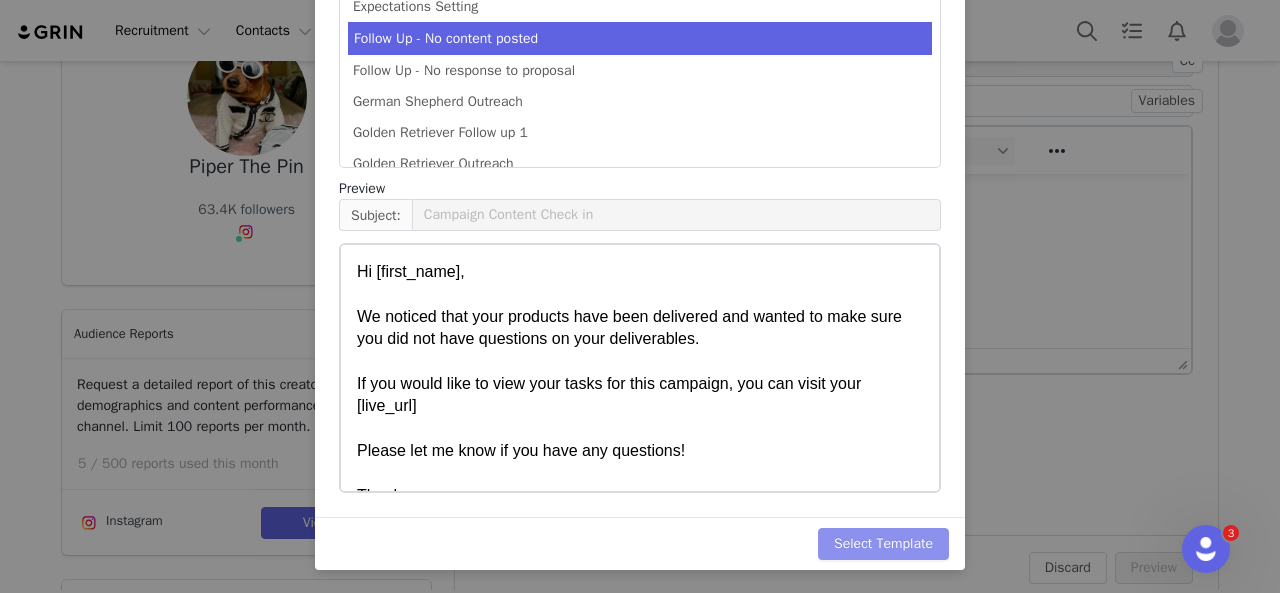 click on "Select Template" at bounding box center [883, 544] 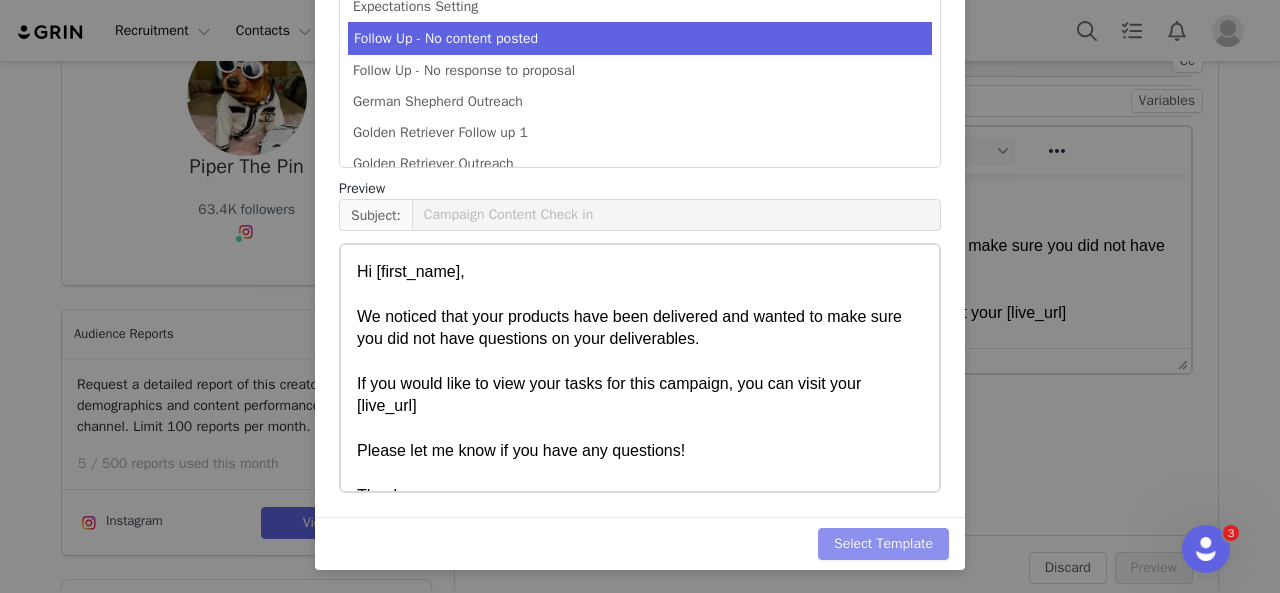 scroll, scrollTop: 0, scrollLeft: 0, axis: both 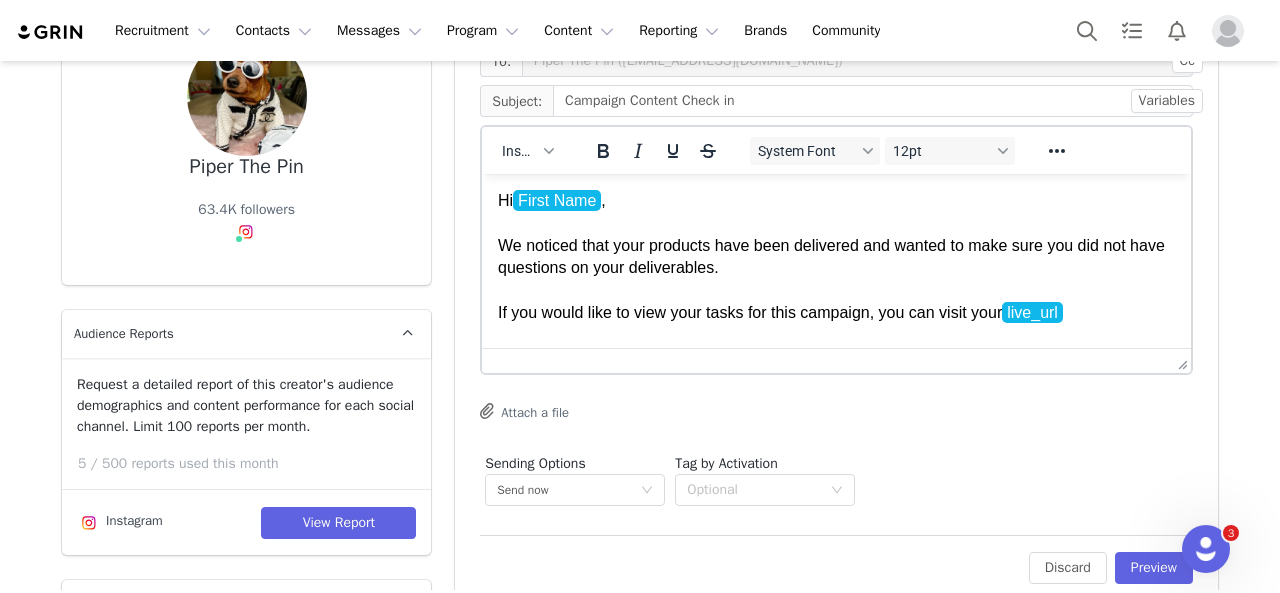 drag, startPoint x: 710, startPoint y: 264, endPoint x: 473, endPoint y: 212, distance: 242.63759 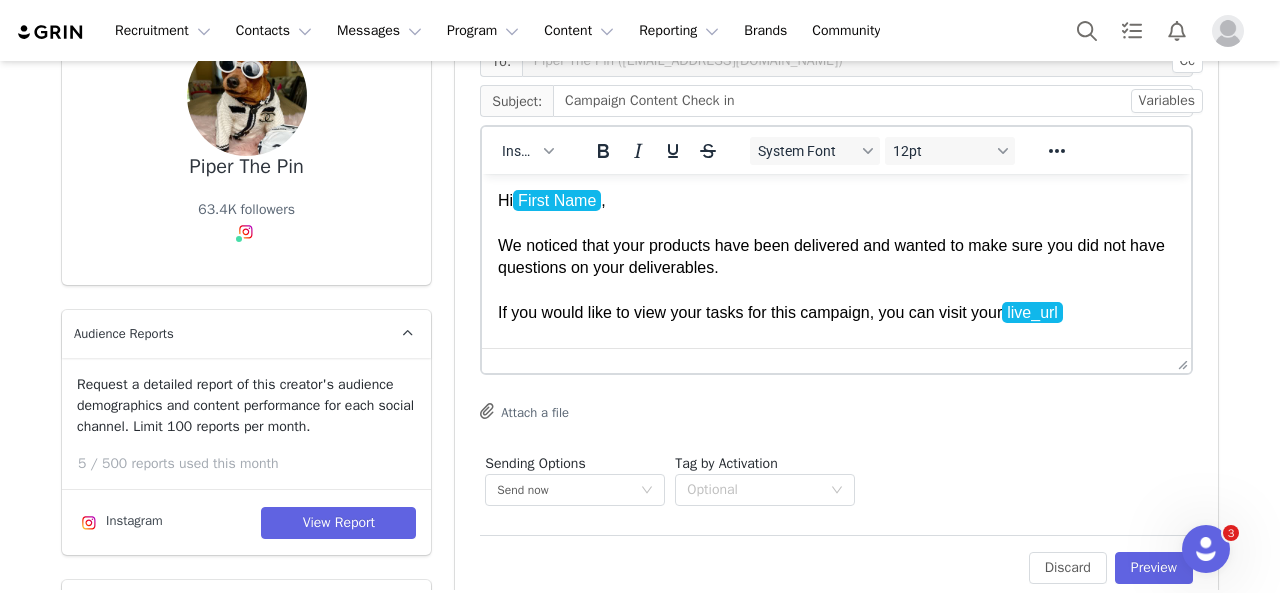 click on "Hi  First Name , We noticed that your products have been delivered and wanted to make sure you did not have questions on your deliverables. If you would like to view your tasks for this campaign, you can visit your  live_url ﻿ Please let me know if you have any questions! Thank you, Holly Jones Marketing Coordinator Dog Cloud" at bounding box center (836, 343) 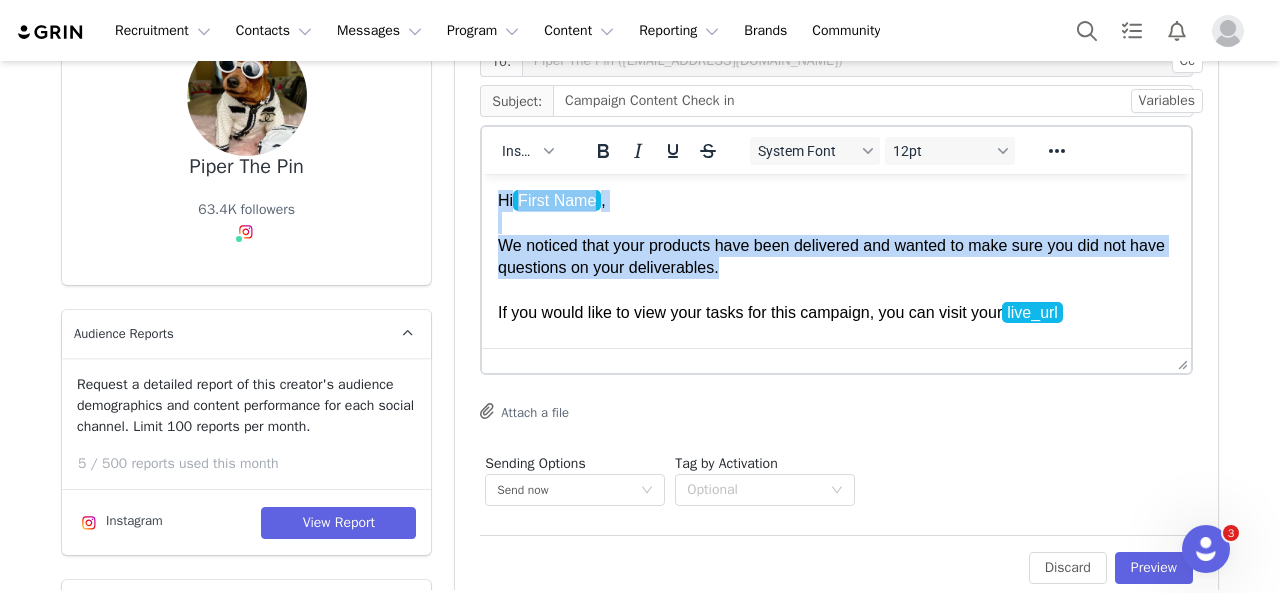 drag, startPoint x: 759, startPoint y: 273, endPoint x: 482, endPoint y: 202, distance: 285.95453 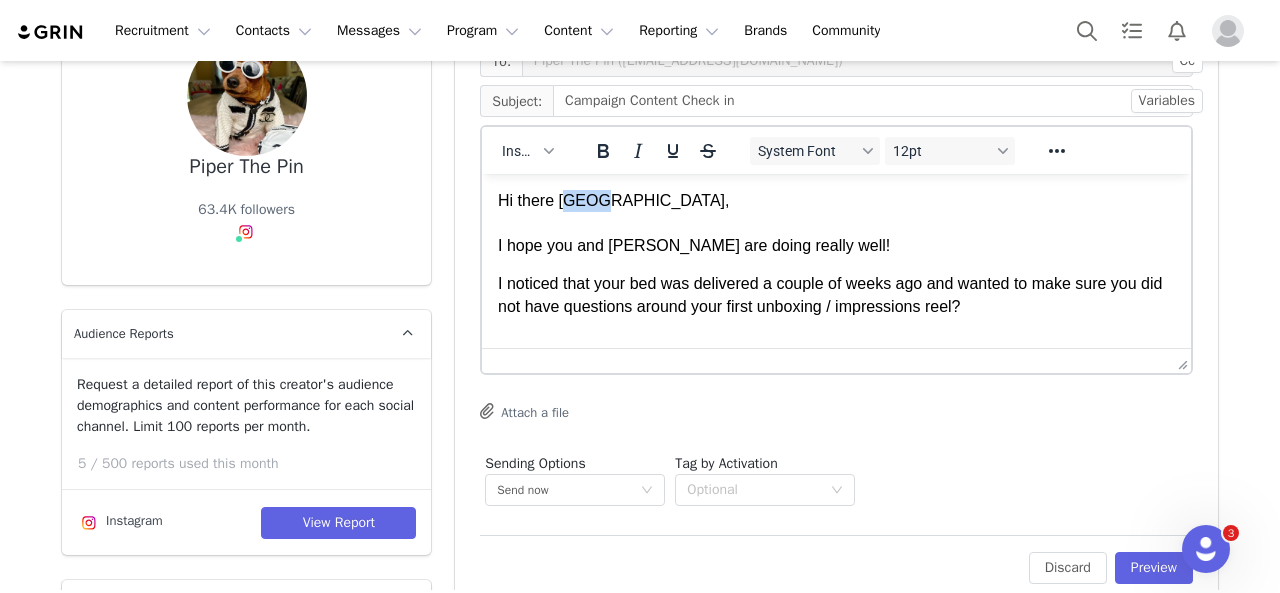 drag, startPoint x: 604, startPoint y: 206, endPoint x: 570, endPoint y: 201, distance: 34.36568 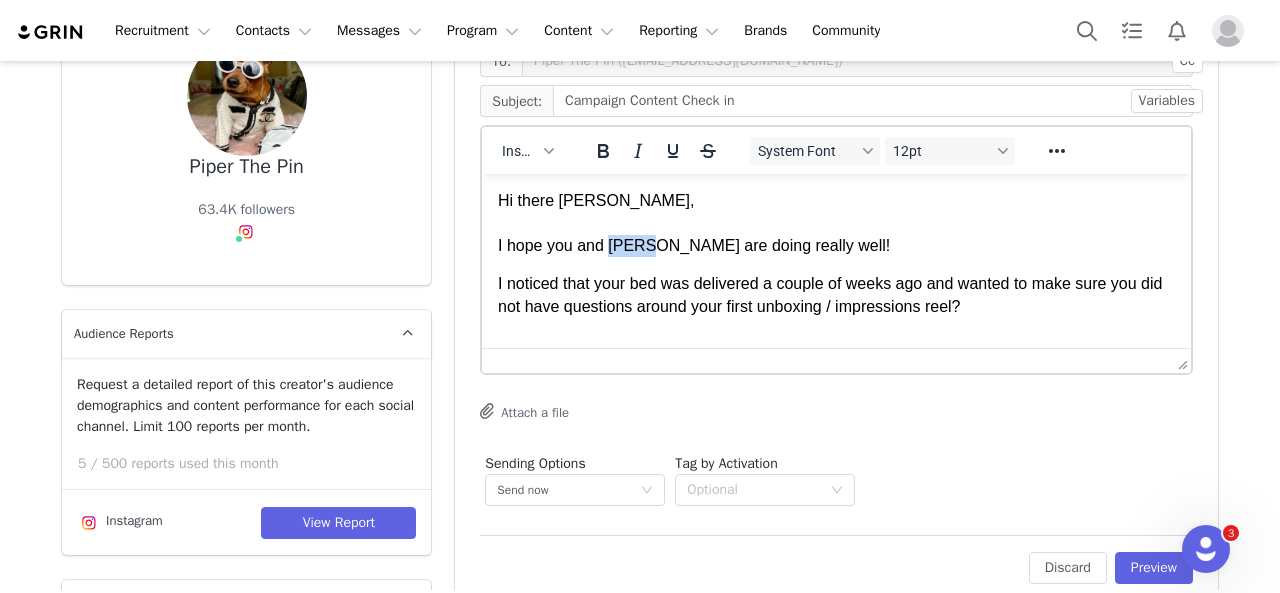 drag, startPoint x: 640, startPoint y: 244, endPoint x: 612, endPoint y: 248, distance: 28.284271 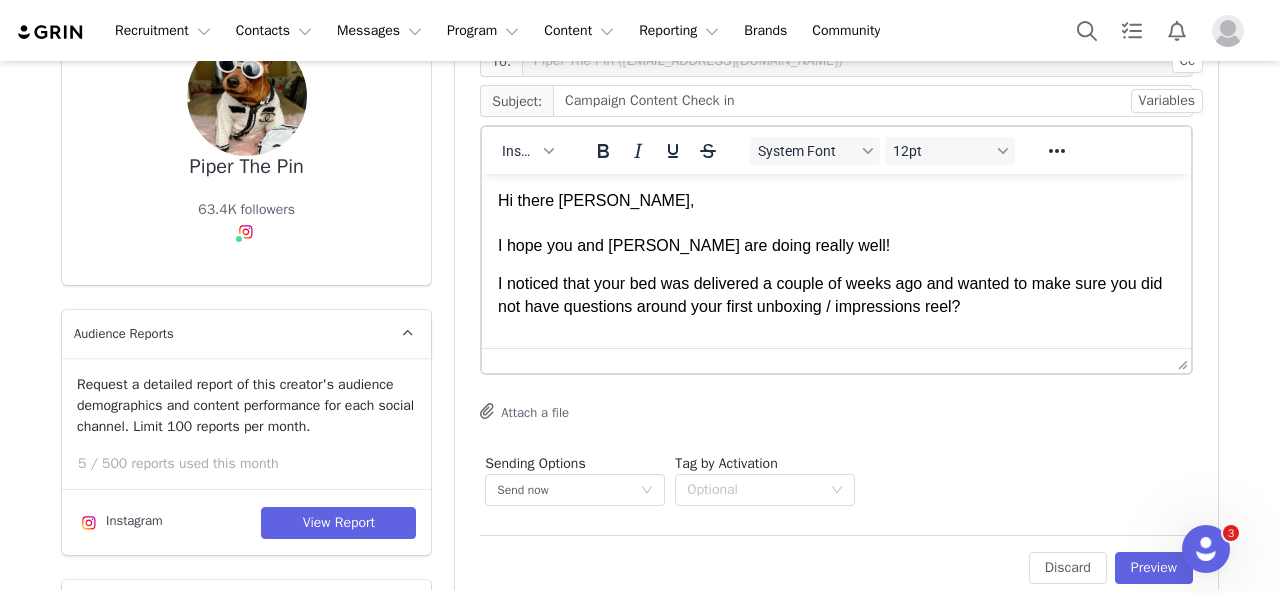 scroll, scrollTop: 100, scrollLeft: 0, axis: vertical 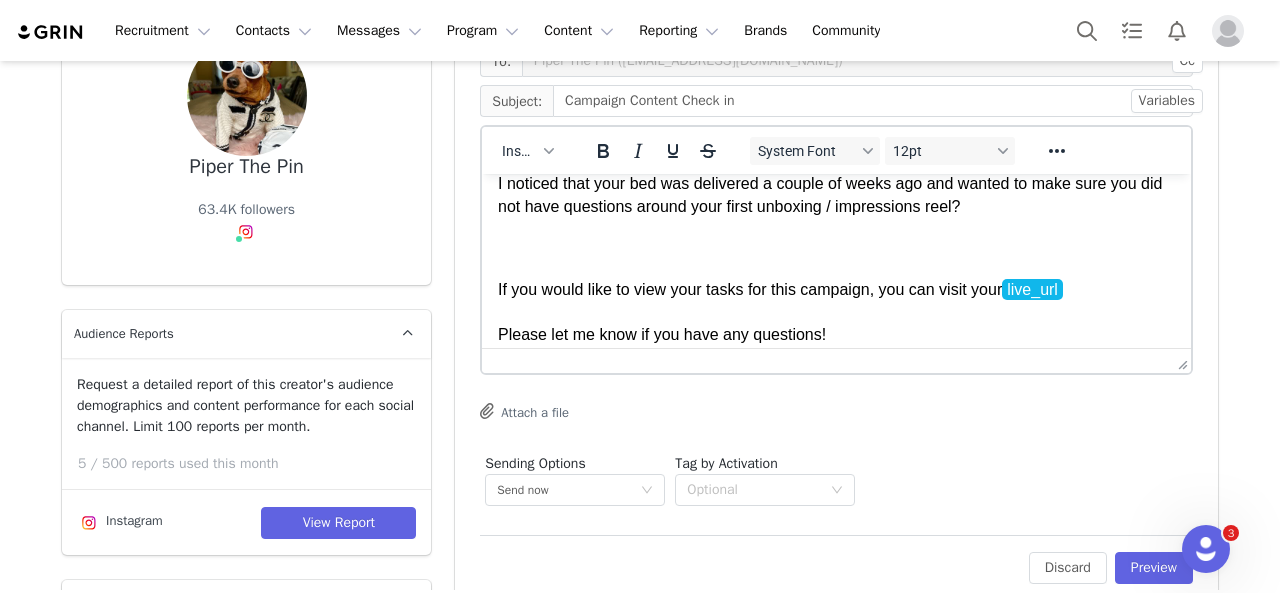 click on "If you would like to view your tasks for this campaign, you can visit your  live_url Please let me know if you have any questions! Thank you," at bounding box center [836, 312] 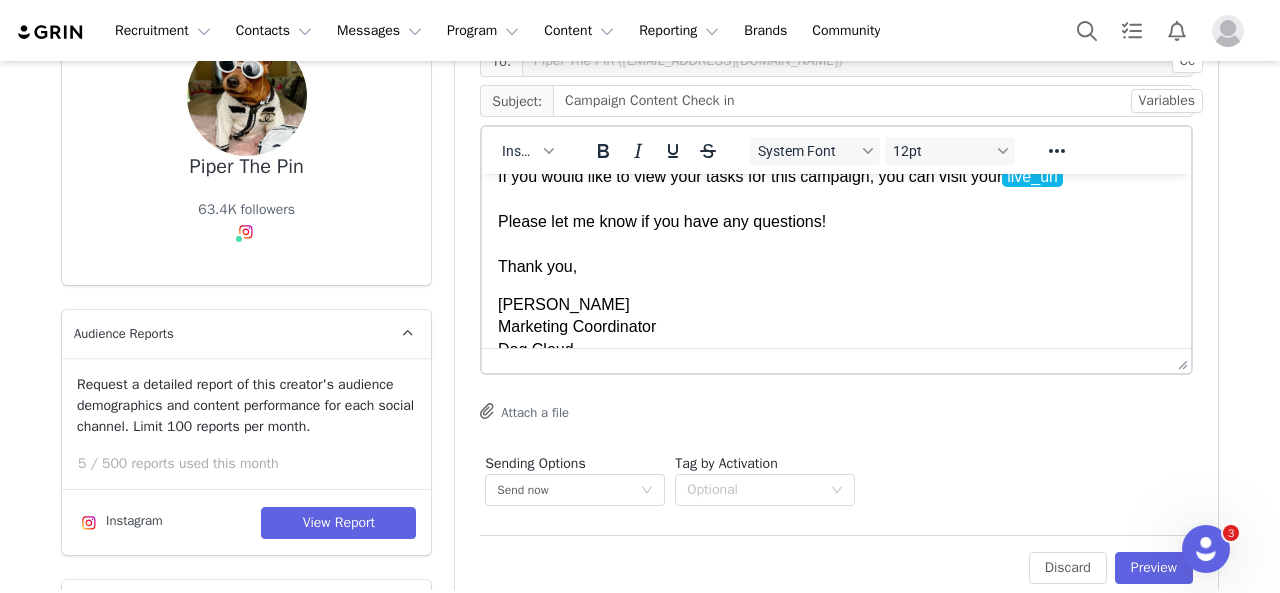 scroll, scrollTop: 197, scrollLeft: 0, axis: vertical 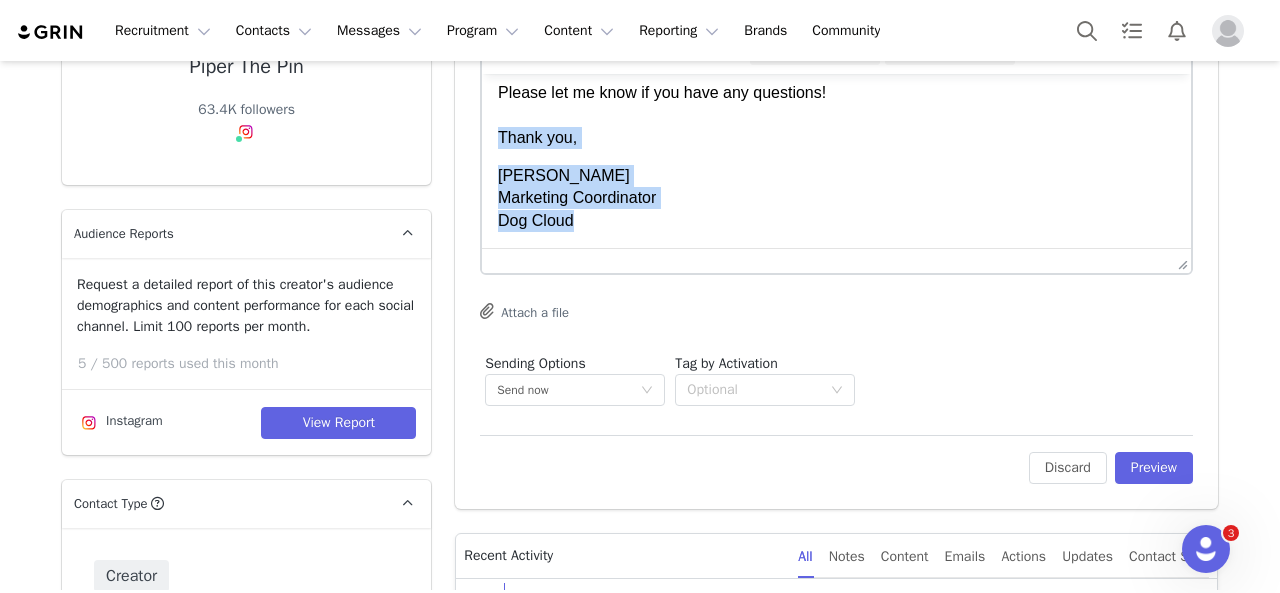 drag, startPoint x: 608, startPoint y: 223, endPoint x: 487, endPoint y: 139, distance: 147.29901 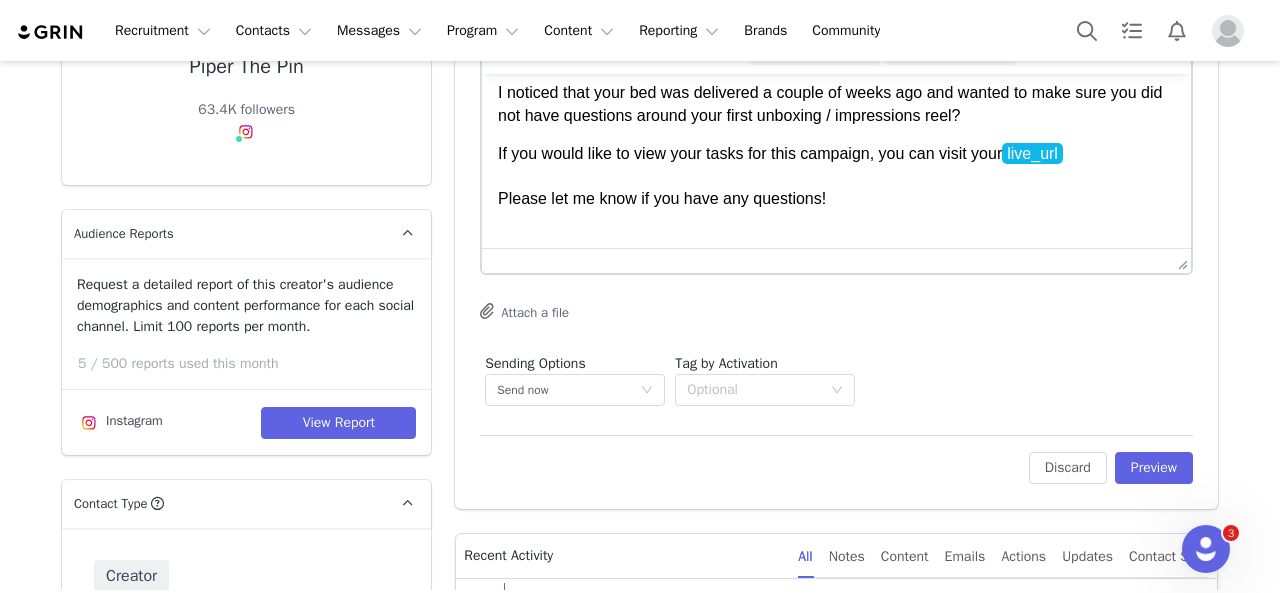 scroll, scrollTop: 200, scrollLeft: 0, axis: vertical 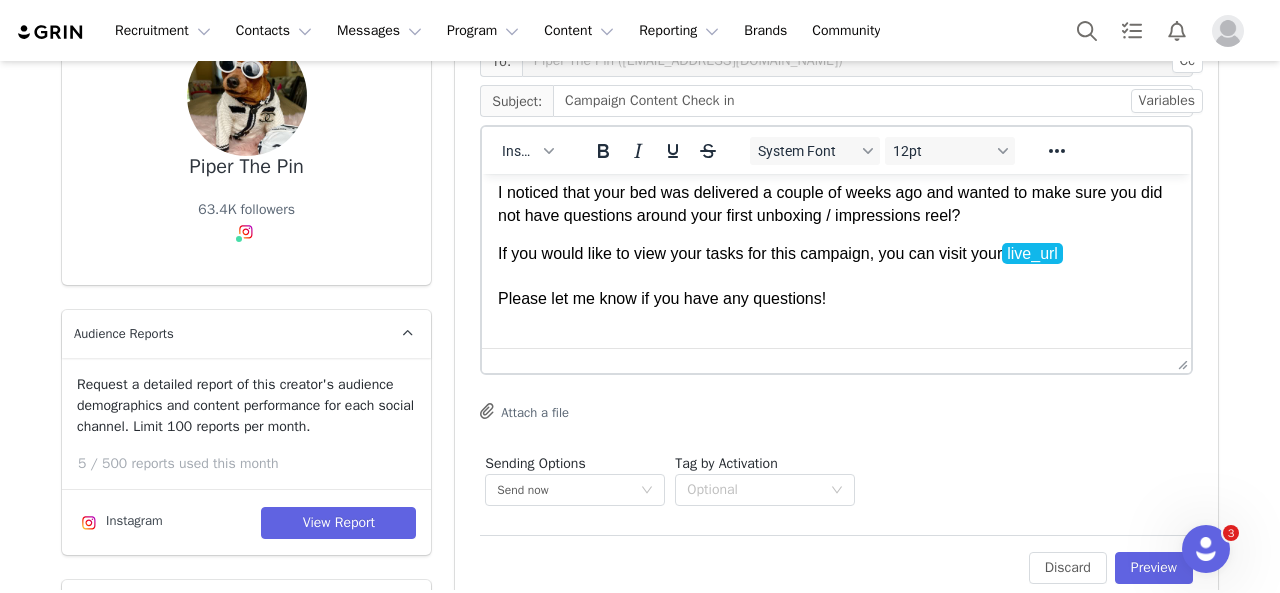 click on "Insert" at bounding box center (528, 150) 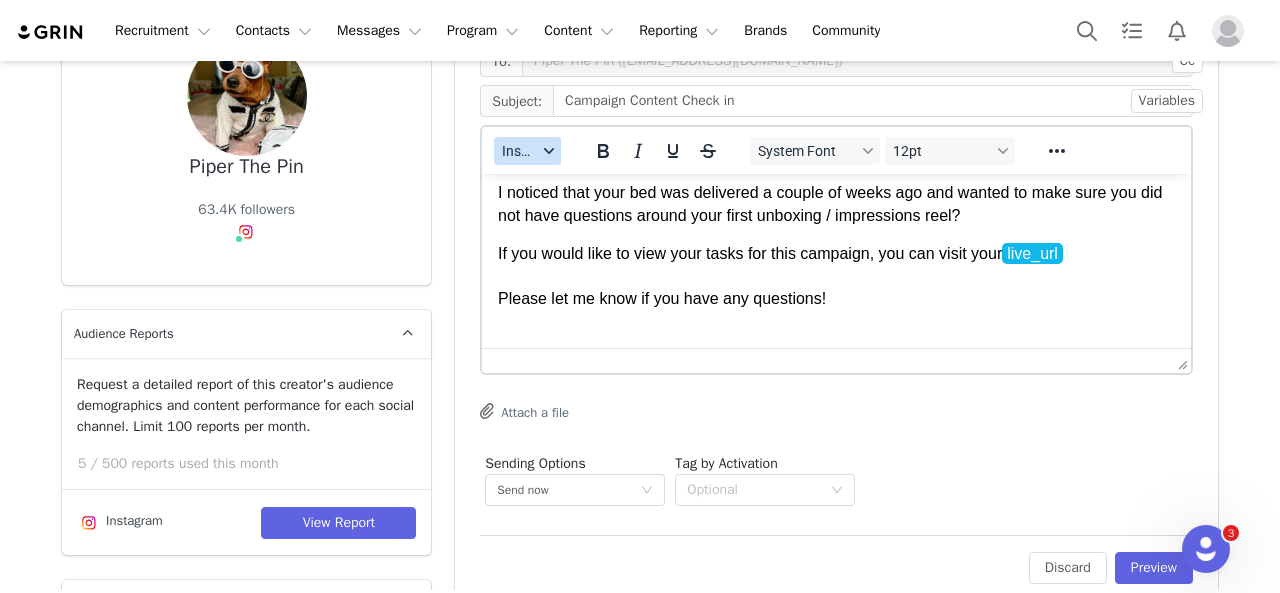 click on "Insert" at bounding box center [519, 151] 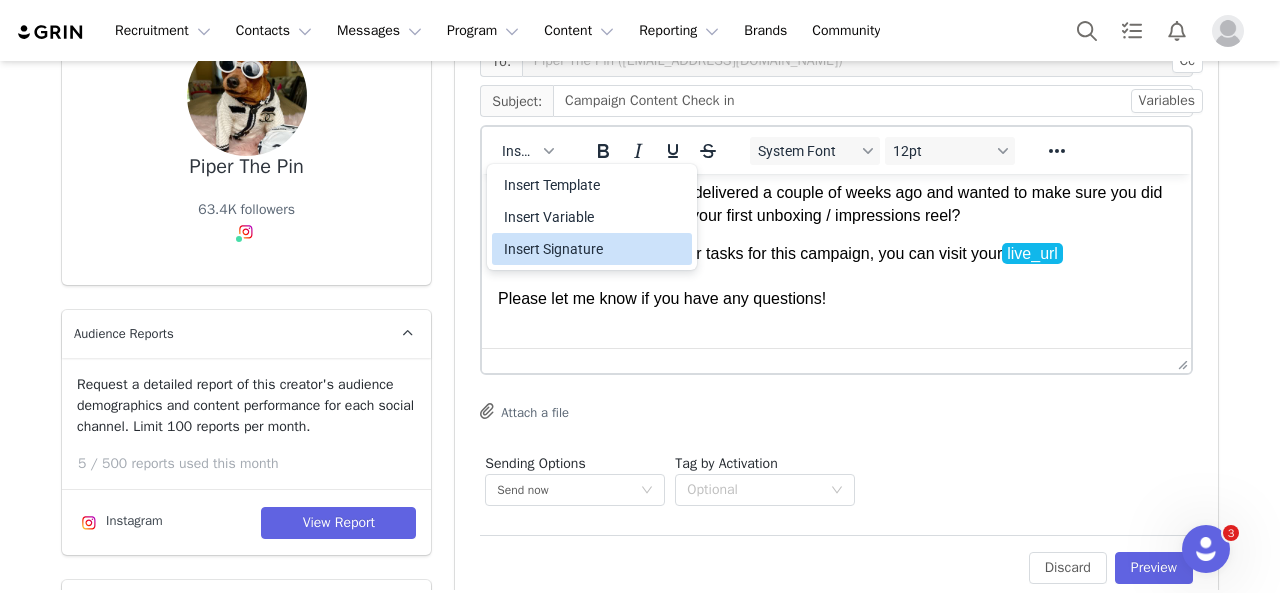click on "Insert Signature" at bounding box center [594, 249] 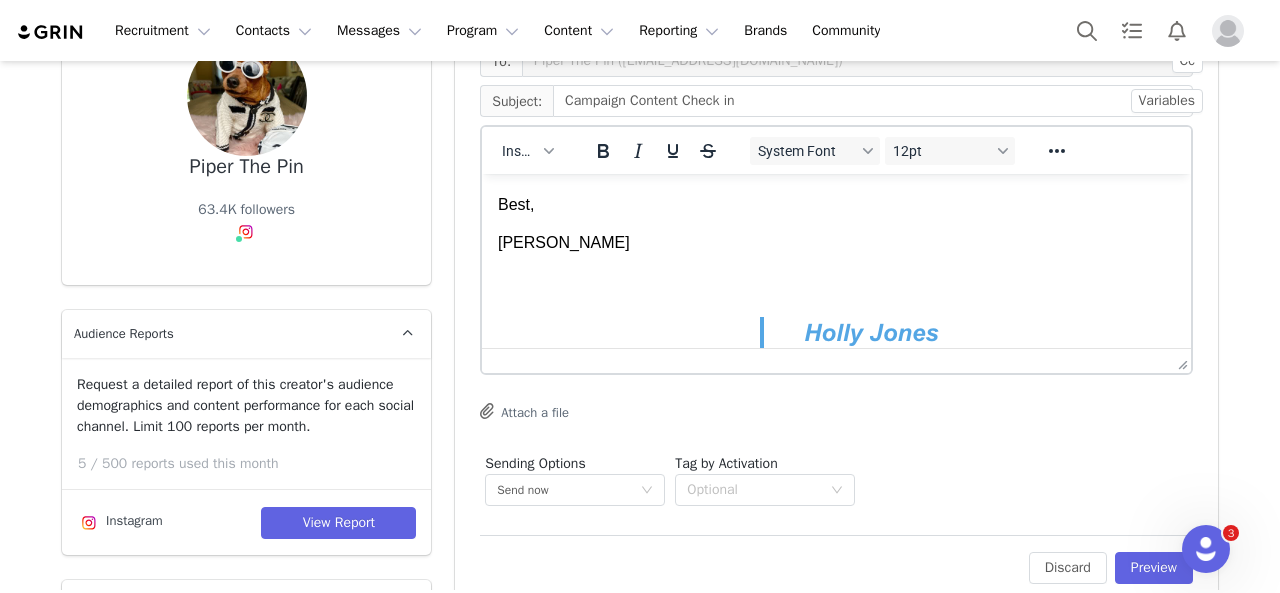 scroll, scrollTop: 220, scrollLeft: 0, axis: vertical 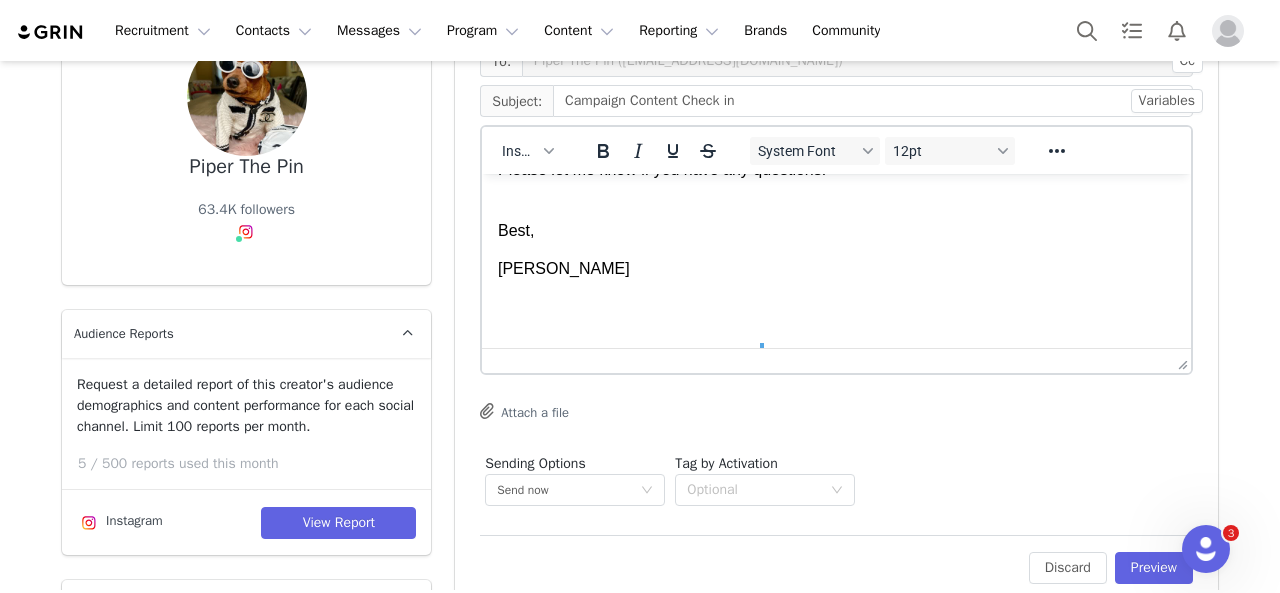 click on "Holly Jones" at bounding box center (836, 269) 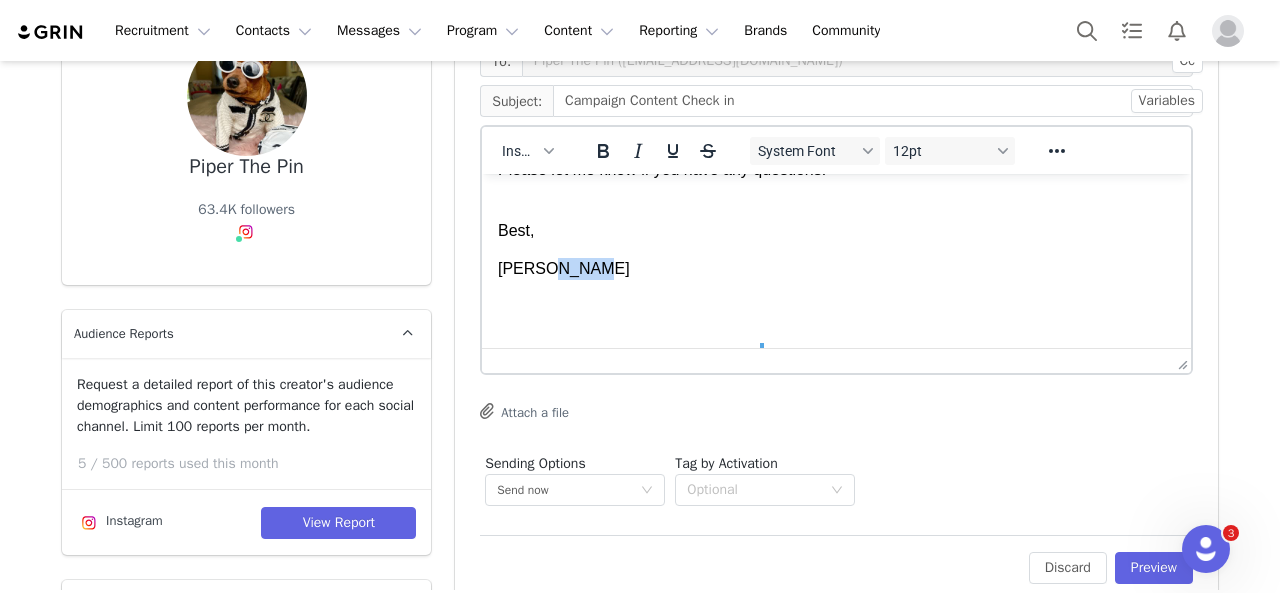 click on "Holly Jones" at bounding box center [836, 269] 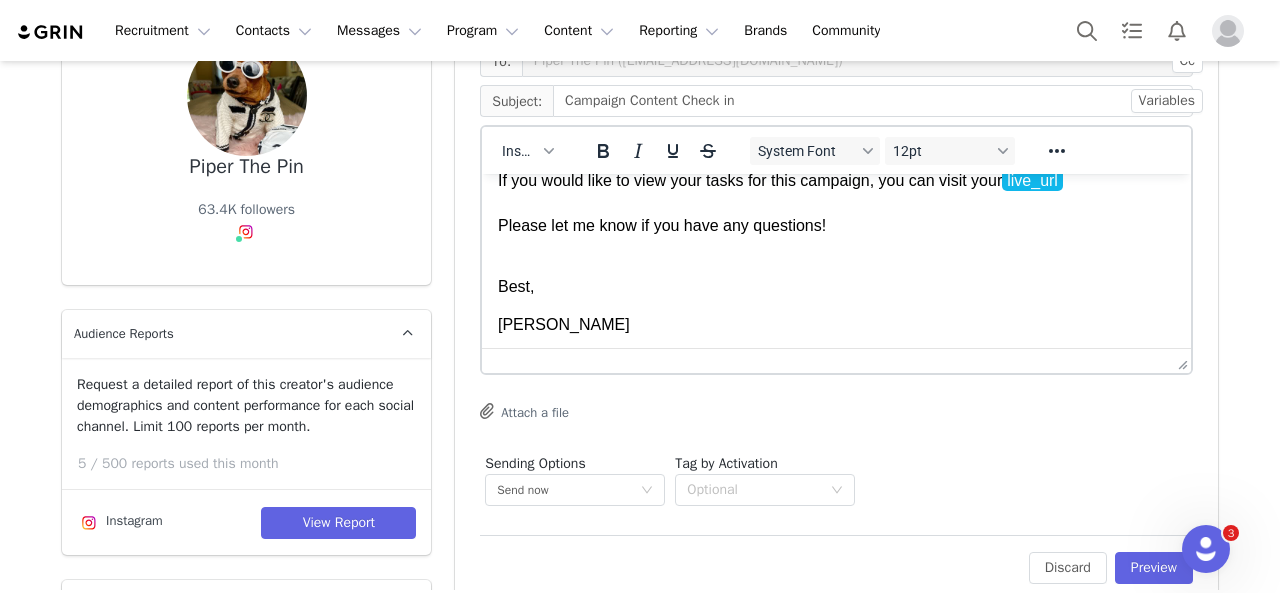 scroll, scrollTop: 120, scrollLeft: 0, axis: vertical 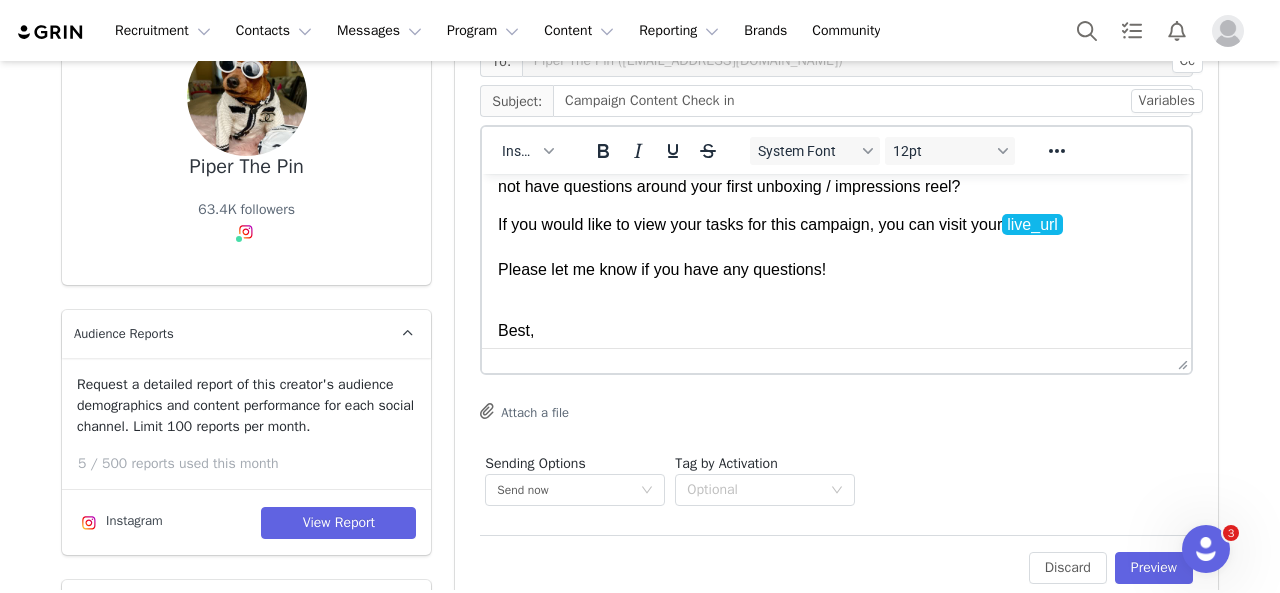 click on "If you would like to view your tasks for this campaign, you can visit your  live_url Please let me know if you have any questions!" at bounding box center [836, 259] 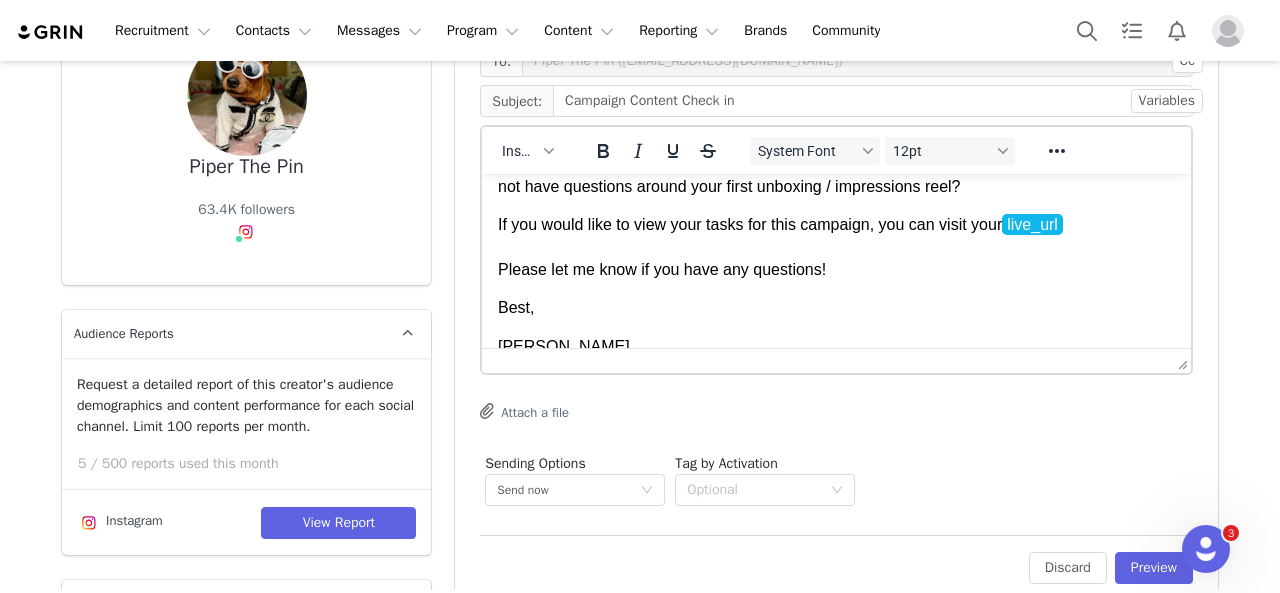 scroll, scrollTop: 120, scrollLeft: 0, axis: vertical 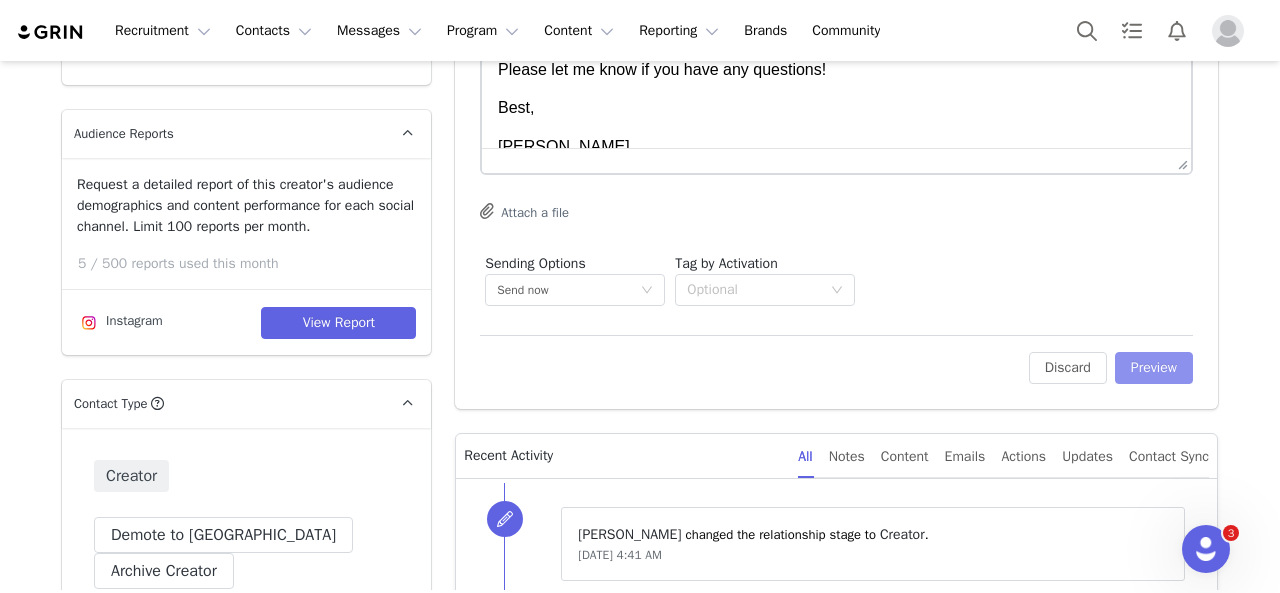 click on "Preview" at bounding box center [1154, 368] 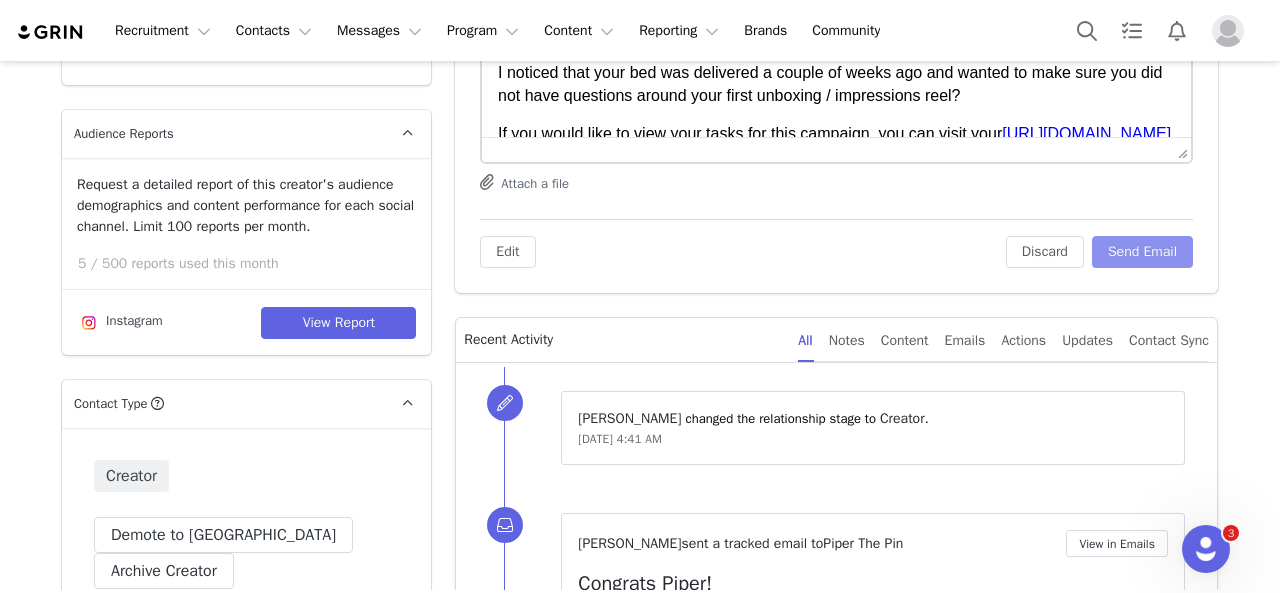 scroll, scrollTop: 0, scrollLeft: 0, axis: both 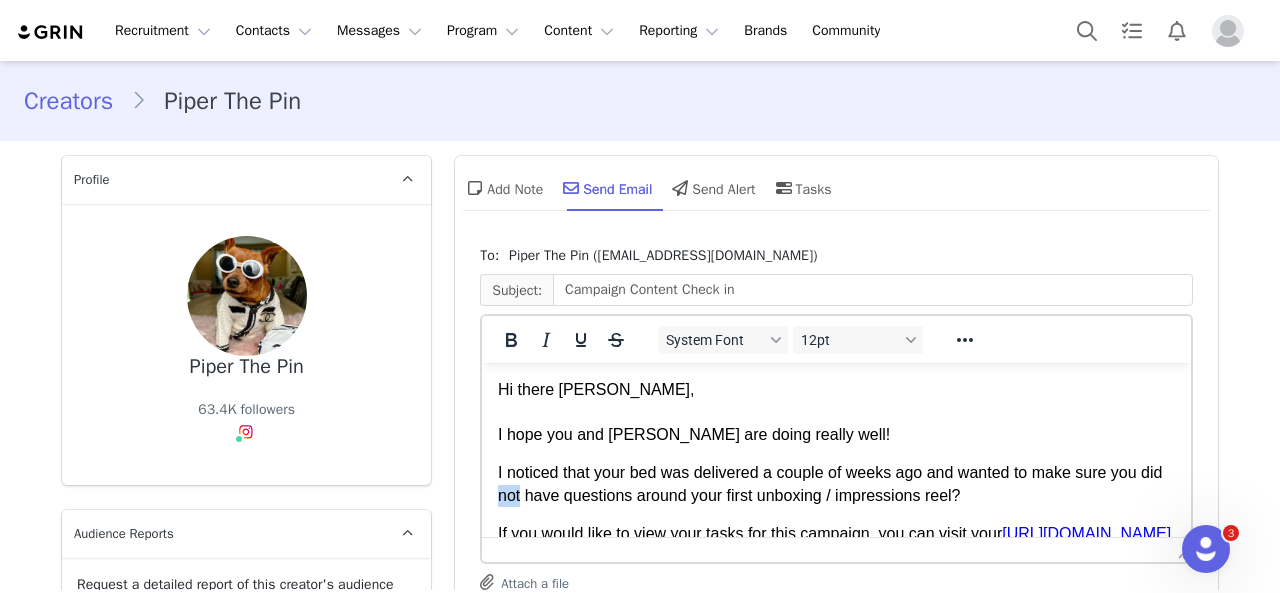 drag, startPoint x: 546, startPoint y: 498, endPoint x: 520, endPoint y: 494, distance: 26.305893 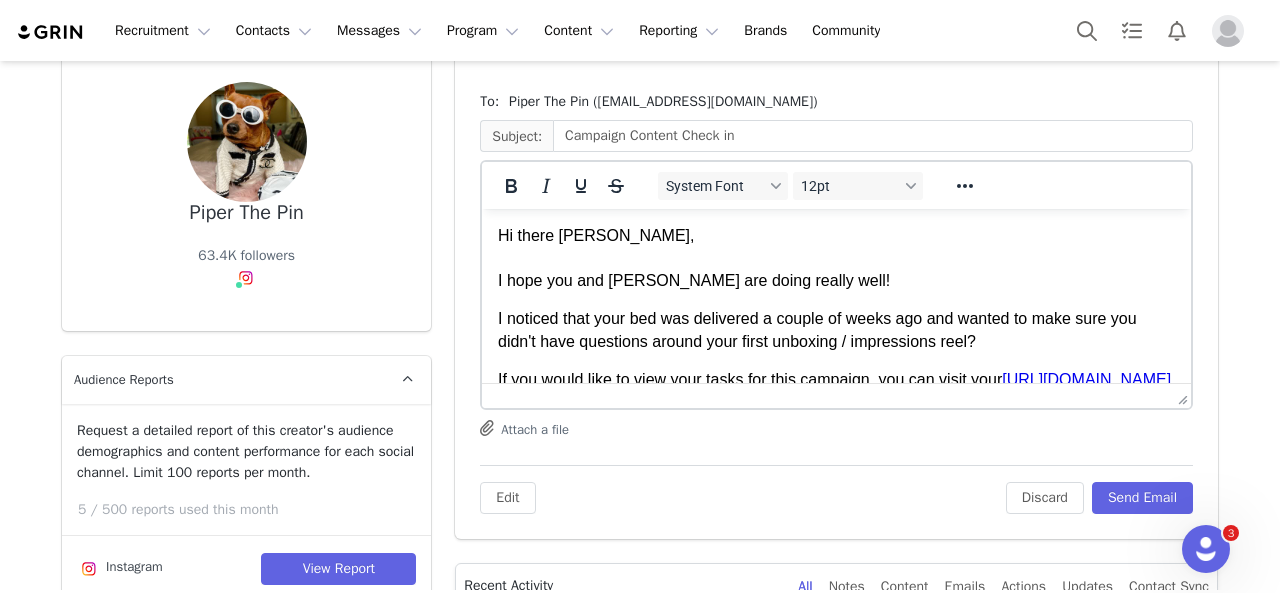 scroll, scrollTop: 200, scrollLeft: 0, axis: vertical 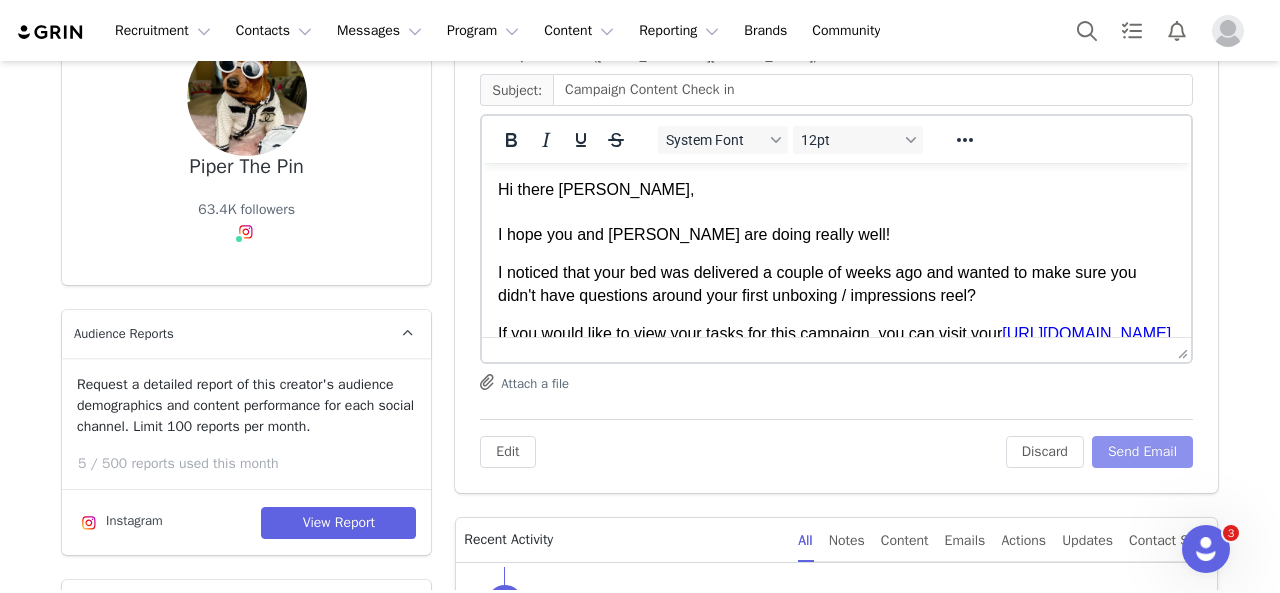 click on "Send Email" at bounding box center [1142, 452] 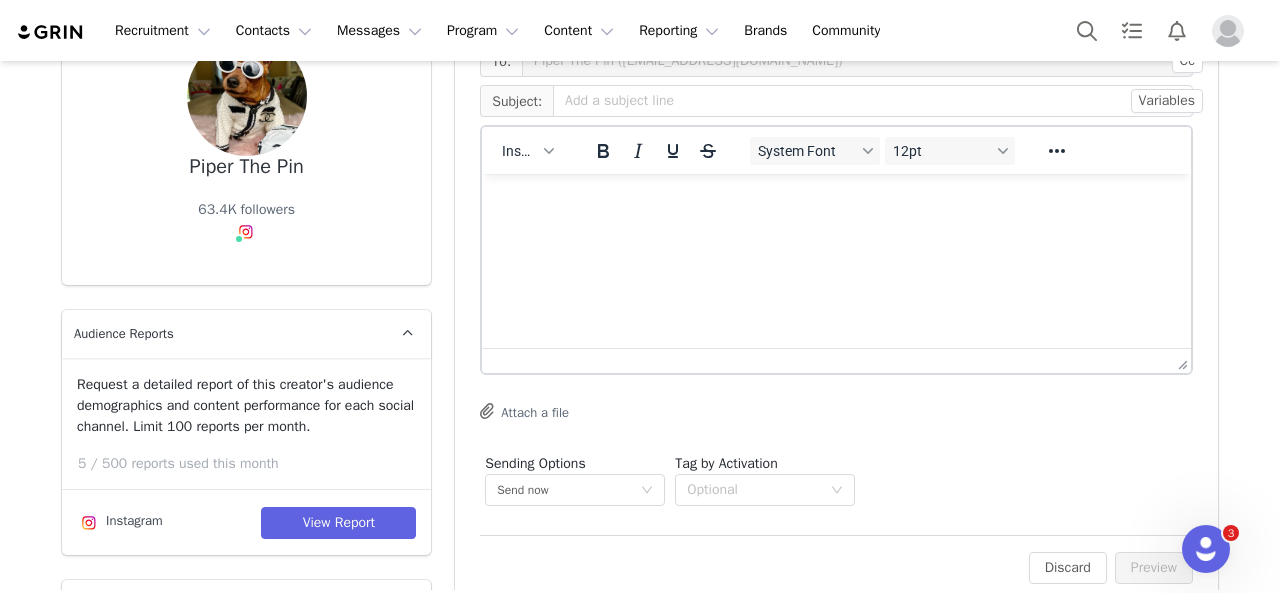 scroll, scrollTop: 0, scrollLeft: 0, axis: both 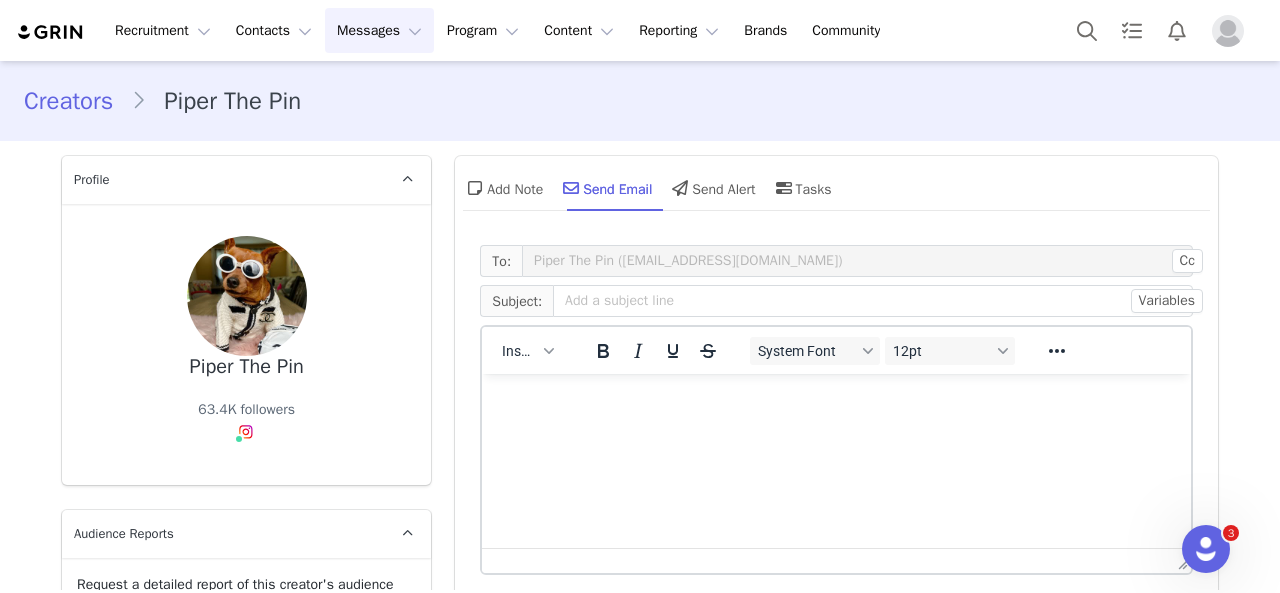 click on "Messages Messages" at bounding box center [379, 30] 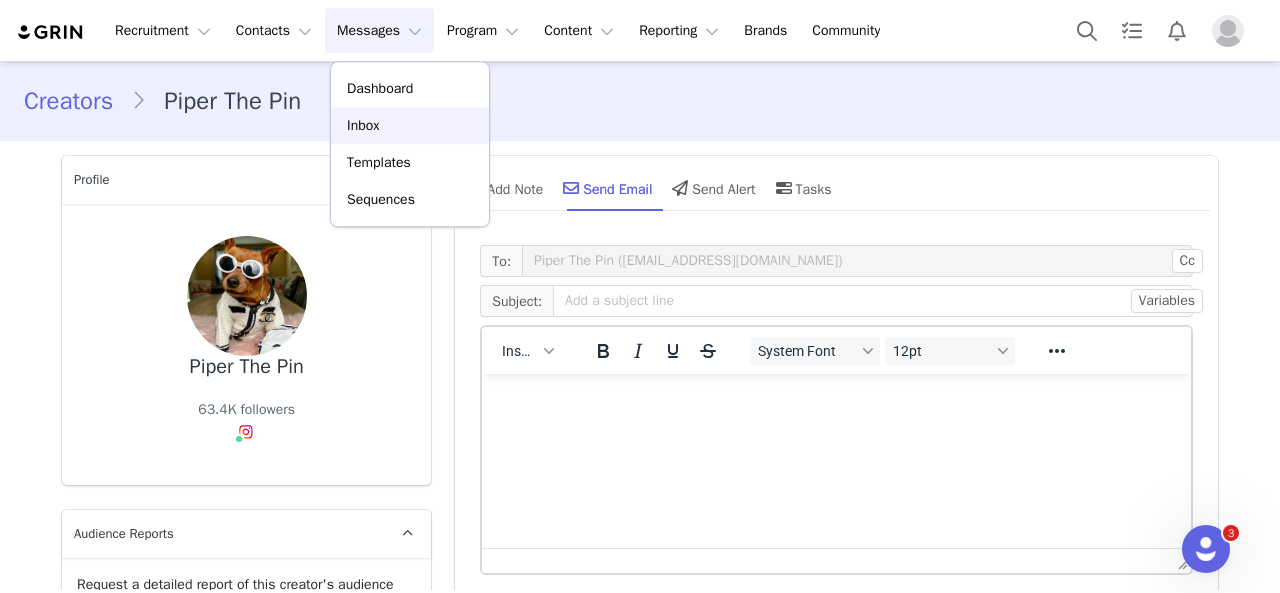 click on "Inbox" at bounding box center [410, 125] 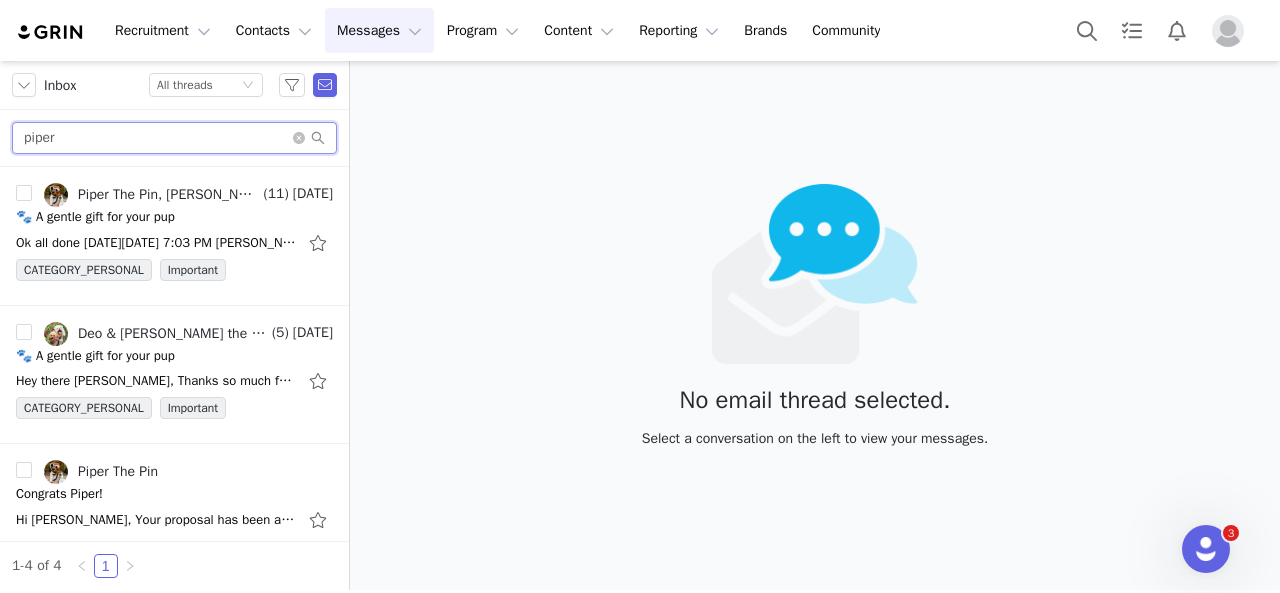 click on "piper" at bounding box center [174, 138] 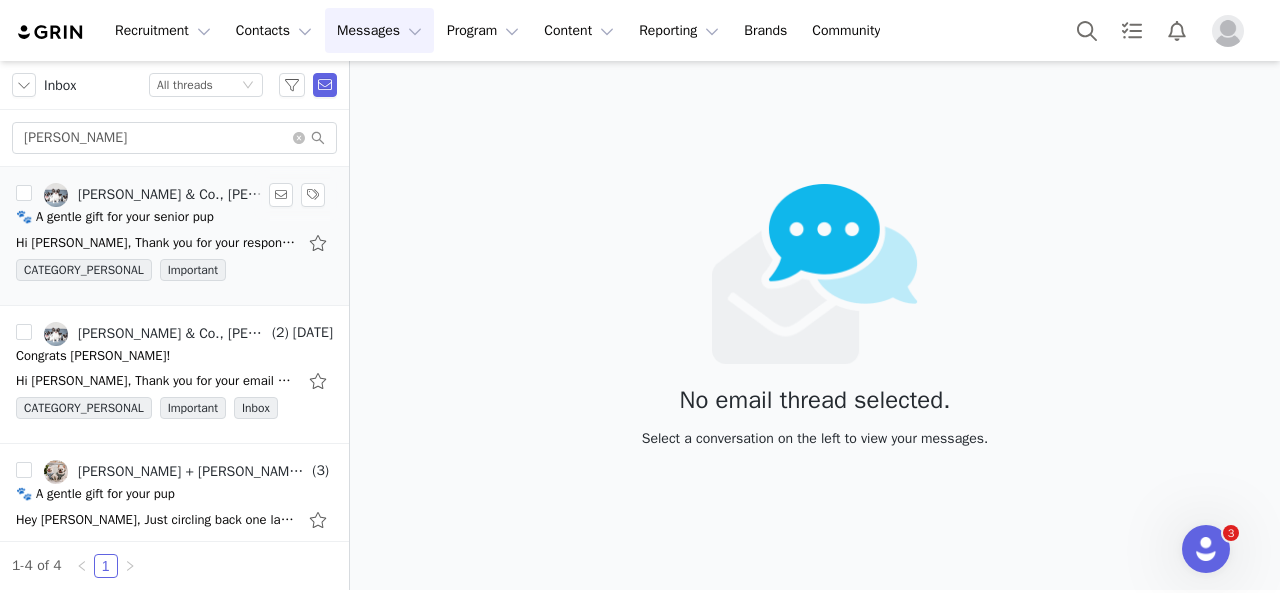 click on "🐾 A gentle gift for your senior pup" at bounding box center (115, 217) 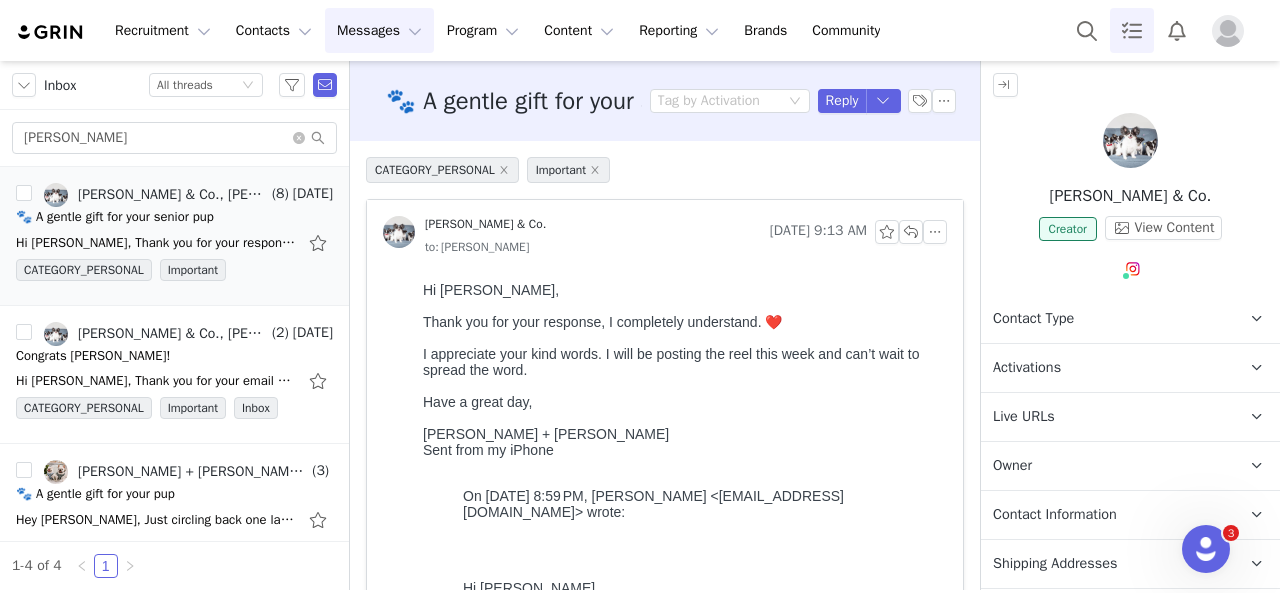 scroll, scrollTop: 0, scrollLeft: 0, axis: both 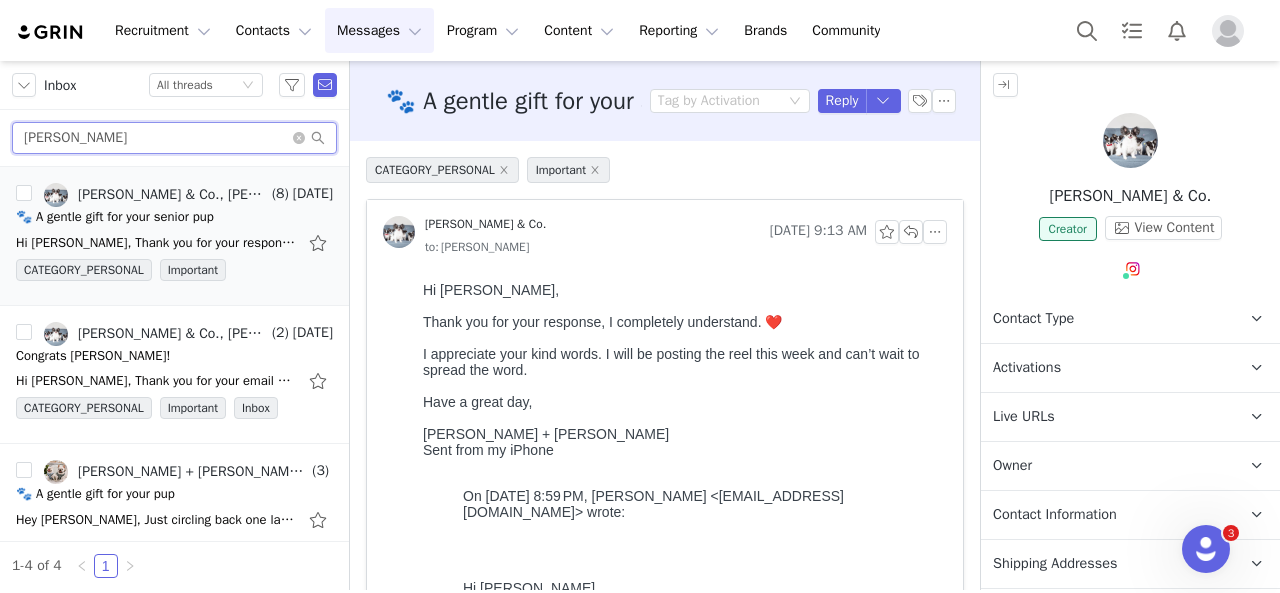click on "bruce" at bounding box center [174, 138] 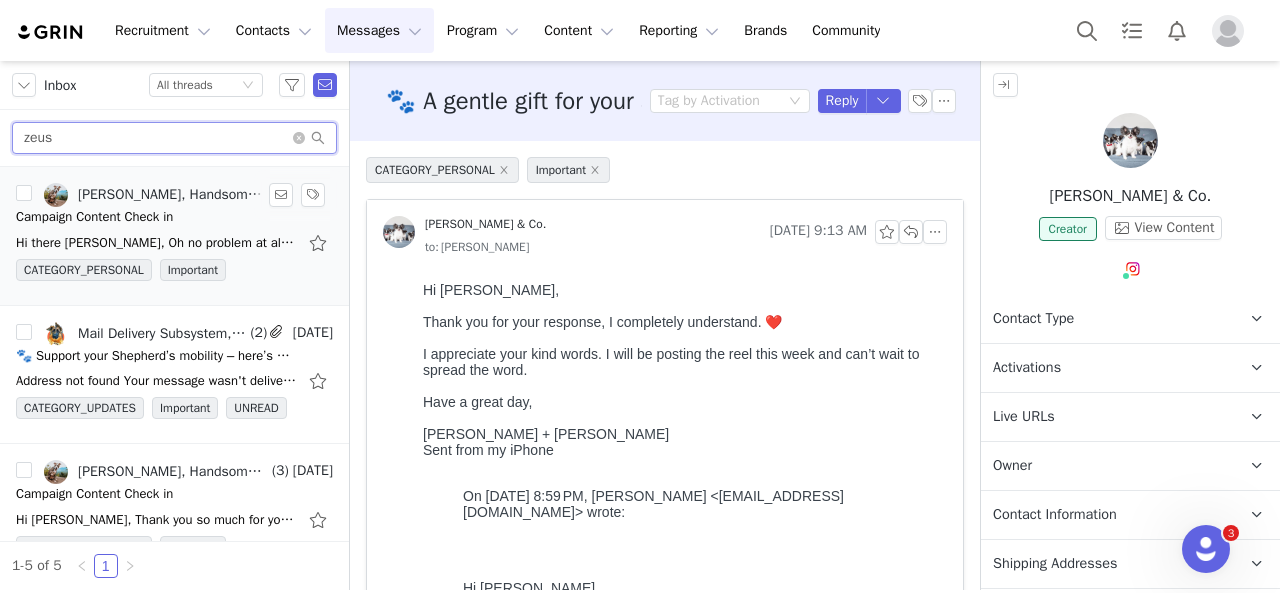 type on "zeus" 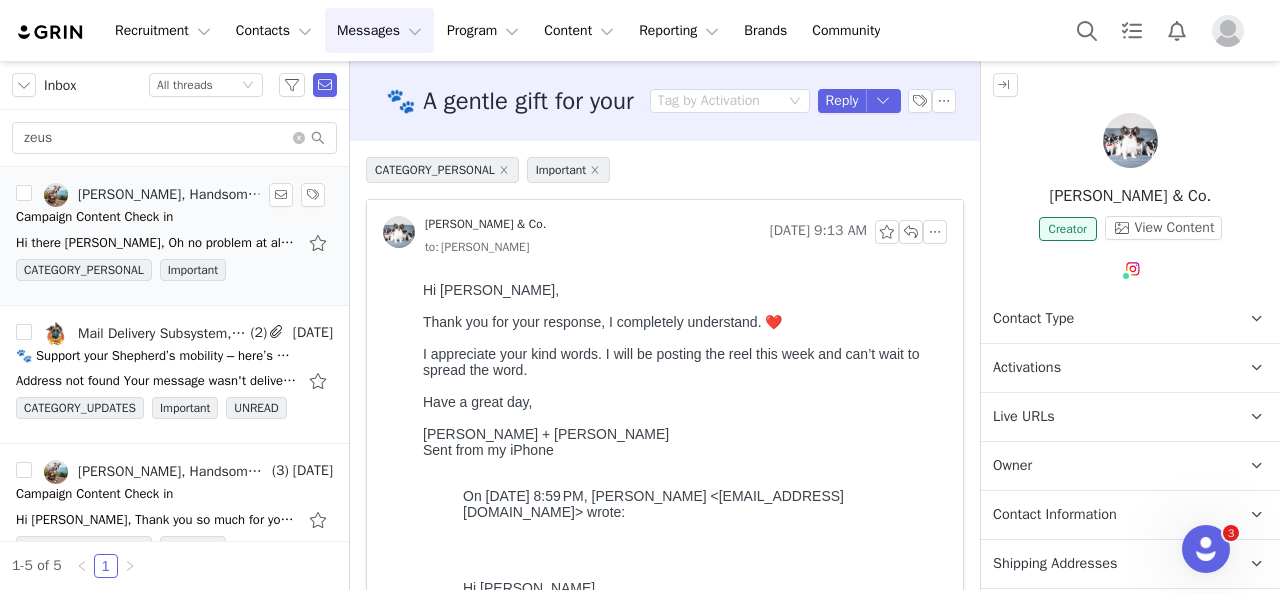 click on "Campaign Content Check in" at bounding box center [94, 217] 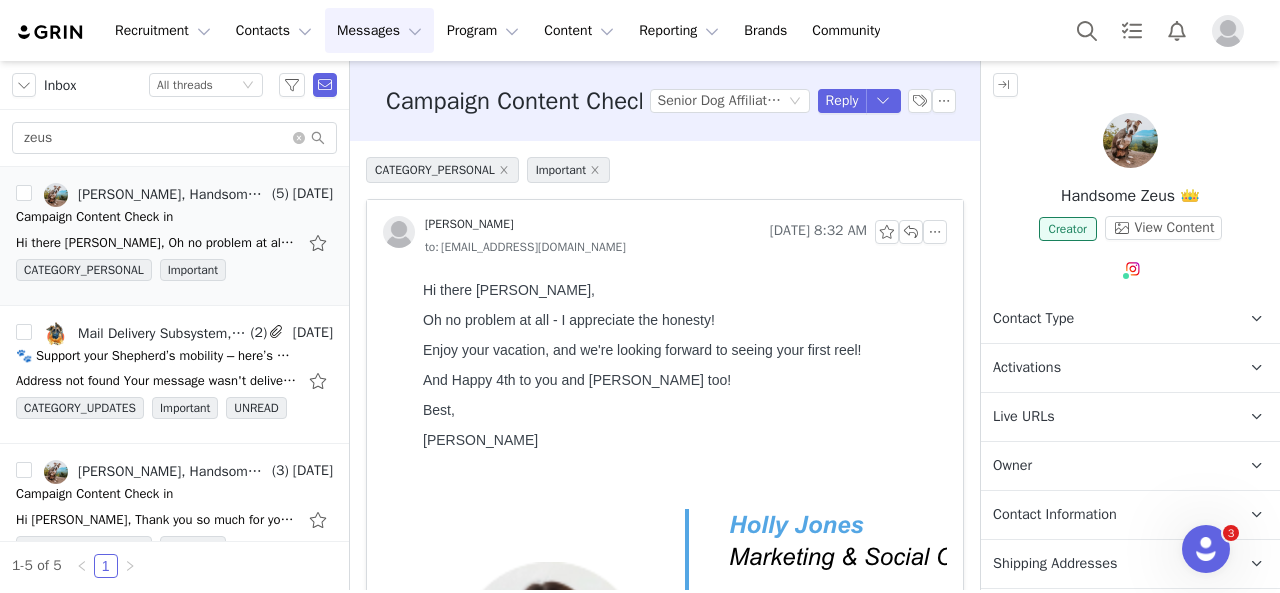 scroll, scrollTop: 0, scrollLeft: 0, axis: both 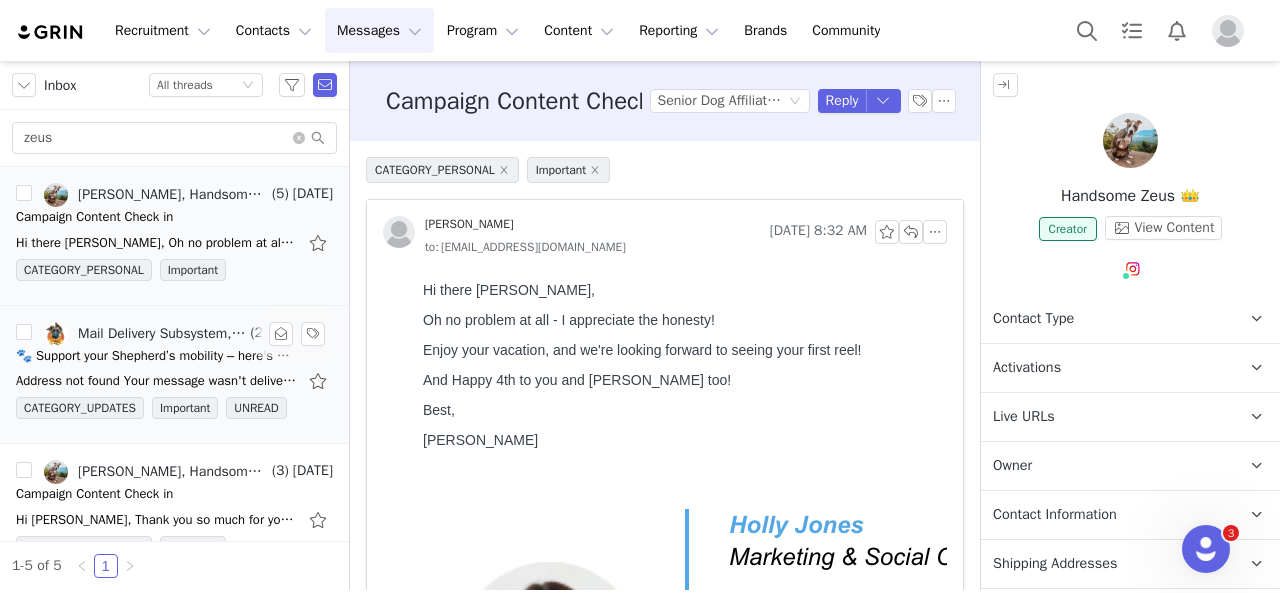 click on "🐾 Support your Shepherd’s mobility – here’s a gift to help!" at bounding box center (156, 356) 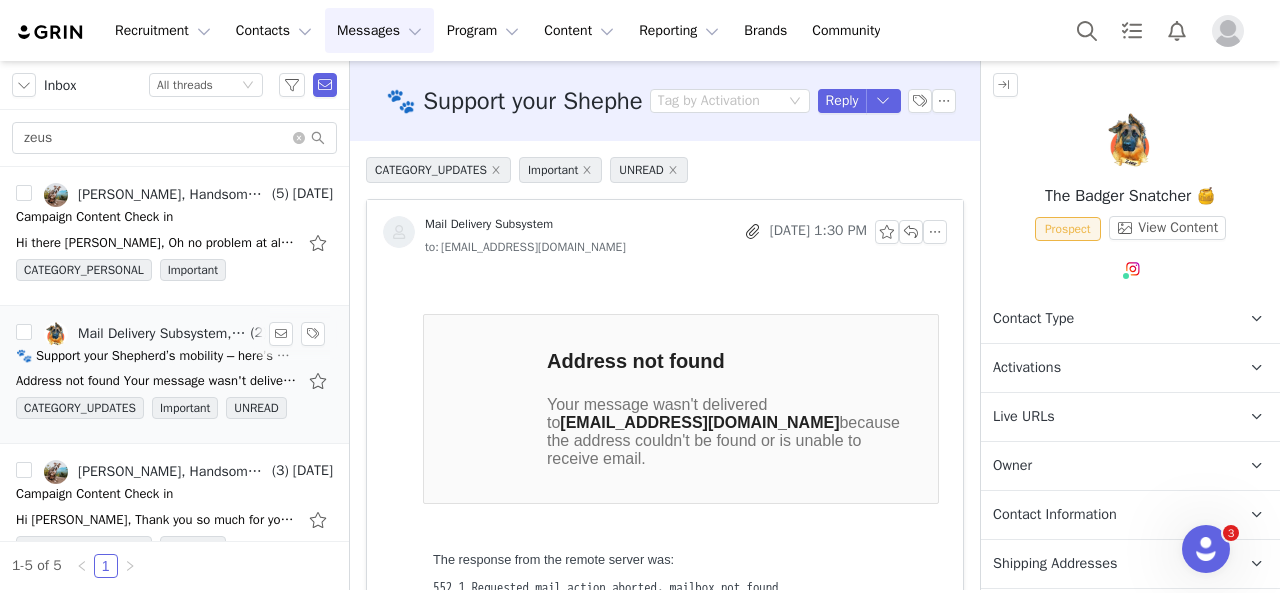 scroll, scrollTop: 0, scrollLeft: 0, axis: both 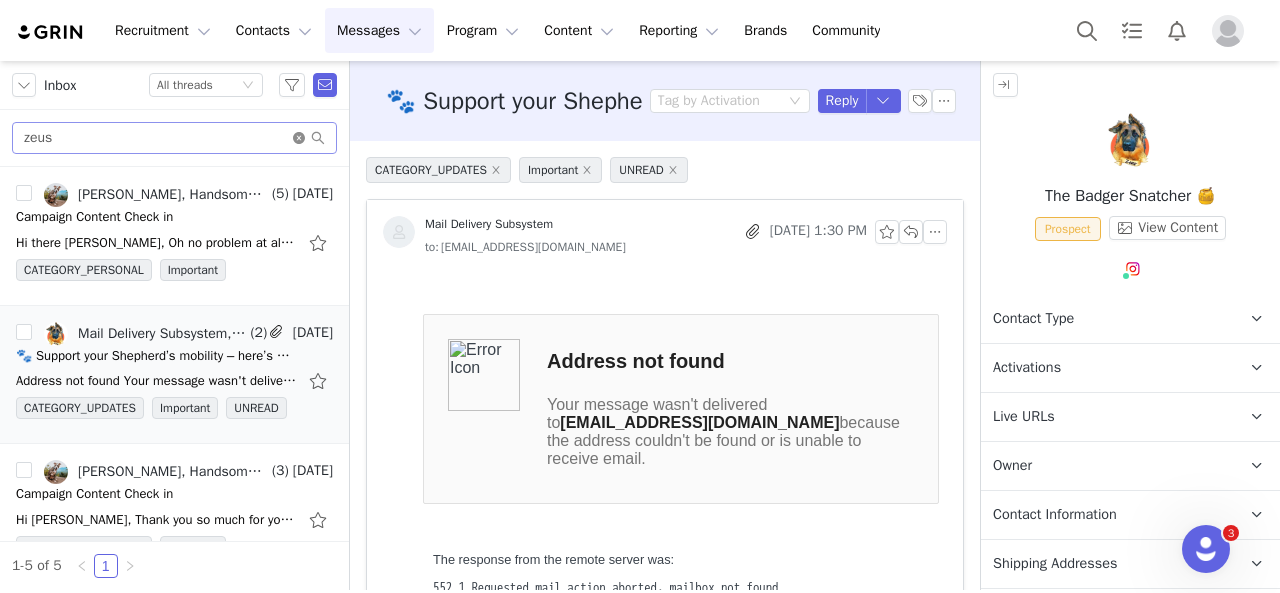 click 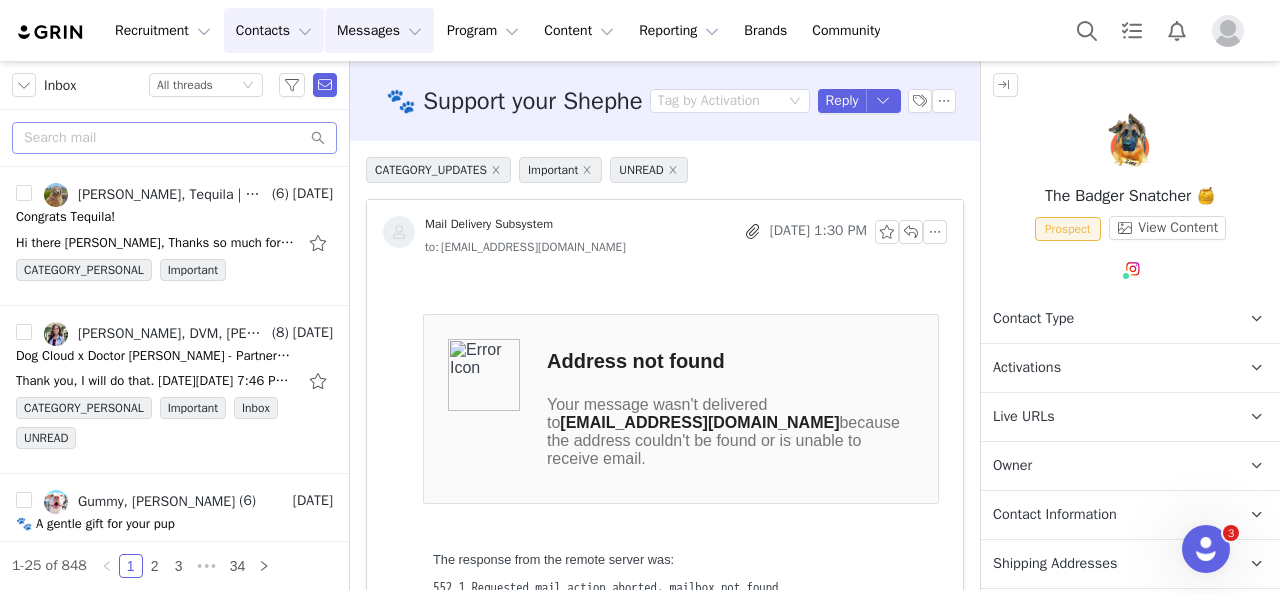 click on "Contacts Contacts" at bounding box center [274, 30] 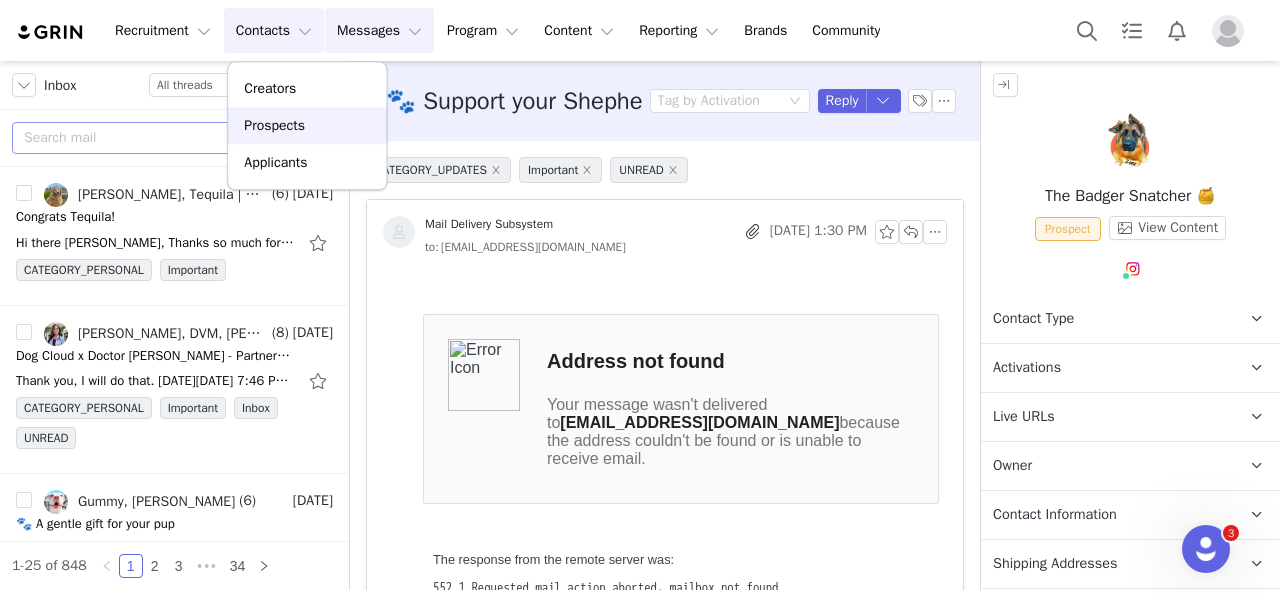 click on "Prospects" at bounding box center [307, 125] 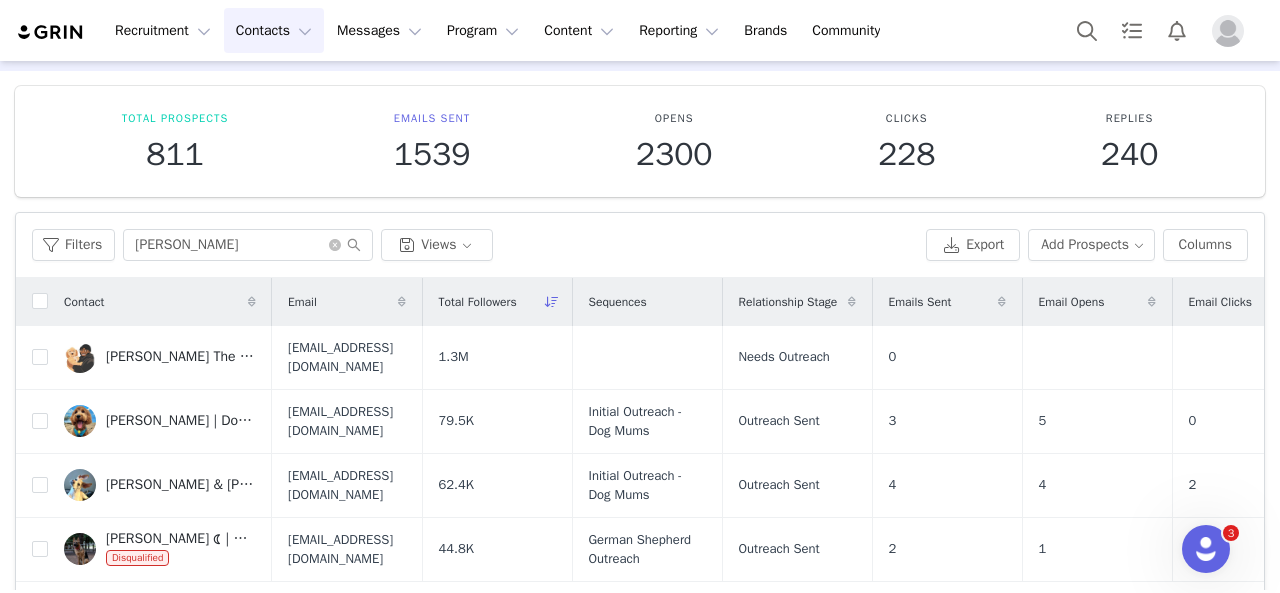 scroll, scrollTop: 100, scrollLeft: 0, axis: vertical 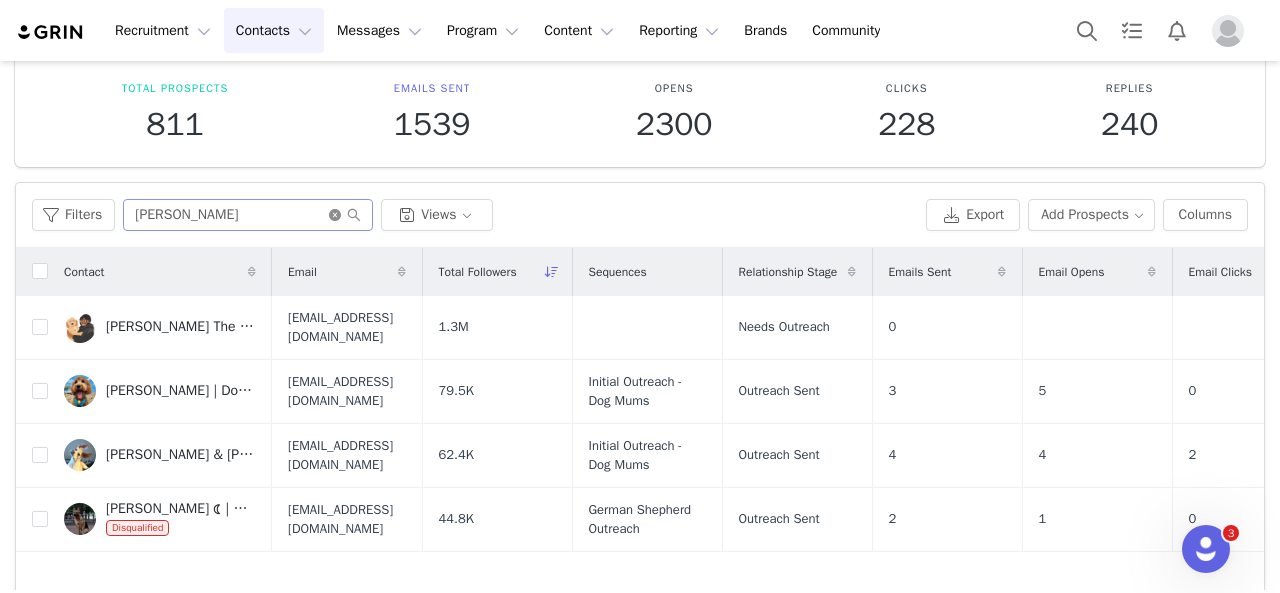 click 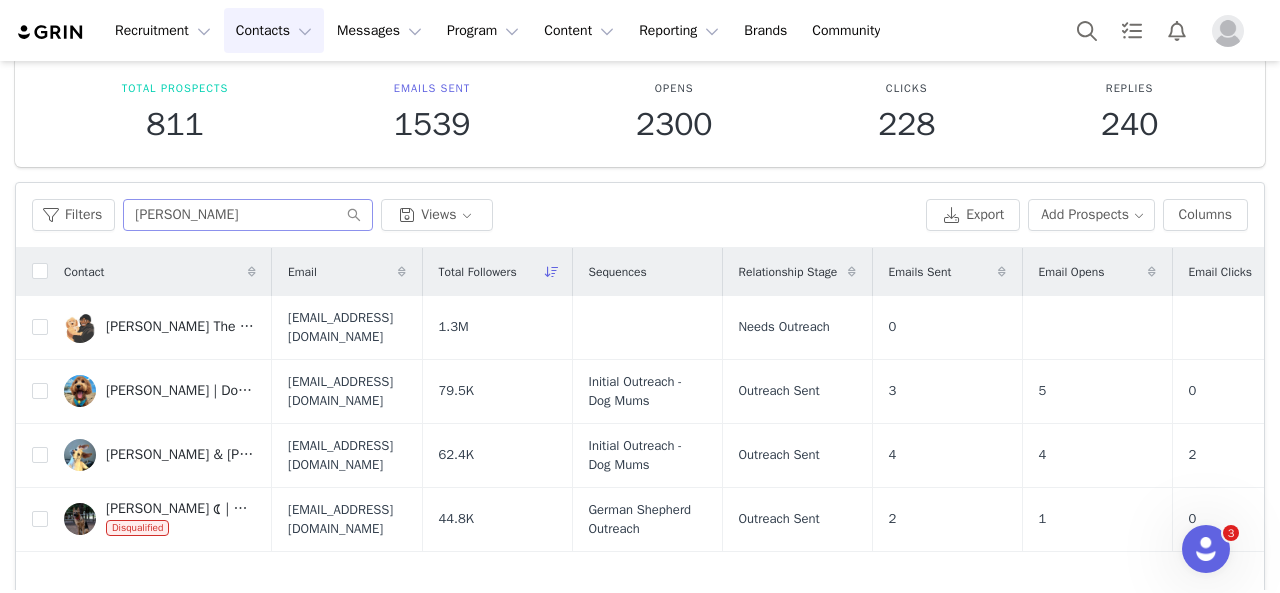 type 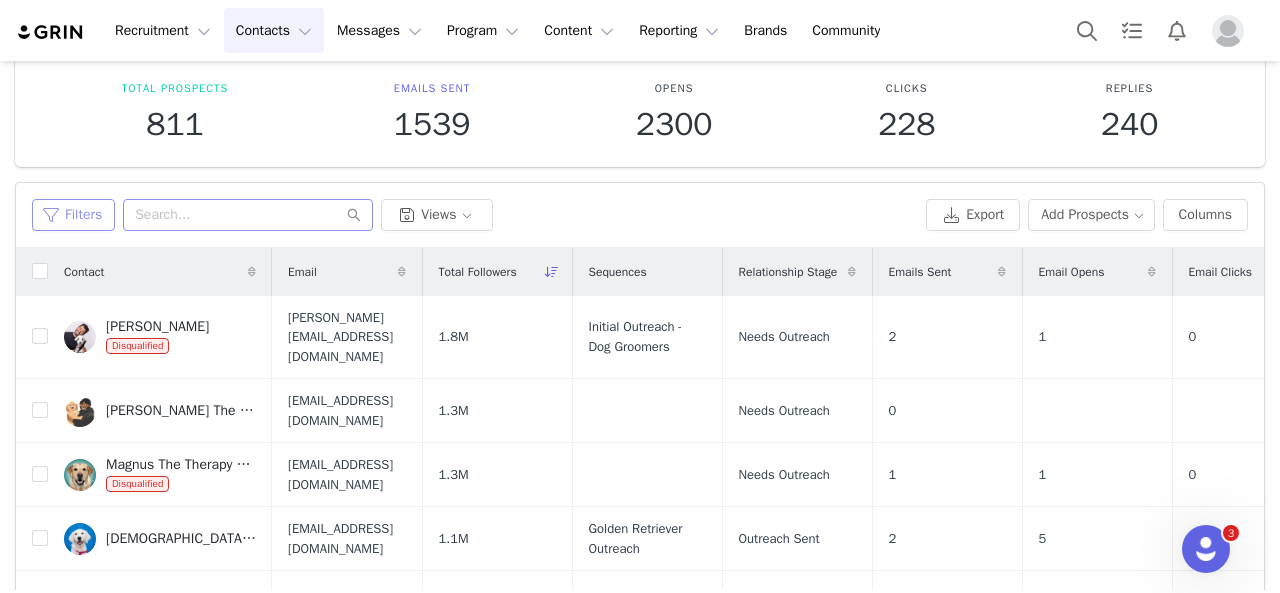 click on "Filters" at bounding box center (73, 215) 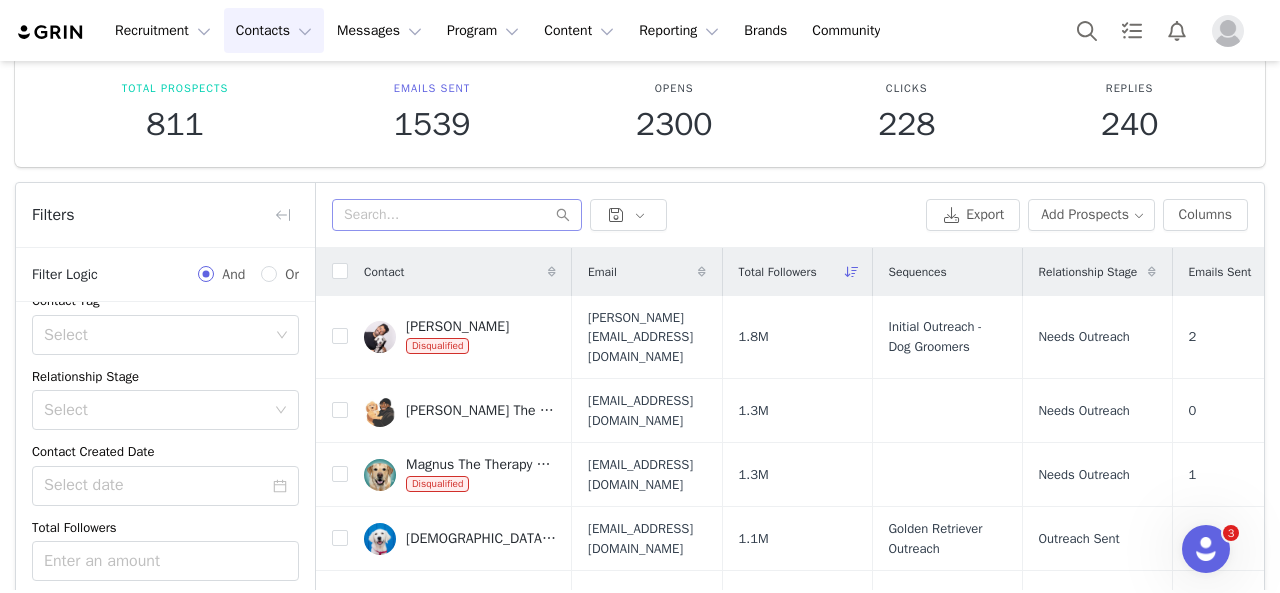 scroll, scrollTop: 280, scrollLeft: 0, axis: vertical 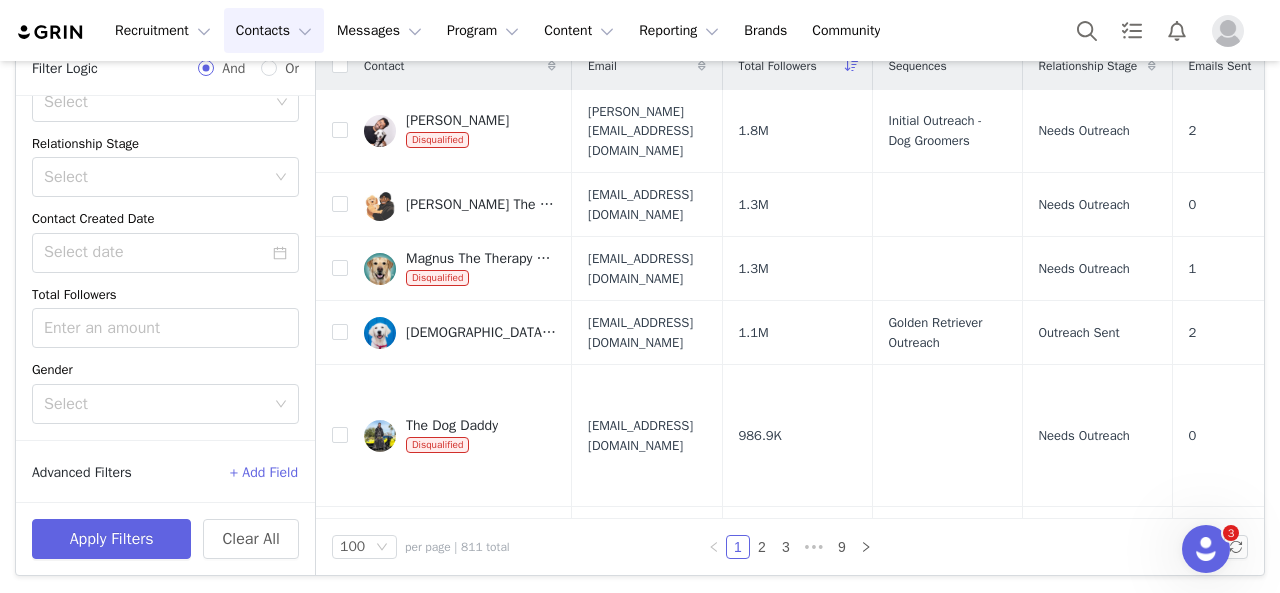 click on "+ Add Field" at bounding box center (264, 473) 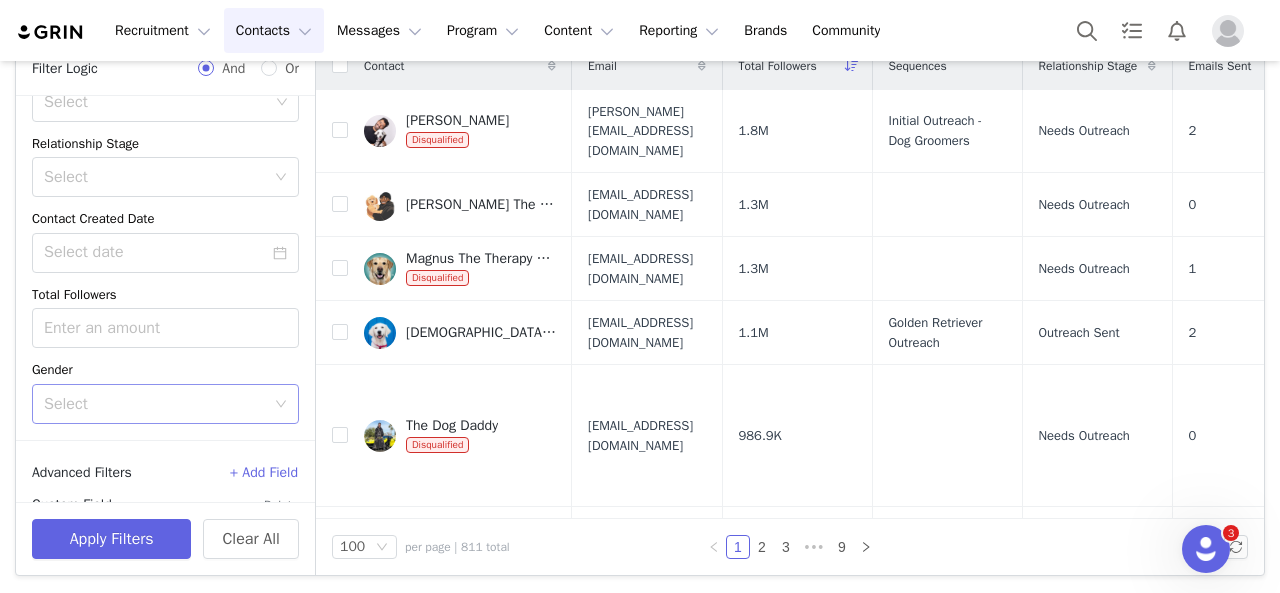 scroll, scrollTop: 360, scrollLeft: 0, axis: vertical 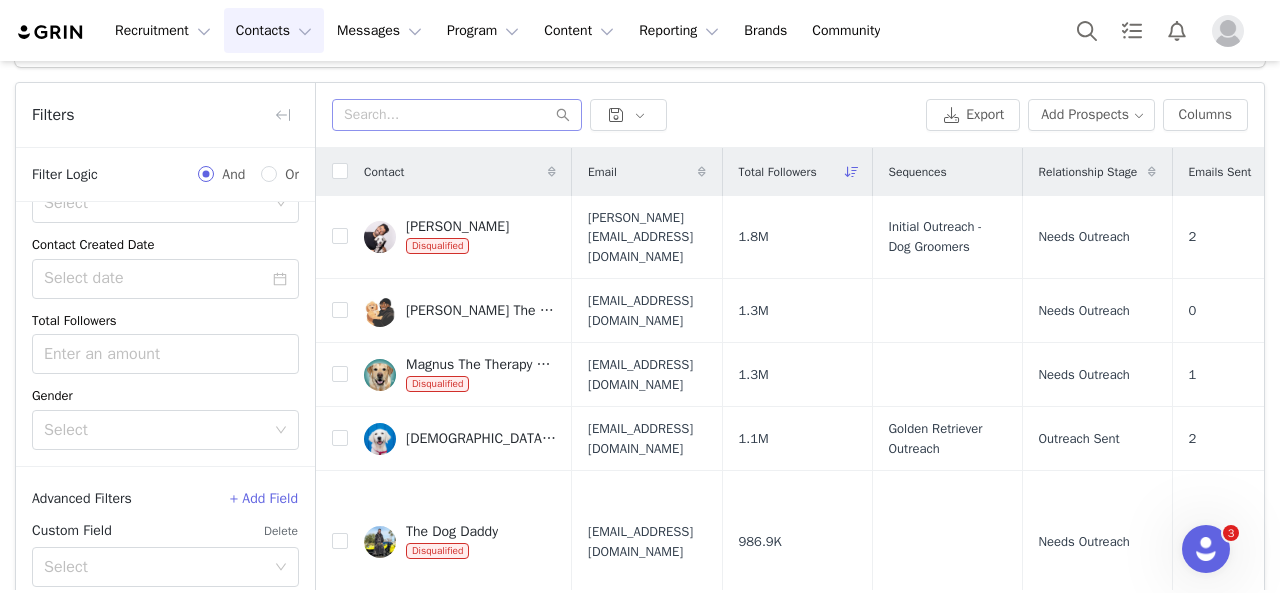 click on "Recruitment Recruitment Creator Search Curated Lists Landing Pages Web Extension AI Creator Search Beta Contacts Contacts Creators Prospects Applicants Messages Messages Dashboard Inbox Templates Sequences Program Program Activations Partnerships Payments Affiliates Content Content Creator Content Media Library Social Listening Reporting Reporting Dashboard Report Builder Brands Brands Community Community Prospects  (233/1000)          Learn more Settings Total Prospects 811 Emails Sent 1539 Opens 2300 Clicks 228 Replies 240  Filters   Filter Logic  And Or  Disqualified  Select  Owner  Select  Activation  Select    Contact Tag  Select    Relationship Stage  Select  Contact Created Date   Total Followers   Gender  Select  Advanced Filters   + Add Field   Custom Field   Delete  Select   Apply Filters Clear All     Export  Add Prospects      Columns  Contact   Email   Total Followers   Sequences   Relationship Stage   Emails Sent   Email Opens   Email Clicks   Email Replies   Source   Curated List   Tags  2 1" at bounding box center (640, 296) 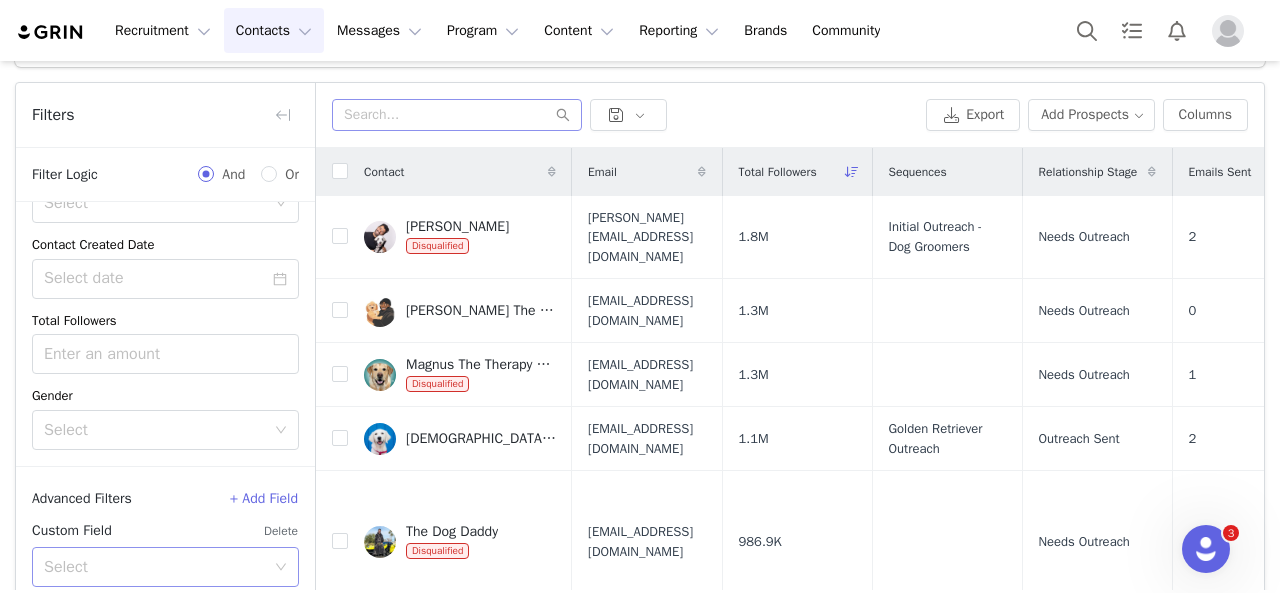 click on "Select" at bounding box center [154, 567] 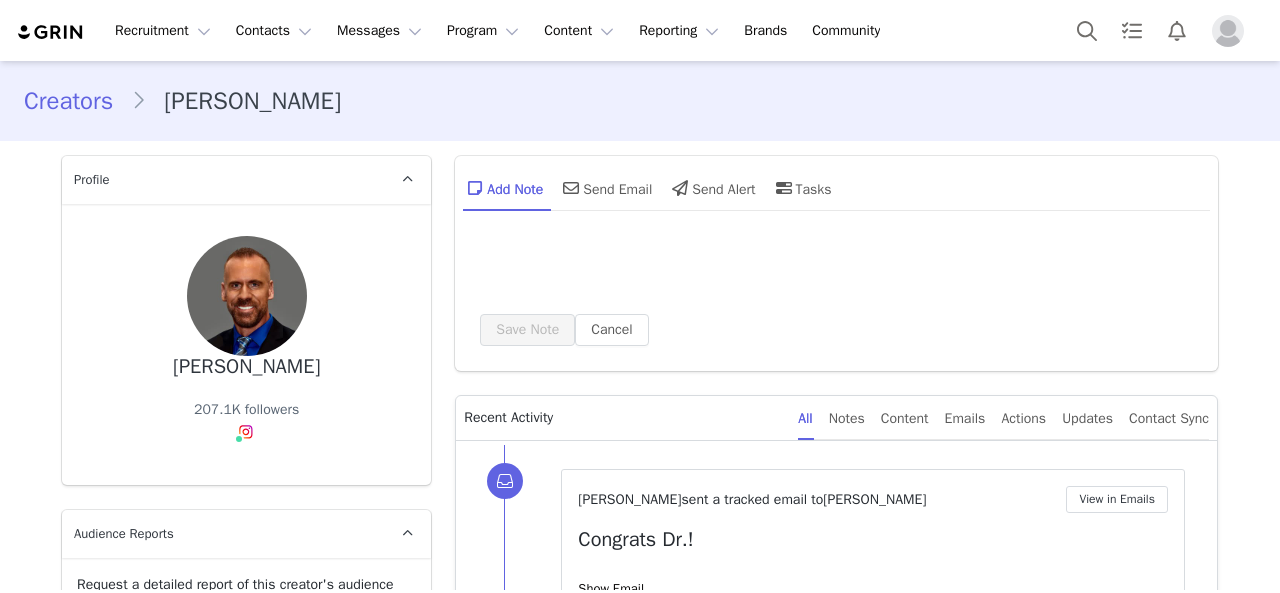 scroll, scrollTop: 0, scrollLeft: 0, axis: both 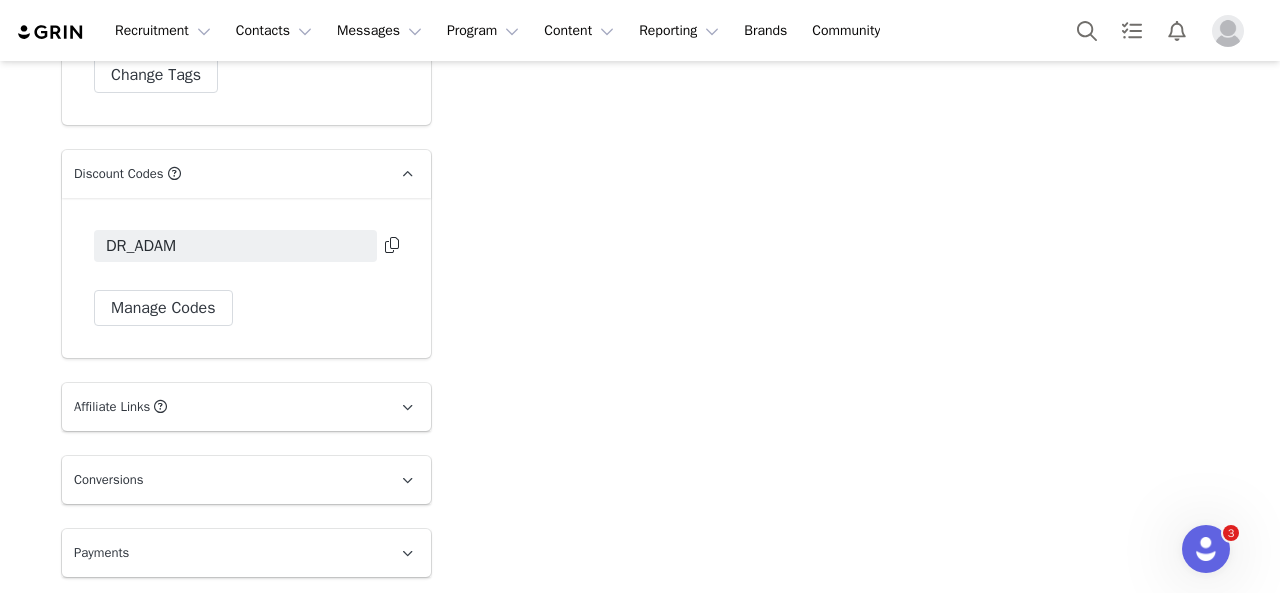 click on "Payments" at bounding box center (222, 553) 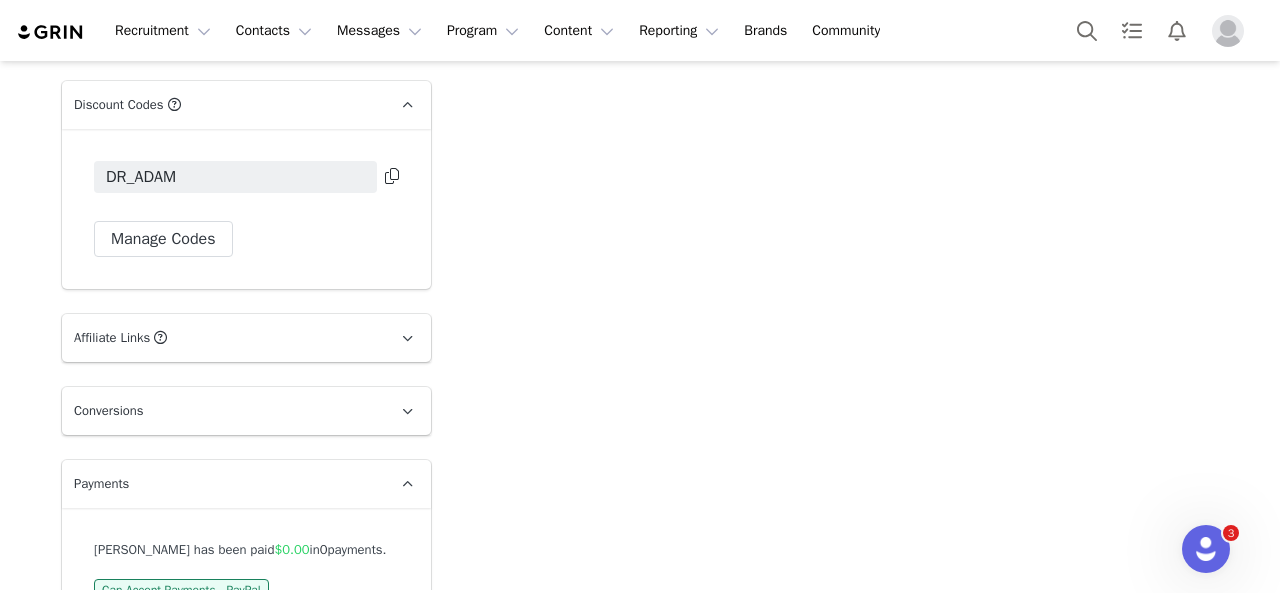 scroll, scrollTop: 3539, scrollLeft: 0, axis: vertical 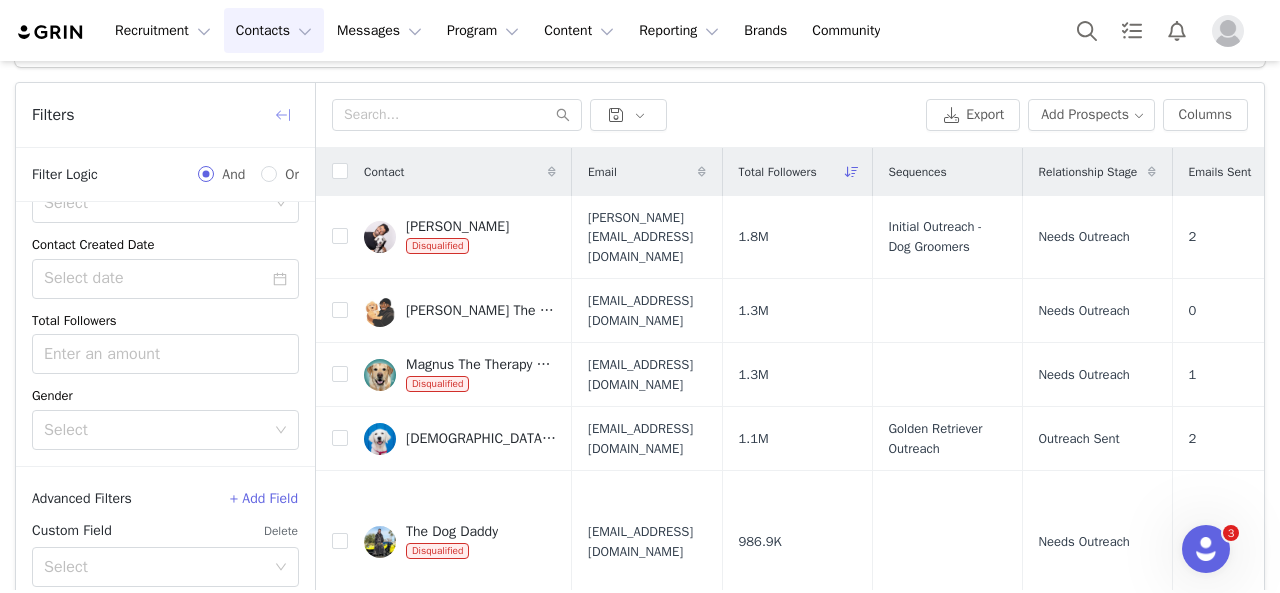 click at bounding box center (283, 115) 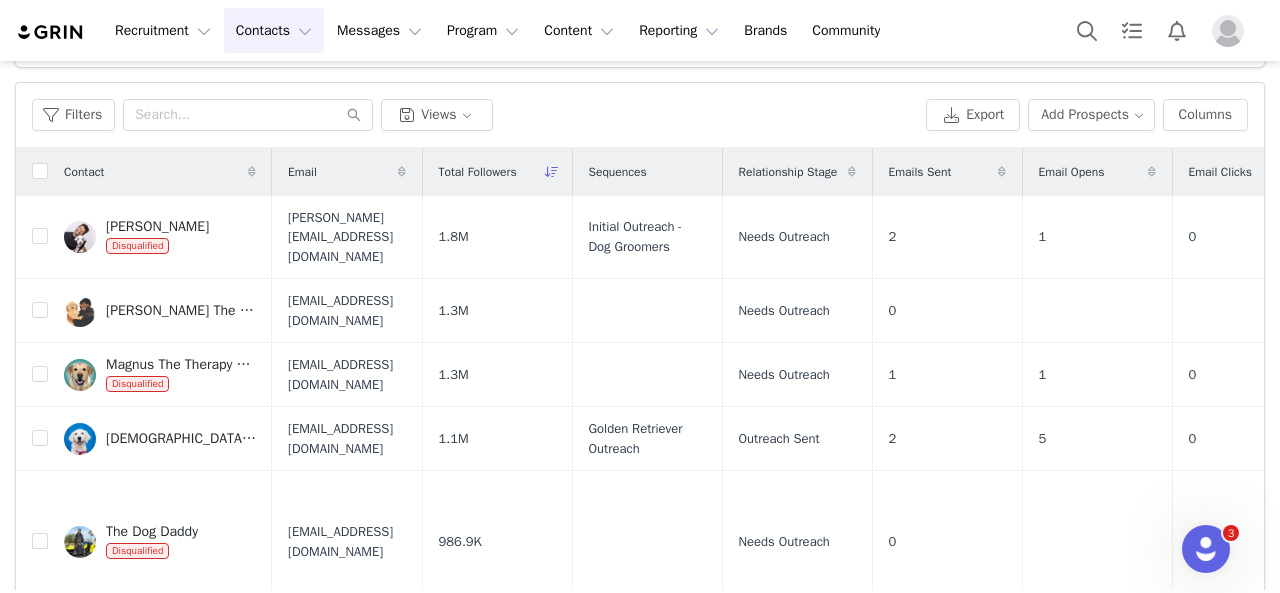 scroll, scrollTop: 0, scrollLeft: 0, axis: both 